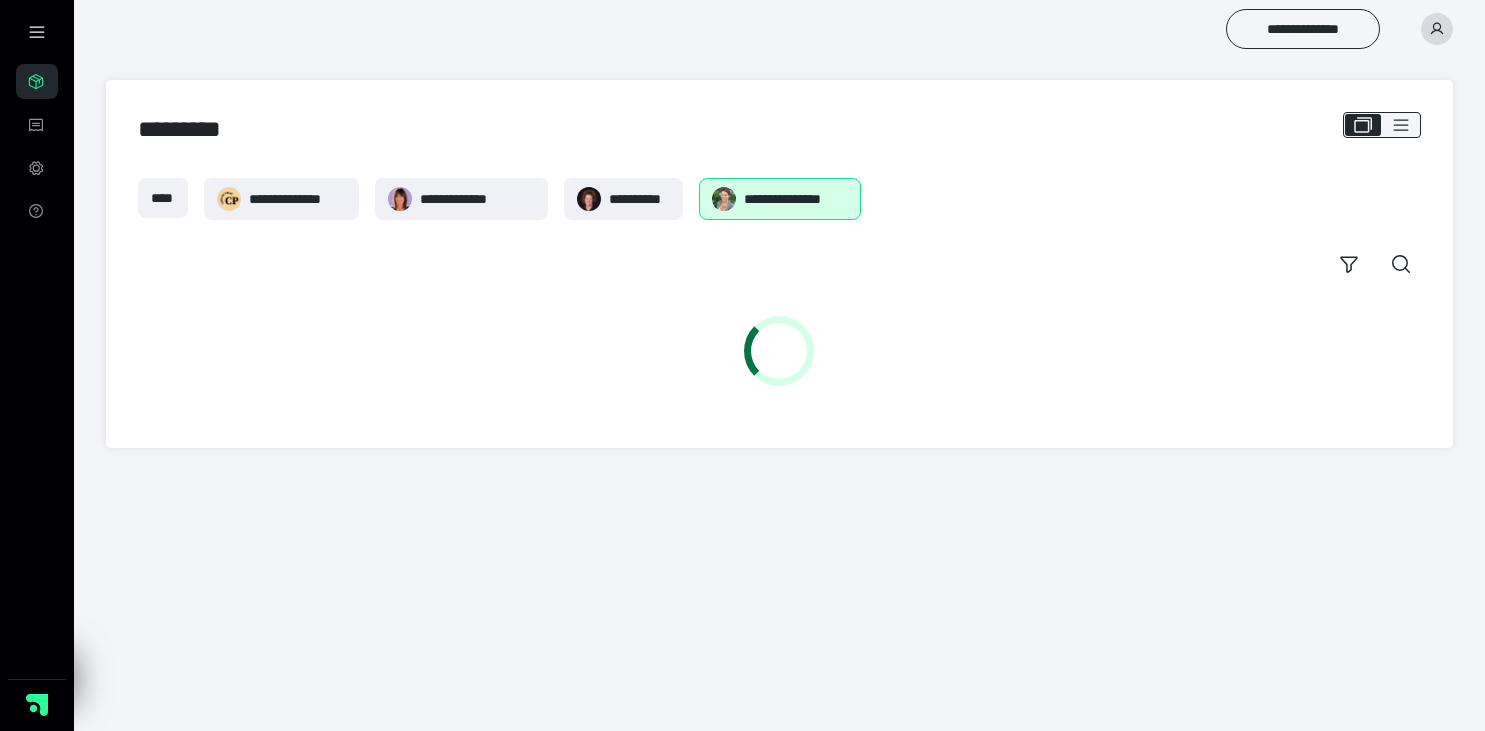 scroll, scrollTop: 0, scrollLeft: 0, axis: both 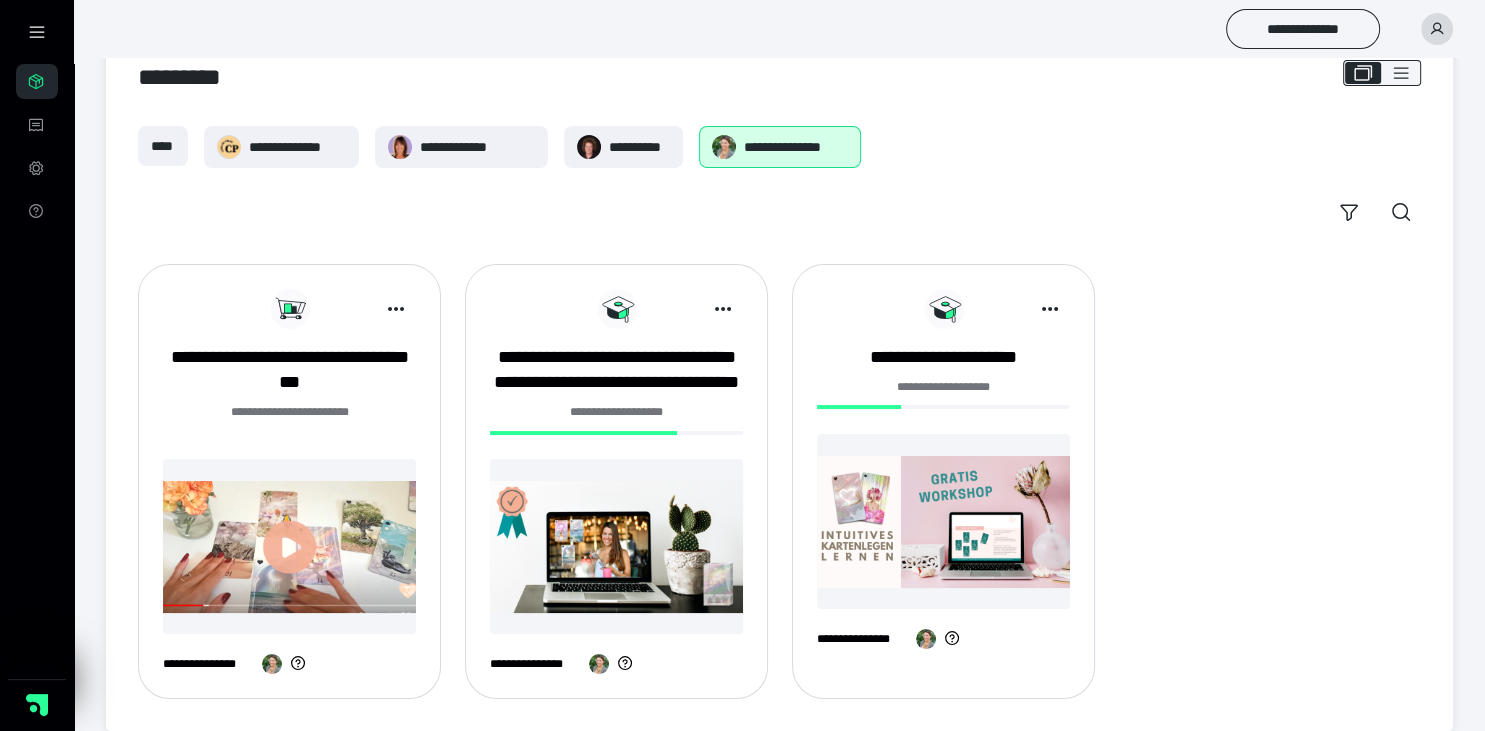 click at bounding box center (616, 546) 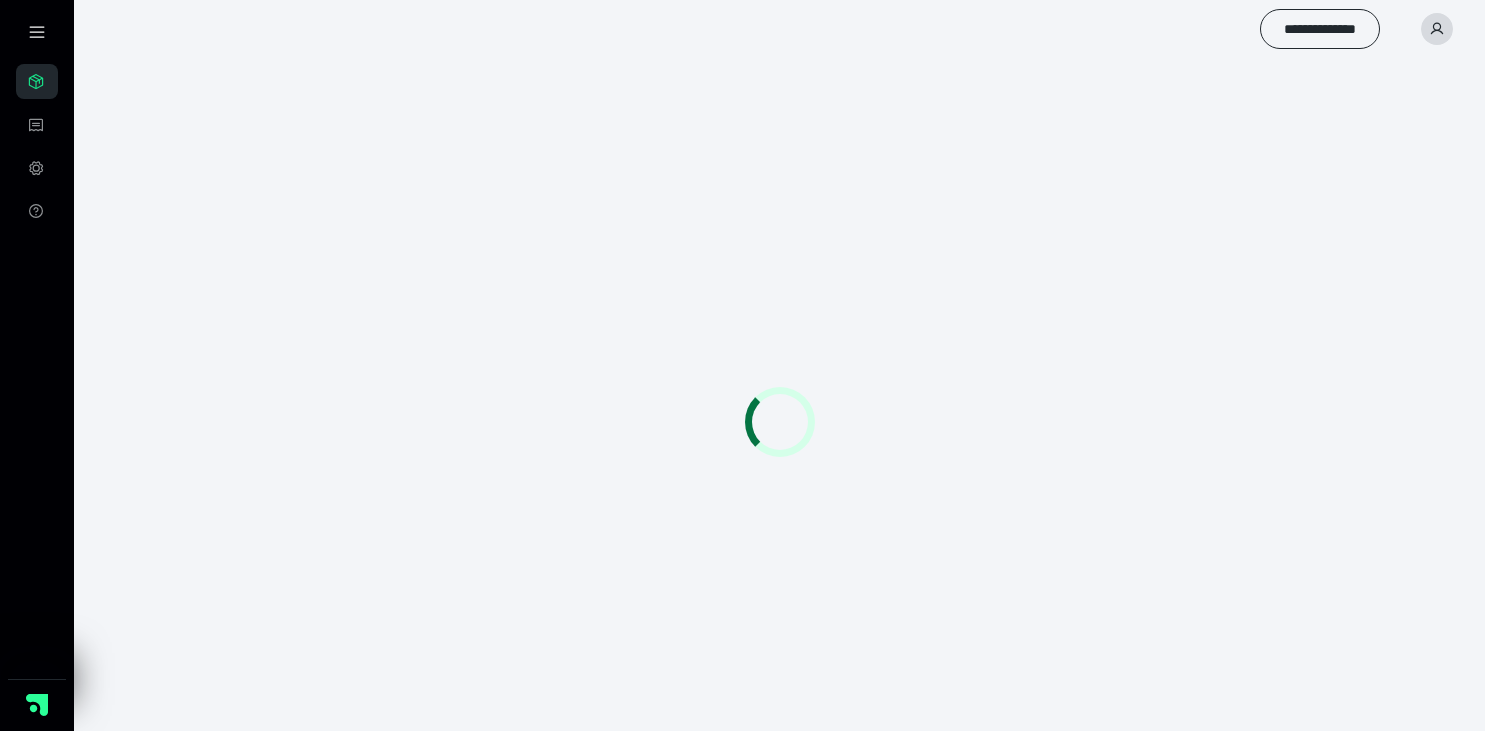 scroll, scrollTop: 0, scrollLeft: 0, axis: both 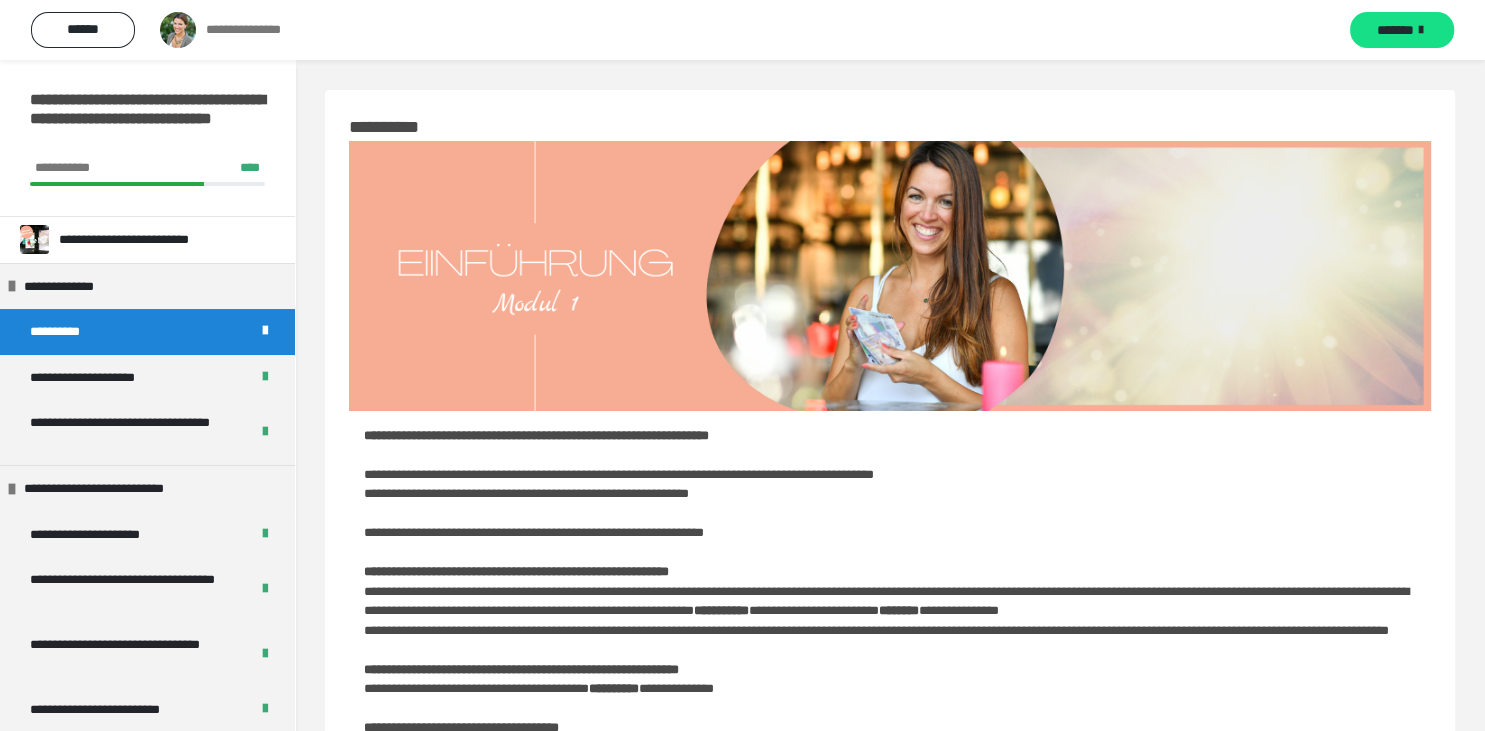 click on "**********" at bounding box center (890, 767) 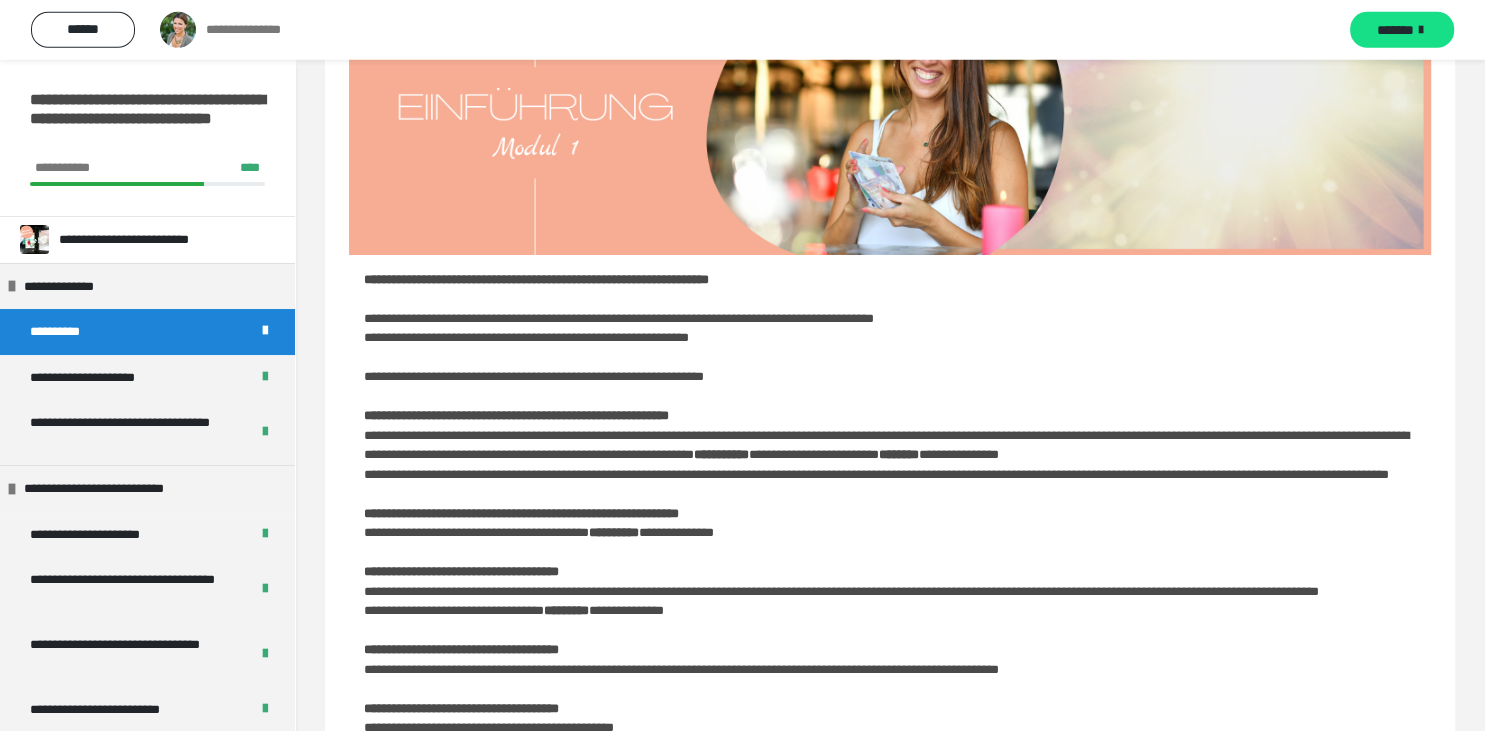 scroll, scrollTop: 158, scrollLeft: 0, axis: vertical 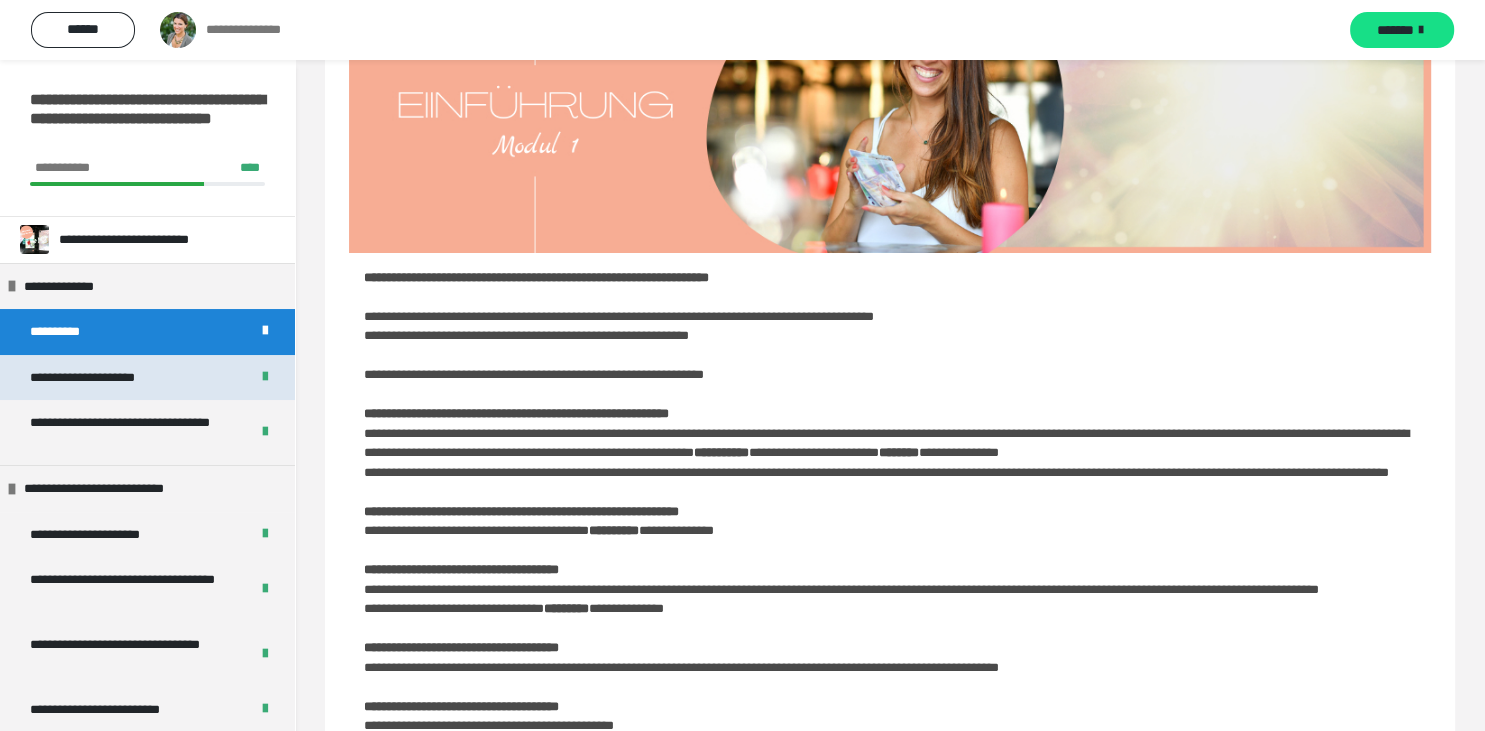 click on "**********" at bounding box center (110, 378) 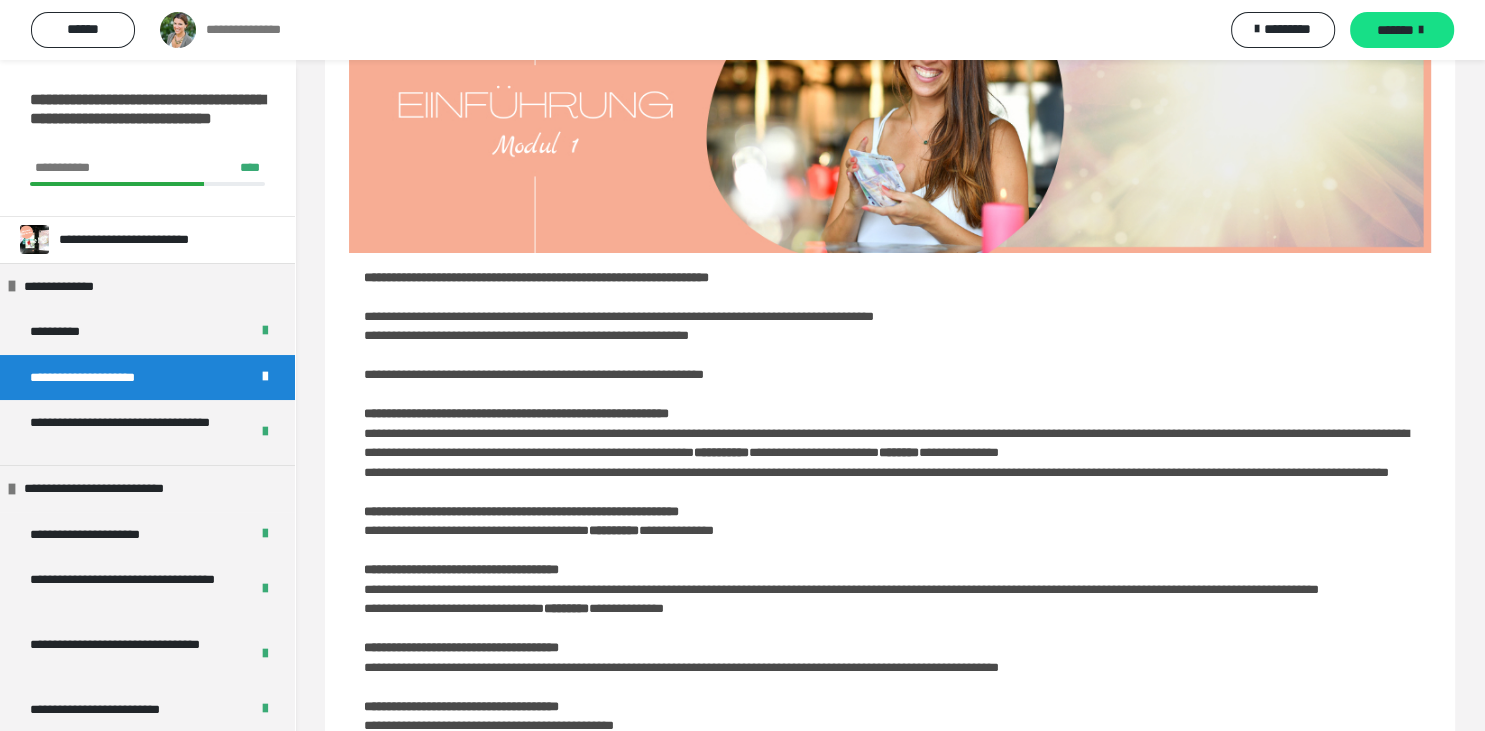 scroll, scrollTop: 110, scrollLeft: 0, axis: vertical 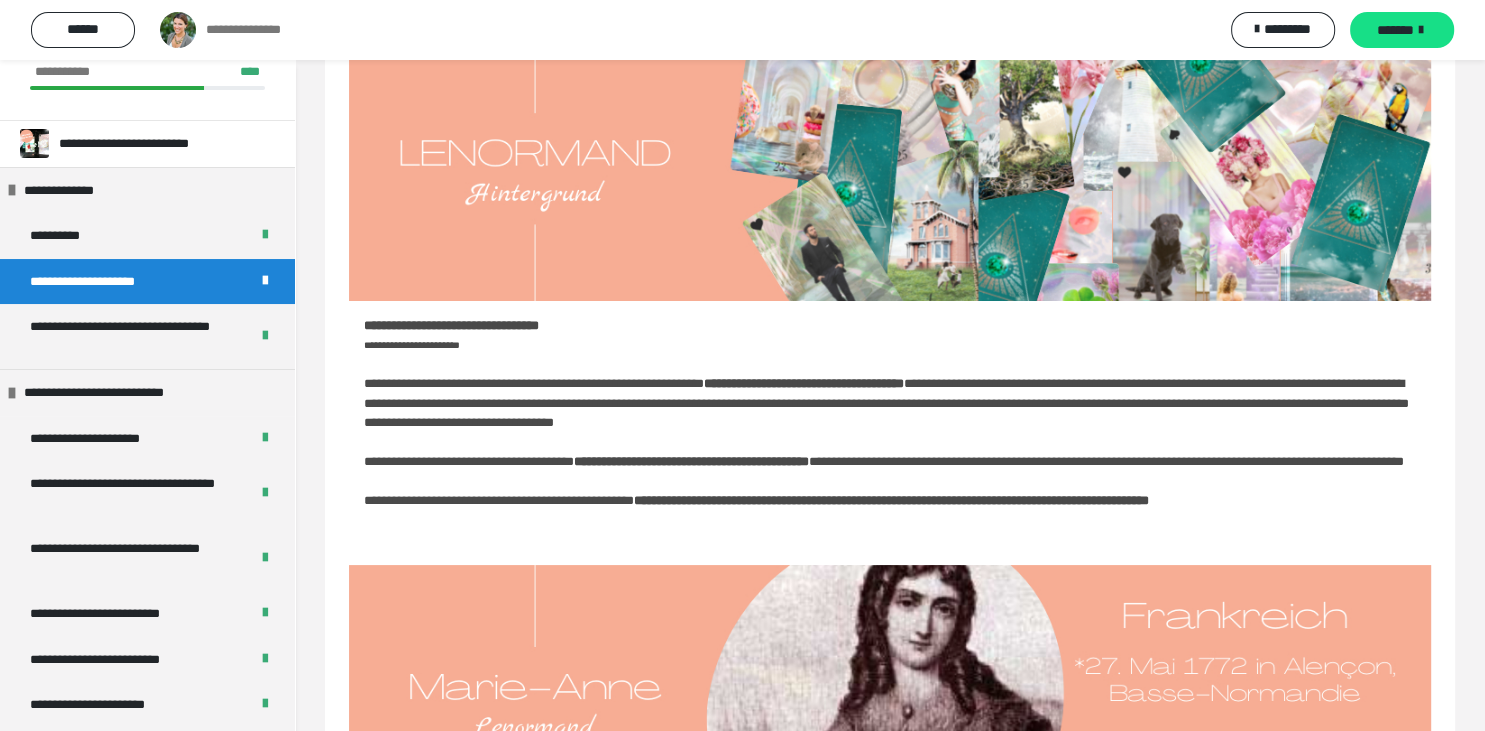 click on "**********" at bounding box center (890, 433) 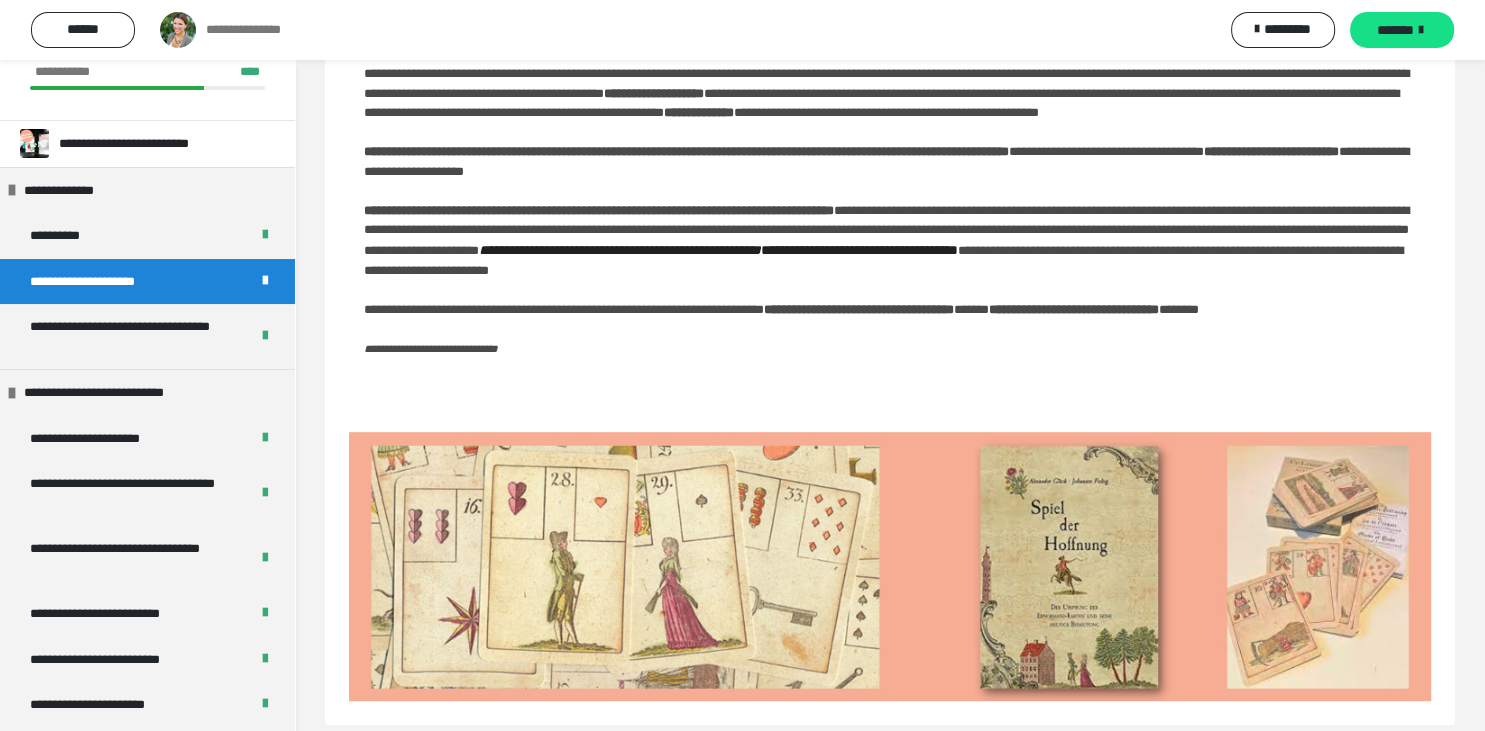 scroll, scrollTop: 919, scrollLeft: 0, axis: vertical 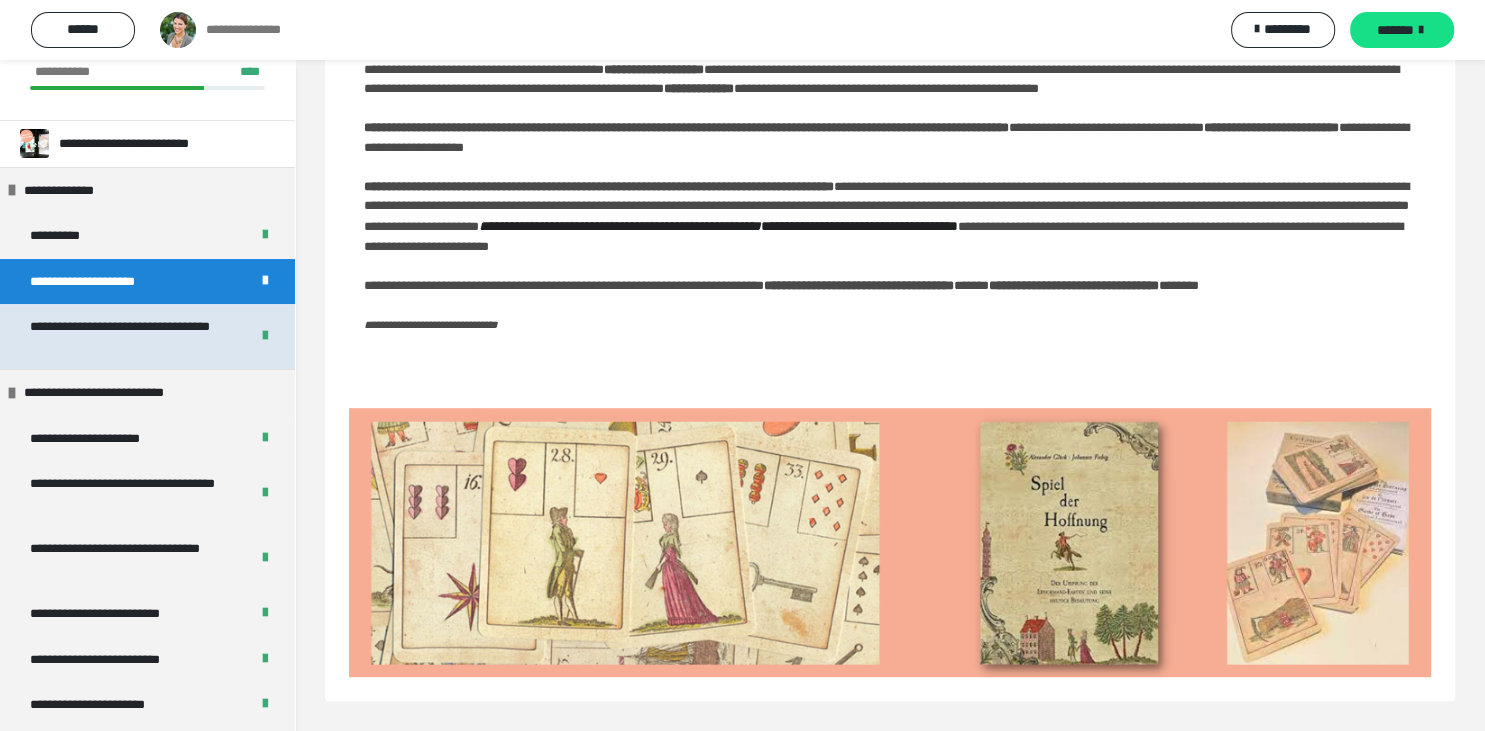click on "**********" at bounding box center [131, 336] 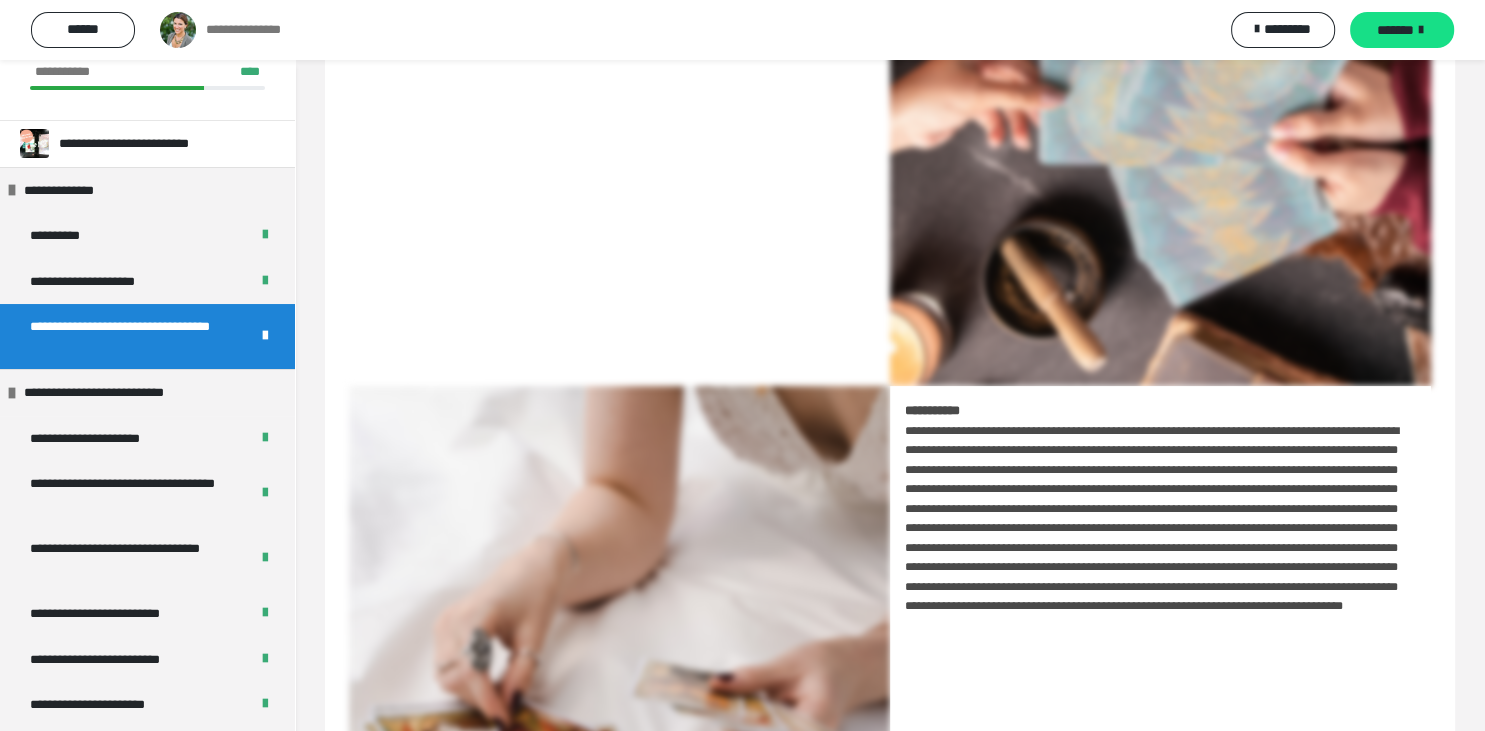 scroll, scrollTop: 672, scrollLeft: 0, axis: vertical 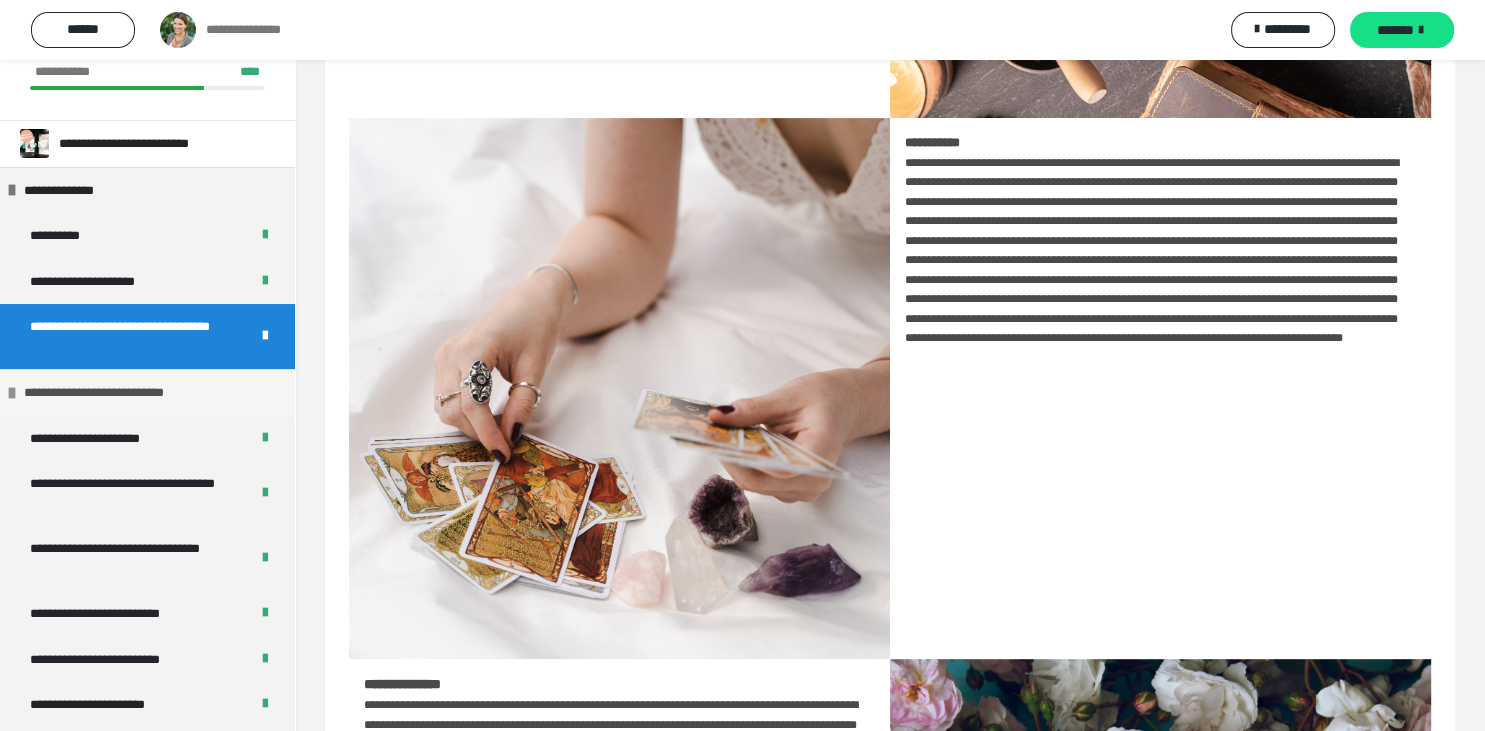 click on "**********" at bounding box center [100, 393] 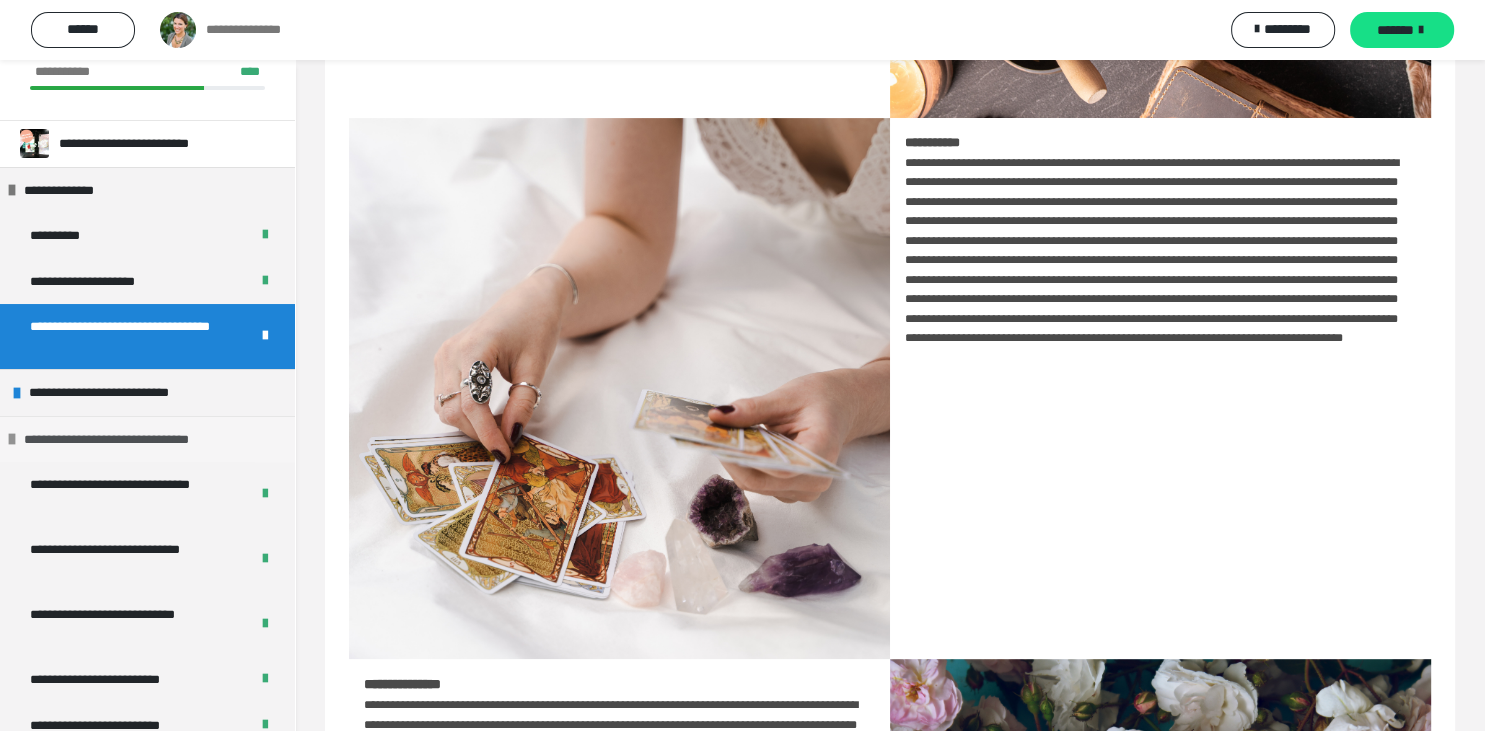 click on "**********" at bounding box center [139, 440] 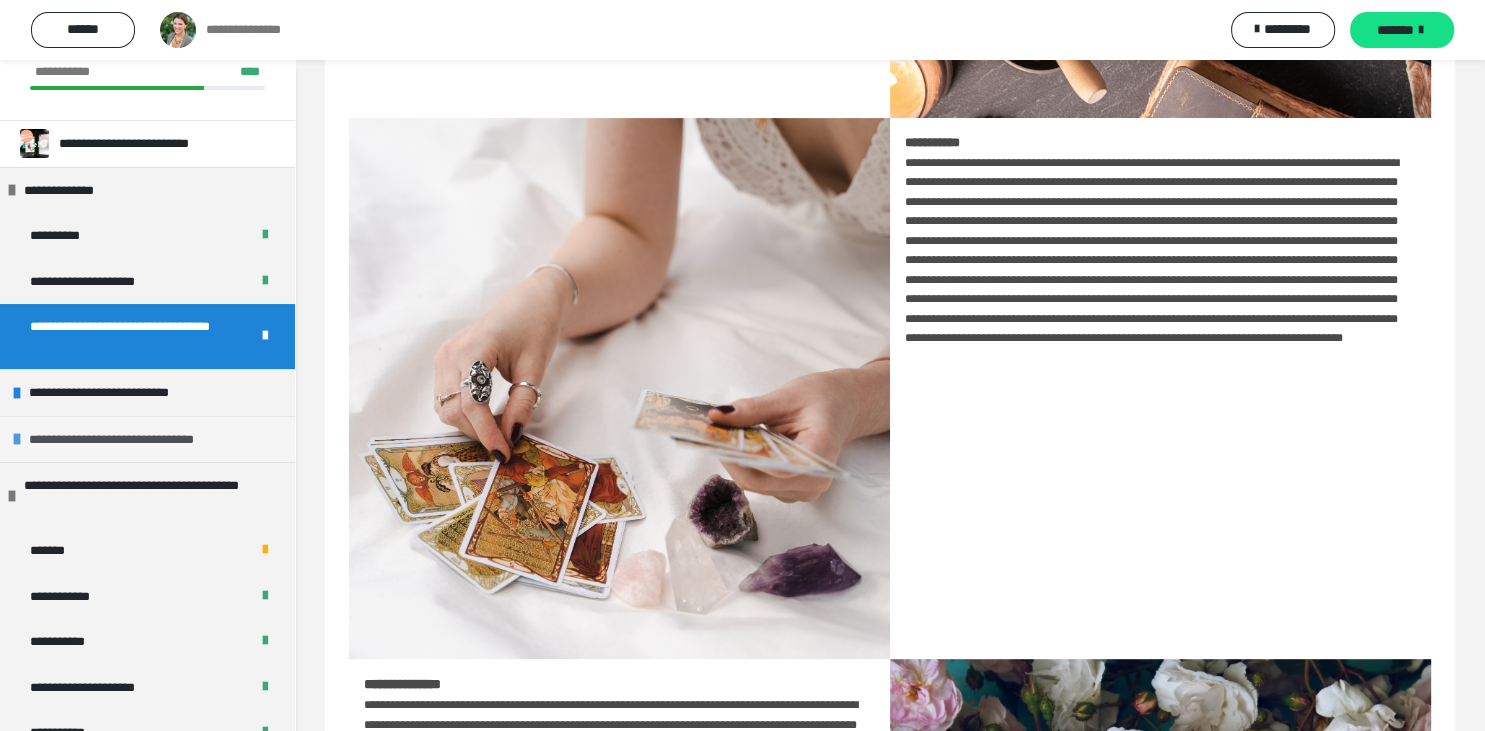 click on "**********" at bounding box center (144, 440) 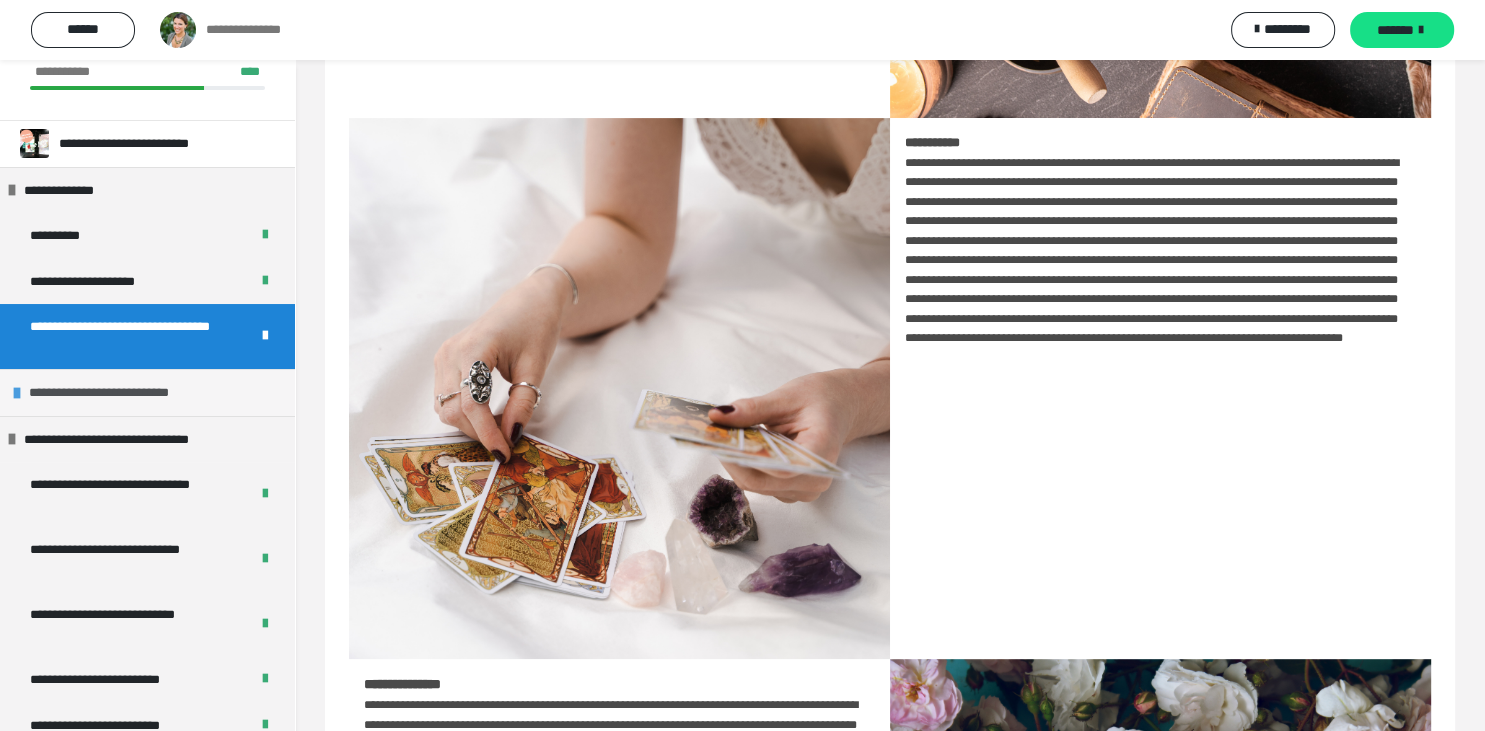 click on "**********" at bounding box center (105, 393) 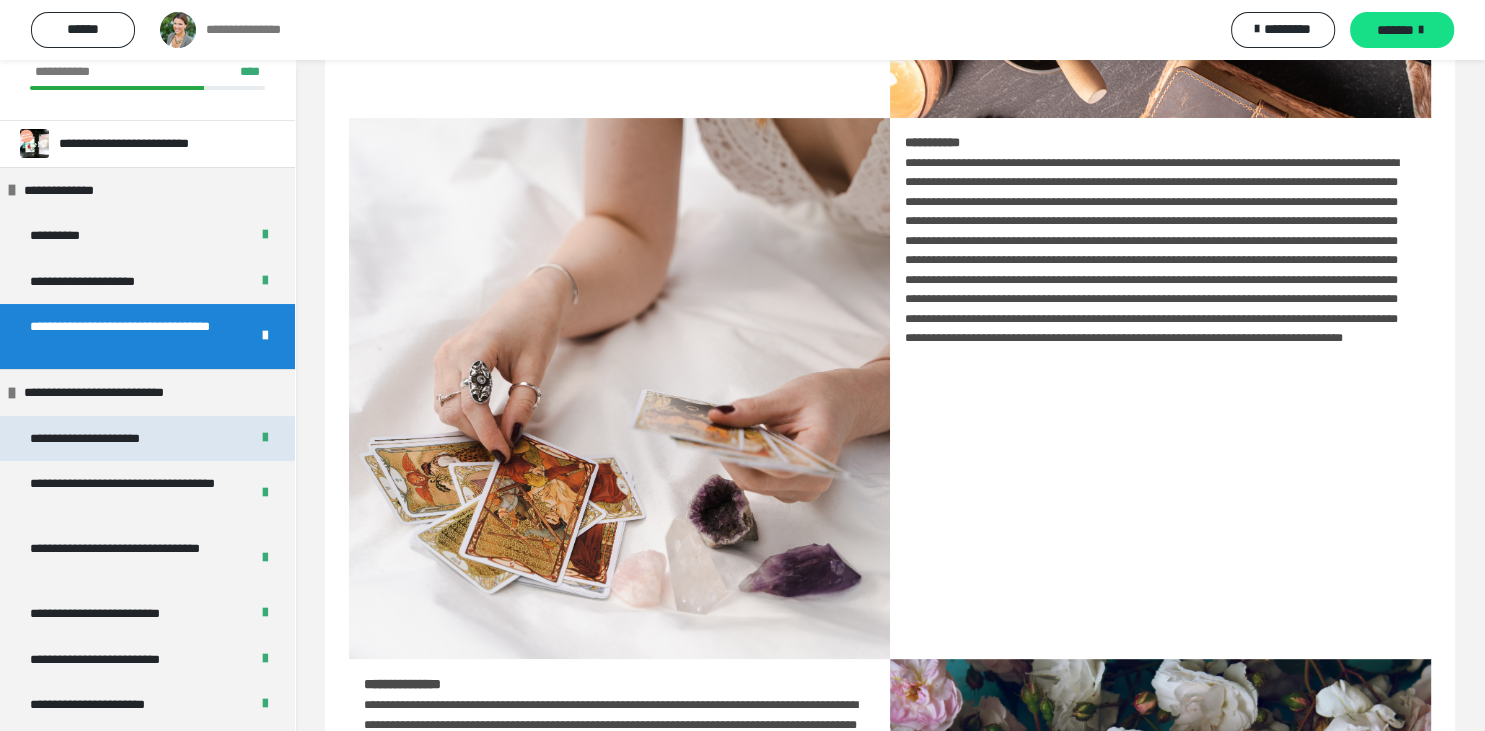 click on "**********" at bounding box center (103, 439) 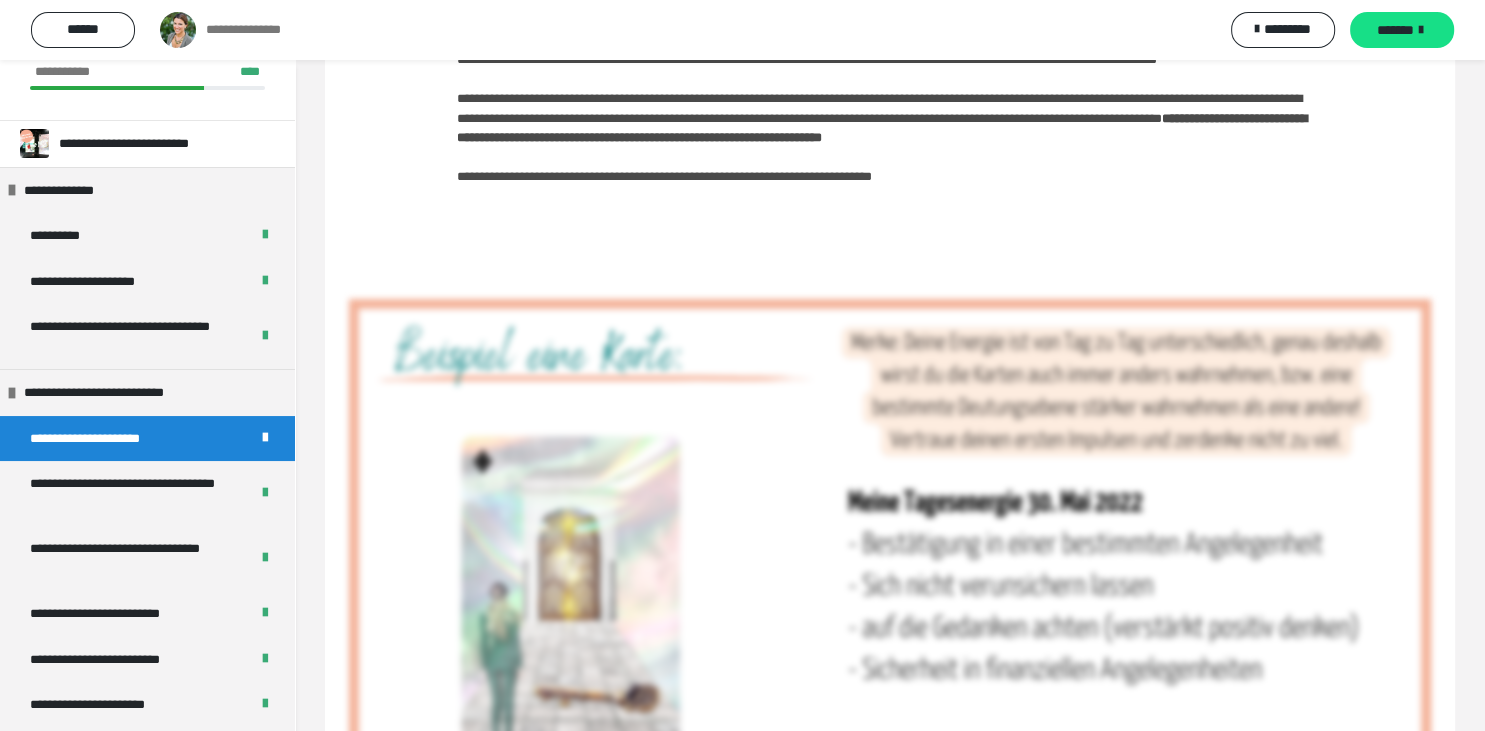 scroll, scrollTop: 1418, scrollLeft: 0, axis: vertical 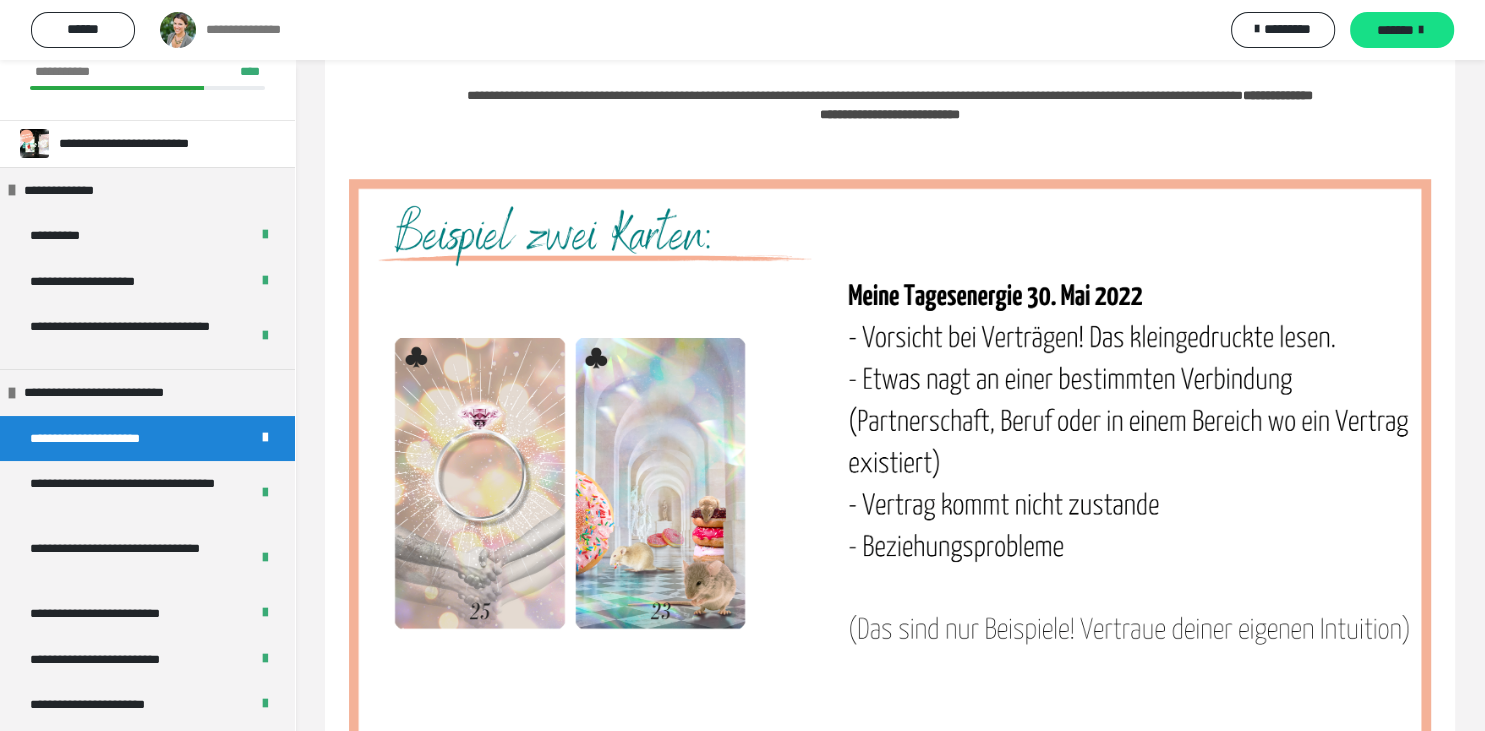click on "**********" at bounding box center [889, -834] 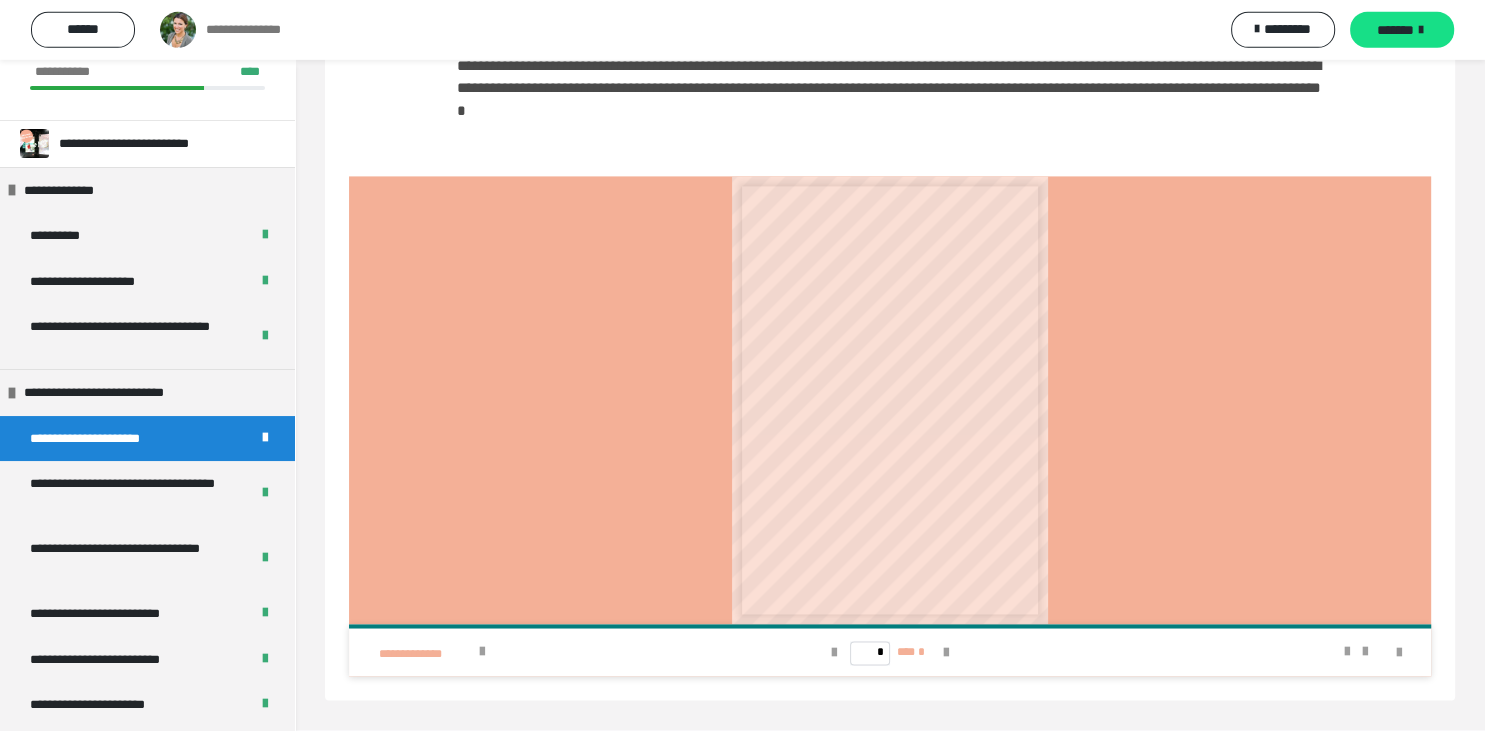 scroll, scrollTop: 3136, scrollLeft: 0, axis: vertical 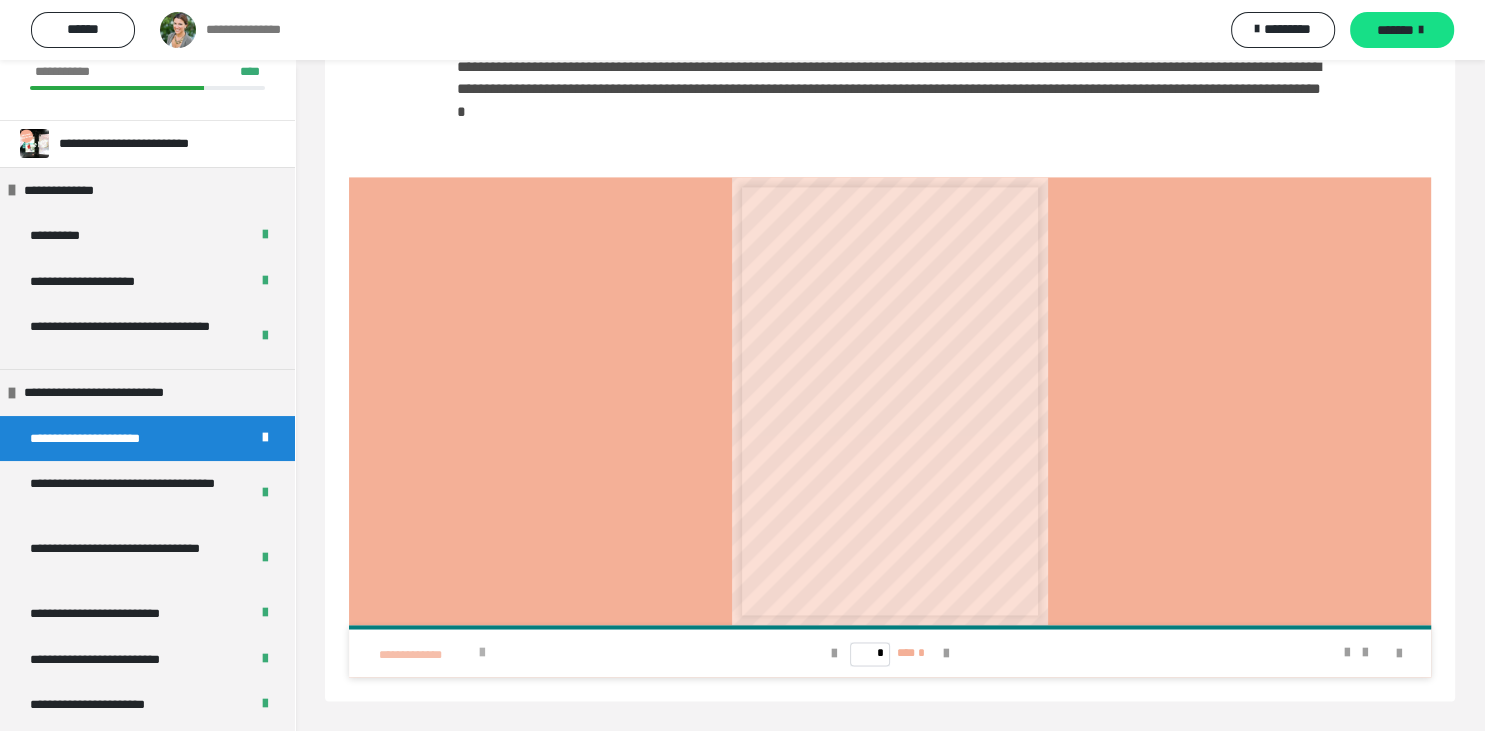 click on "**********" at bounding box center [426, 655] 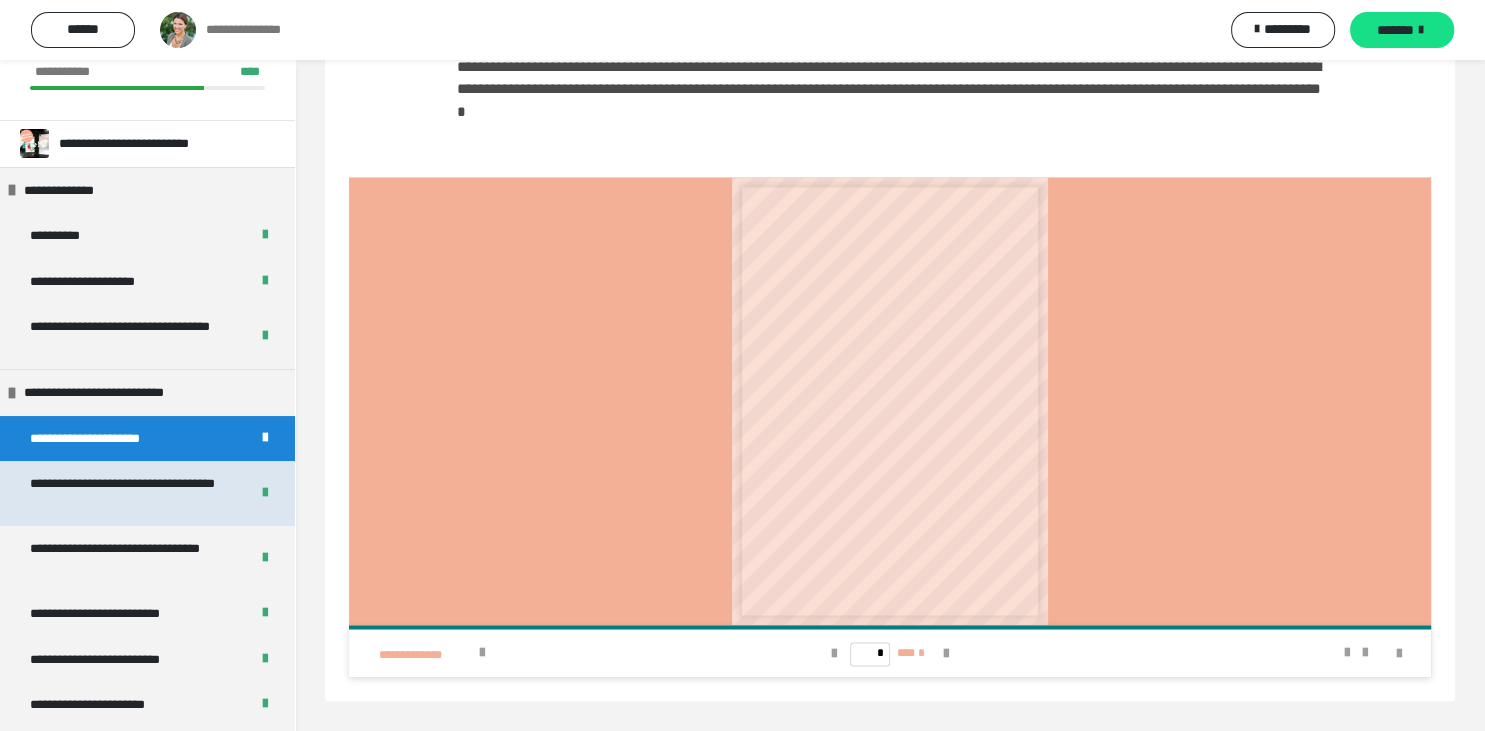 click on "**********" at bounding box center [131, 493] 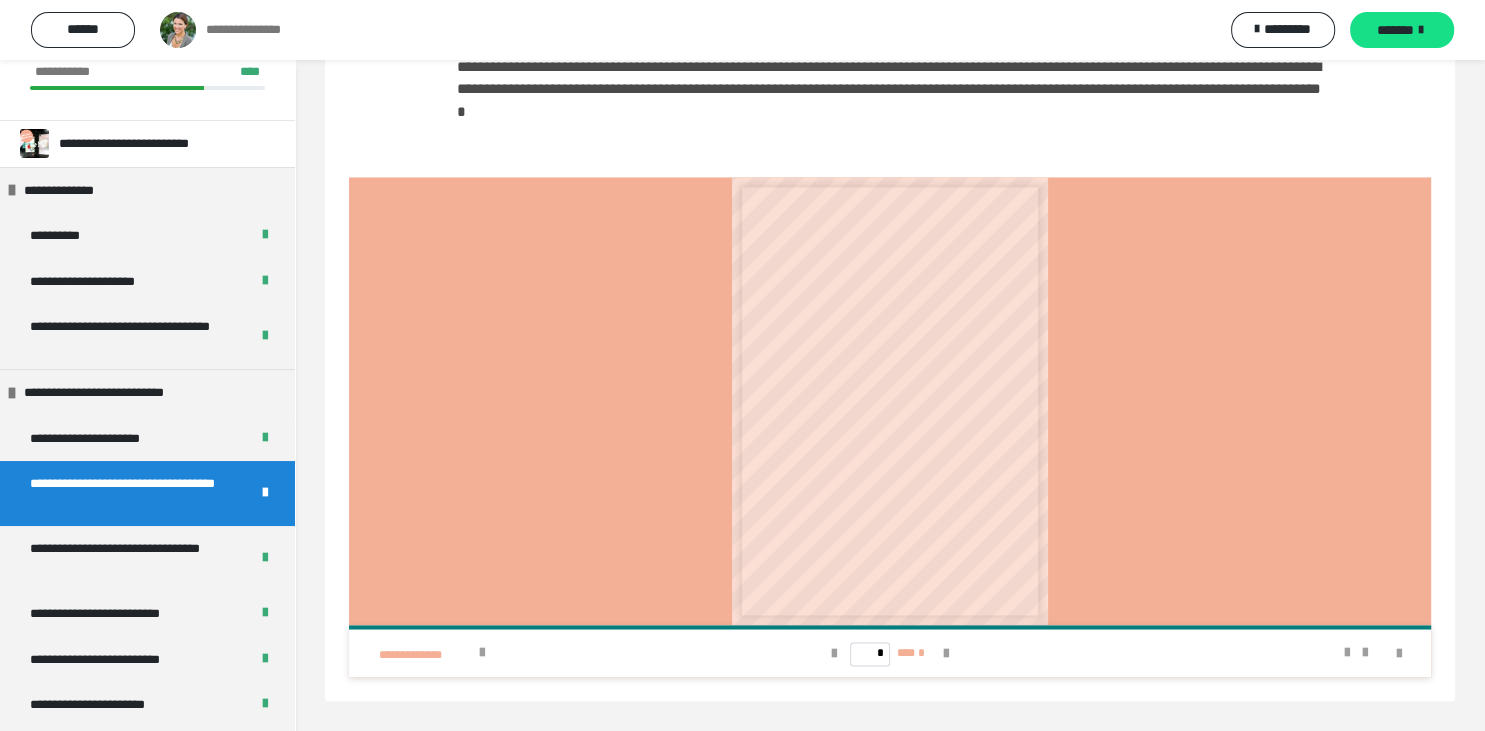 scroll, scrollTop: 73, scrollLeft: 0, axis: vertical 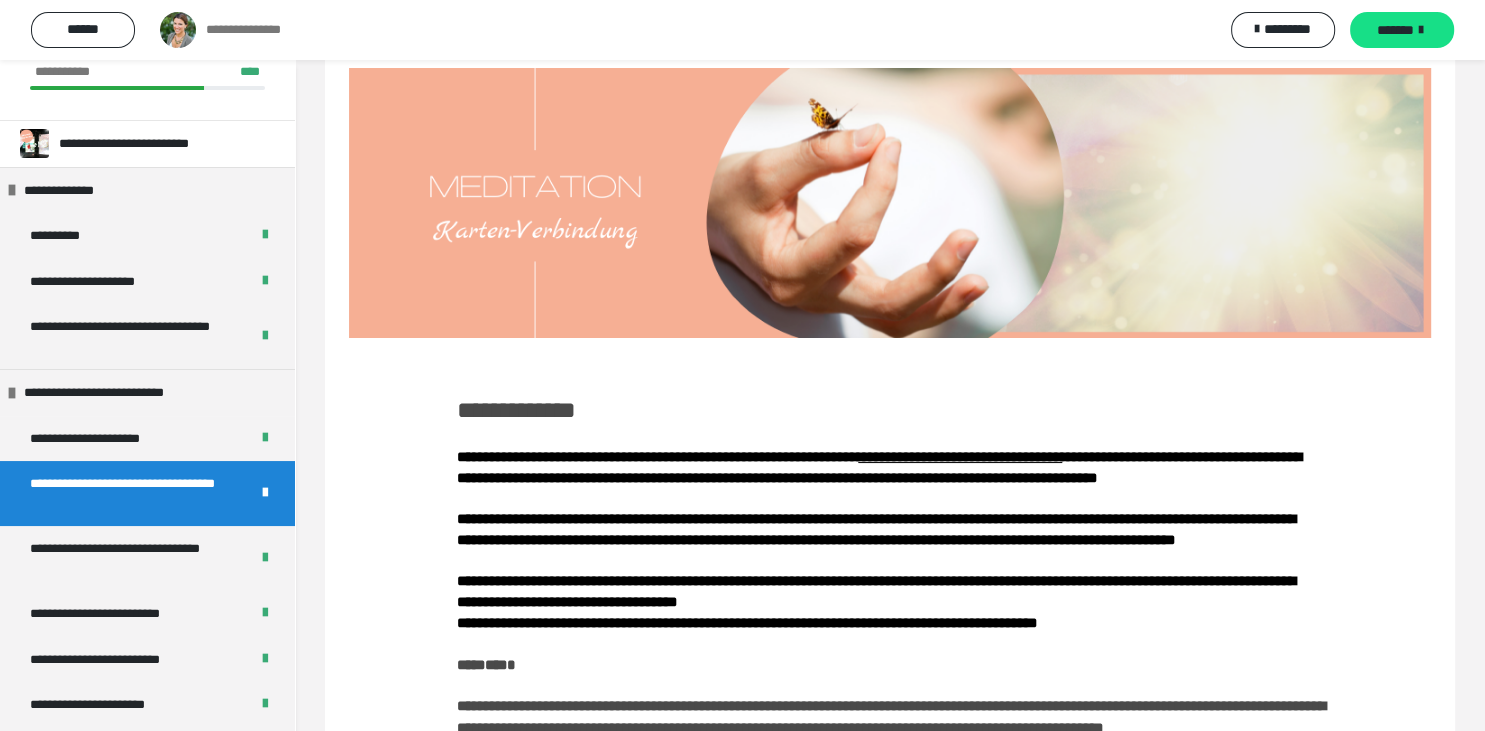 click on "**********" at bounding box center (876, 529) 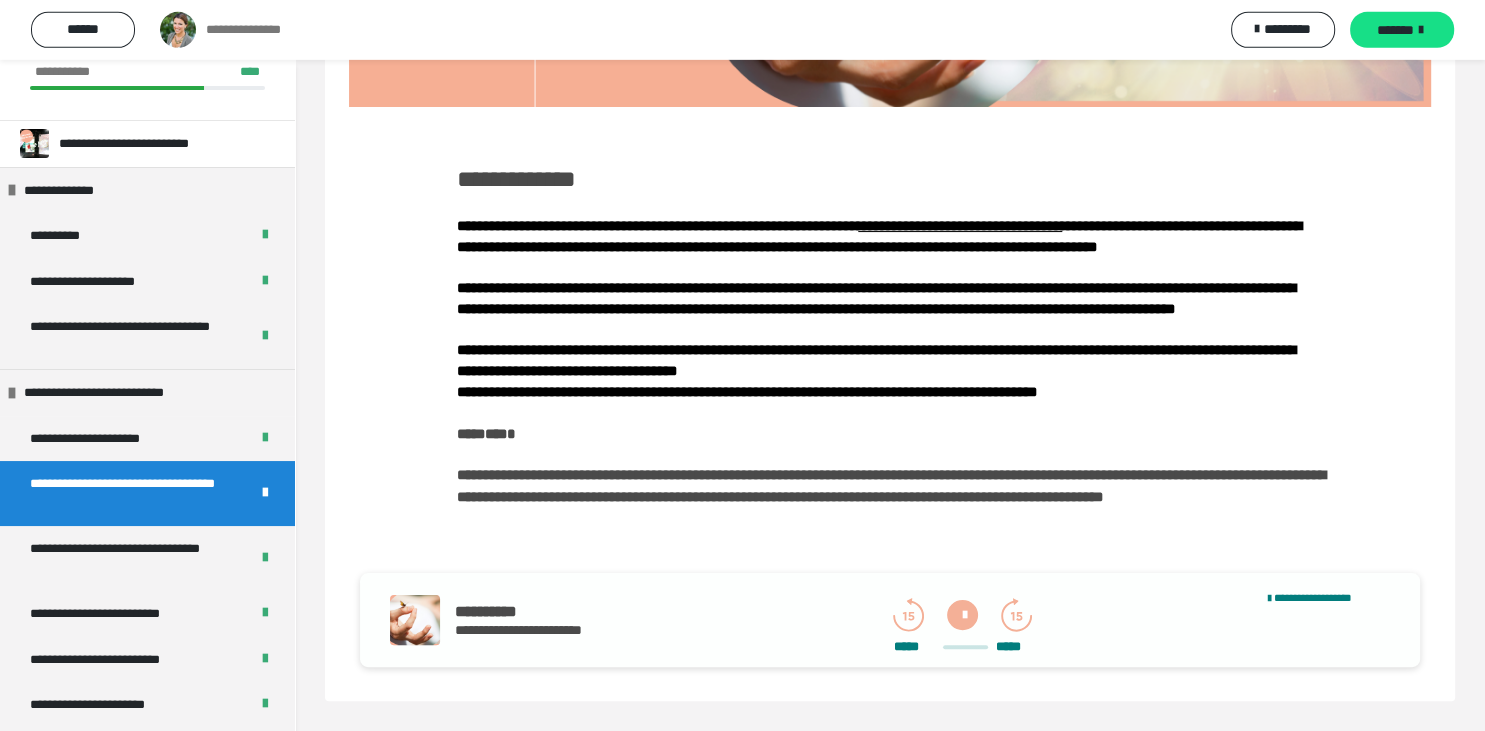 scroll, scrollTop: 369, scrollLeft: 0, axis: vertical 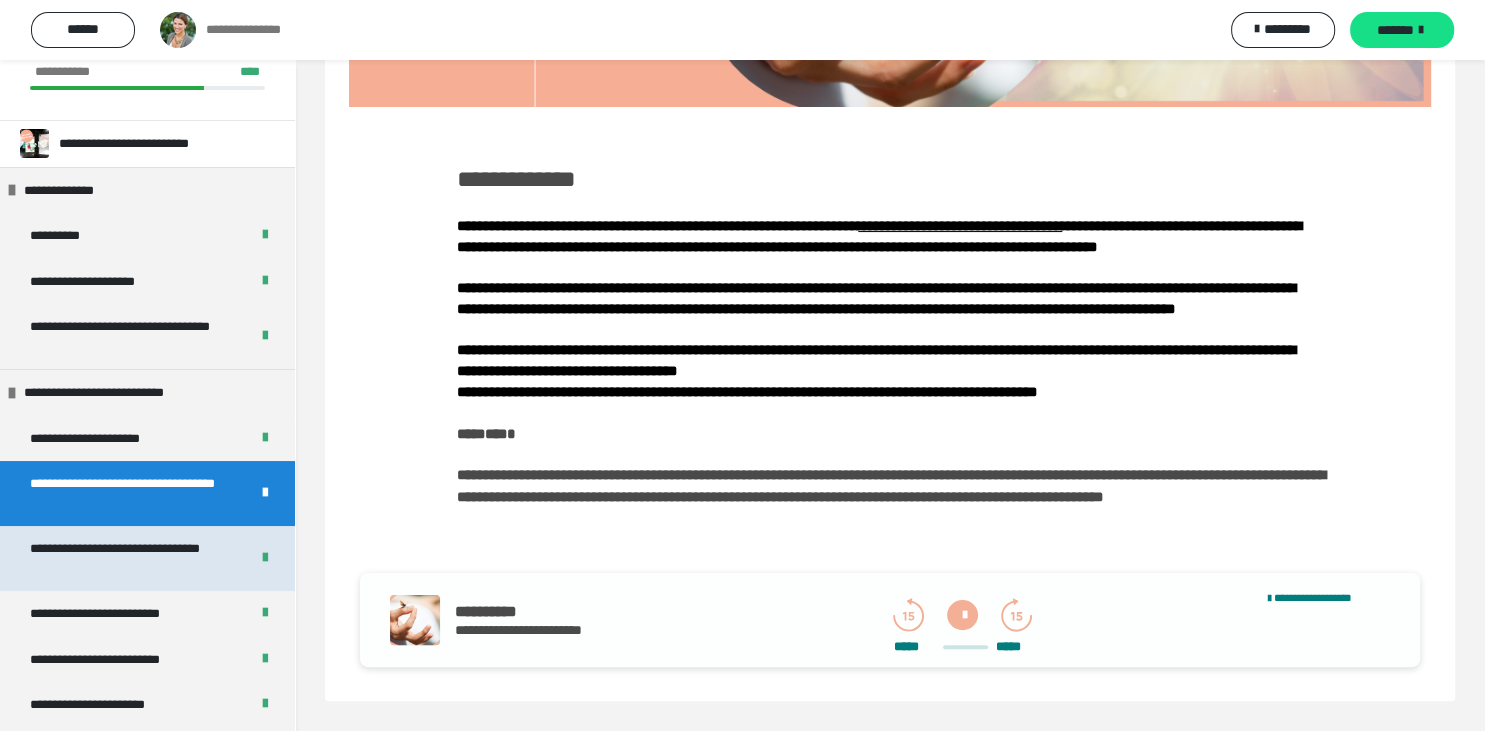 click on "**********" at bounding box center (131, 558) 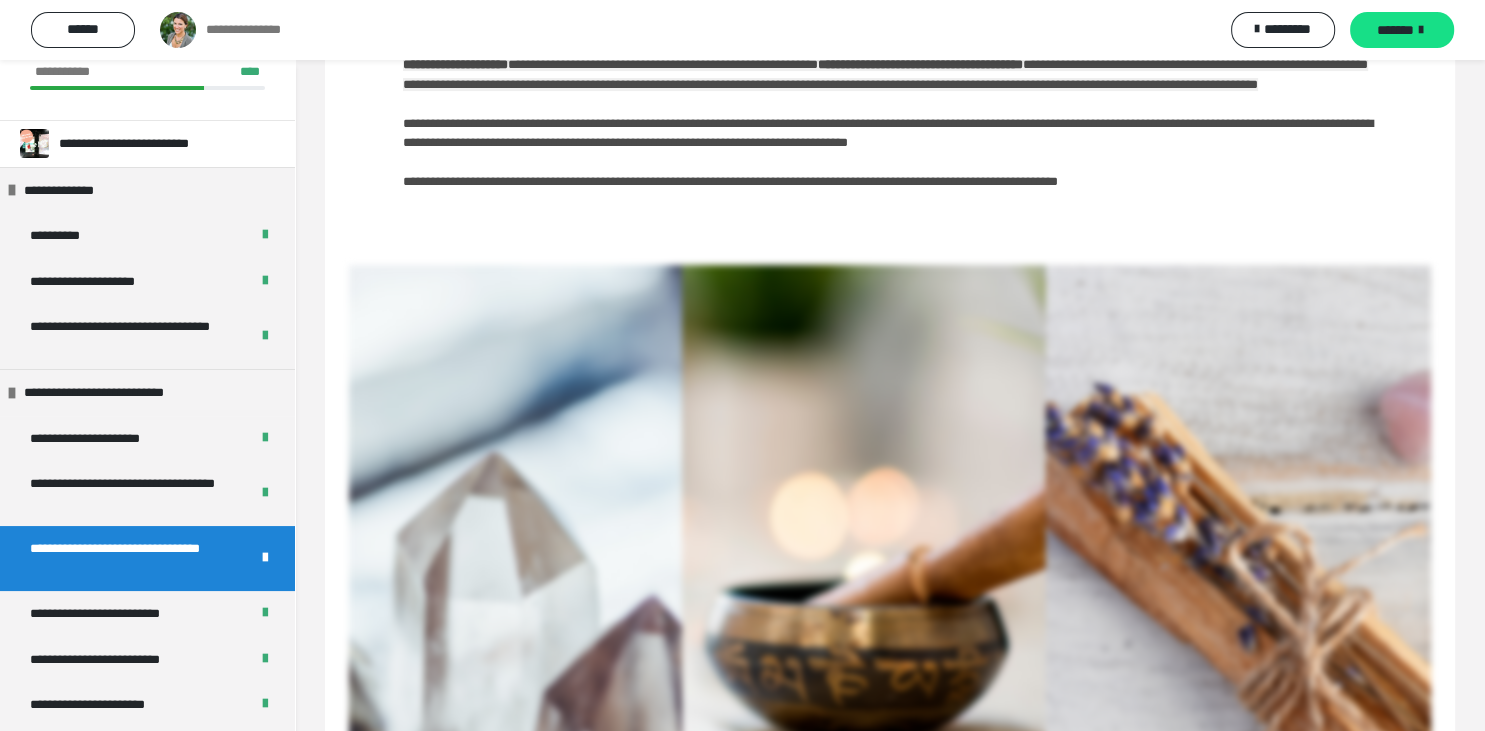 scroll, scrollTop: 638, scrollLeft: 0, axis: vertical 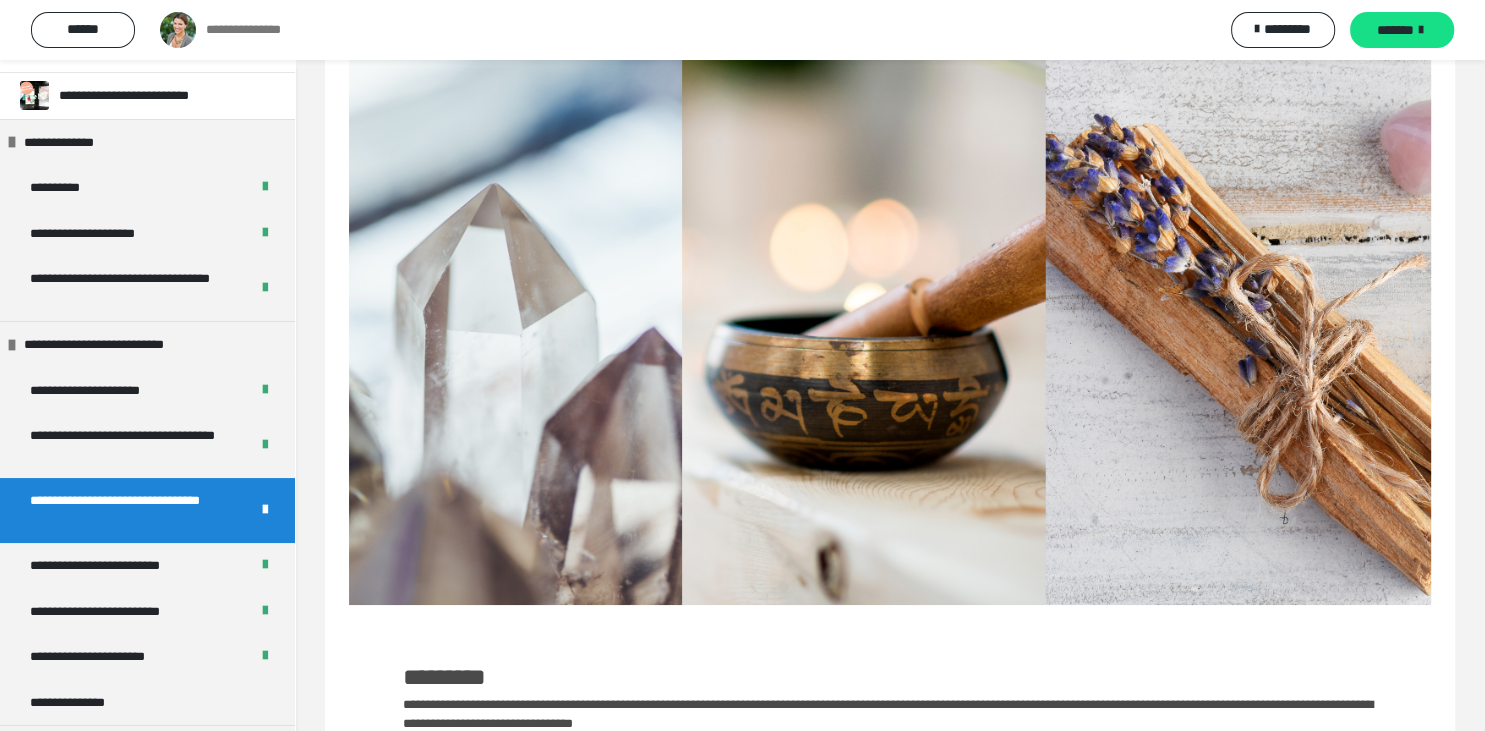 click on "**********" at bounding box center (890, -193) 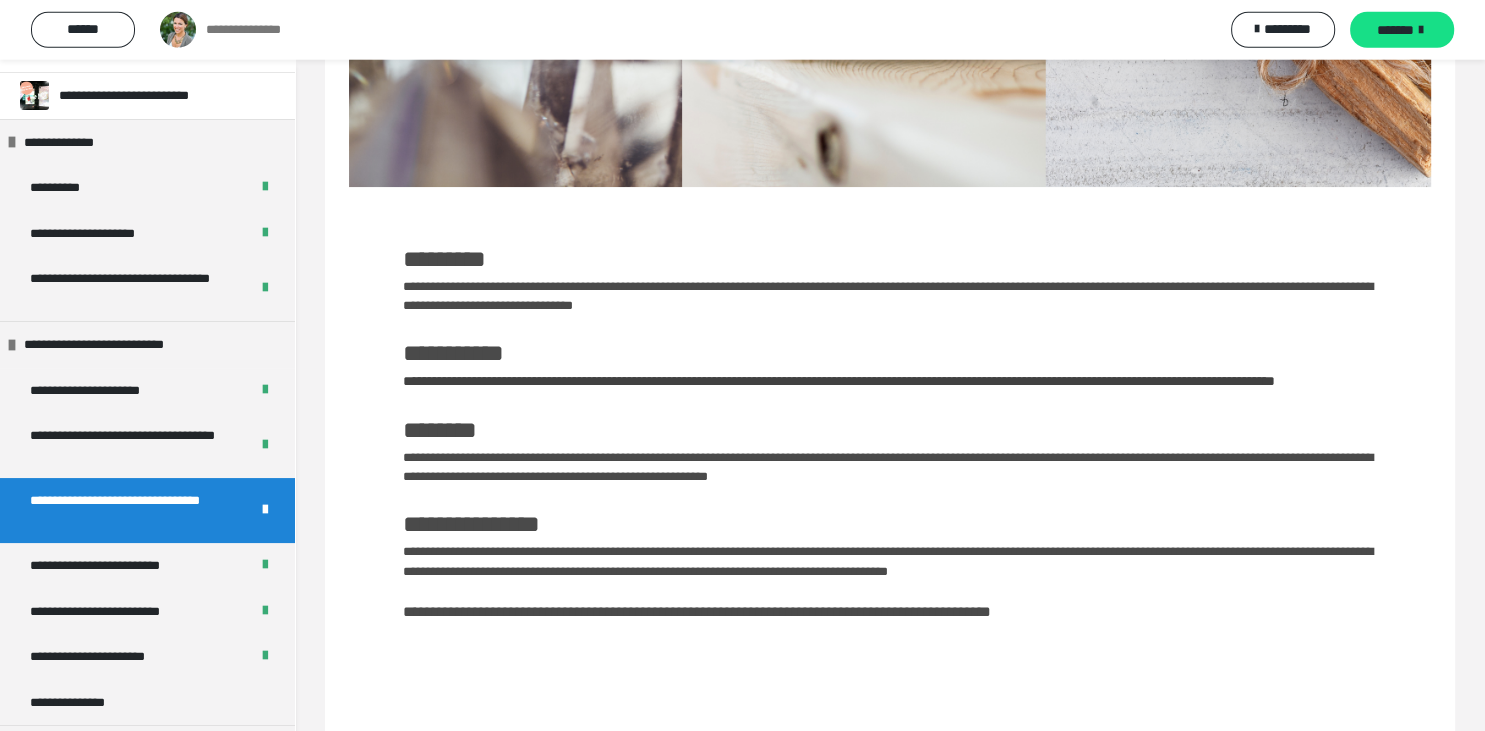scroll, scrollTop: 943, scrollLeft: 0, axis: vertical 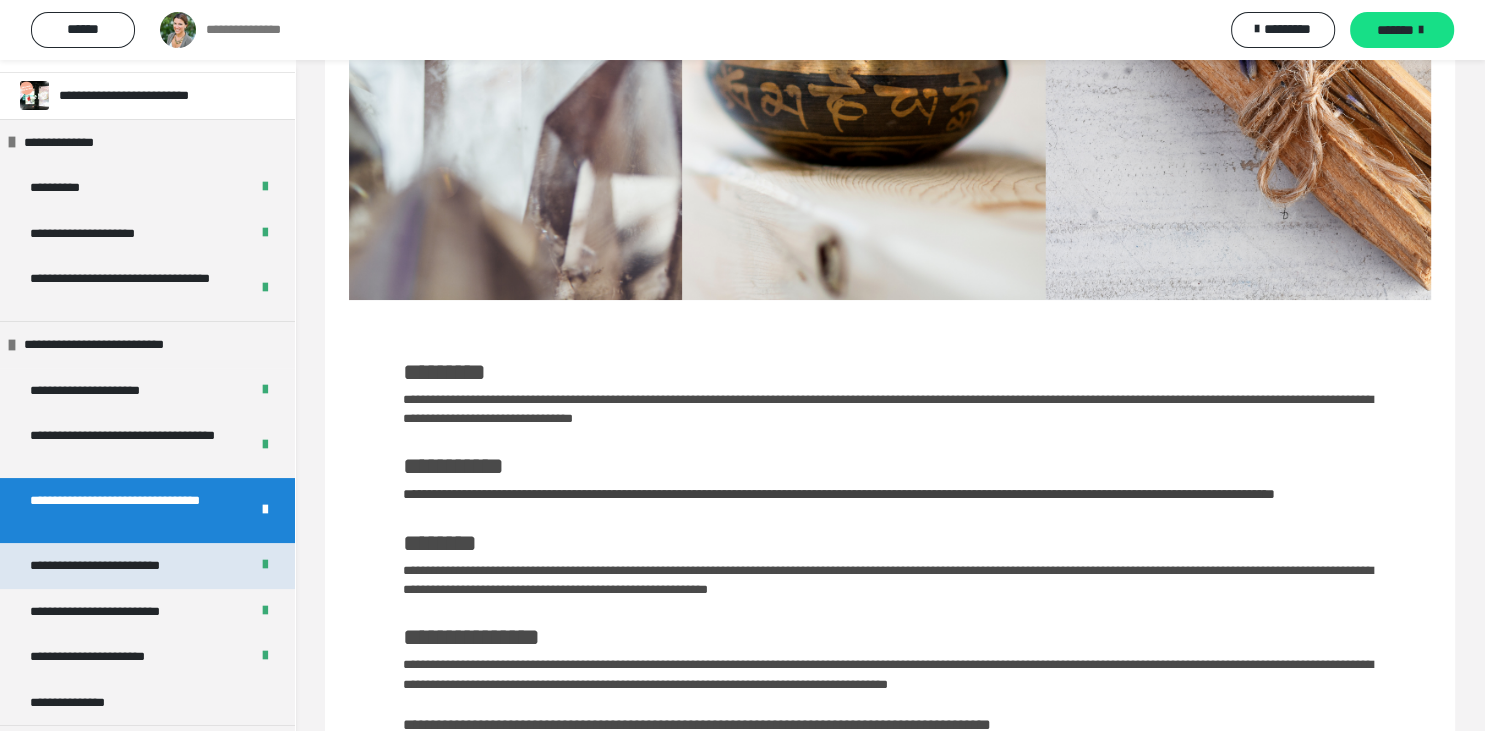 click on "**********" at bounding box center [122, 566] 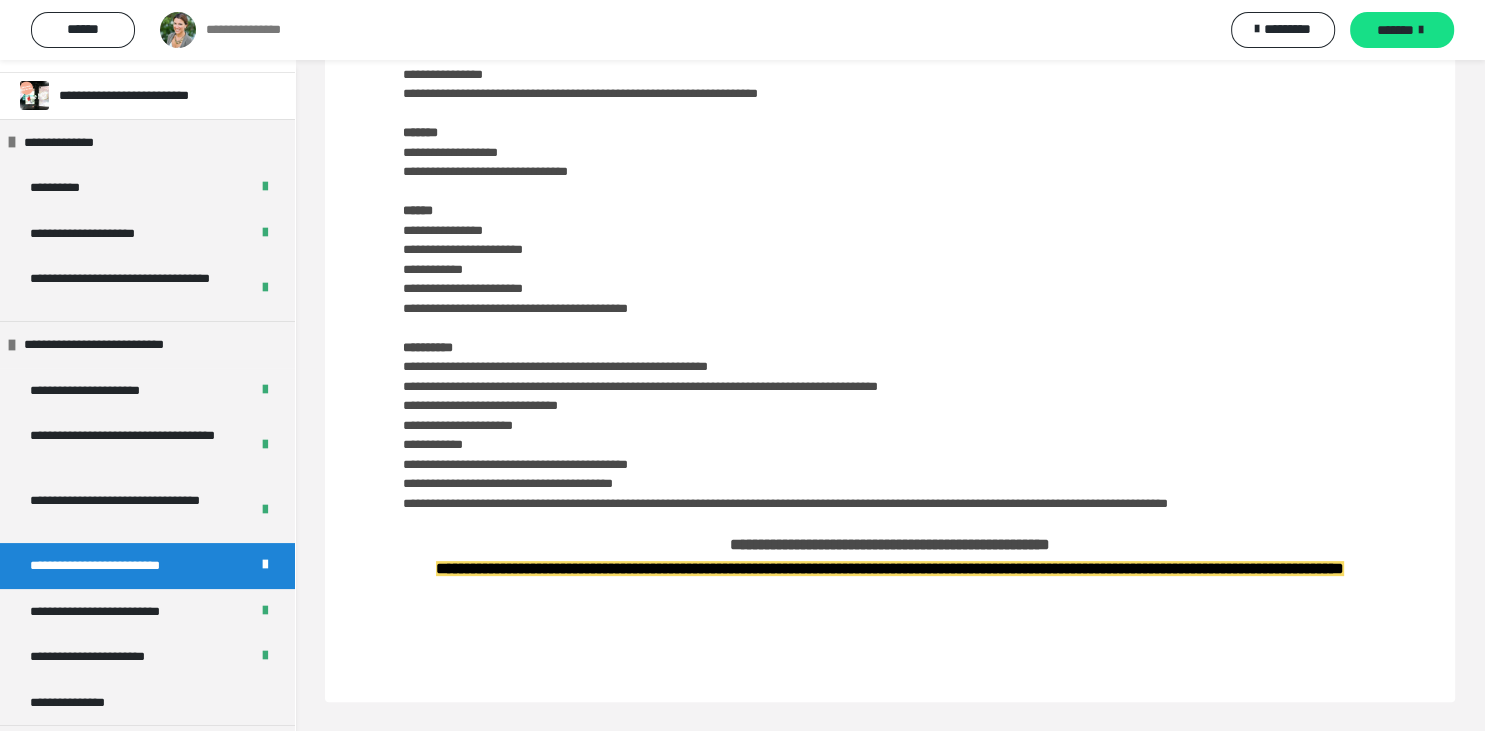 scroll, scrollTop: 650, scrollLeft: 0, axis: vertical 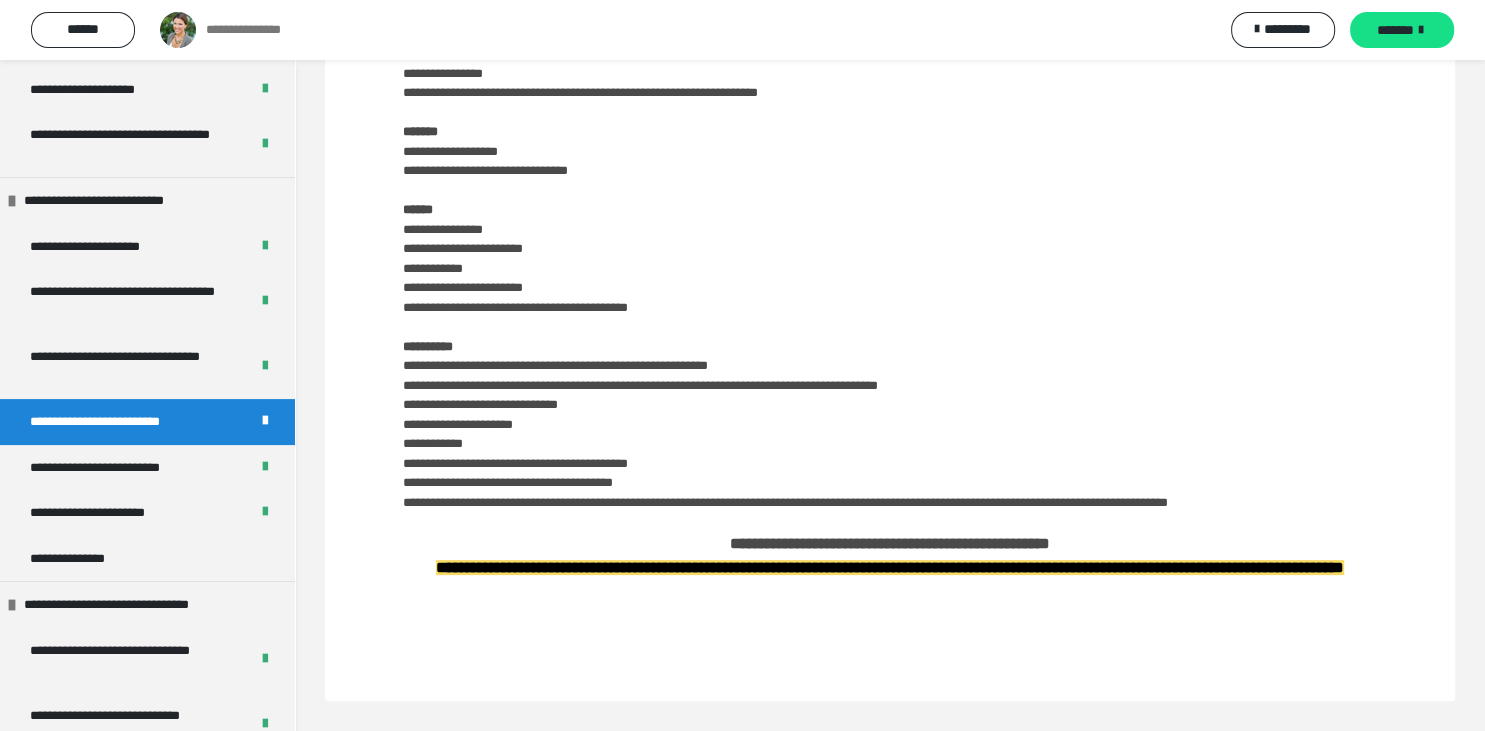 click on "**********" at bounding box center (890, 218) 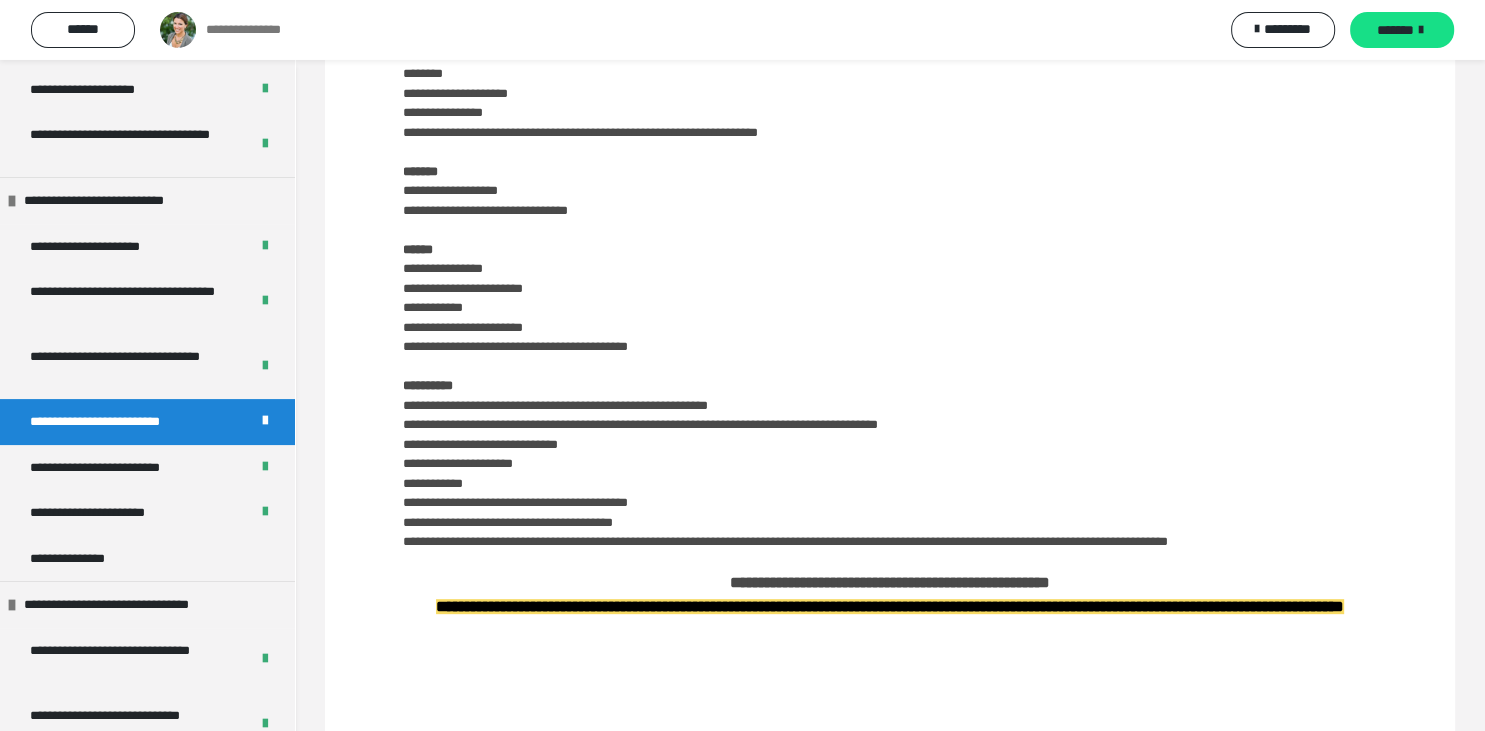 scroll, scrollTop: 651, scrollLeft: 0, axis: vertical 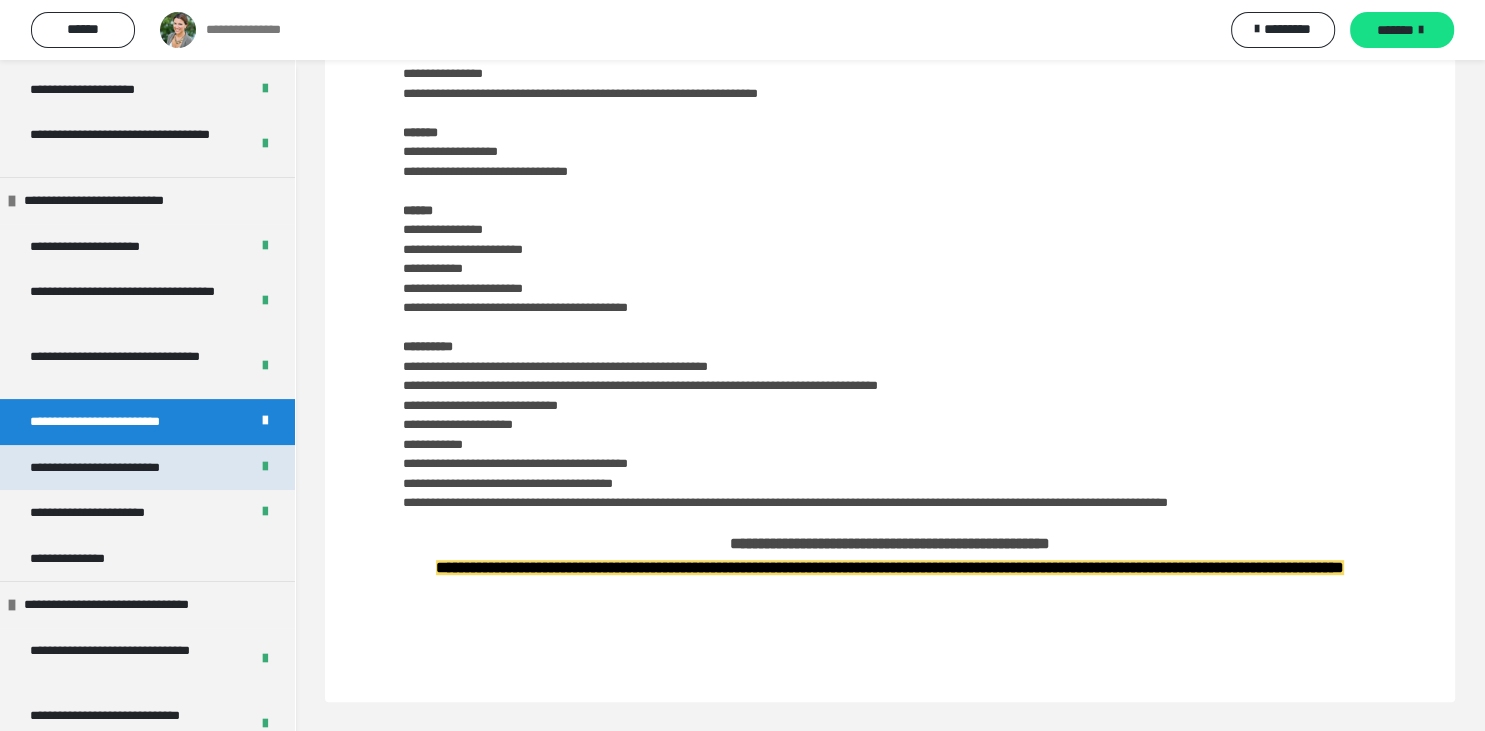 click on "**********" at bounding box center (118, 468) 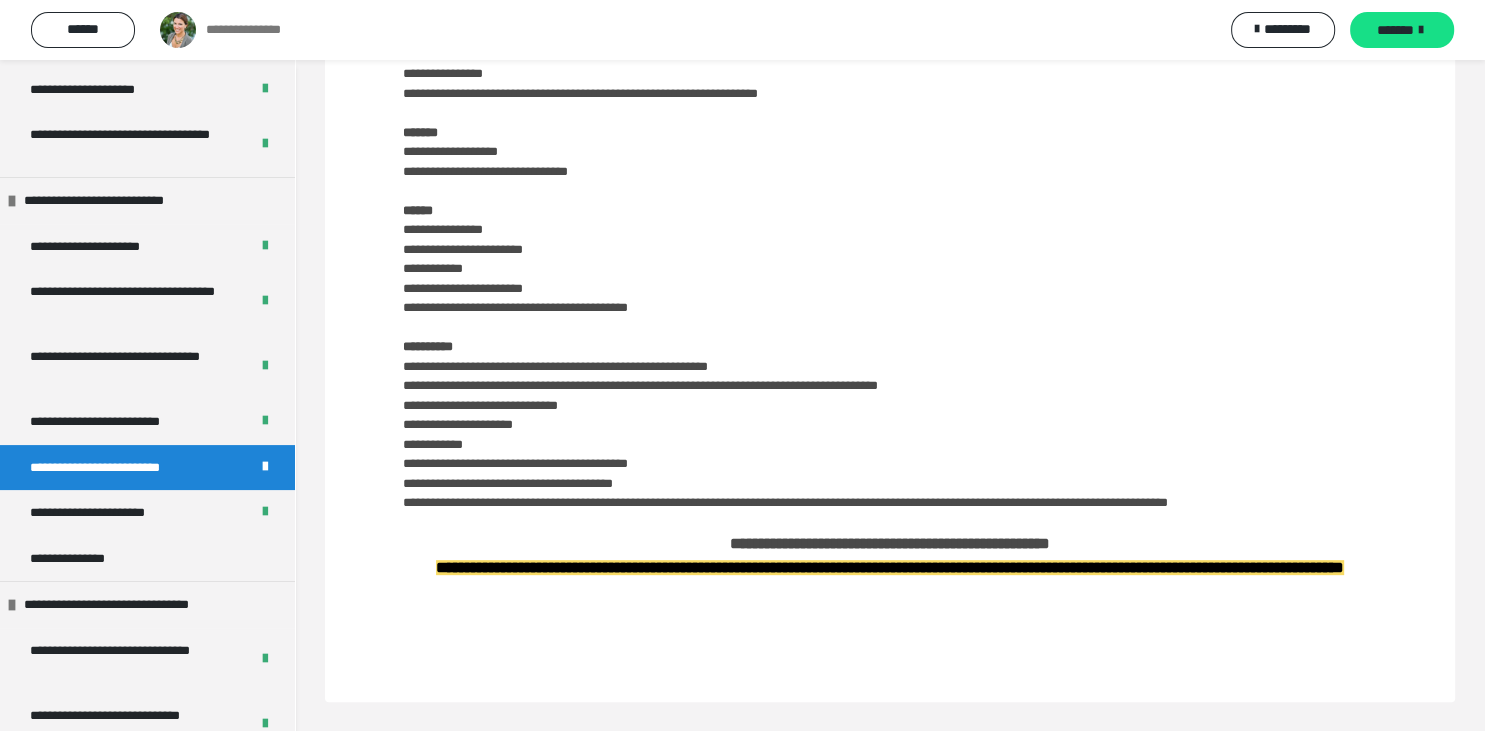 scroll, scrollTop: 60, scrollLeft: 0, axis: vertical 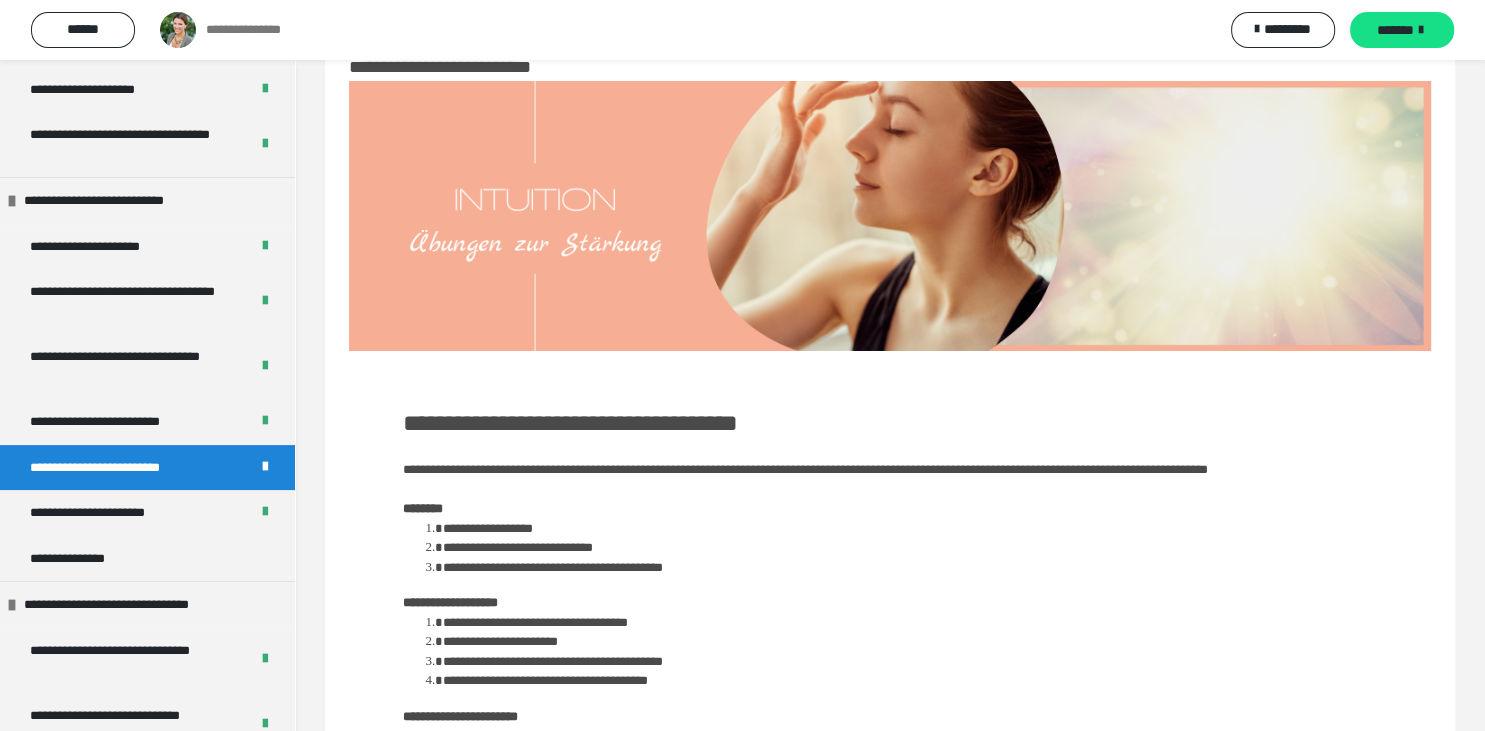 click on "**********" at bounding box center [890, 595] 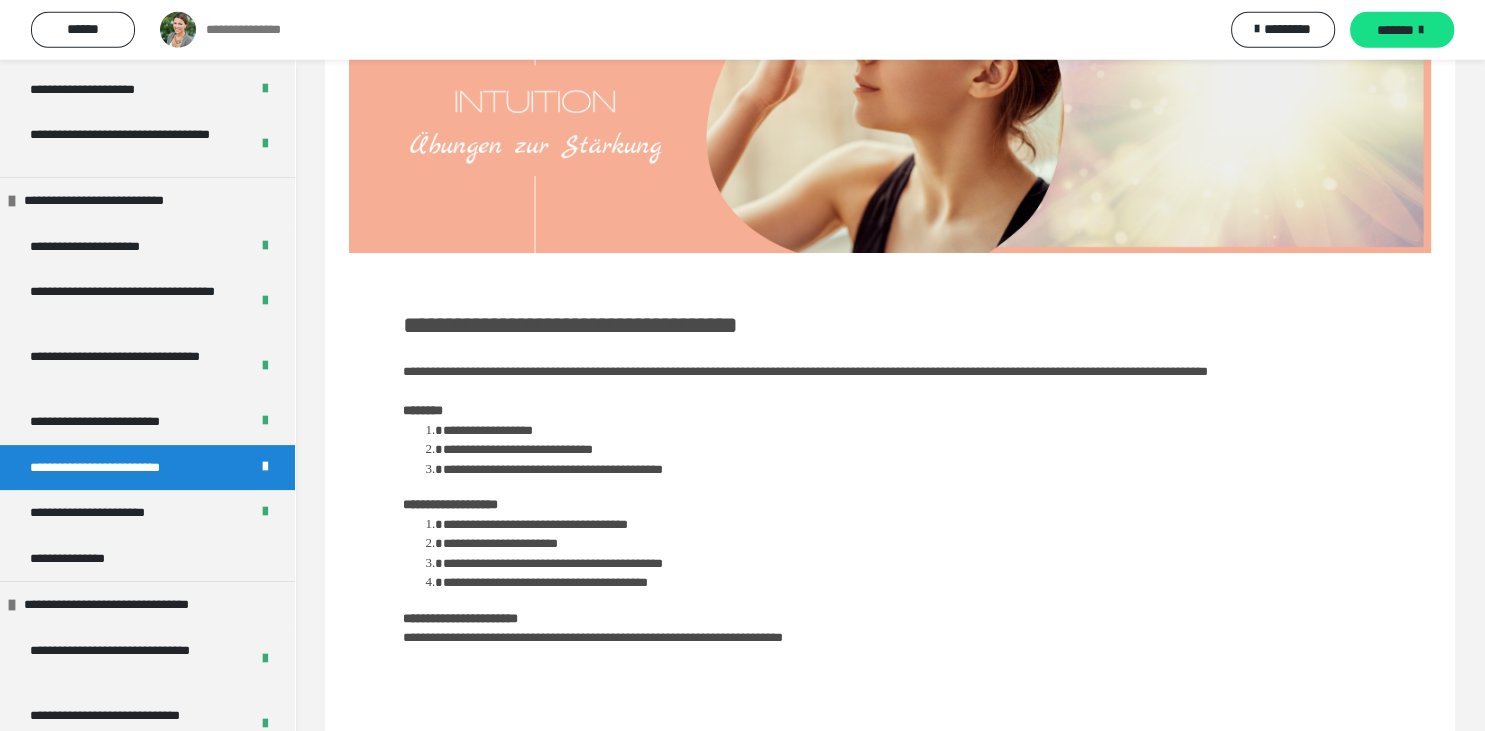 scroll, scrollTop: 165, scrollLeft: 0, axis: vertical 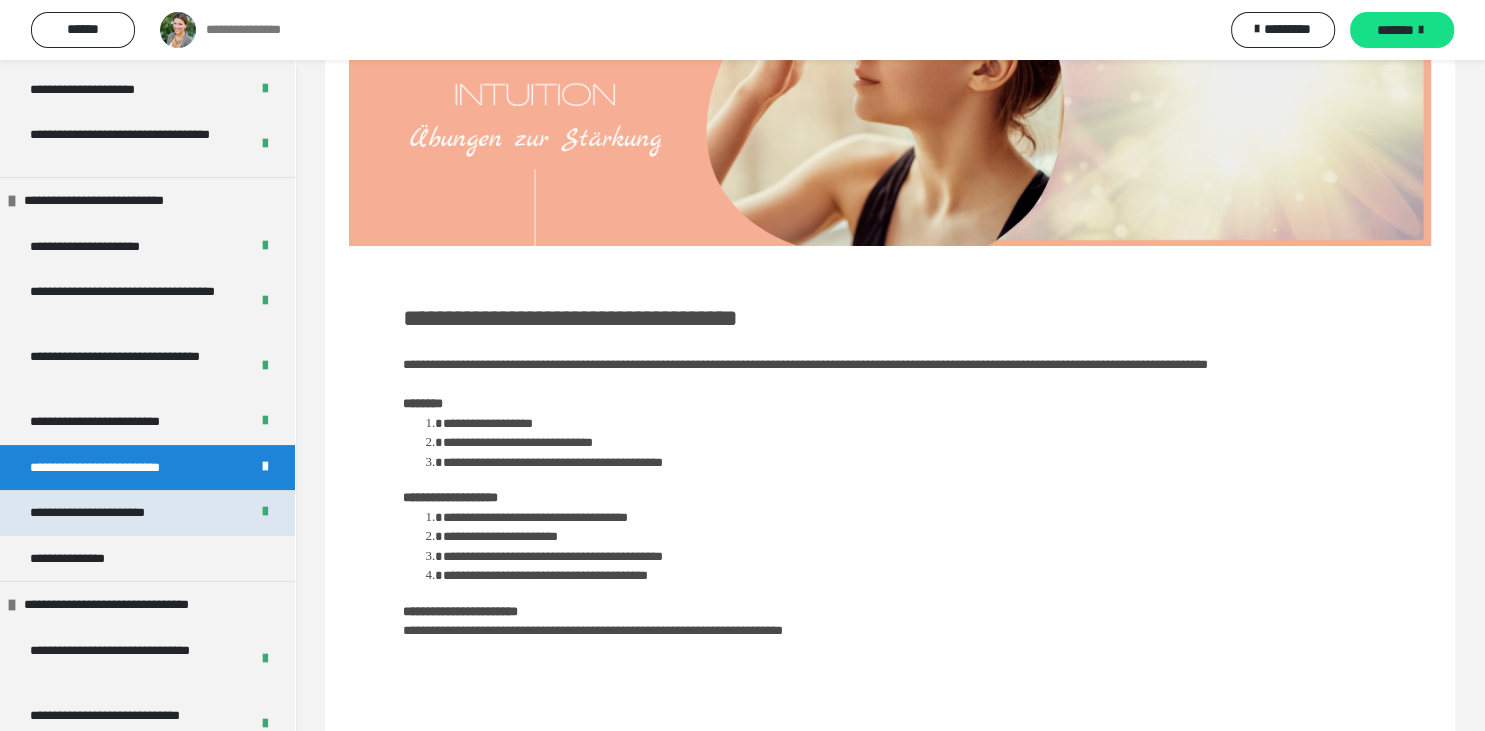 click on "**********" at bounding box center [111, 513] 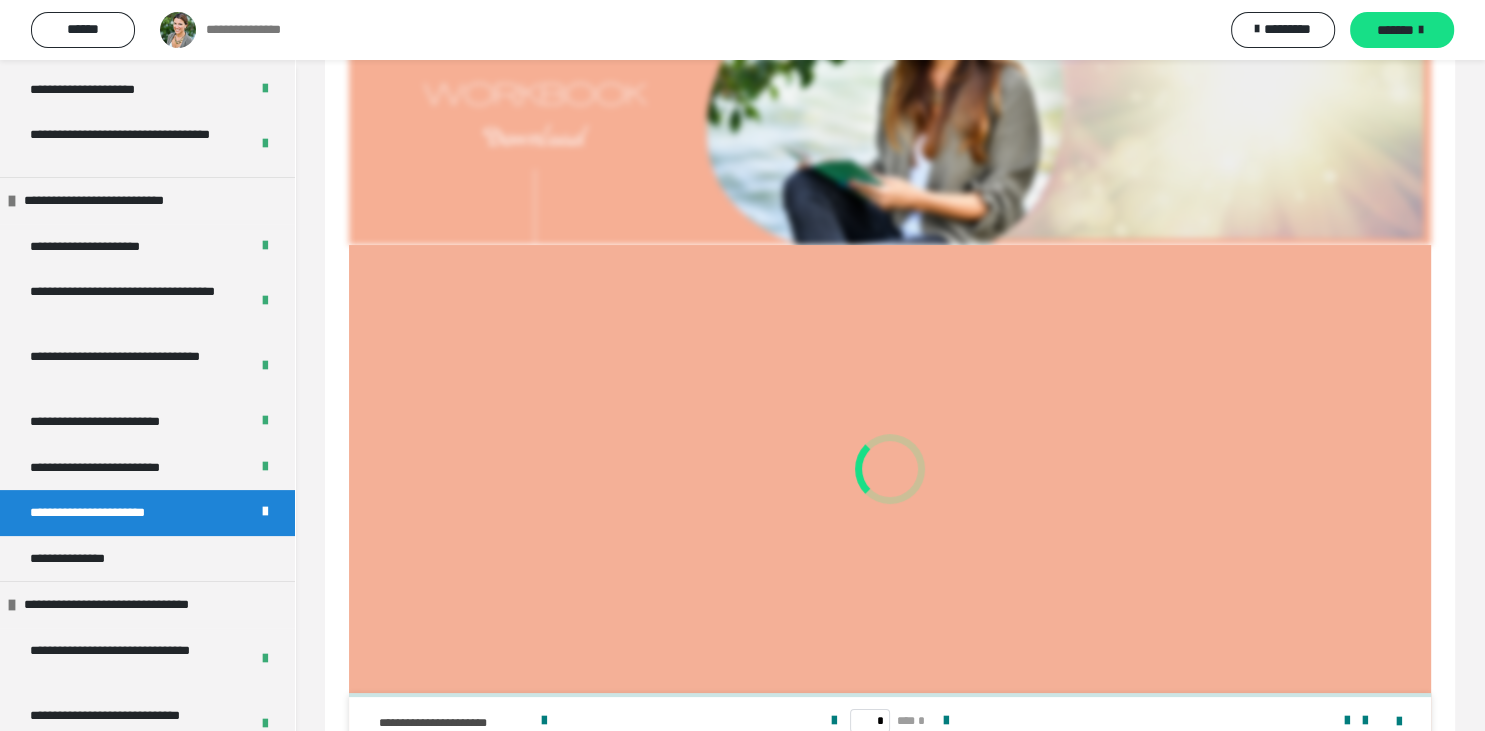 scroll, scrollTop: 60, scrollLeft: 0, axis: vertical 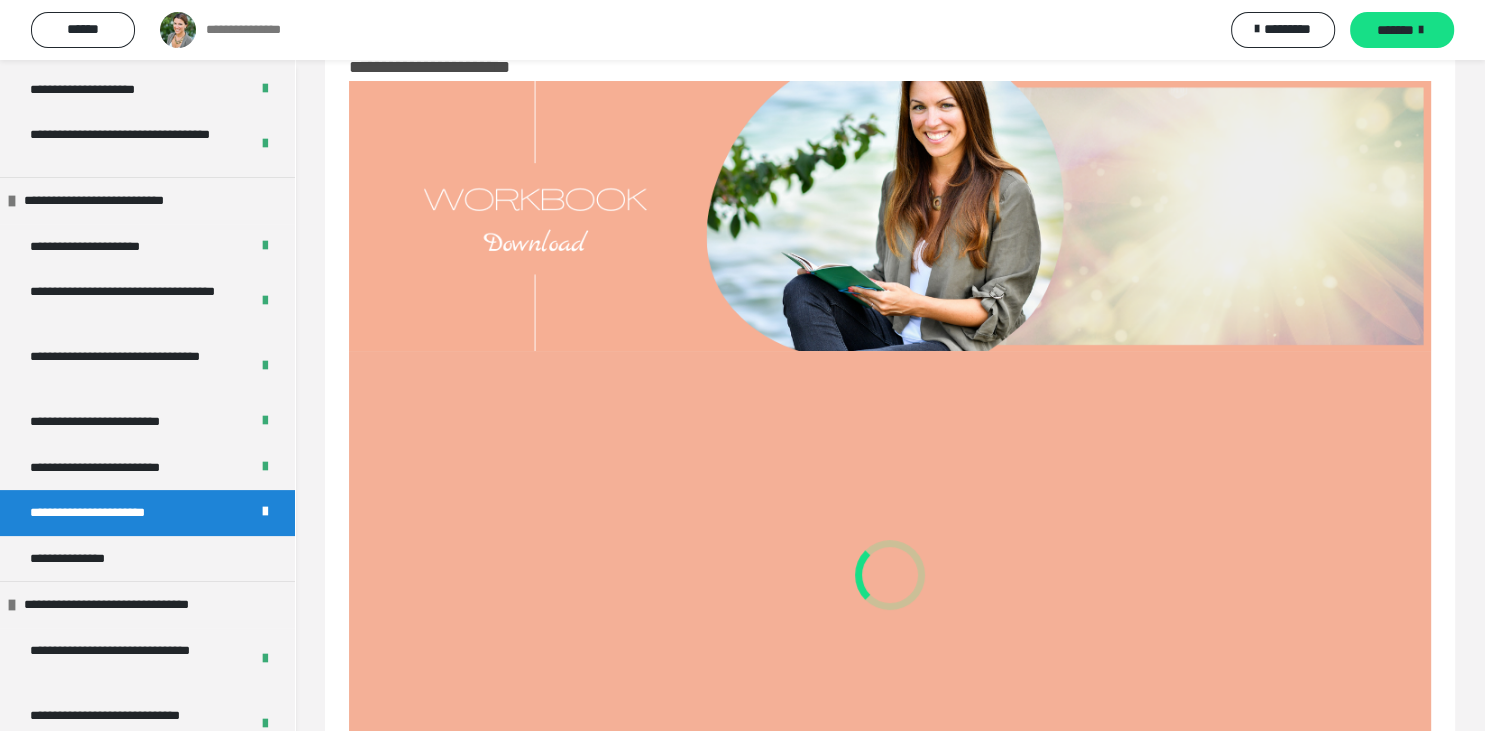 click at bounding box center [890, 575] 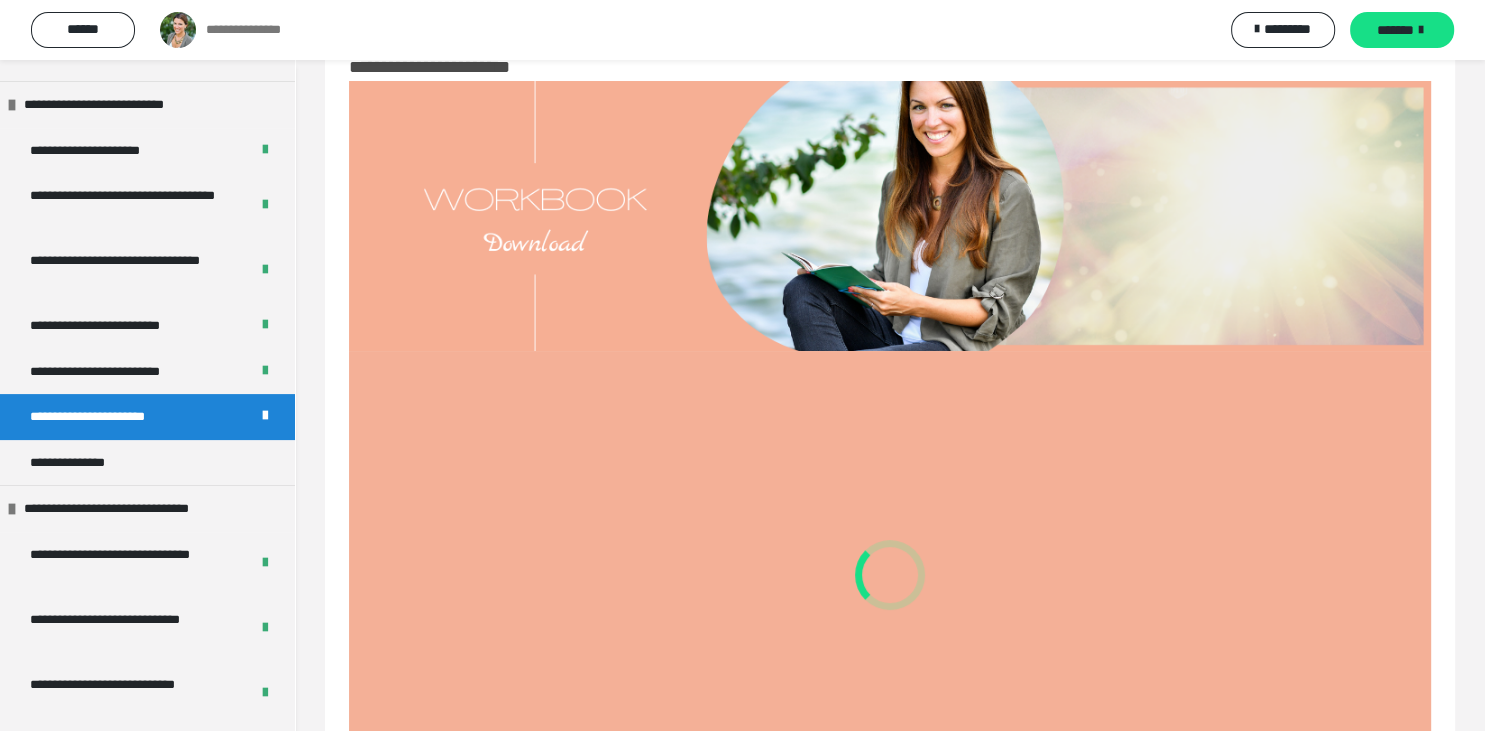 scroll, scrollTop: 432, scrollLeft: 0, axis: vertical 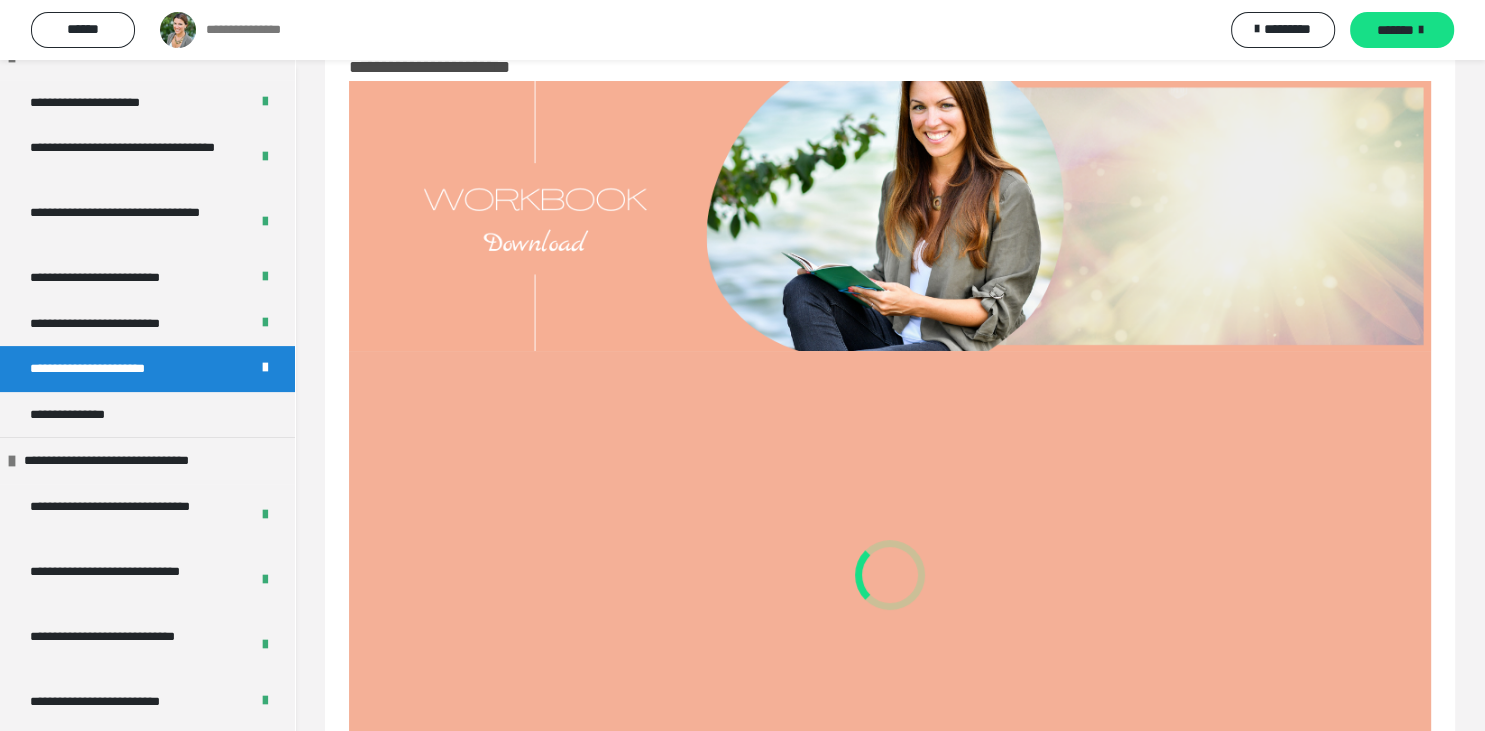 click on "**********" at bounding box center (890, 452) 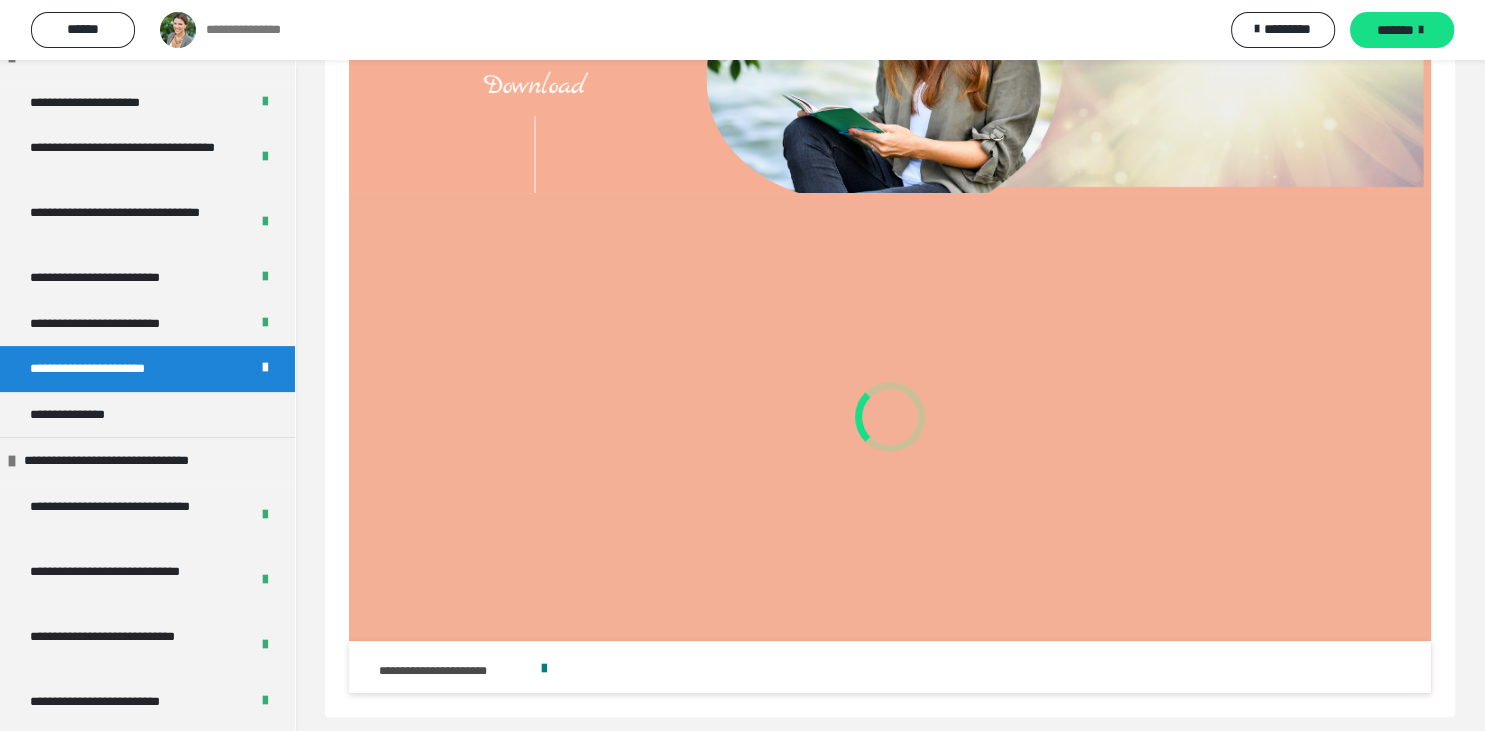 scroll, scrollTop: 233, scrollLeft: 0, axis: vertical 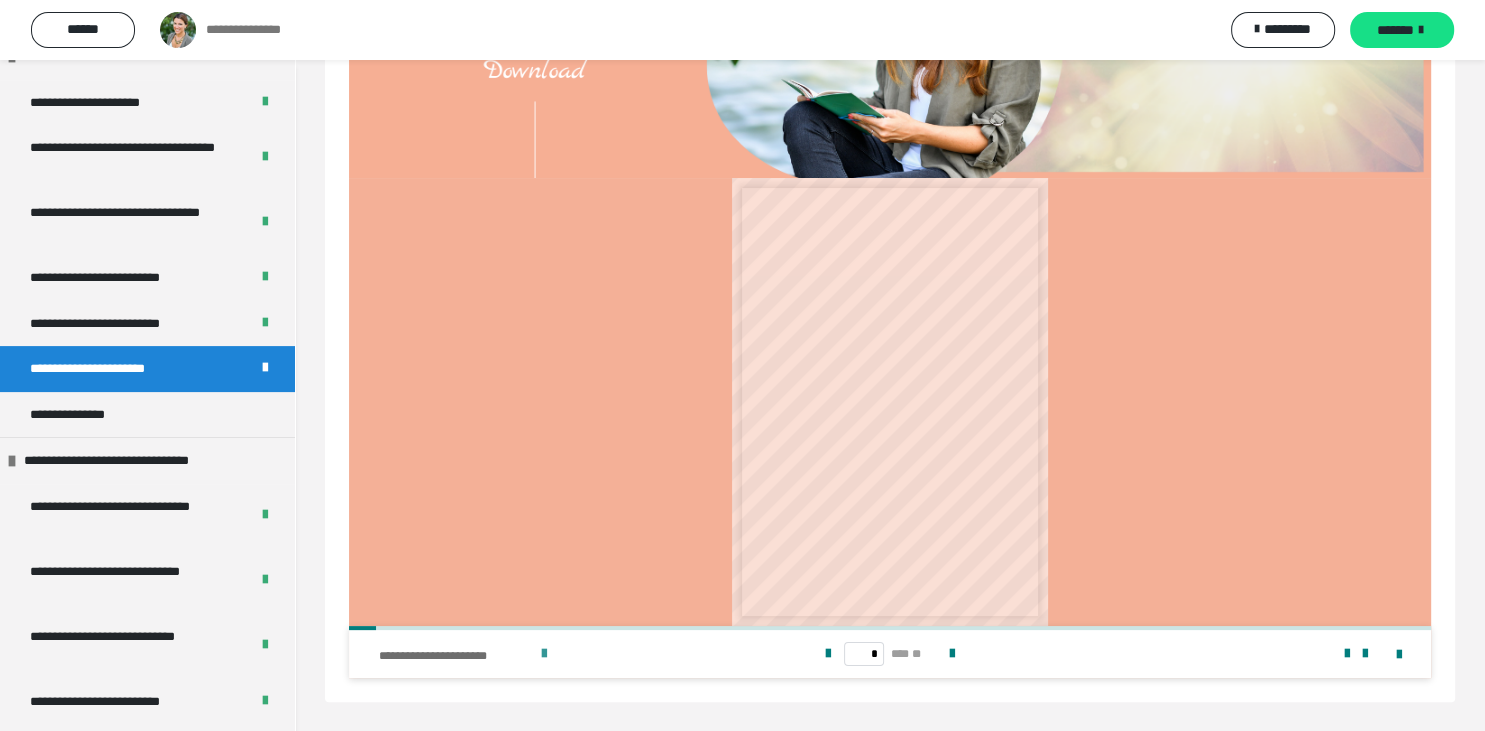 click at bounding box center [544, 654] 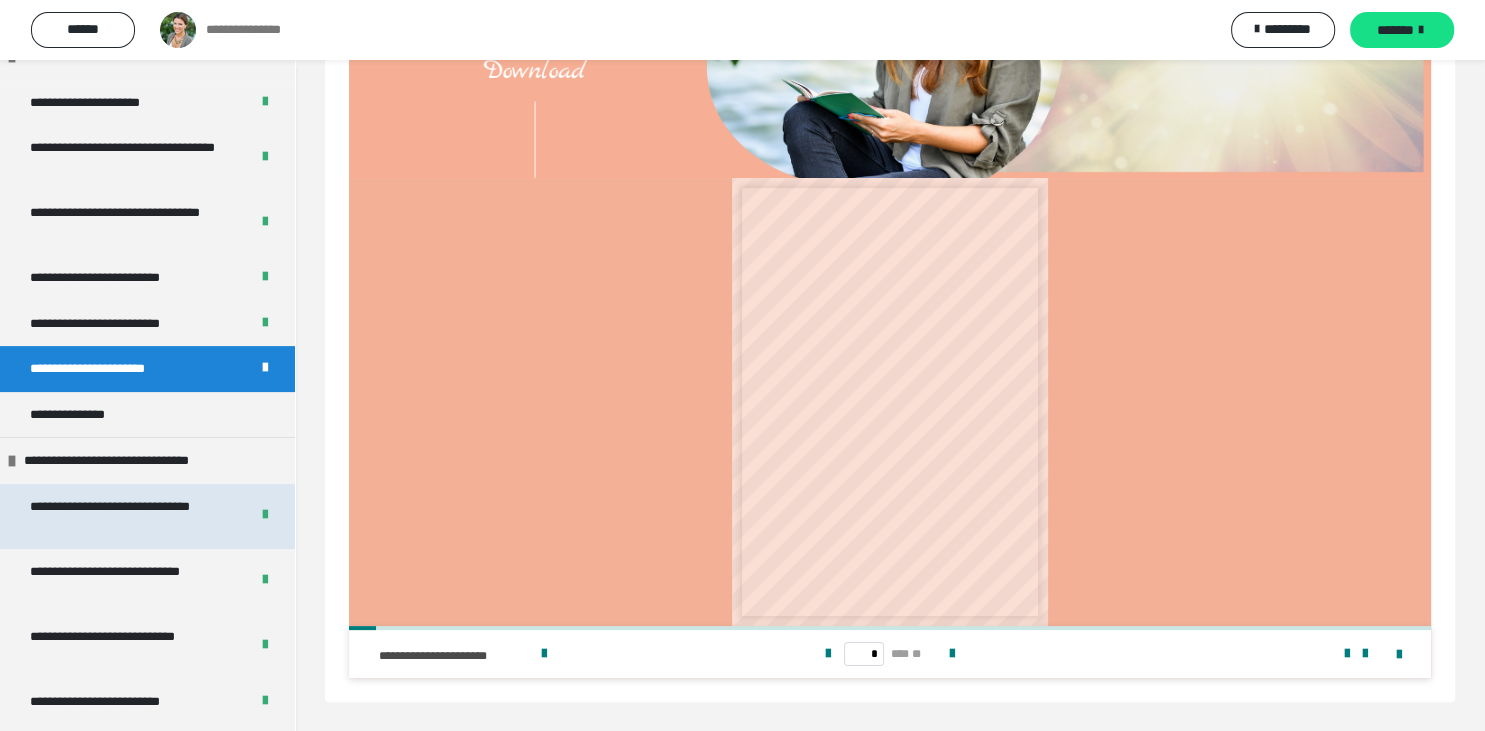 click on "**********" at bounding box center [131, 516] 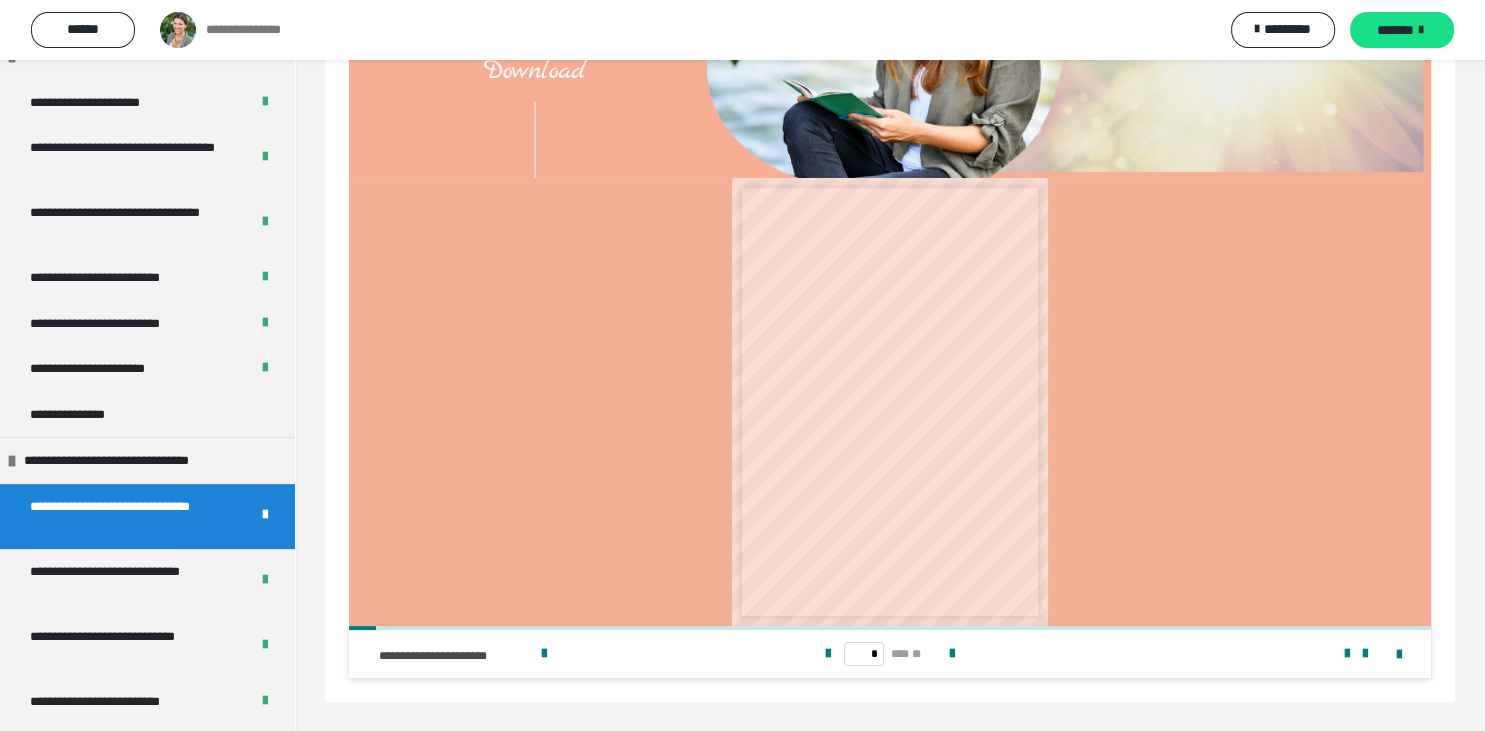 scroll, scrollTop: 60, scrollLeft: 0, axis: vertical 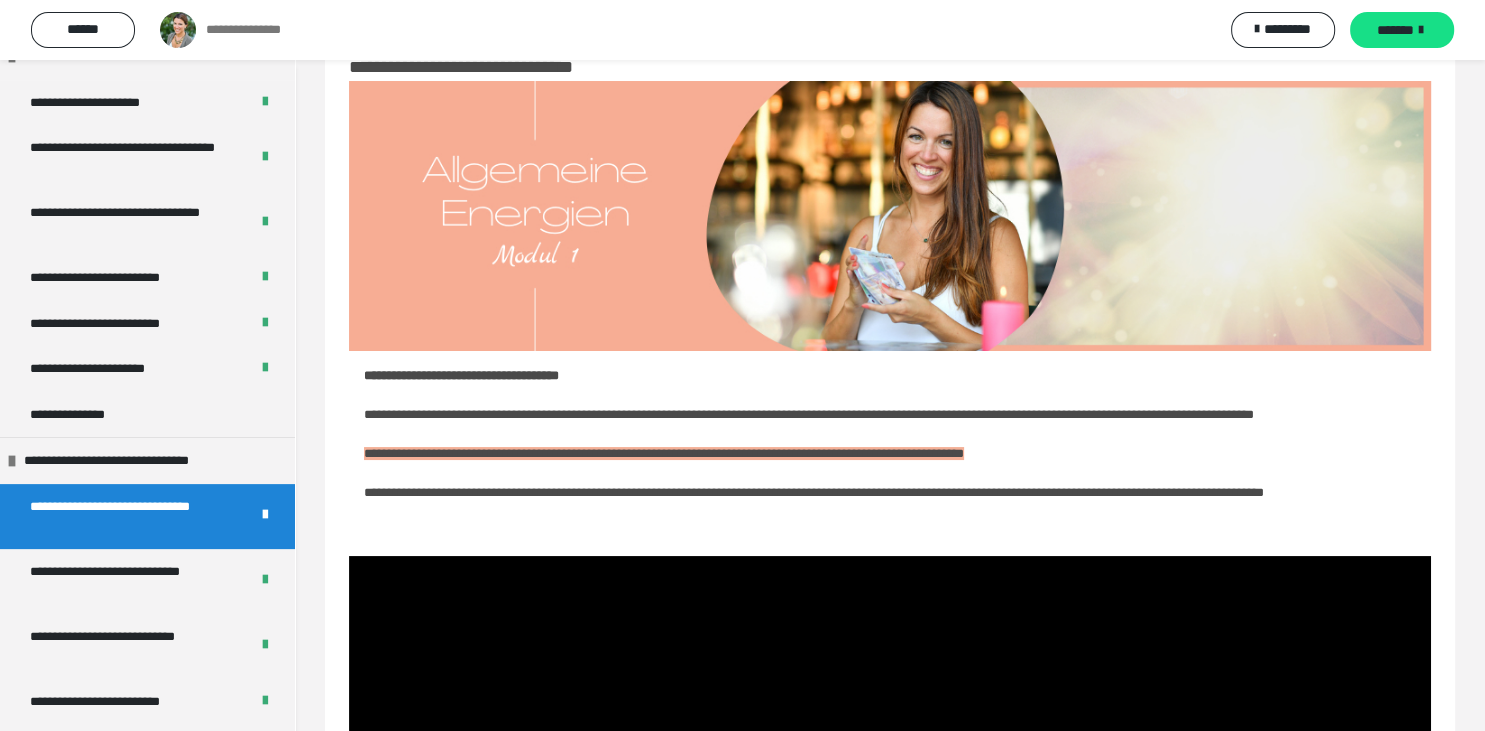 click on "**********" at bounding box center [890, 454] 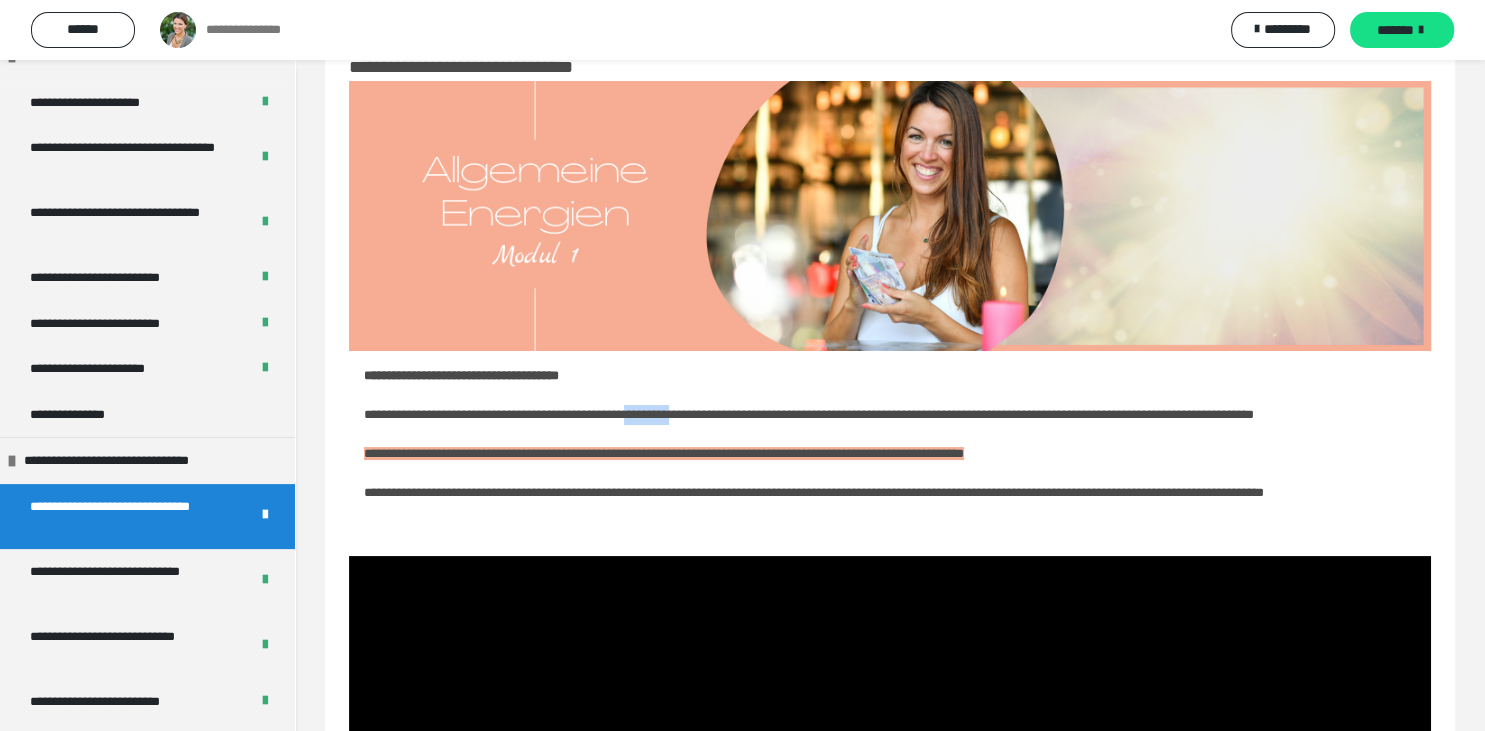 click on "**********" at bounding box center [890, 454] 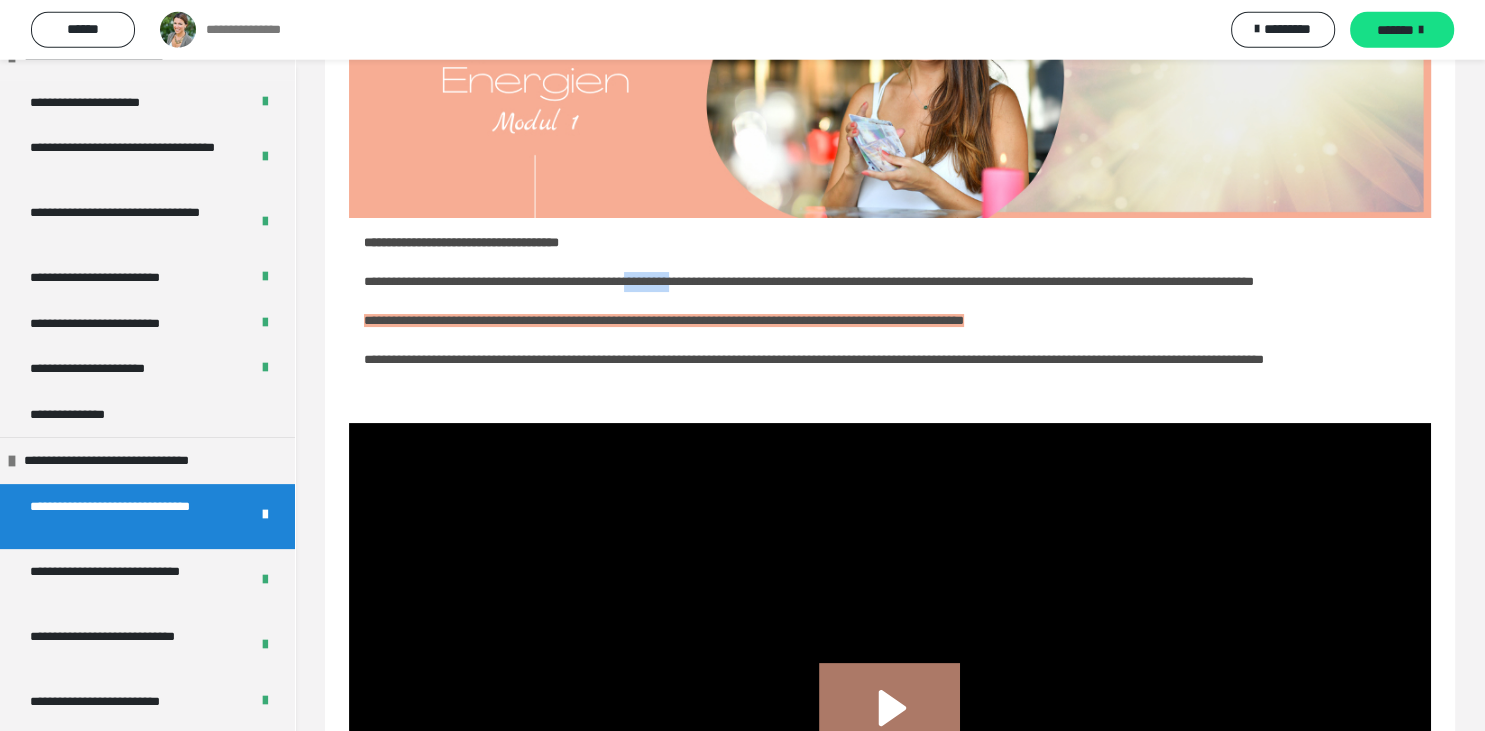 scroll, scrollTop: 218, scrollLeft: 0, axis: vertical 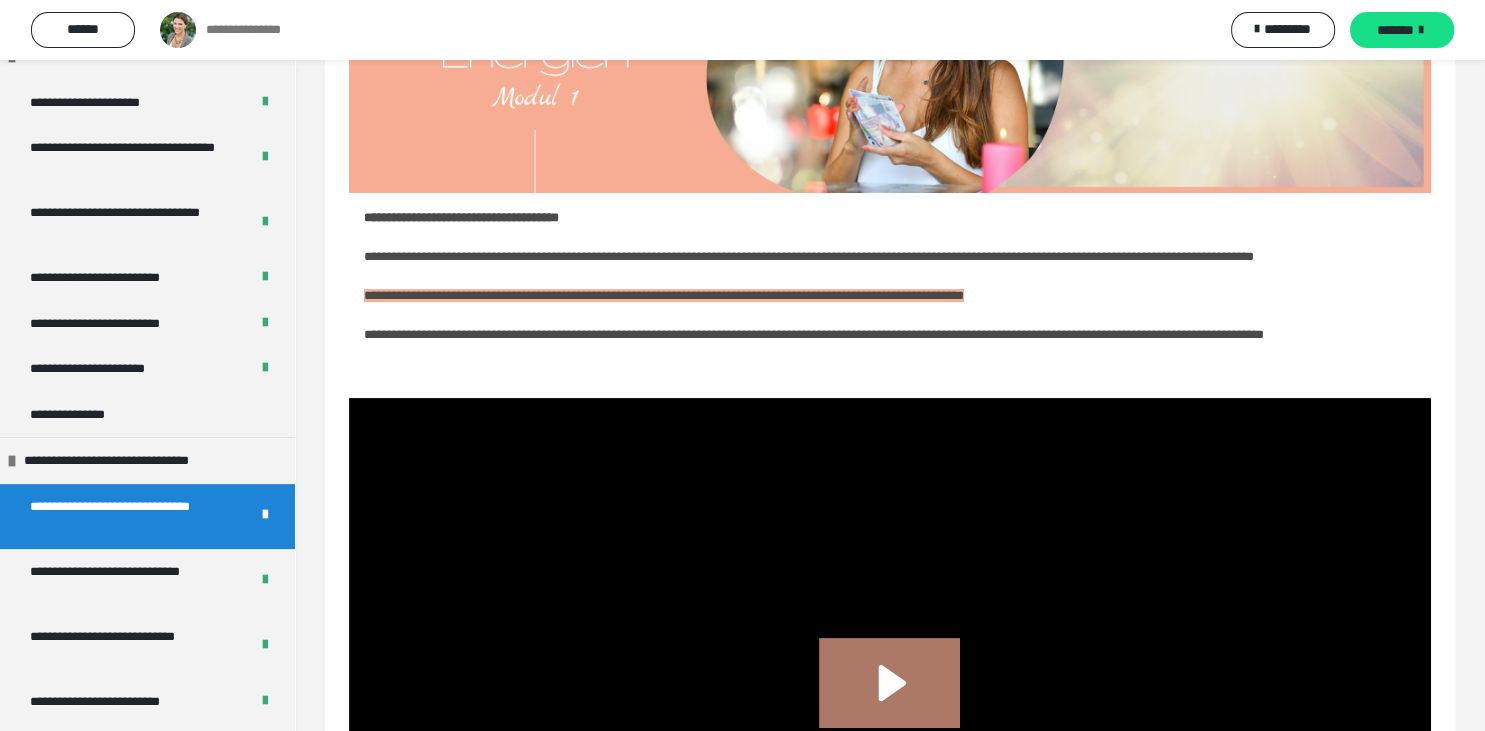 click on "**********" at bounding box center (890, 296) 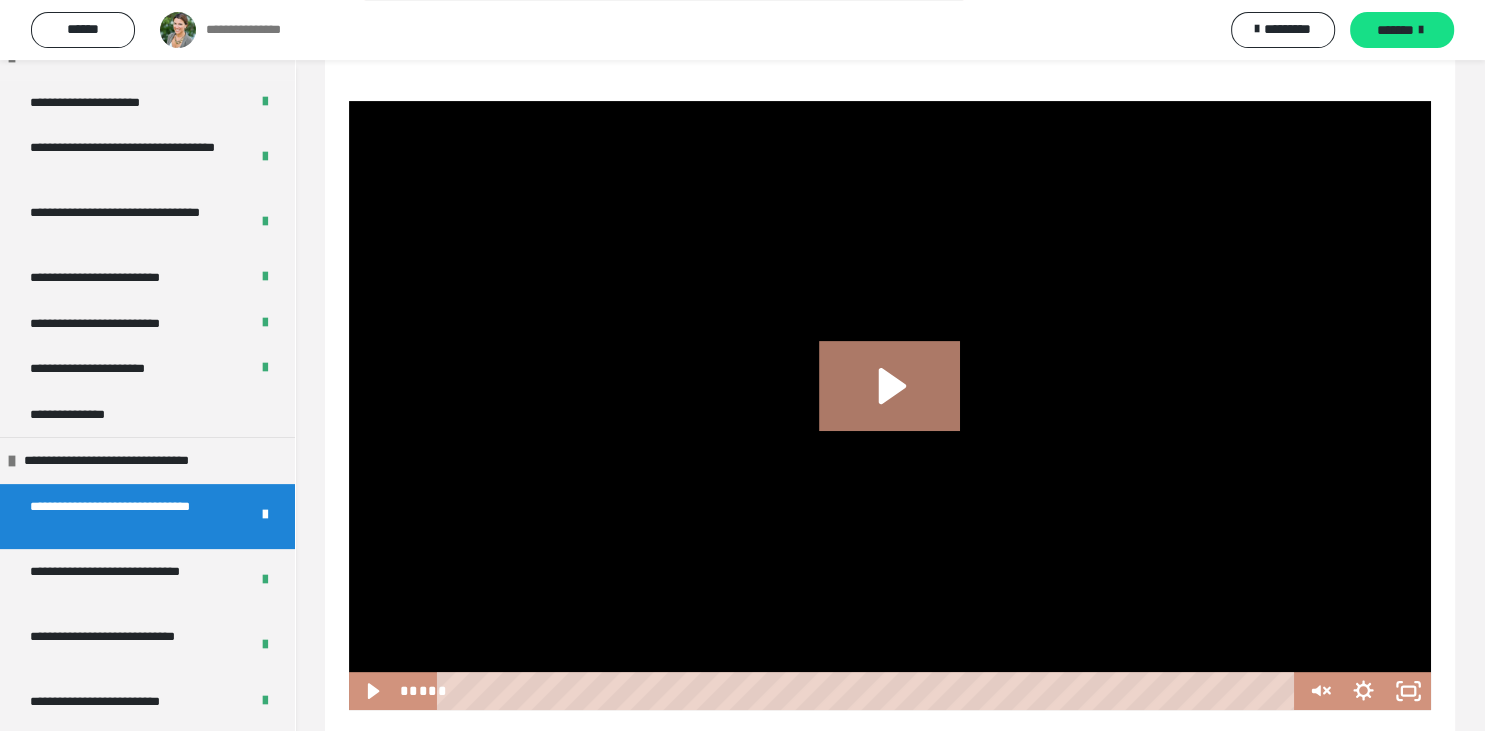 scroll, scrollTop: 547, scrollLeft: 0, axis: vertical 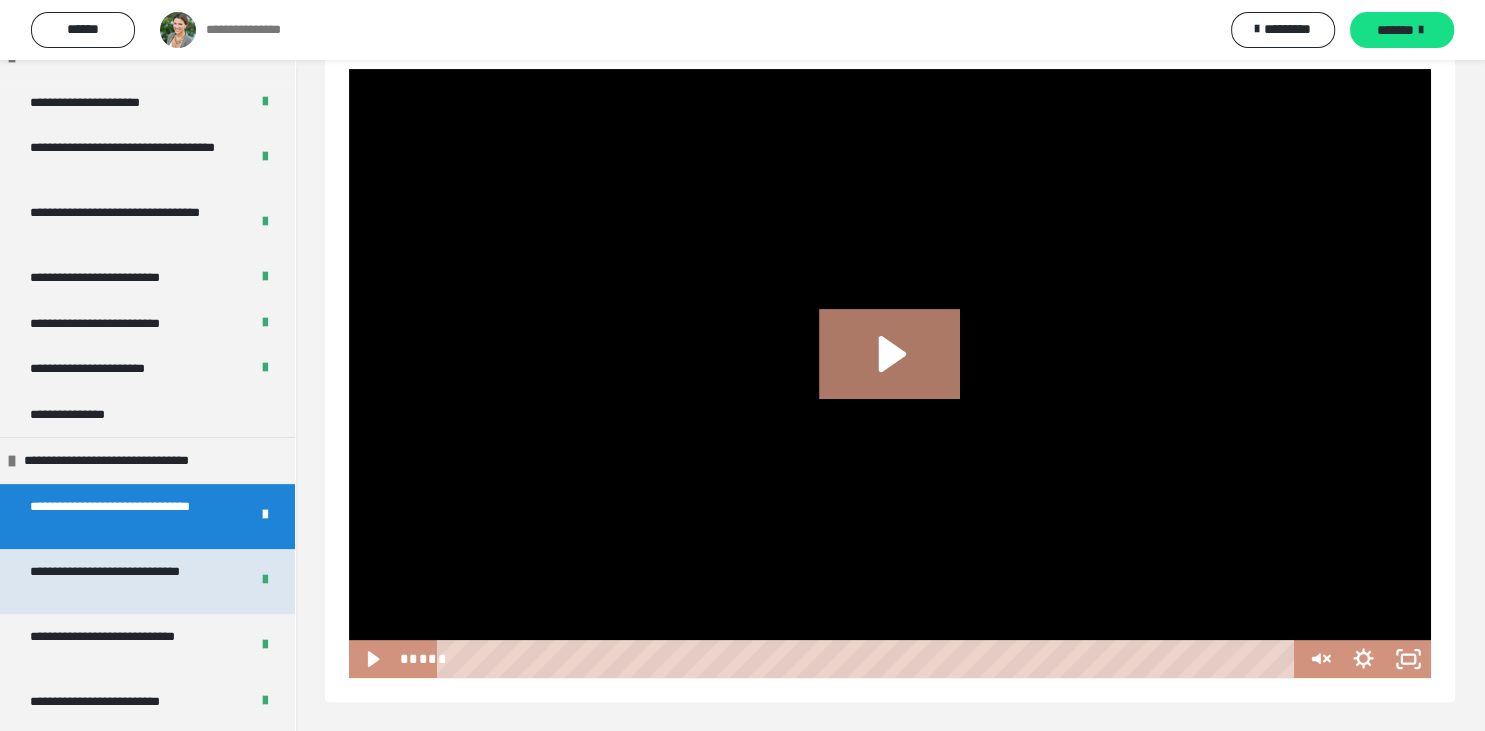 click on "**********" at bounding box center [131, 581] 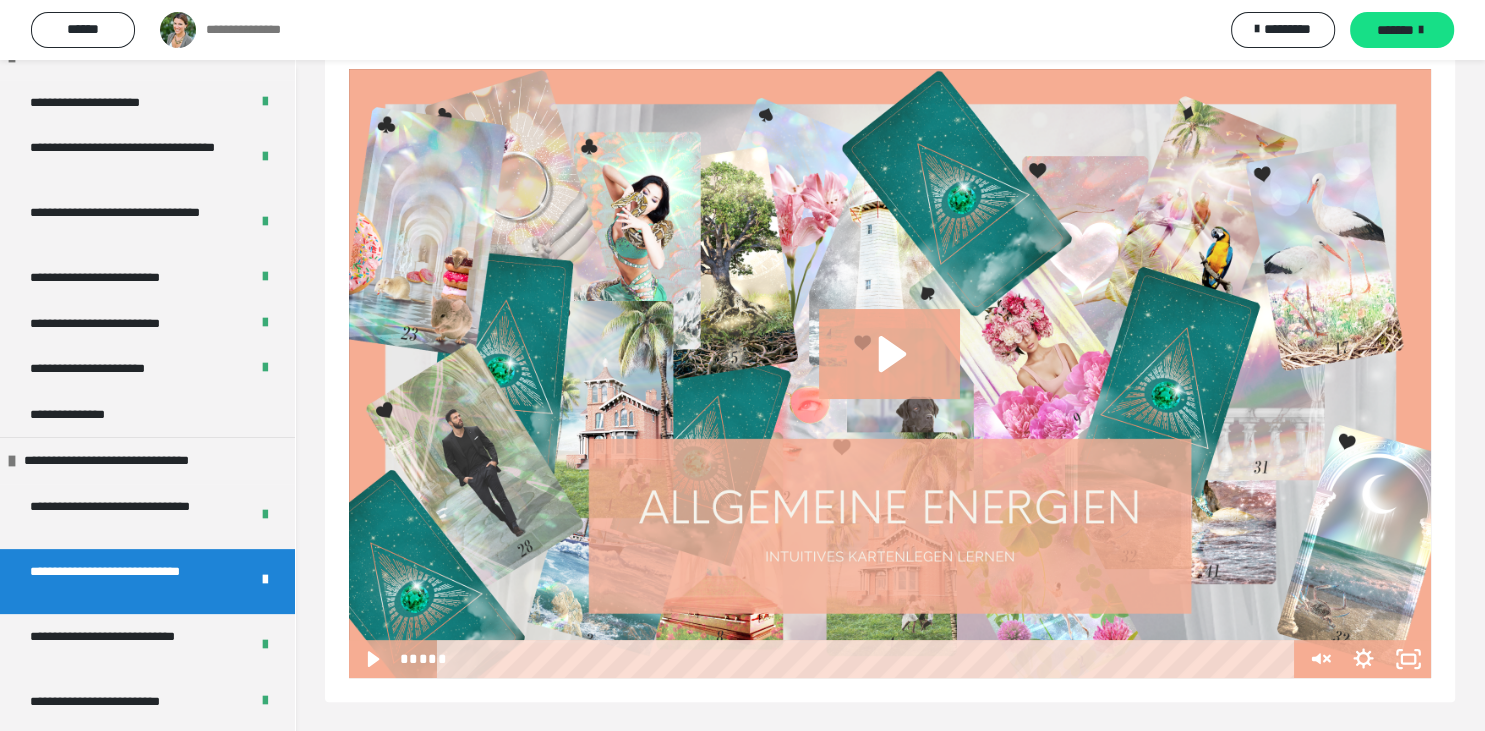 click at bounding box center (890, 373) 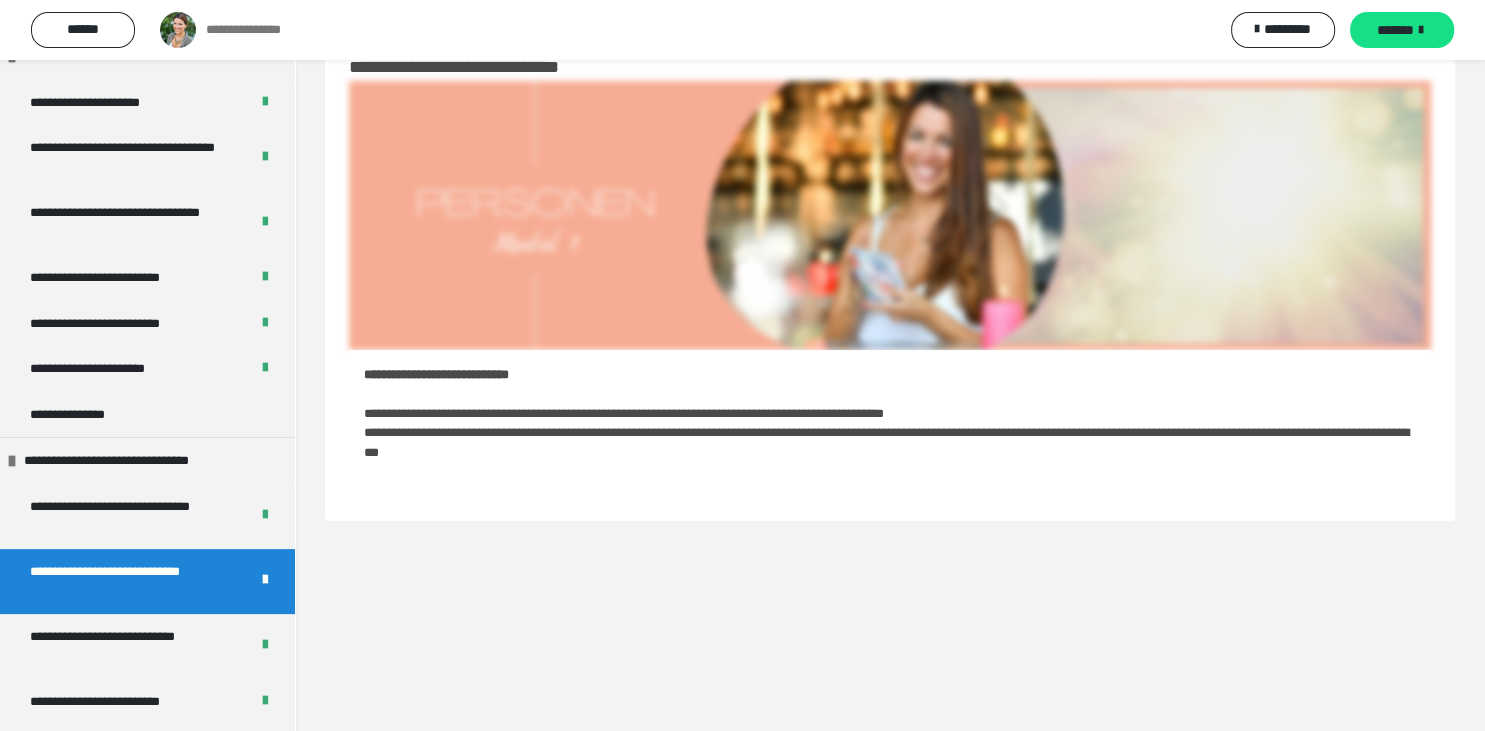 scroll, scrollTop: 60, scrollLeft: 0, axis: vertical 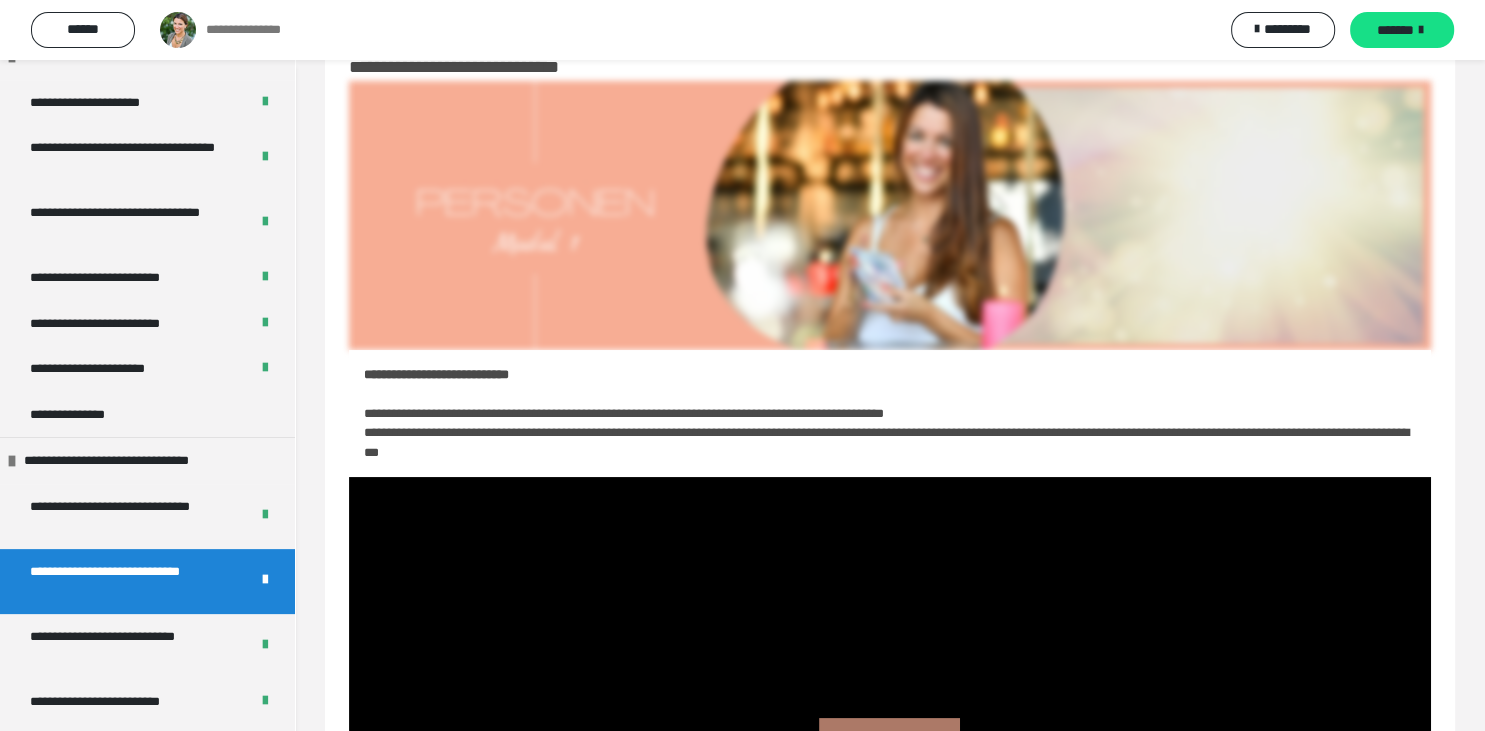 click on "**********" at bounding box center [890, 414] 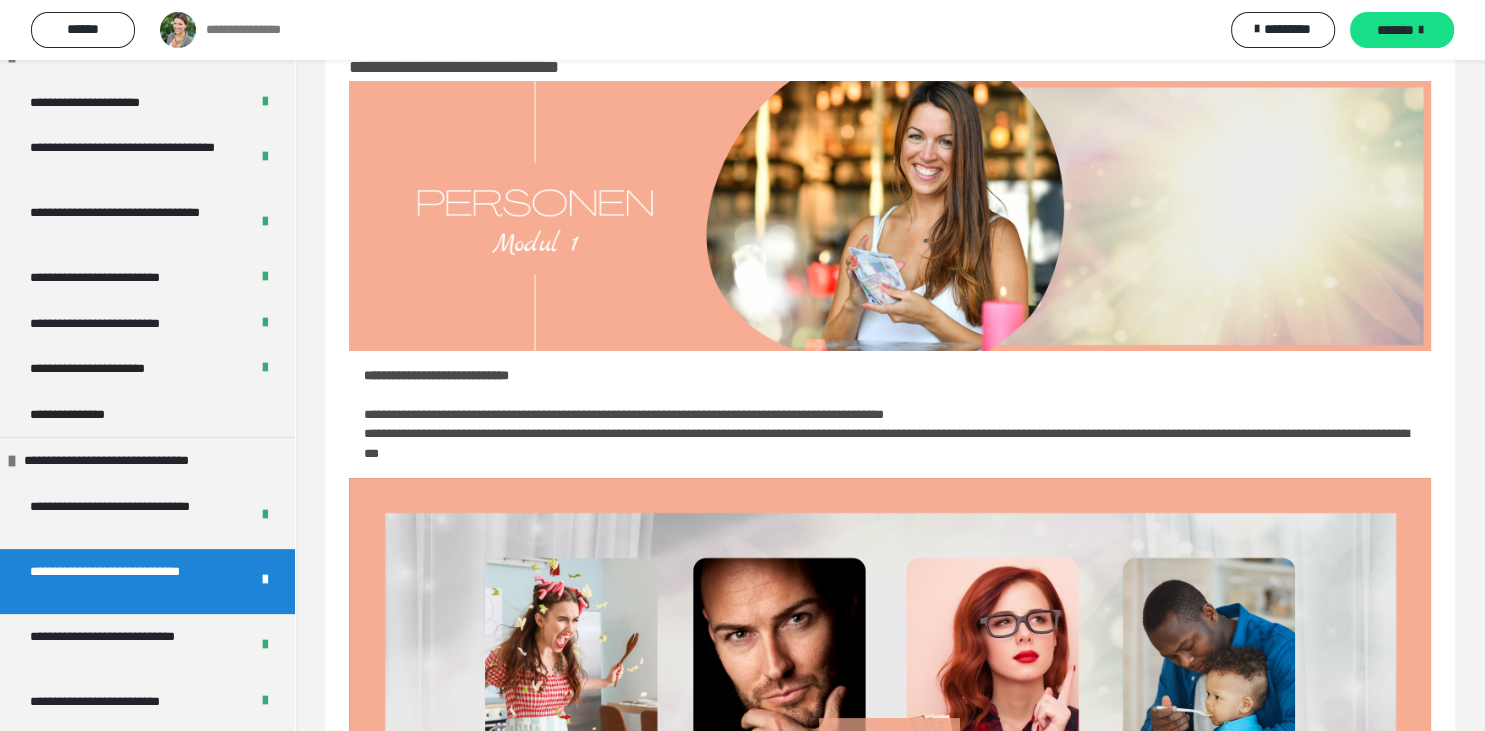 click on "**********" at bounding box center (890, 415) 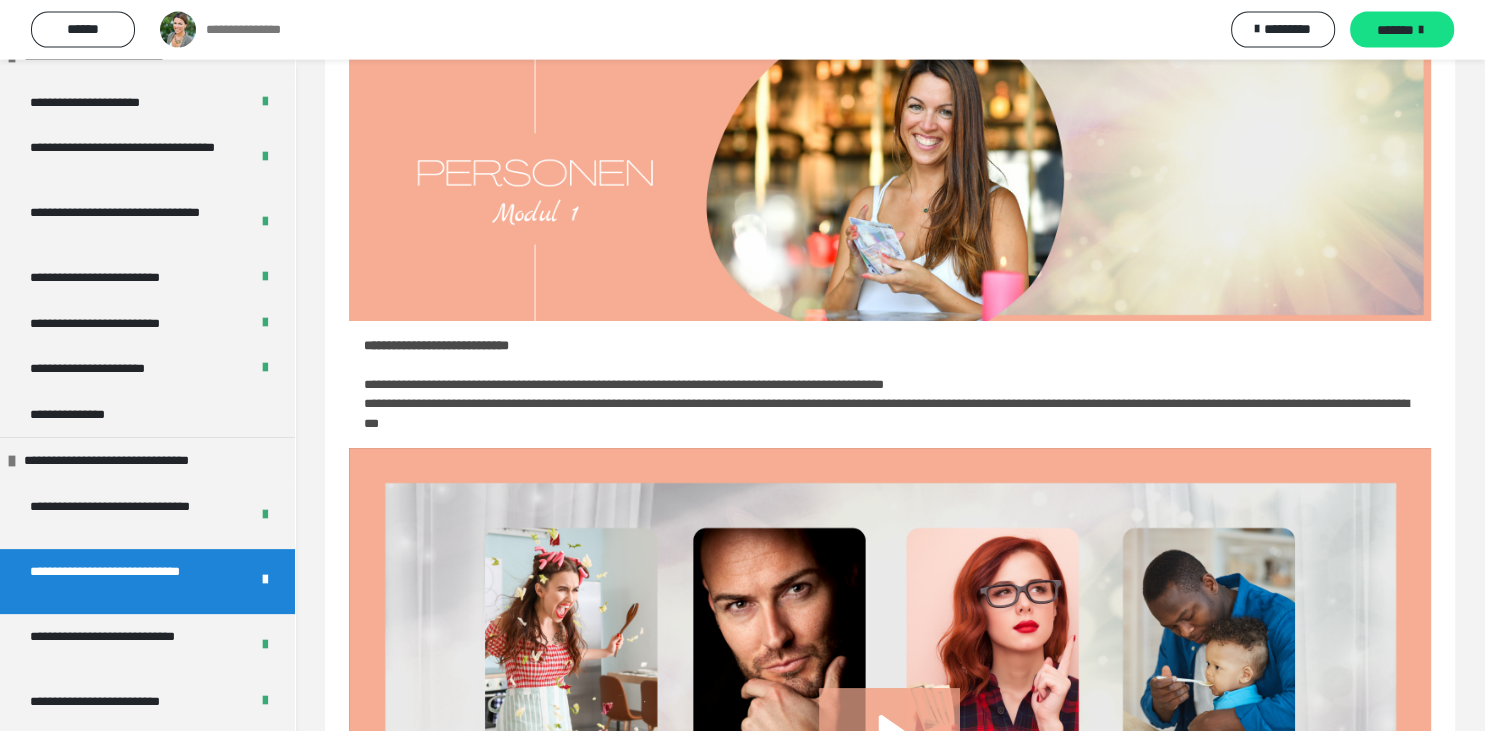 scroll, scrollTop: 0, scrollLeft: 0, axis: both 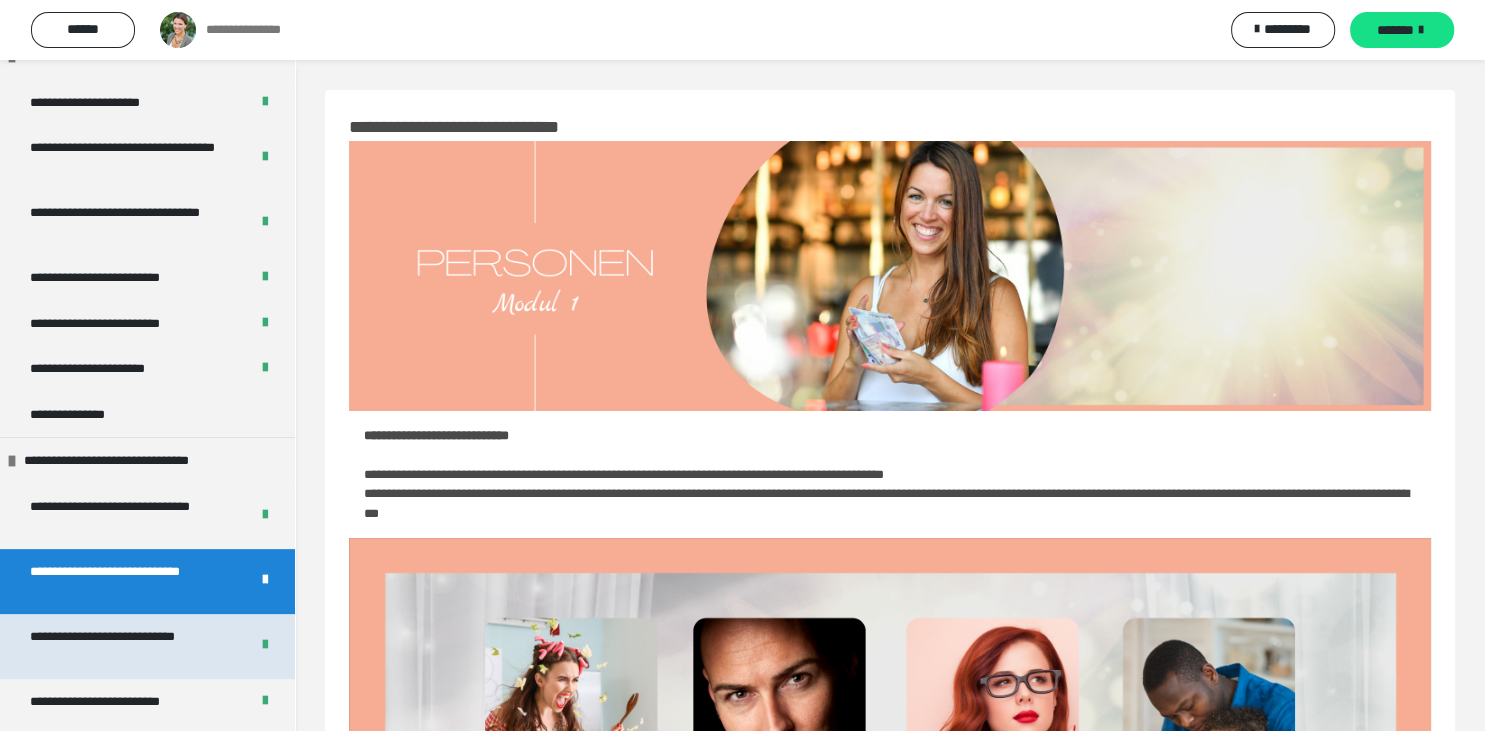 click on "**********" at bounding box center [131, 646] 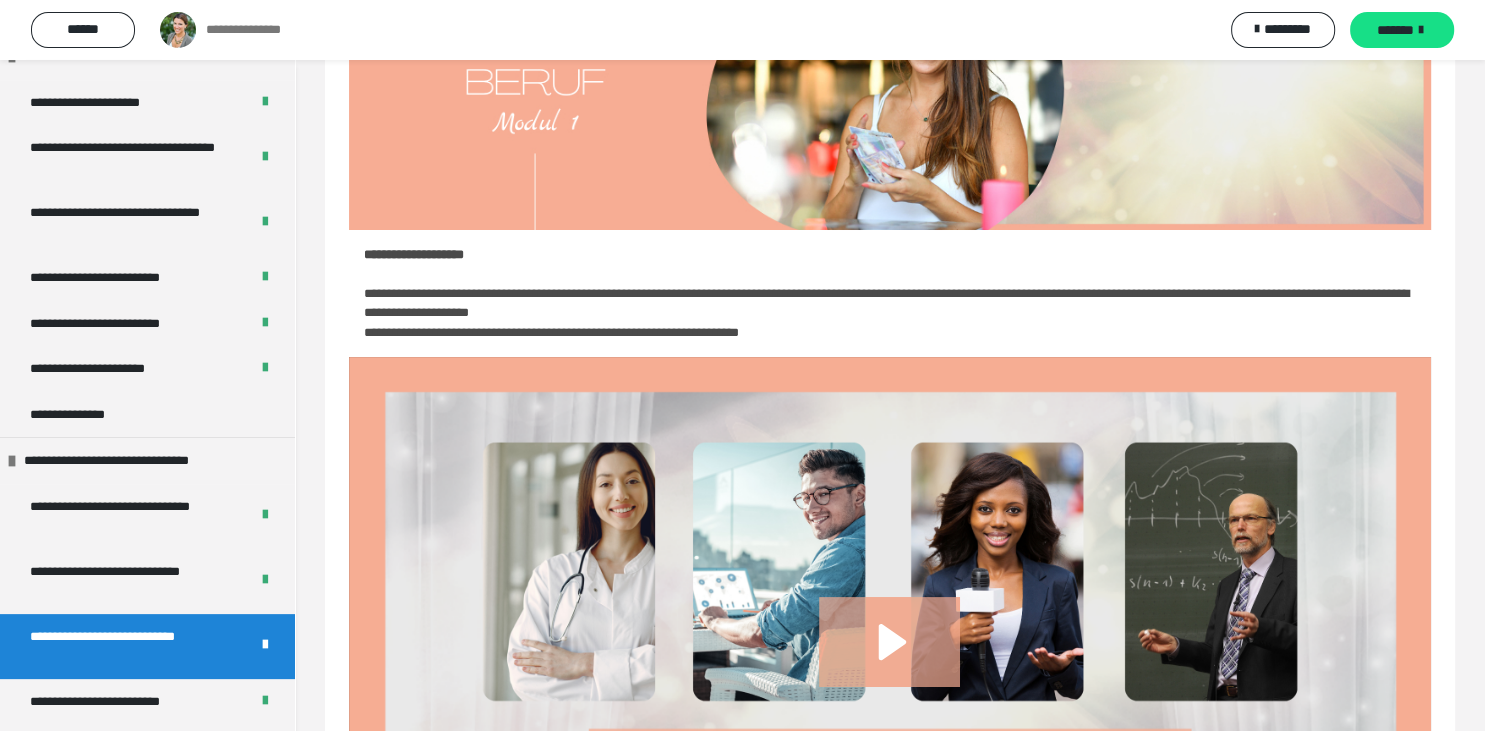 scroll, scrollTop: 112, scrollLeft: 0, axis: vertical 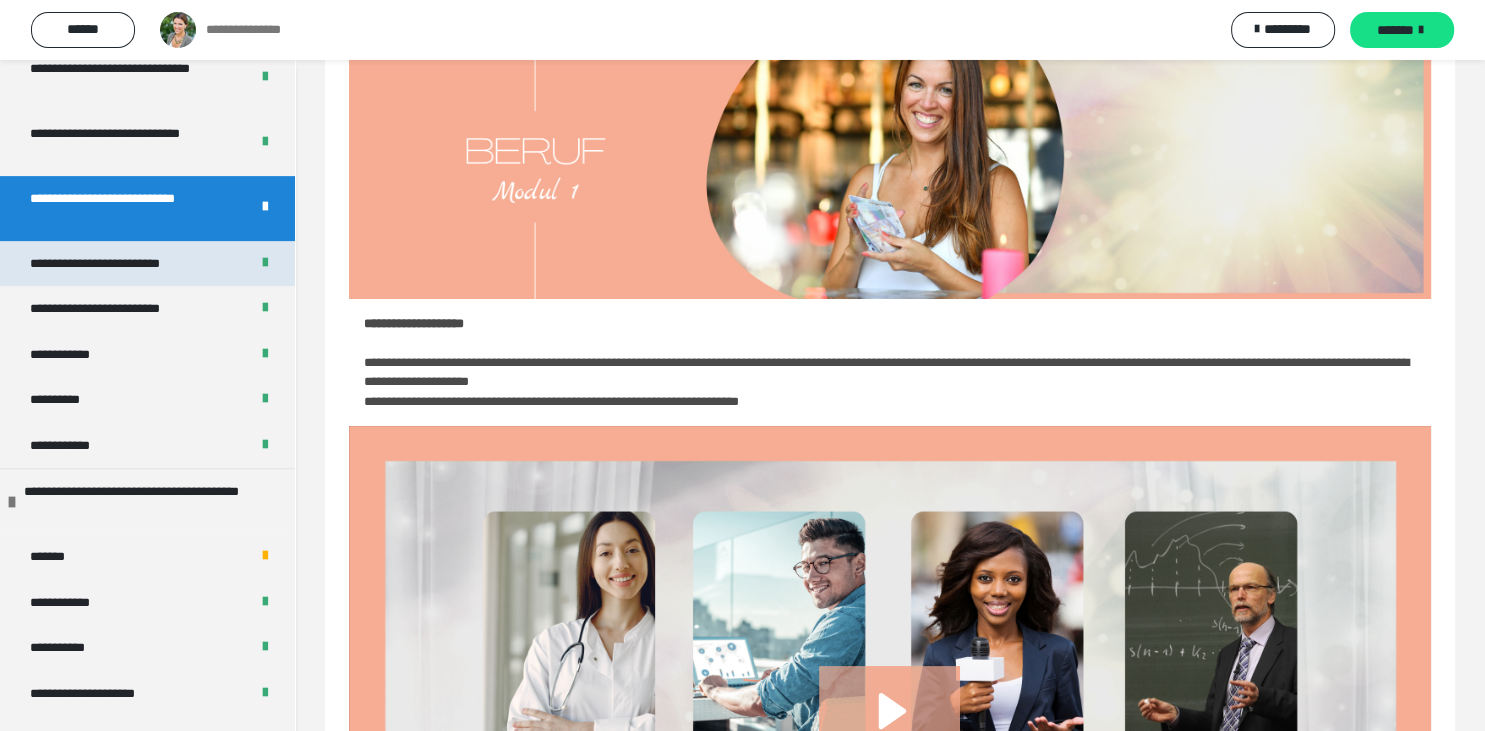 click on "**********" at bounding box center (125, 264) 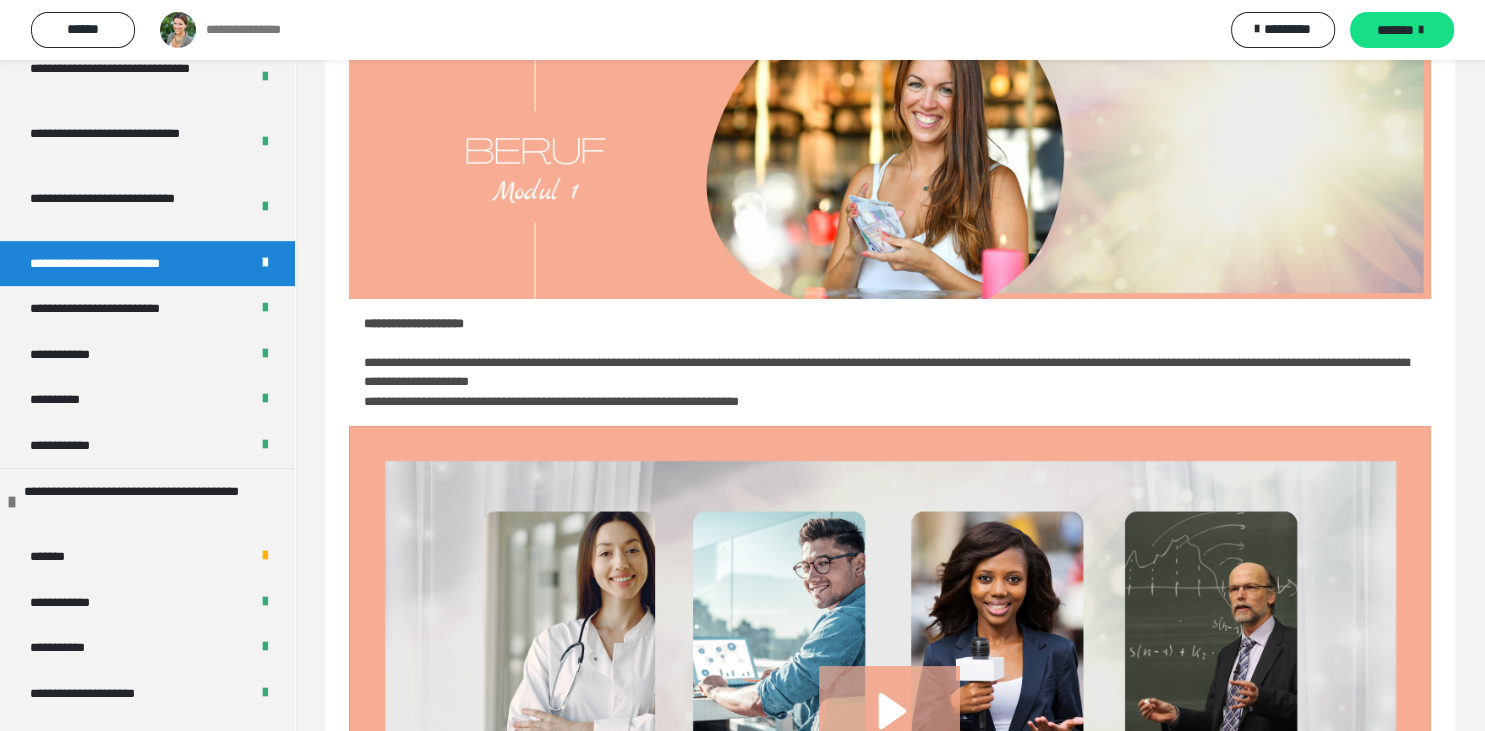 scroll, scrollTop: 60, scrollLeft: 0, axis: vertical 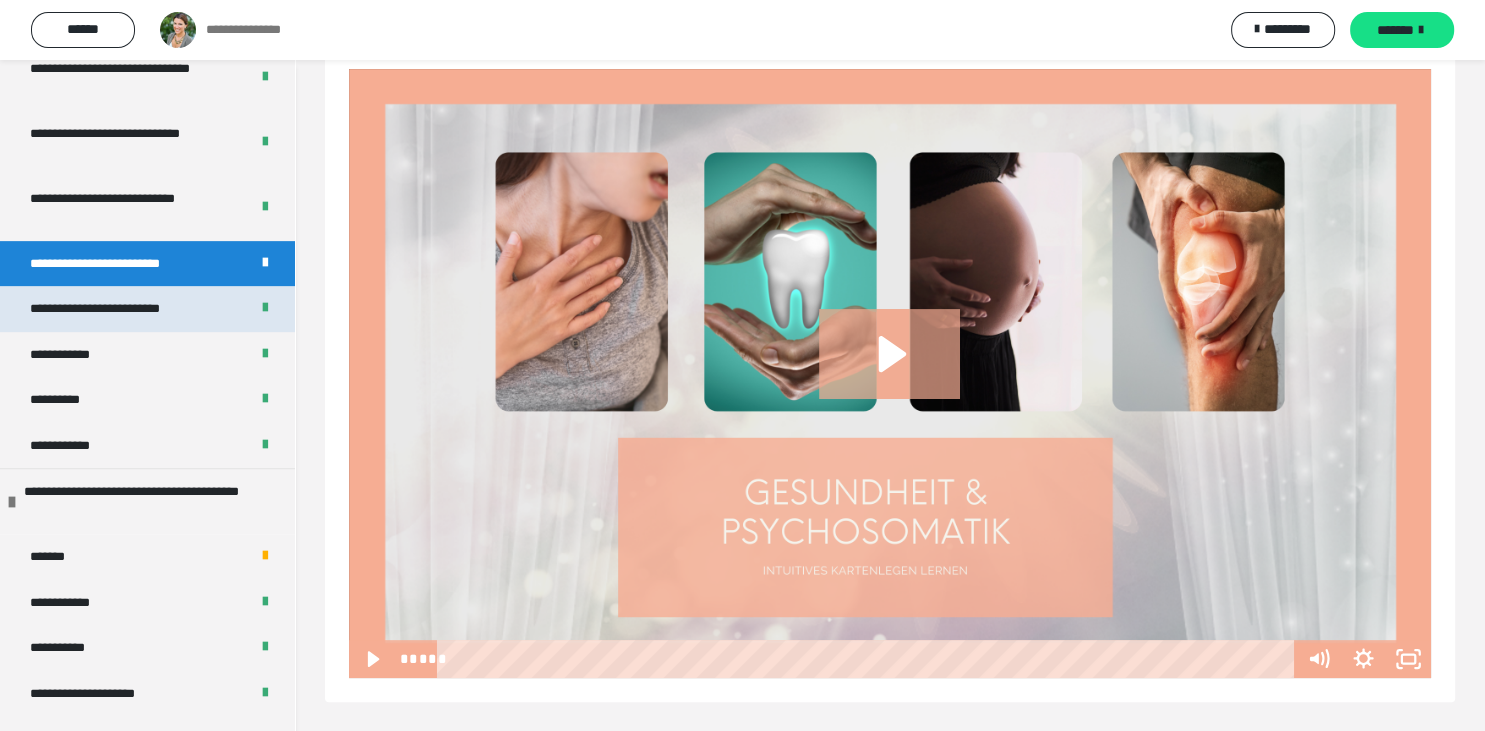 click on "**********" at bounding box center (122, 309) 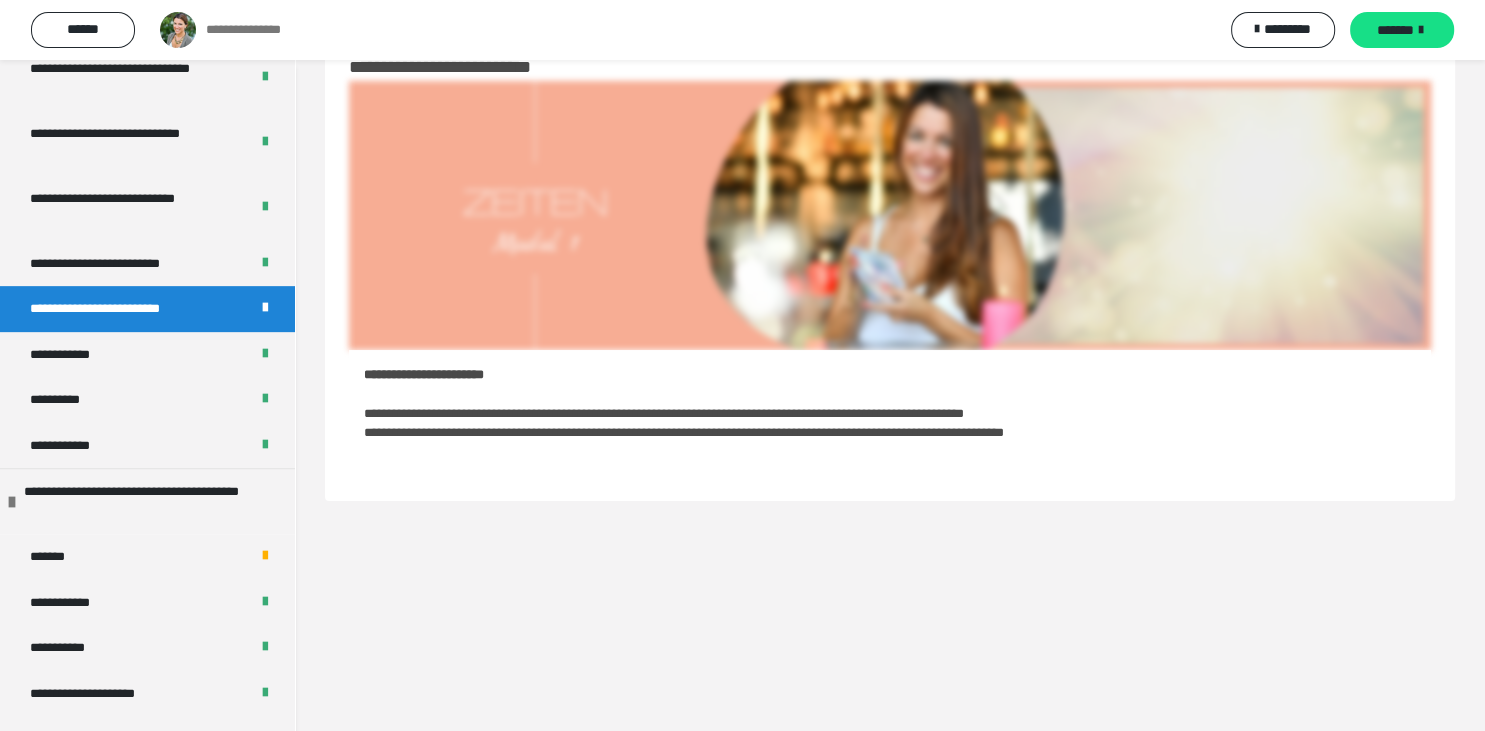 scroll, scrollTop: 60, scrollLeft: 0, axis: vertical 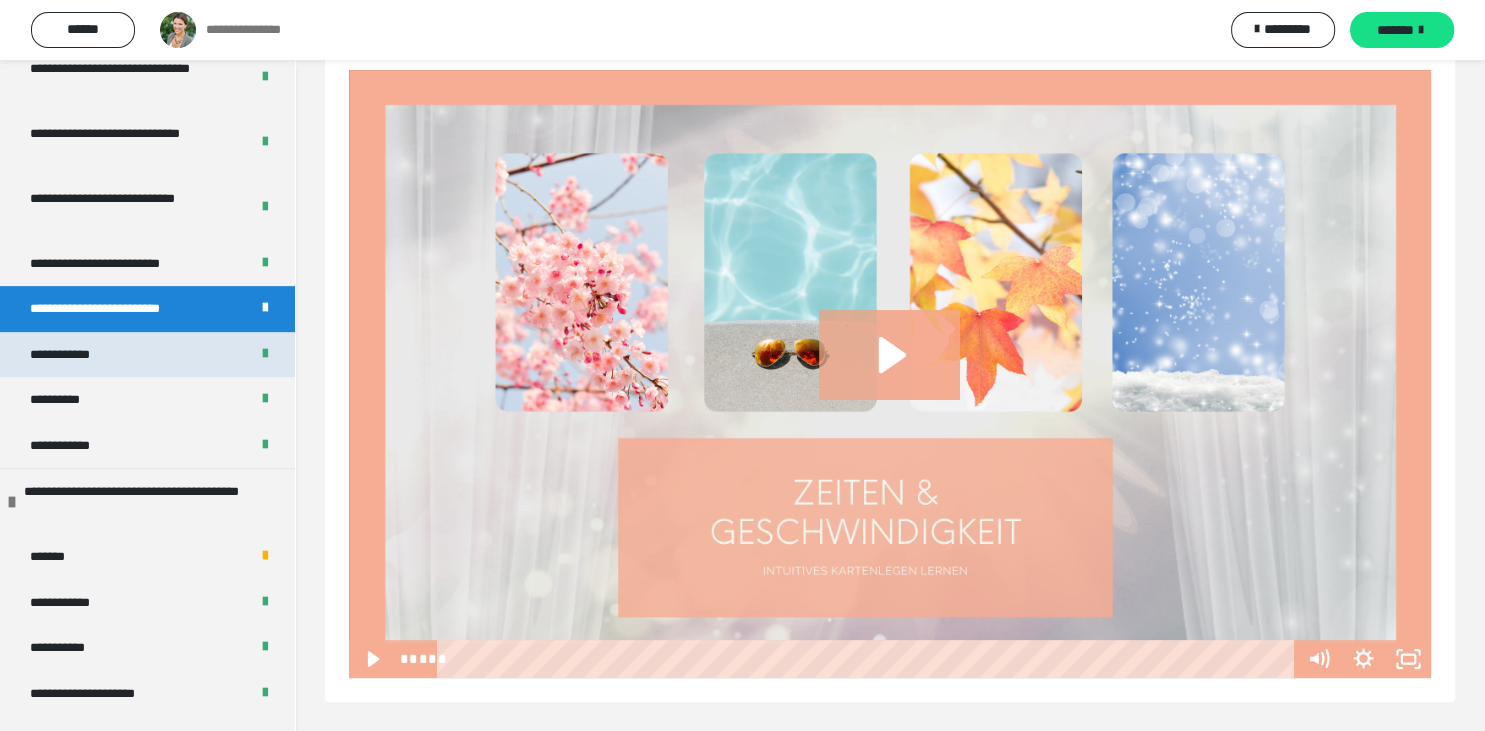 click on "**********" at bounding box center (147, 355) 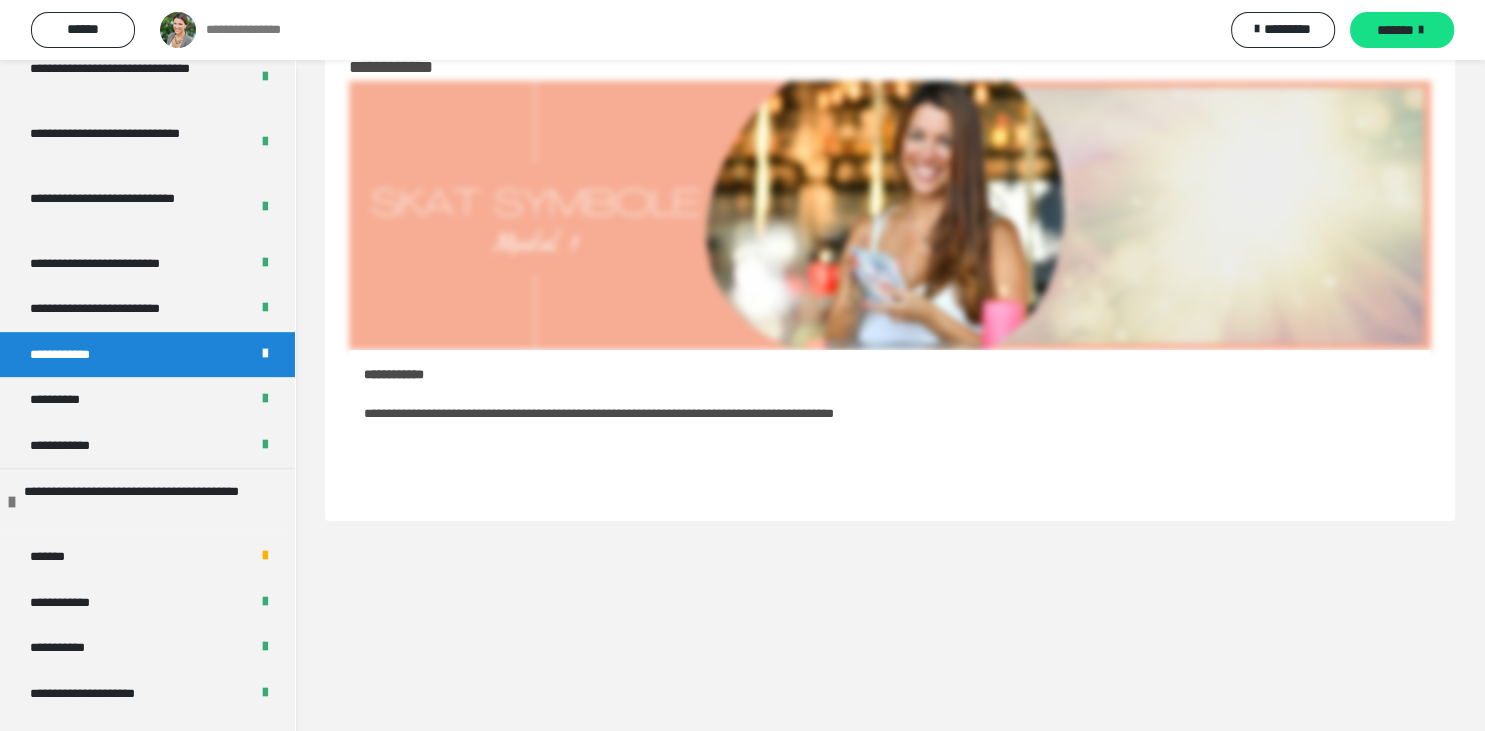 scroll, scrollTop: 60, scrollLeft: 0, axis: vertical 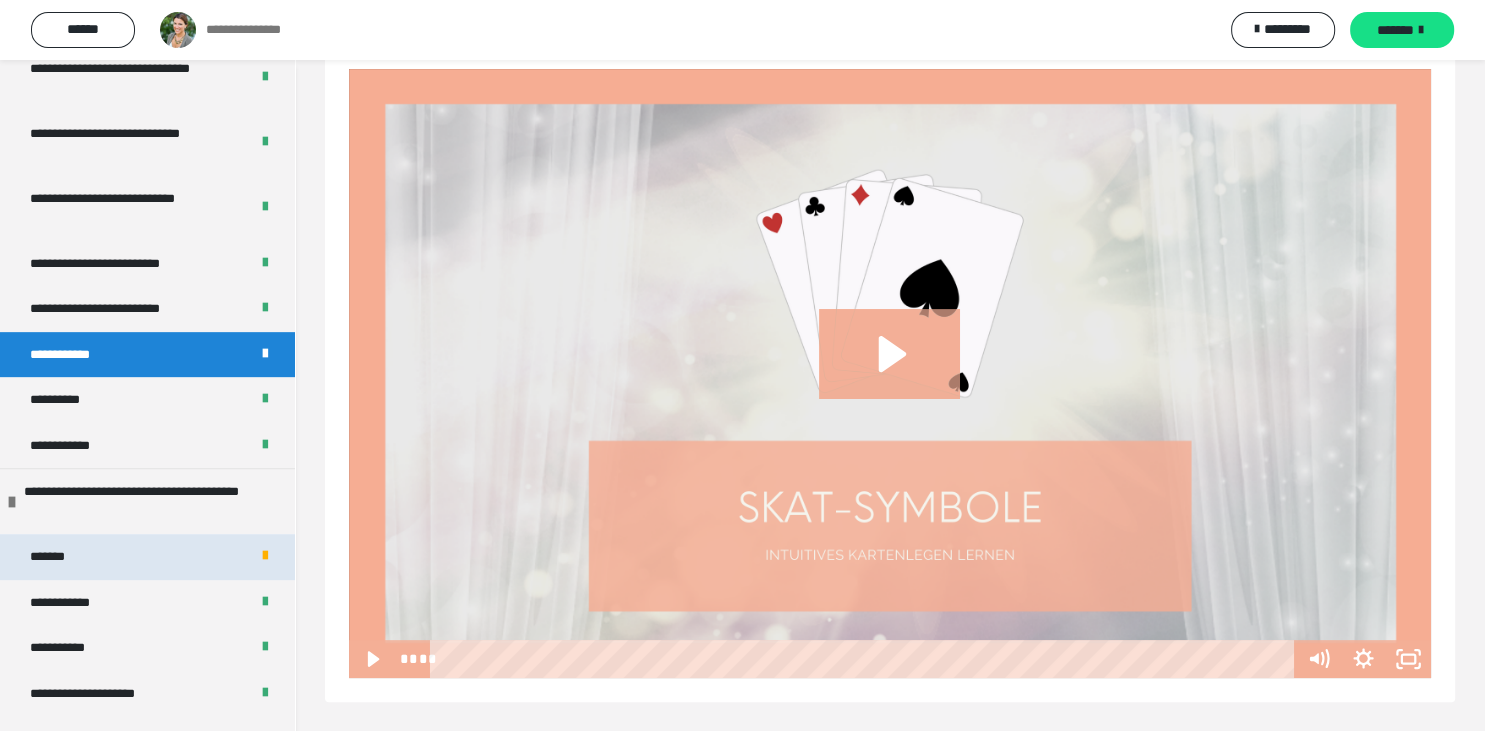 click on "*******" at bounding box center [147, 557] 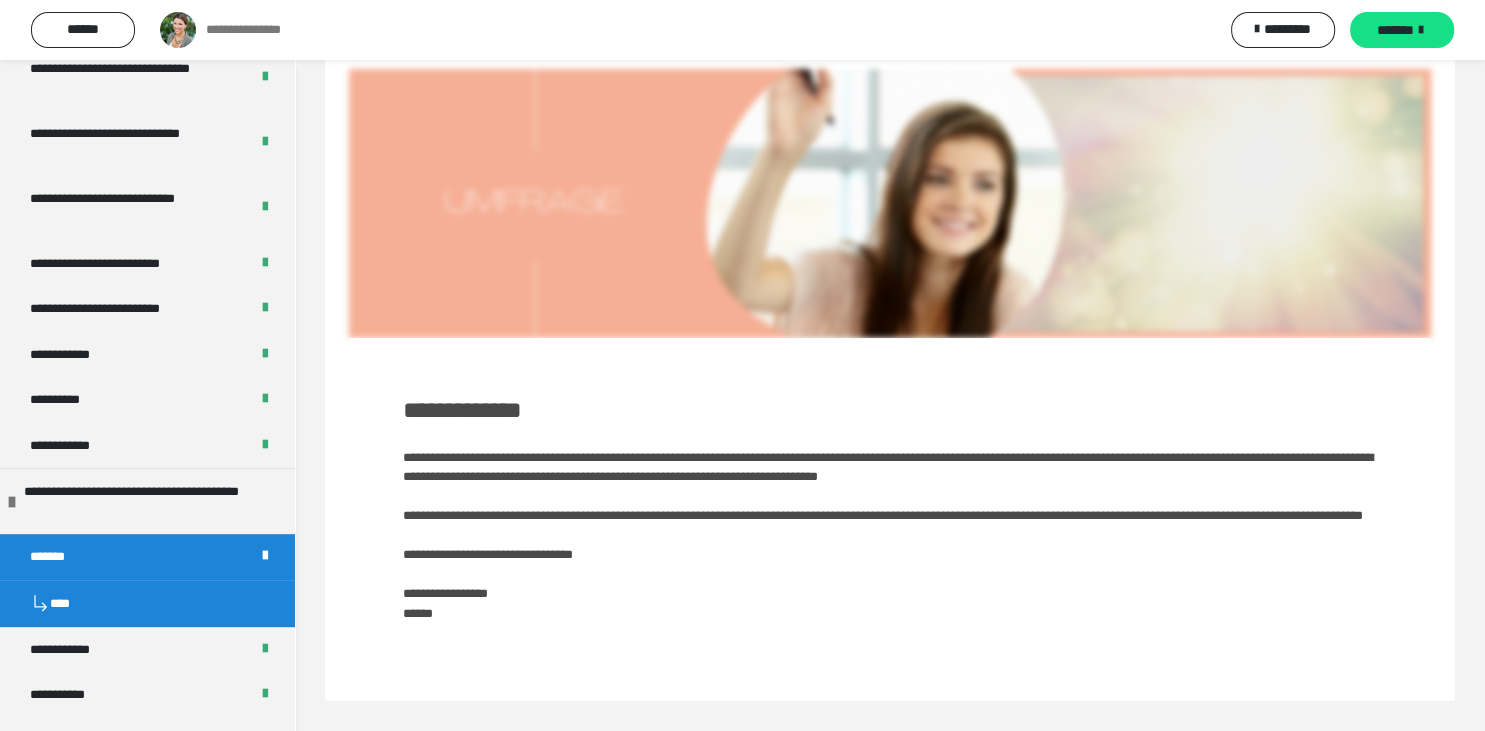 scroll, scrollTop: 60, scrollLeft: 0, axis: vertical 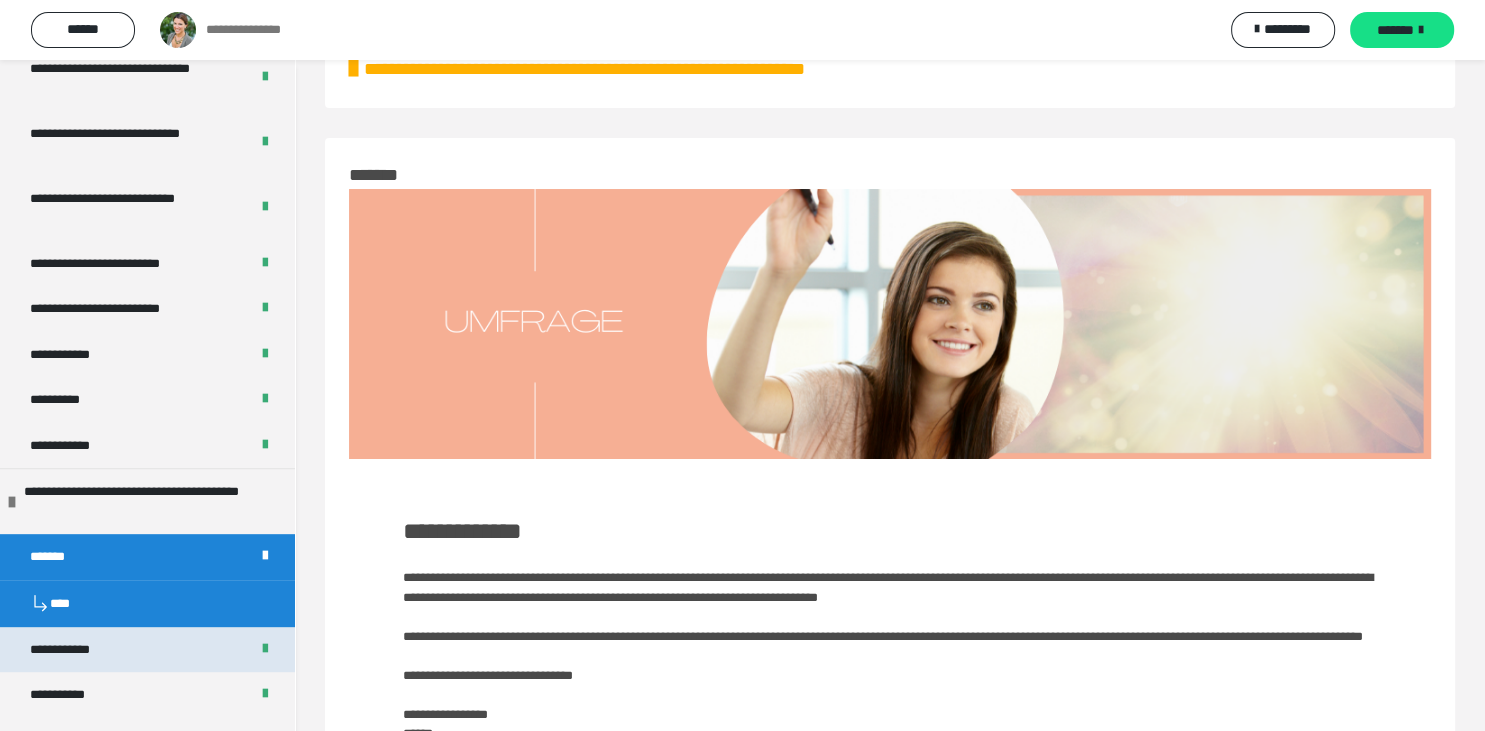 click on "**********" at bounding box center (76, 650) 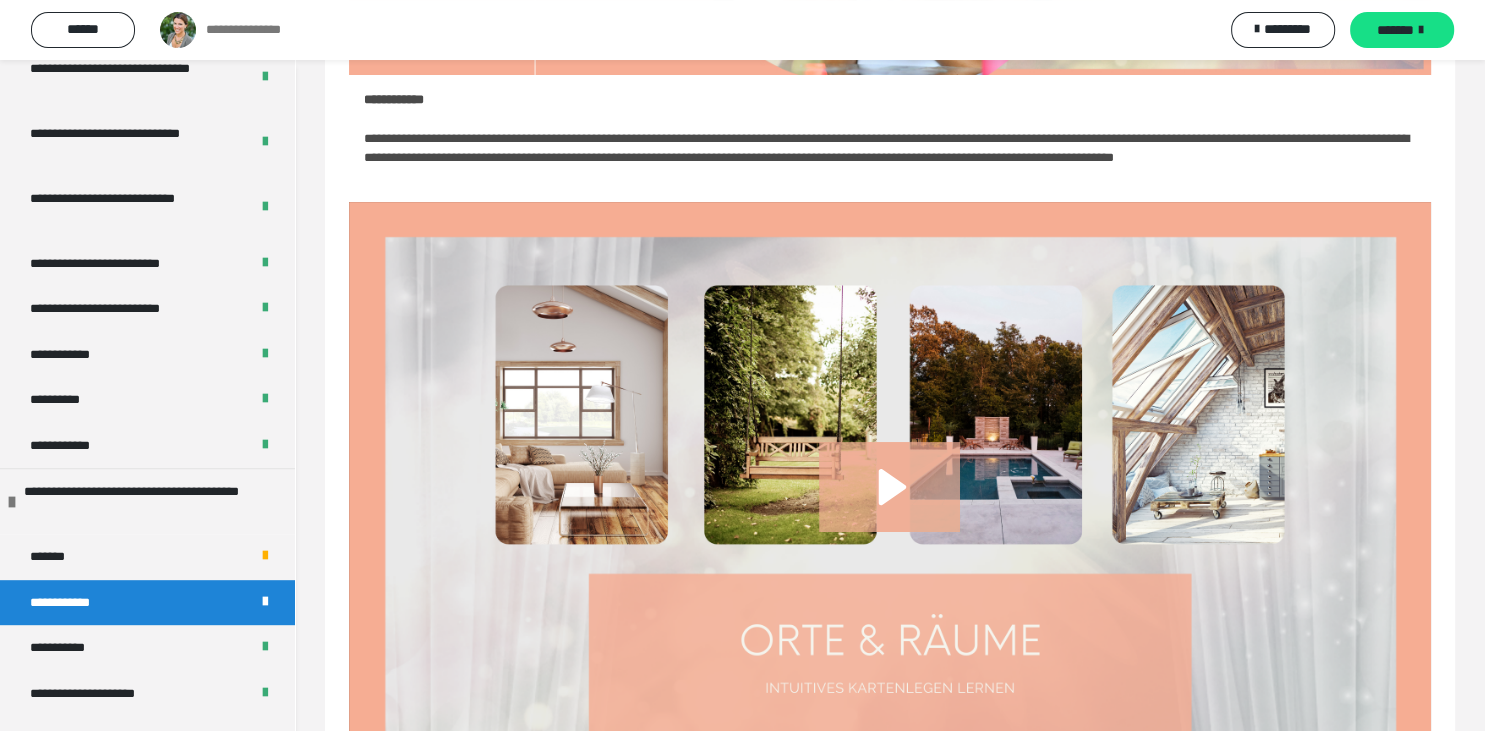 scroll, scrollTop: 469, scrollLeft: 0, axis: vertical 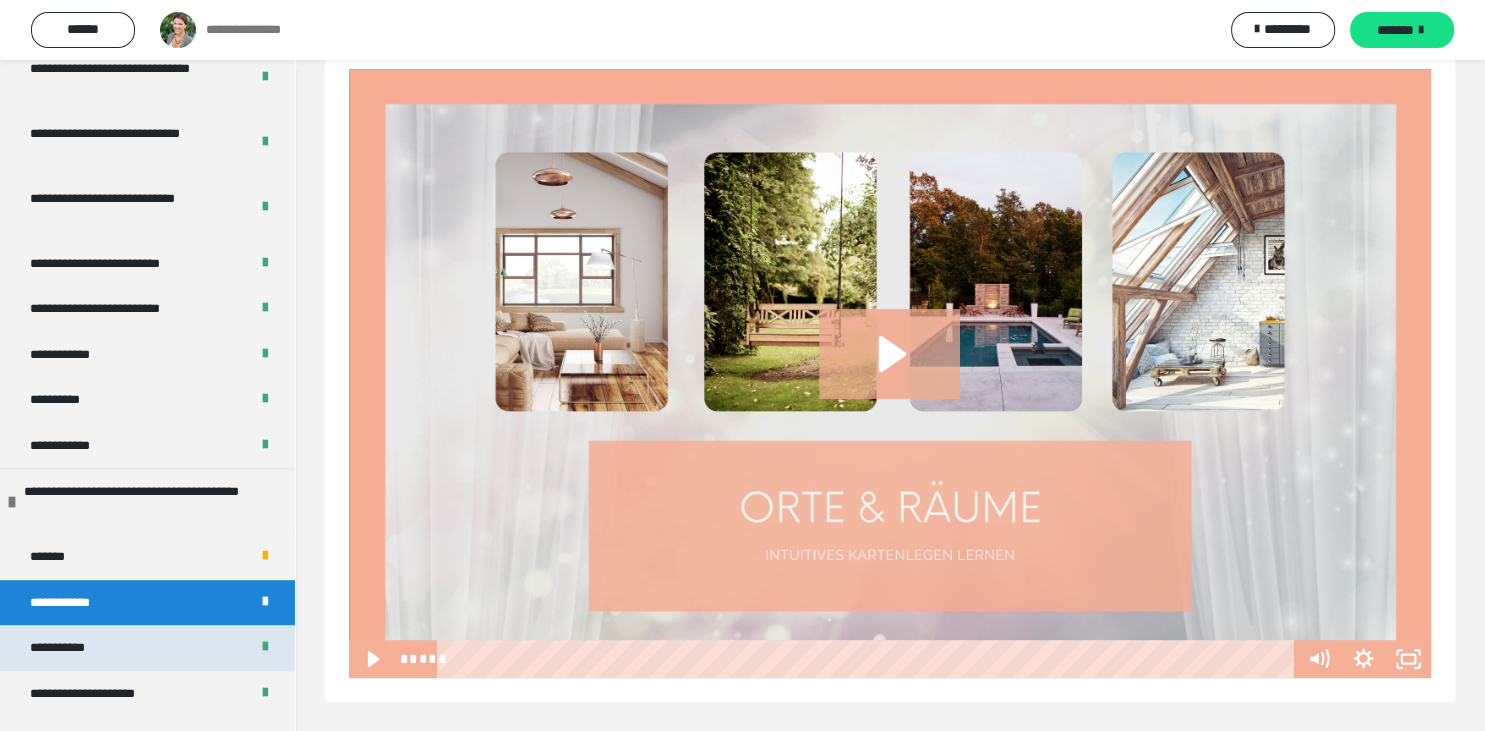 click on "**********" at bounding box center (147, 648) 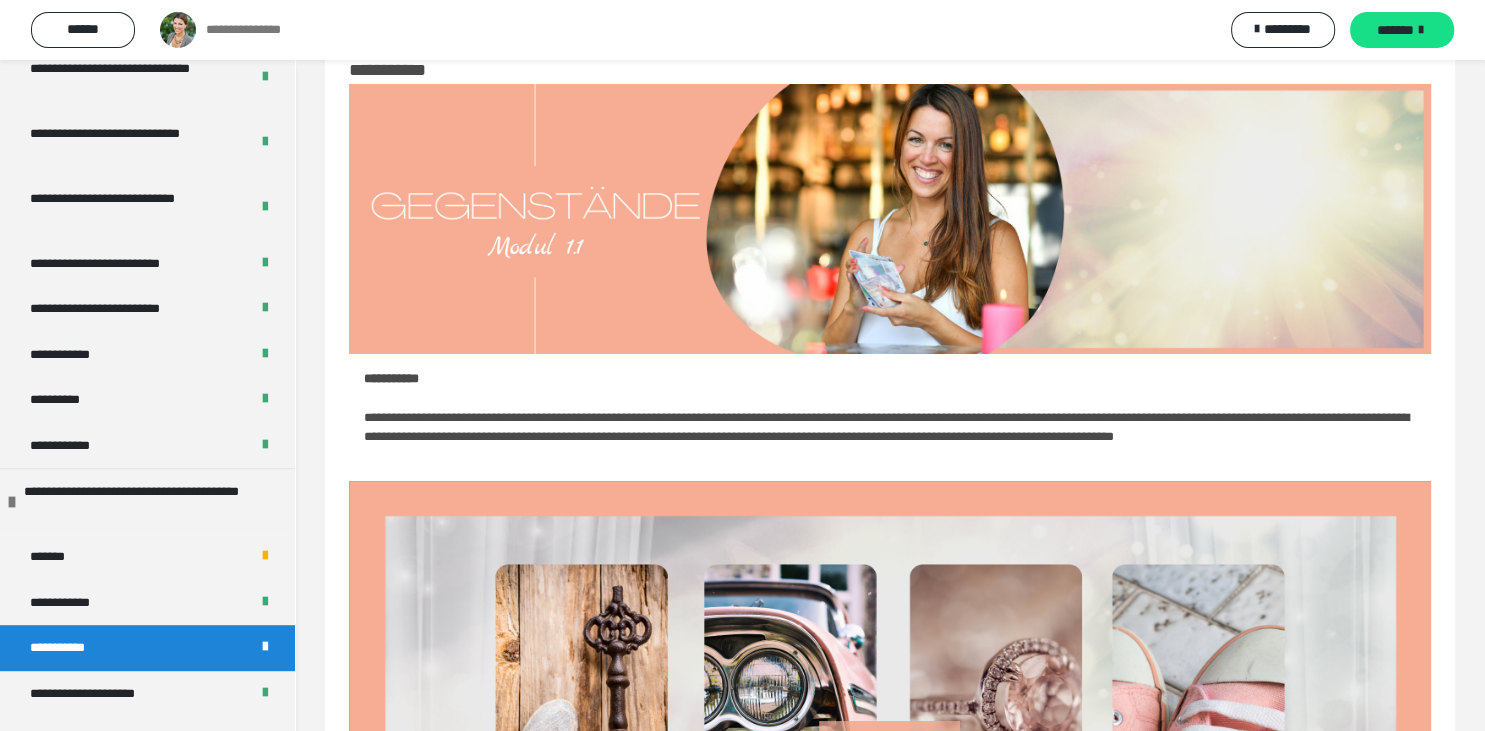 scroll, scrollTop: 56, scrollLeft: 0, axis: vertical 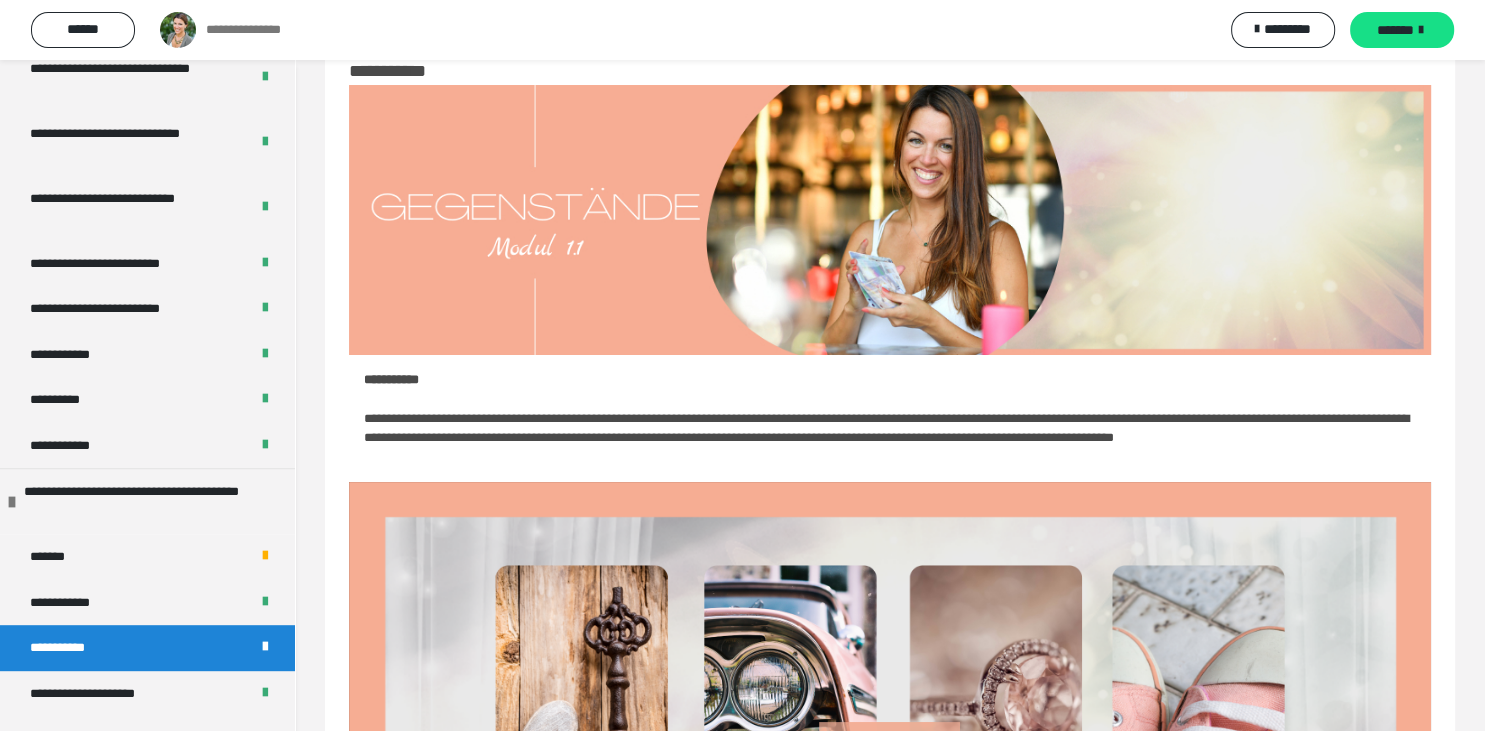 drag, startPoint x: 1472, startPoint y: 146, endPoint x: 1478, endPoint y: 242, distance: 96.18732 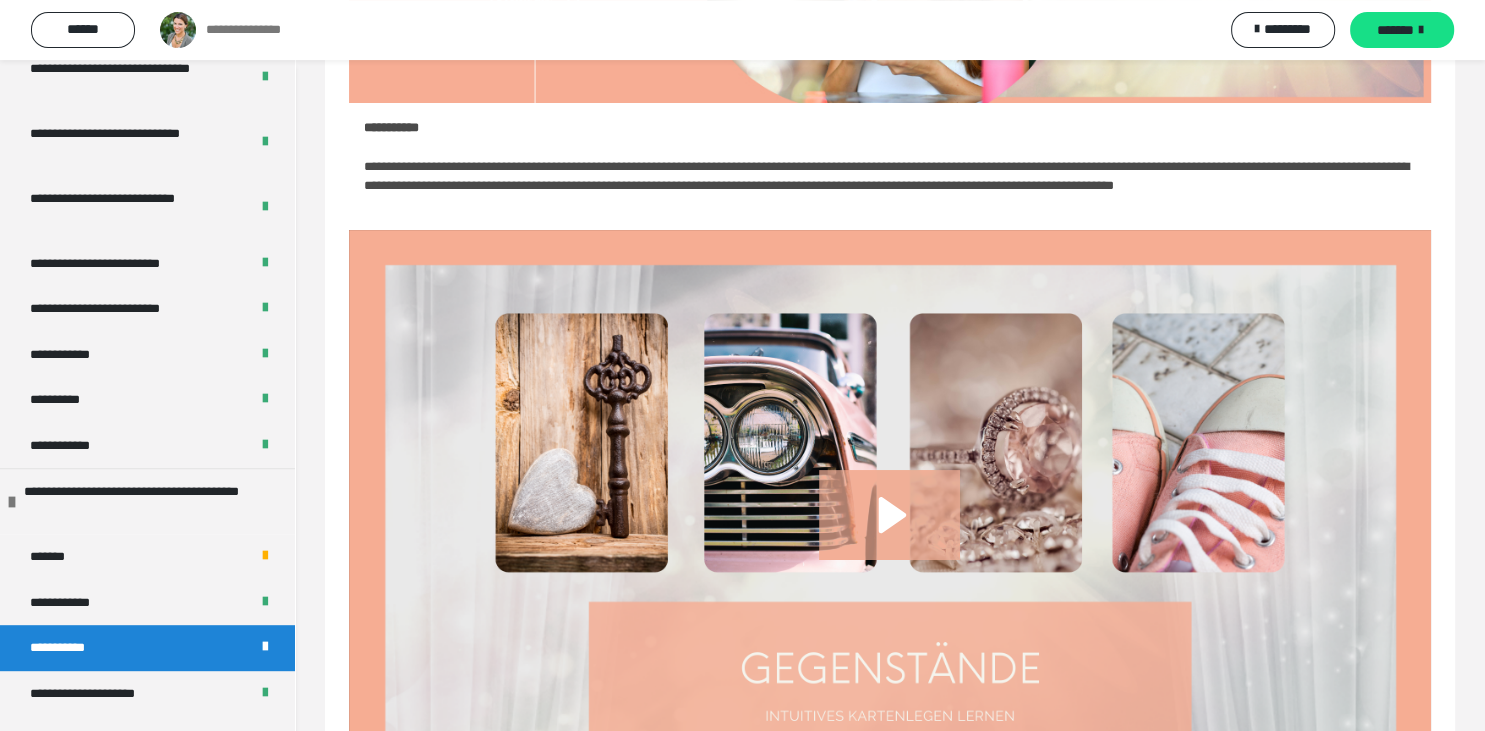 scroll, scrollTop: 469, scrollLeft: 0, axis: vertical 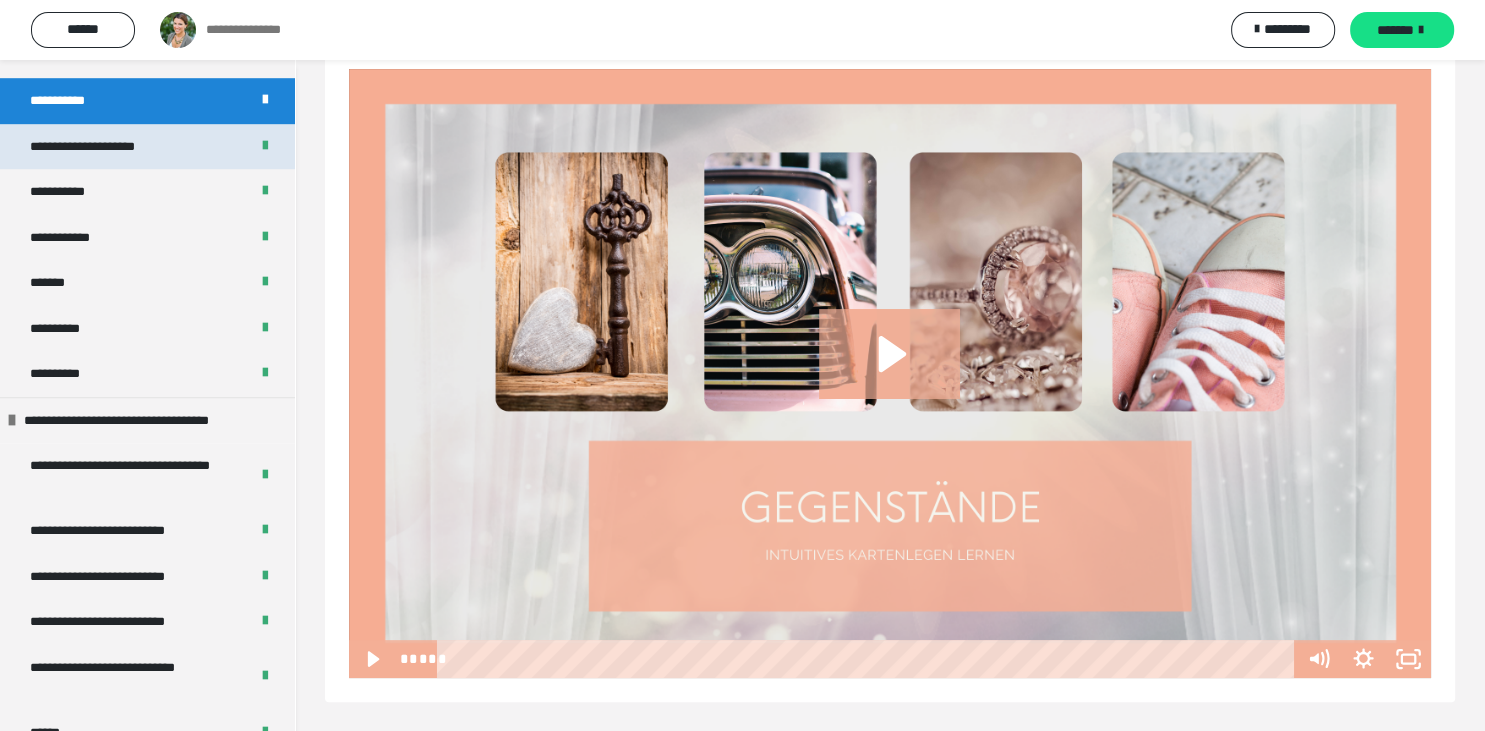 click on "**********" at bounding box center [147, 147] 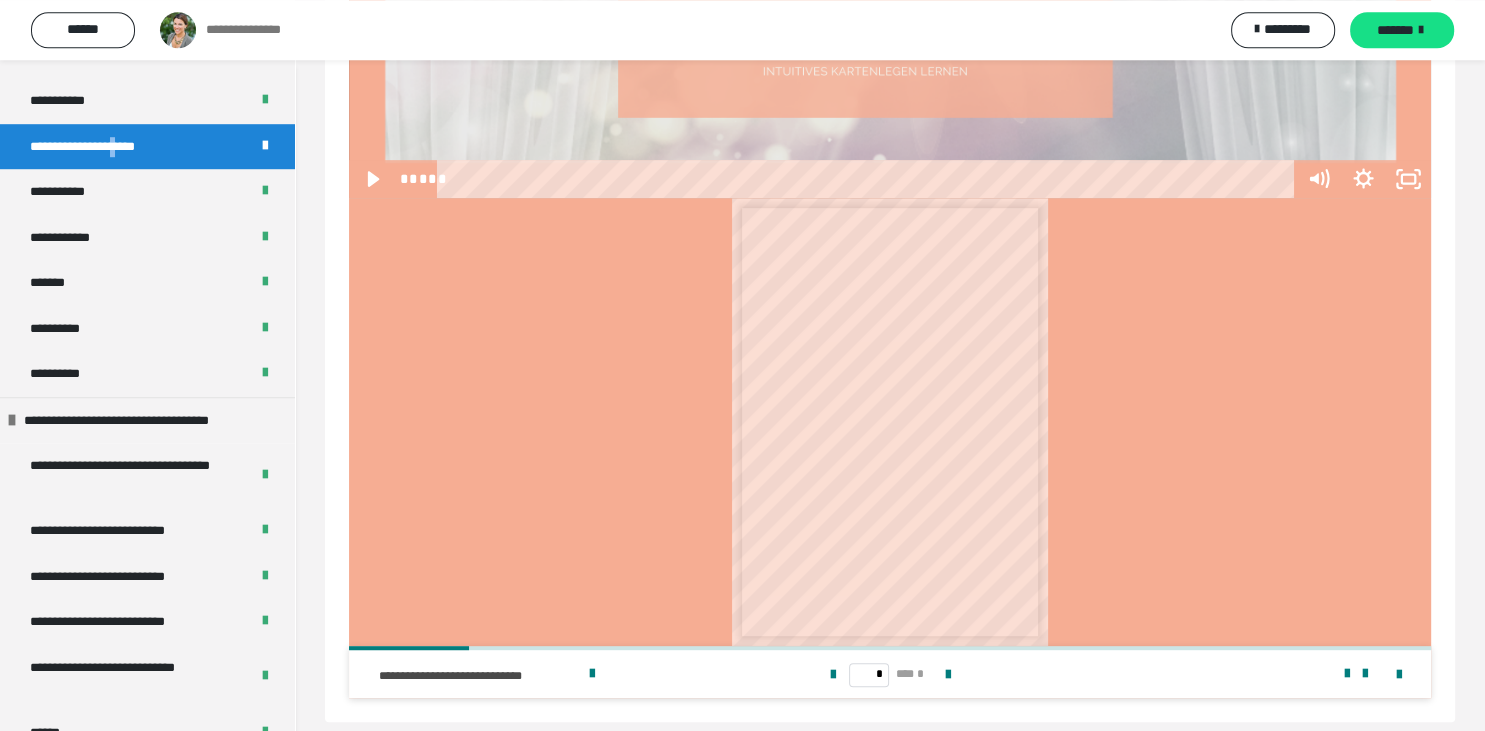 scroll, scrollTop: 932, scrollLeft: 0, axis: vertical 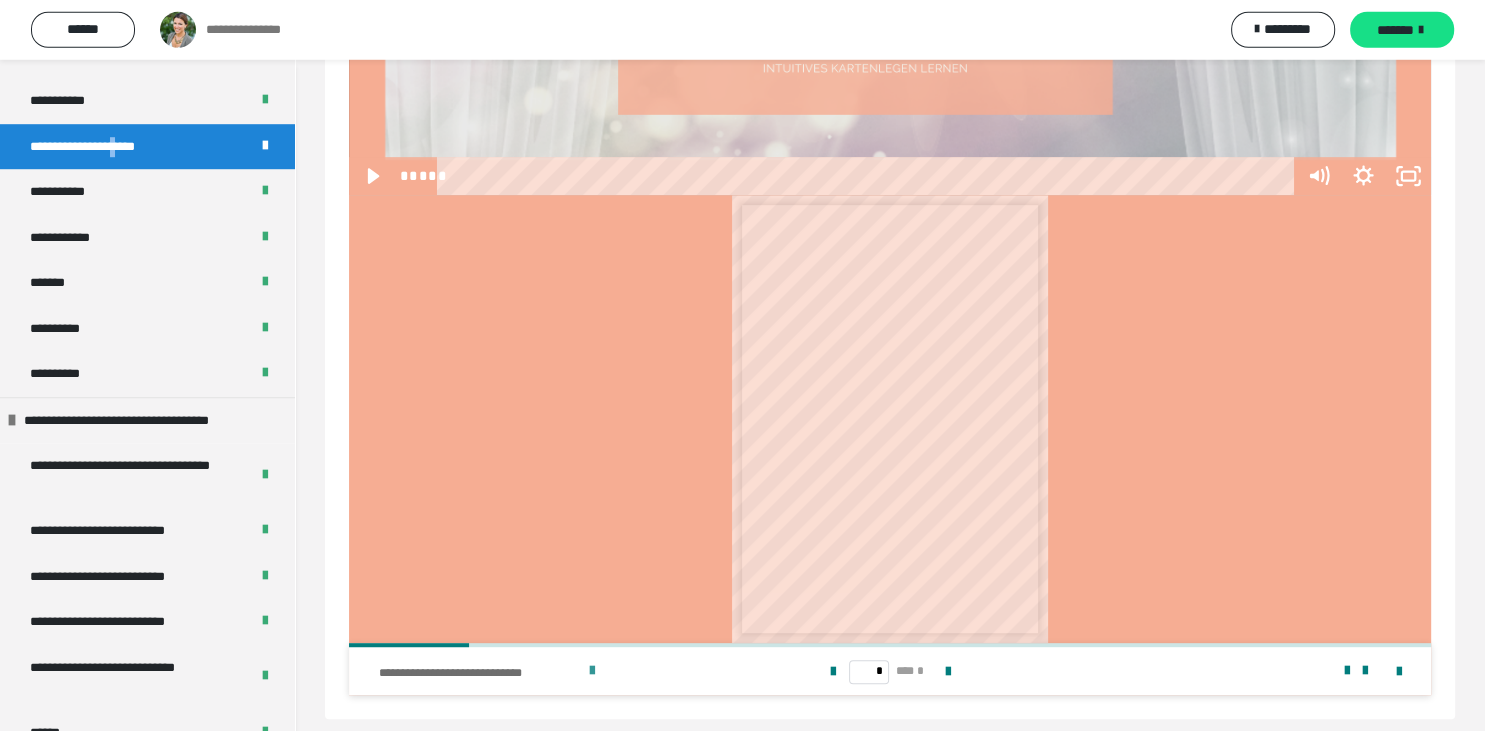 click at bounding box center [592, 671] 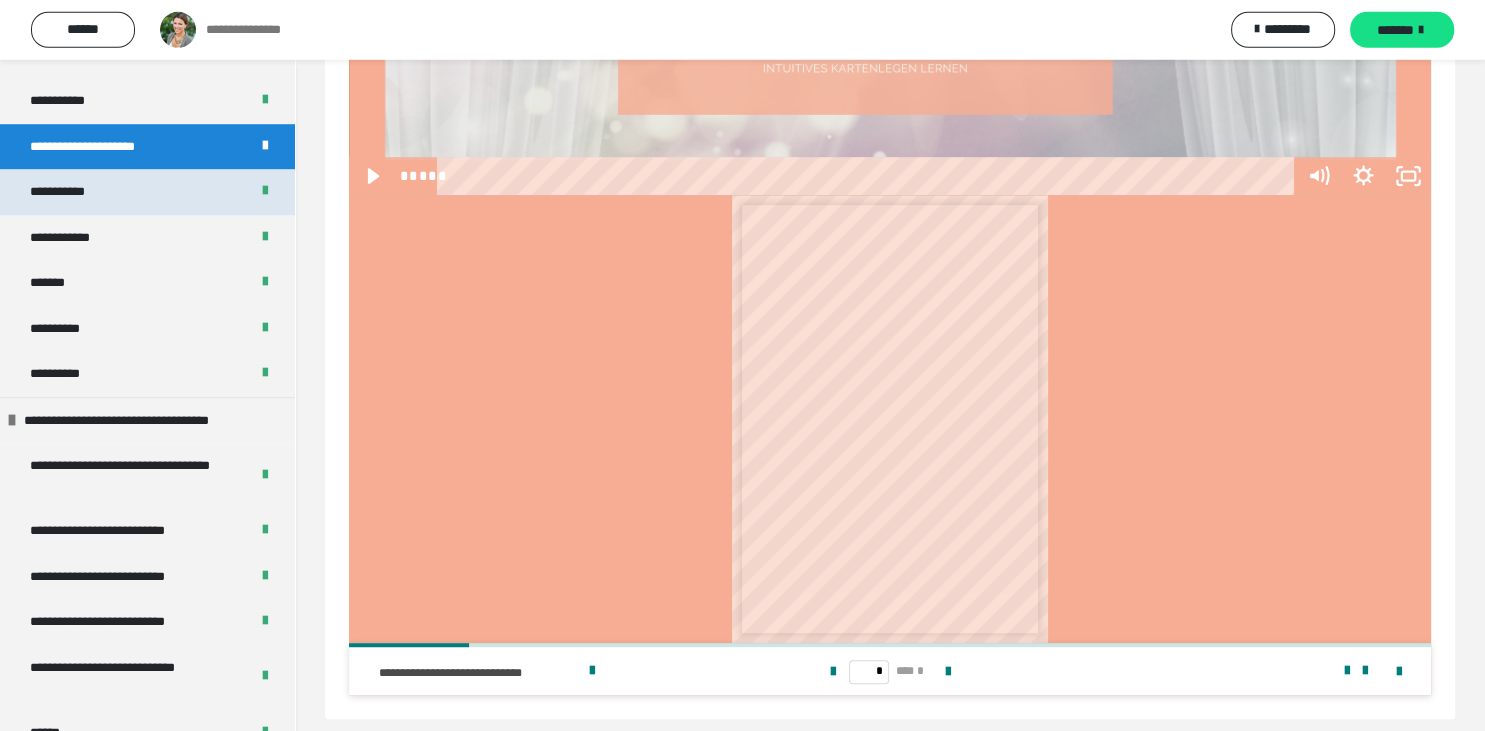 click on "**********" at bounding box center (147, 192) 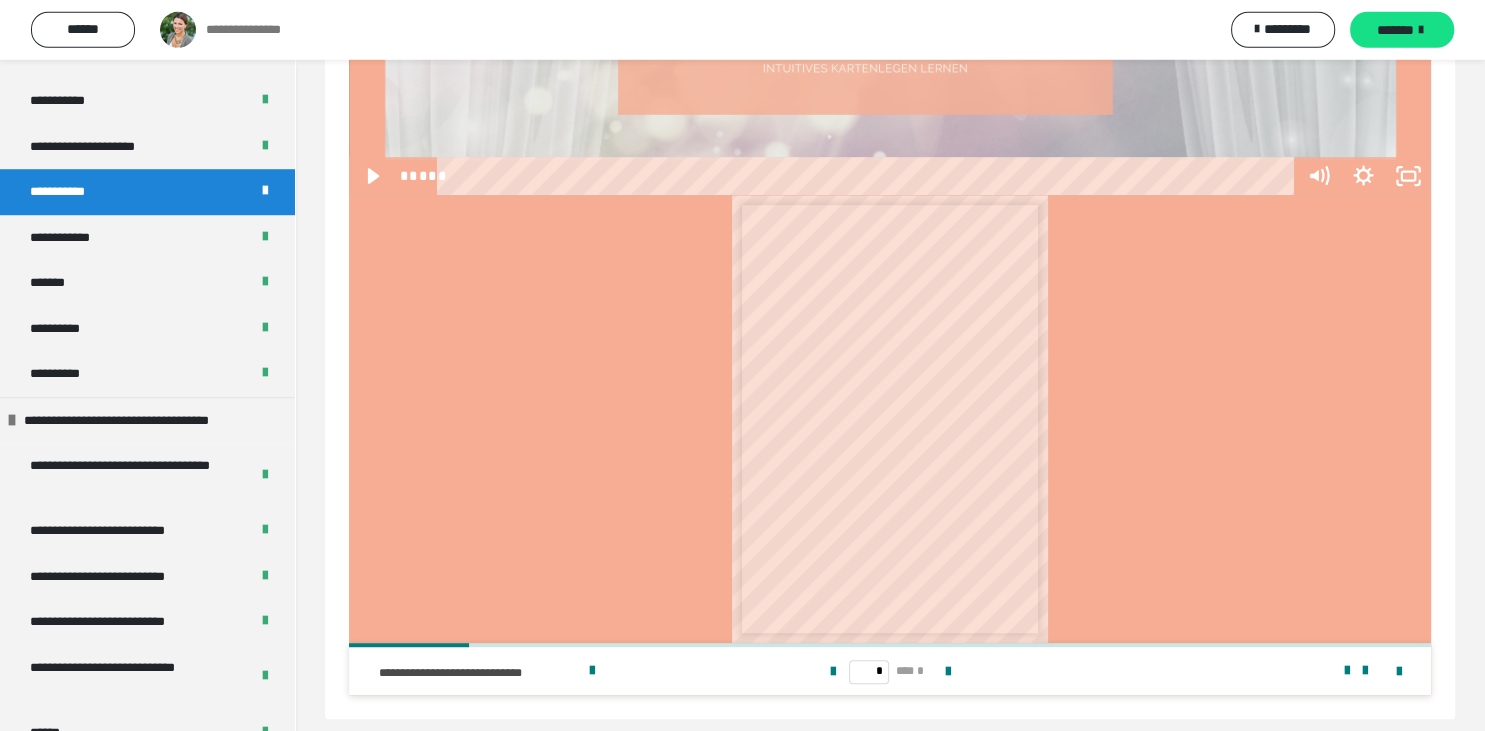 scroll, scrollTop: 60, scrollLeft: 0, axis: vertical 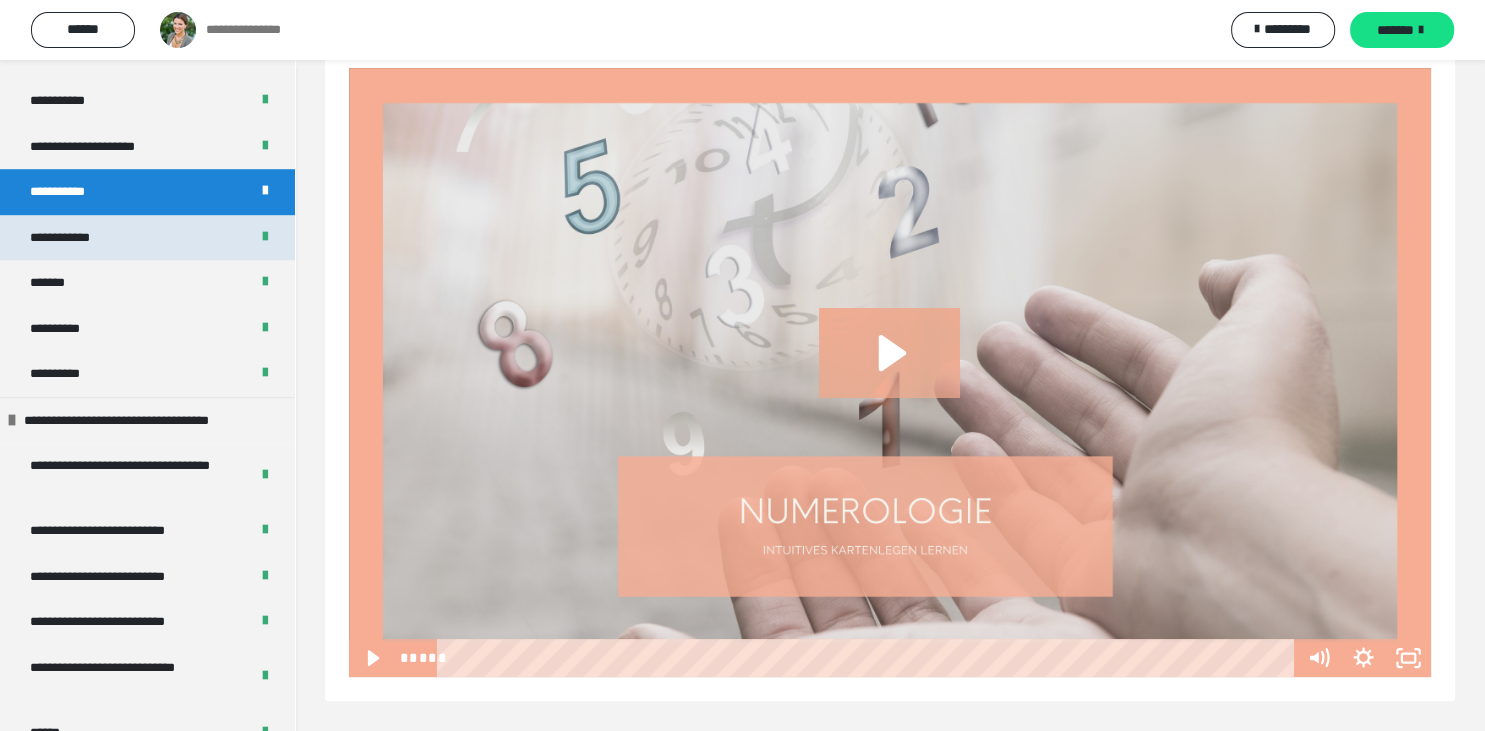 click on "**********" at bounding box center (72, 238) 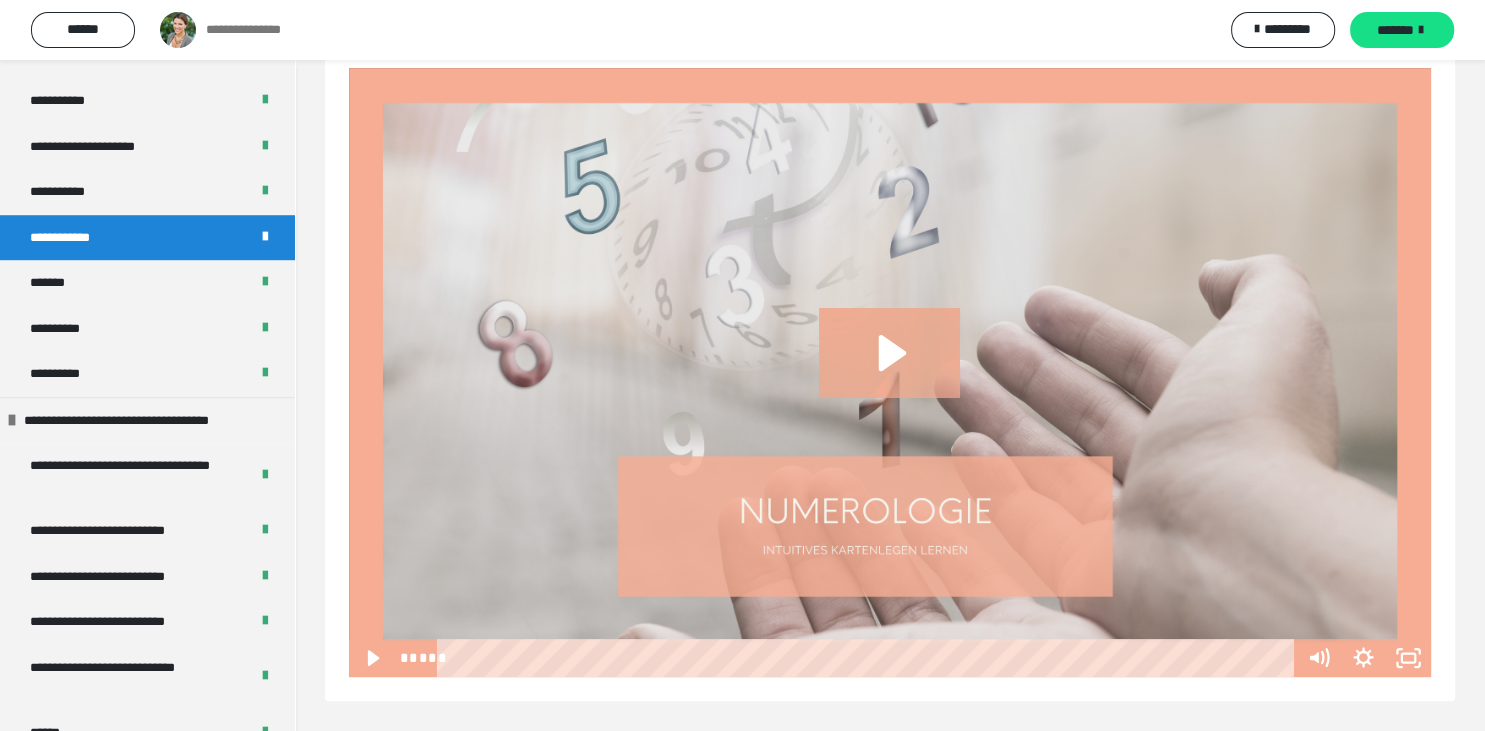 scroll, scrollTop: 60, scrollLeft: 0, axis: vertical 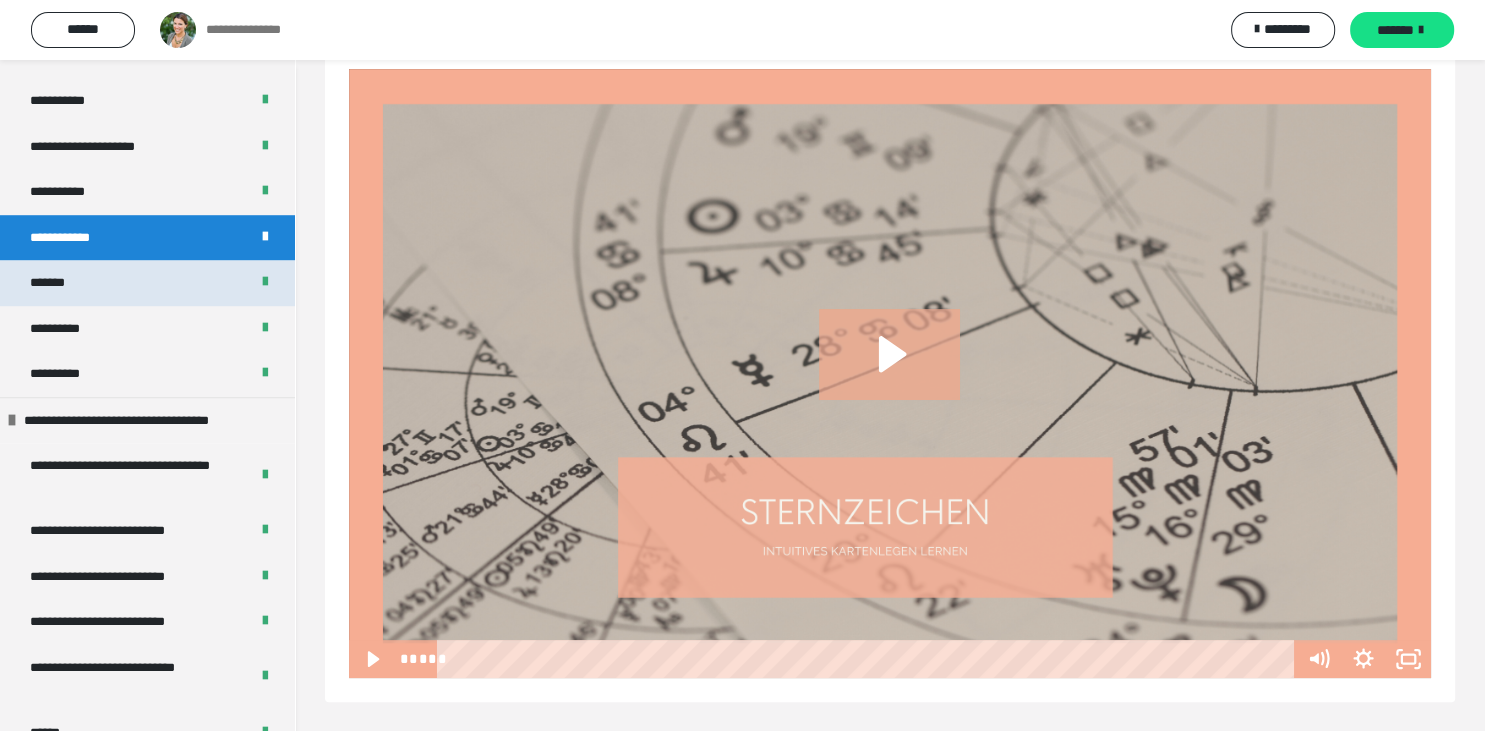 click on "*******" at bounding box center [56, 283] 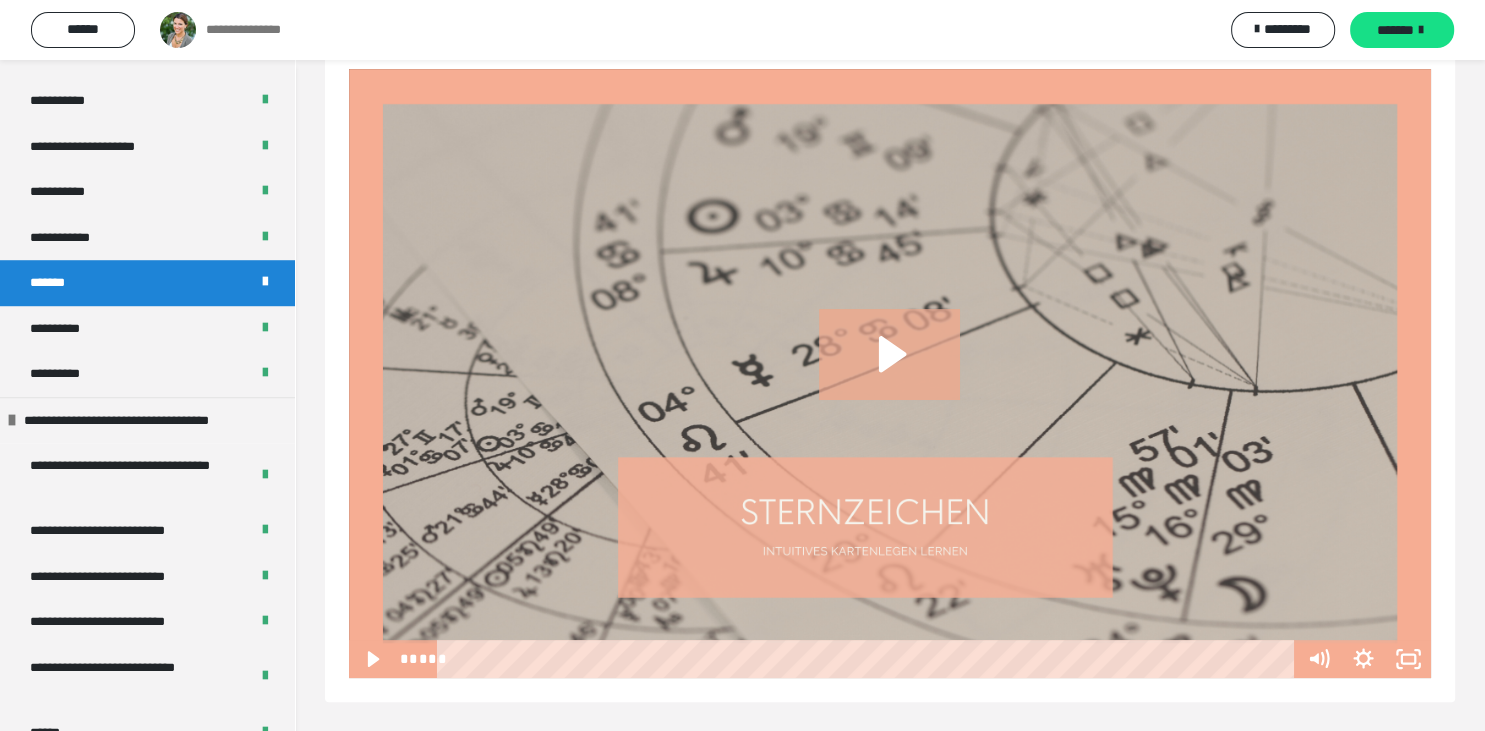 scroll, scrollTop: 60, scrollLeft: 0, axis: vertical 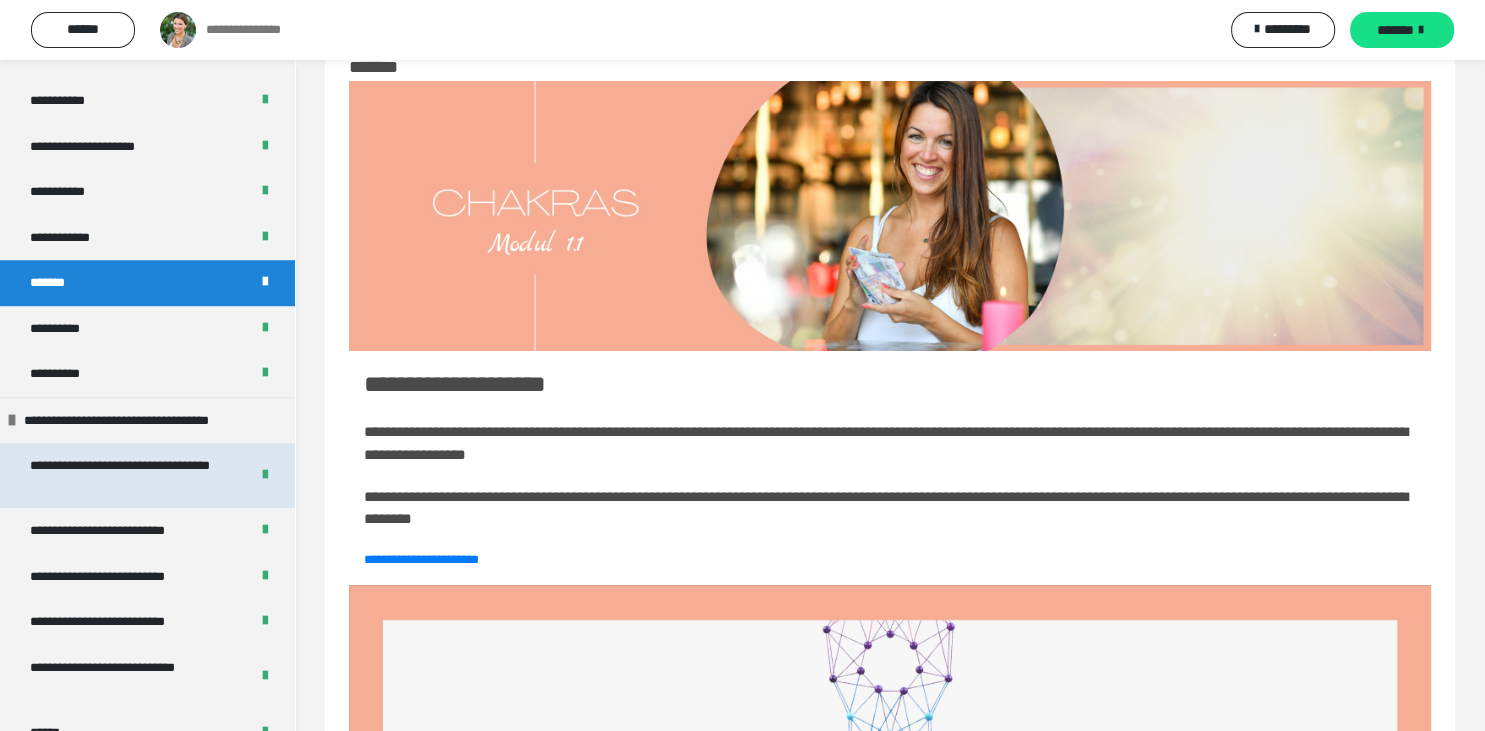 click on "**********" at bounding box center [131, 475] 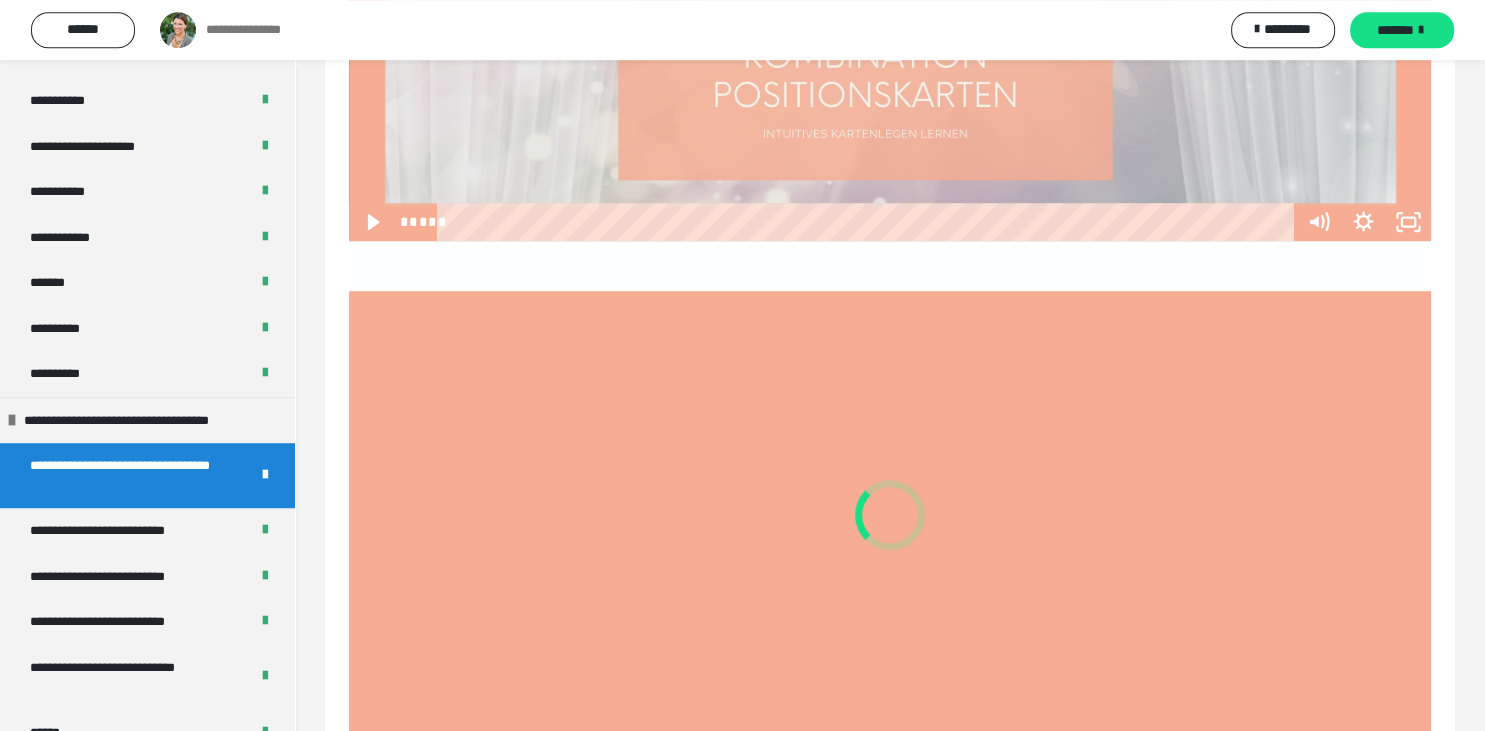 scroll, scrollTop: 60, scrollLeft: 0, axis: vertical 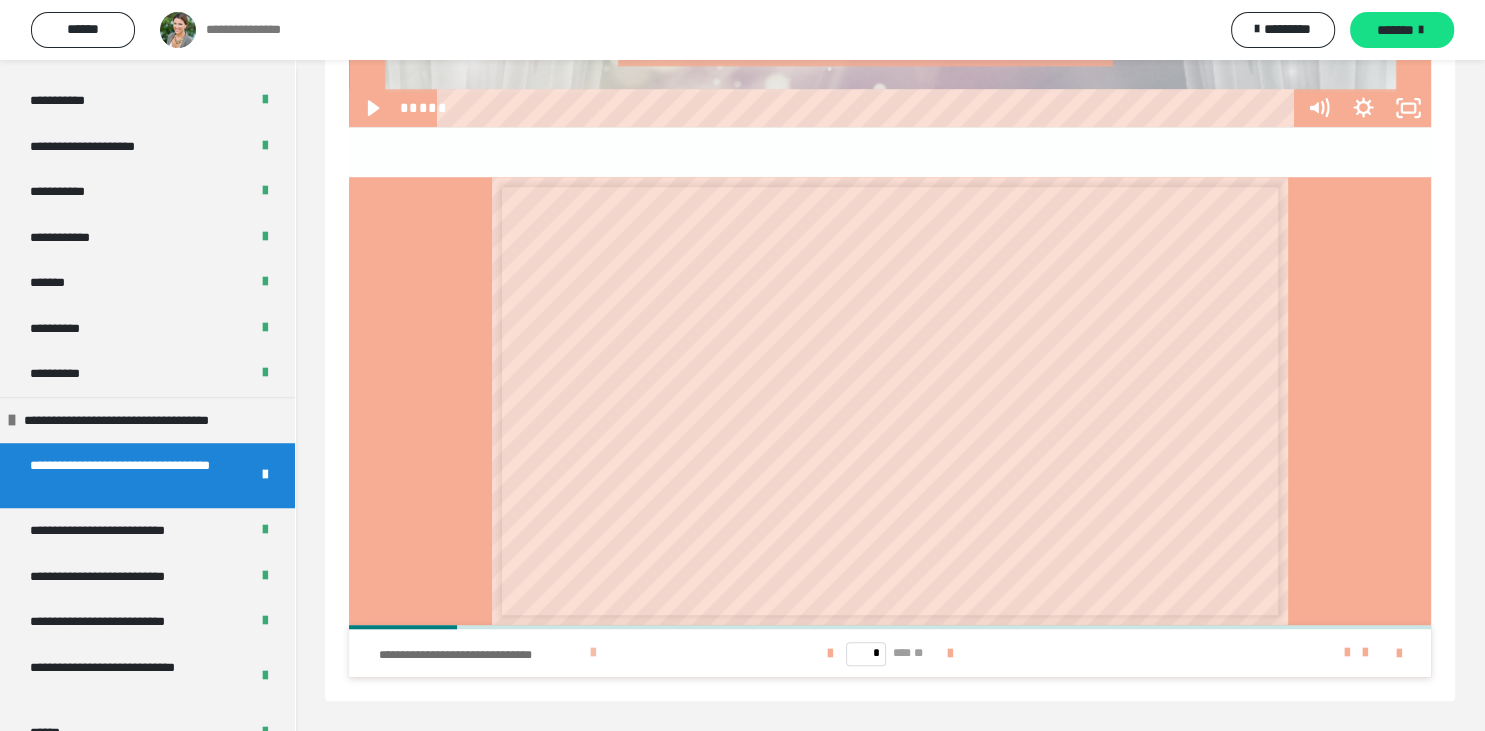 click on "**********" at bounding box center (563, 653) 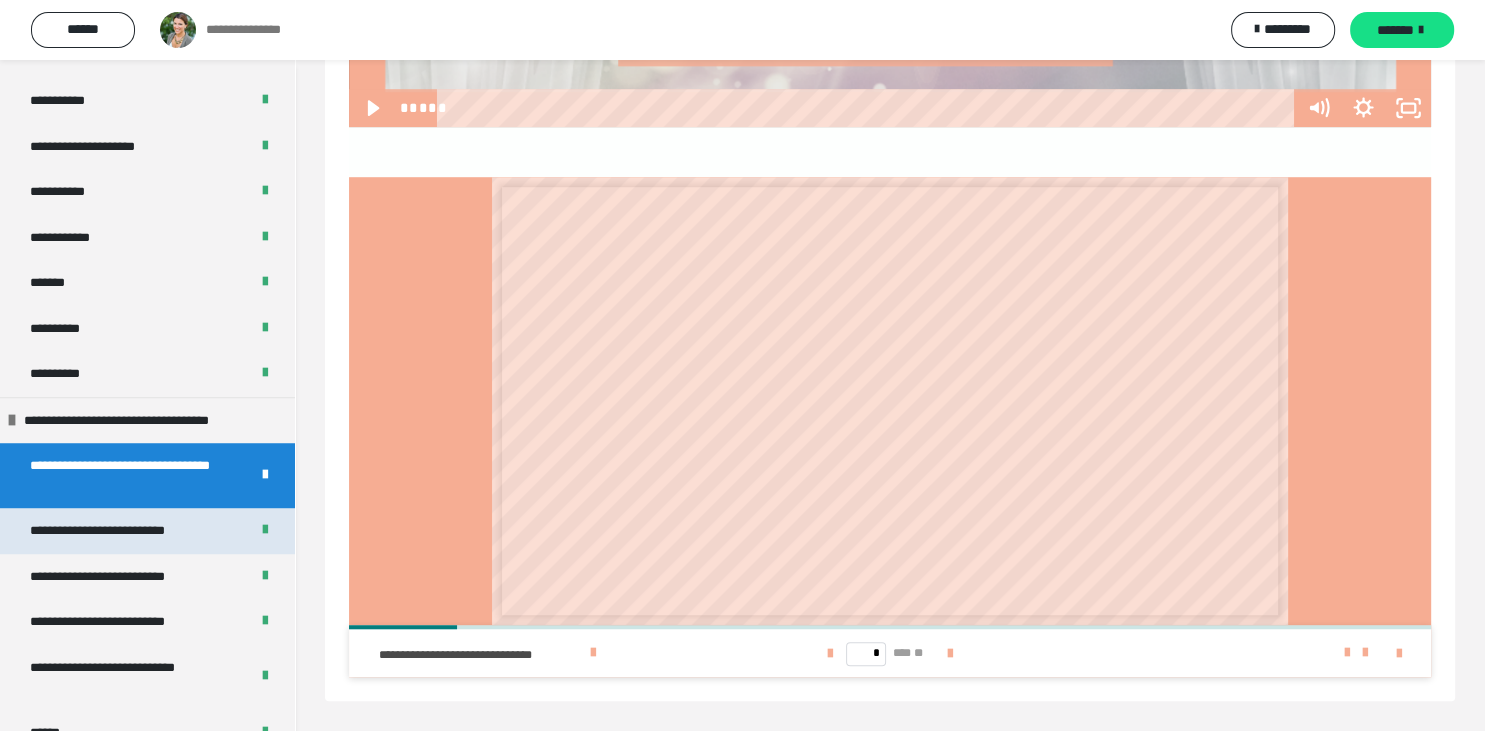 click on "**********" at bounding box center (122, 531) 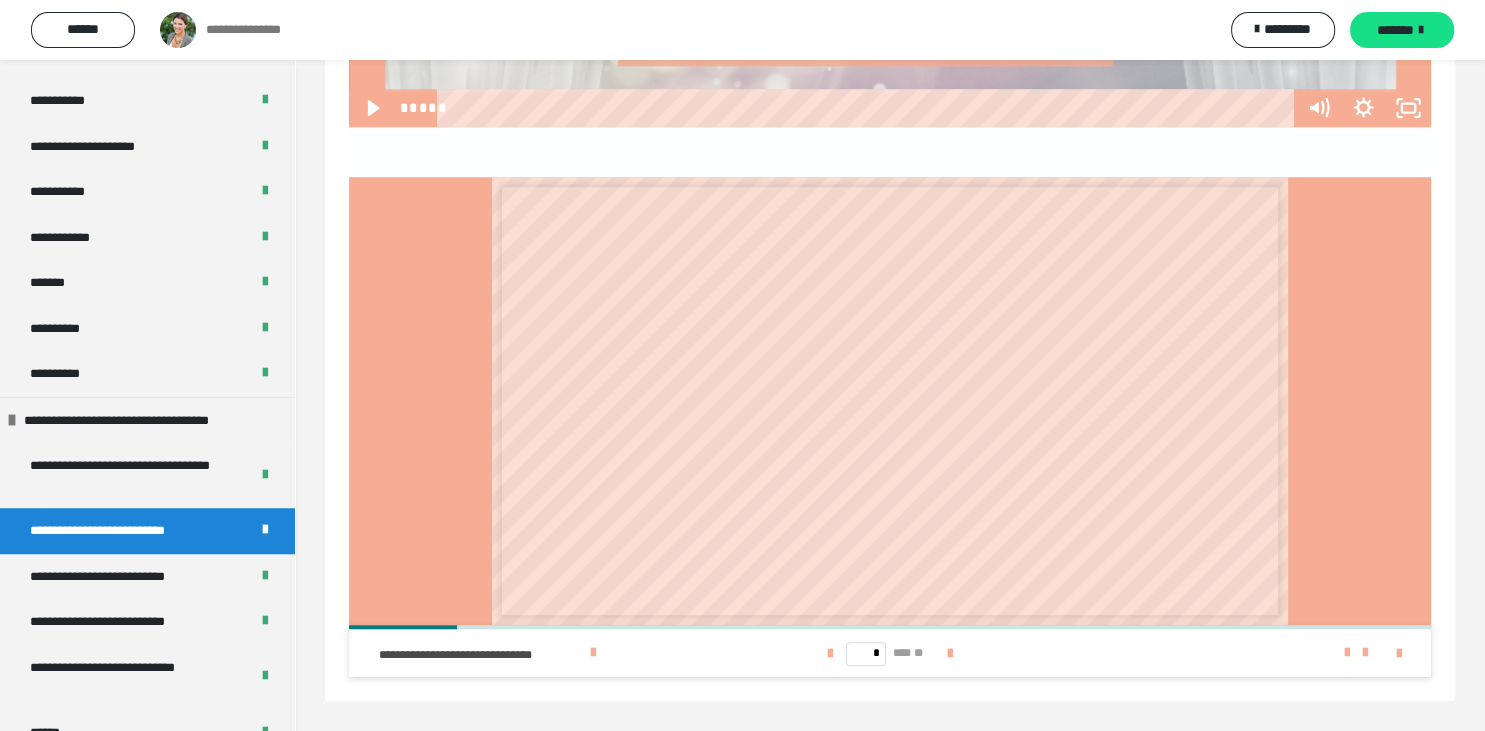 scroll, scrollTop: 524, scrollLeft: 0, axis: vertical 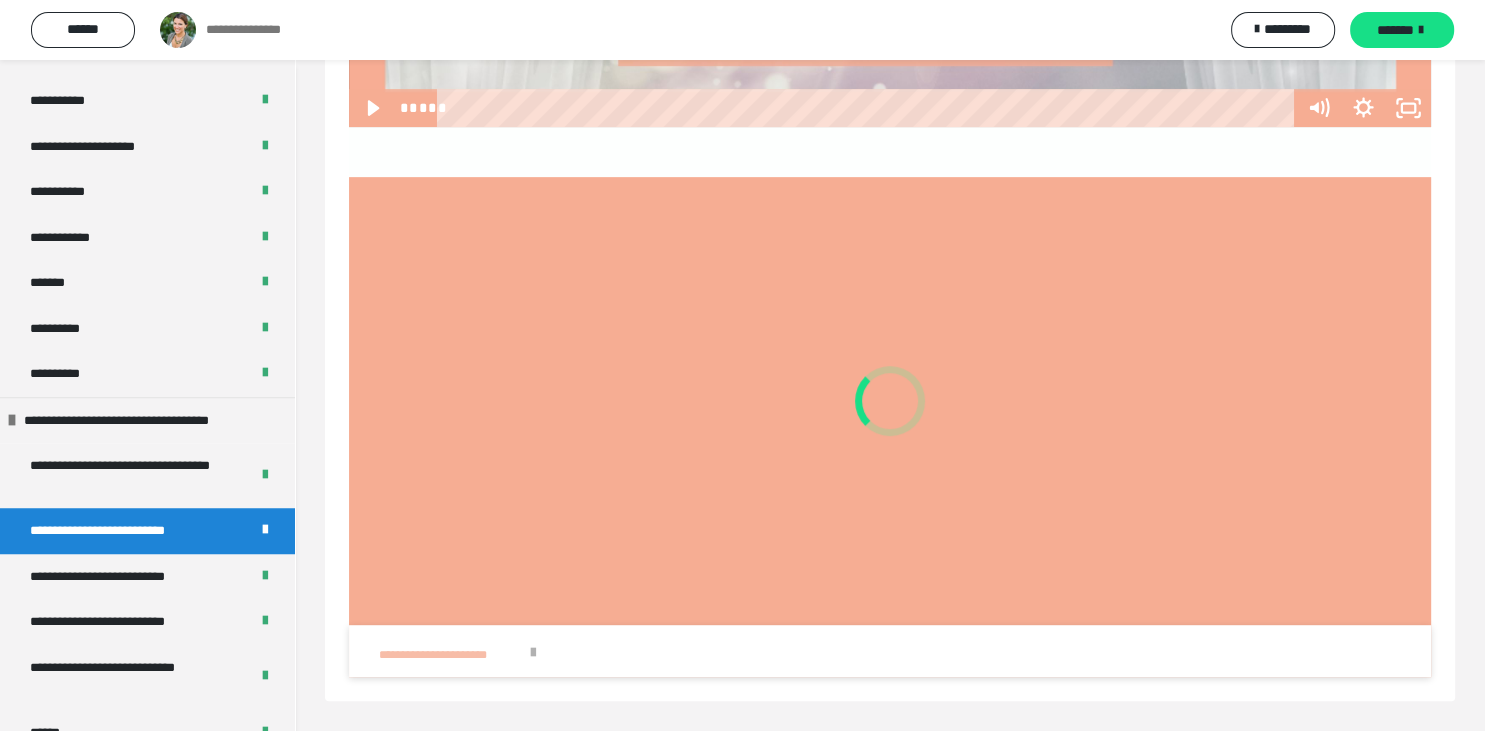 click at bounding box center (533, 653) 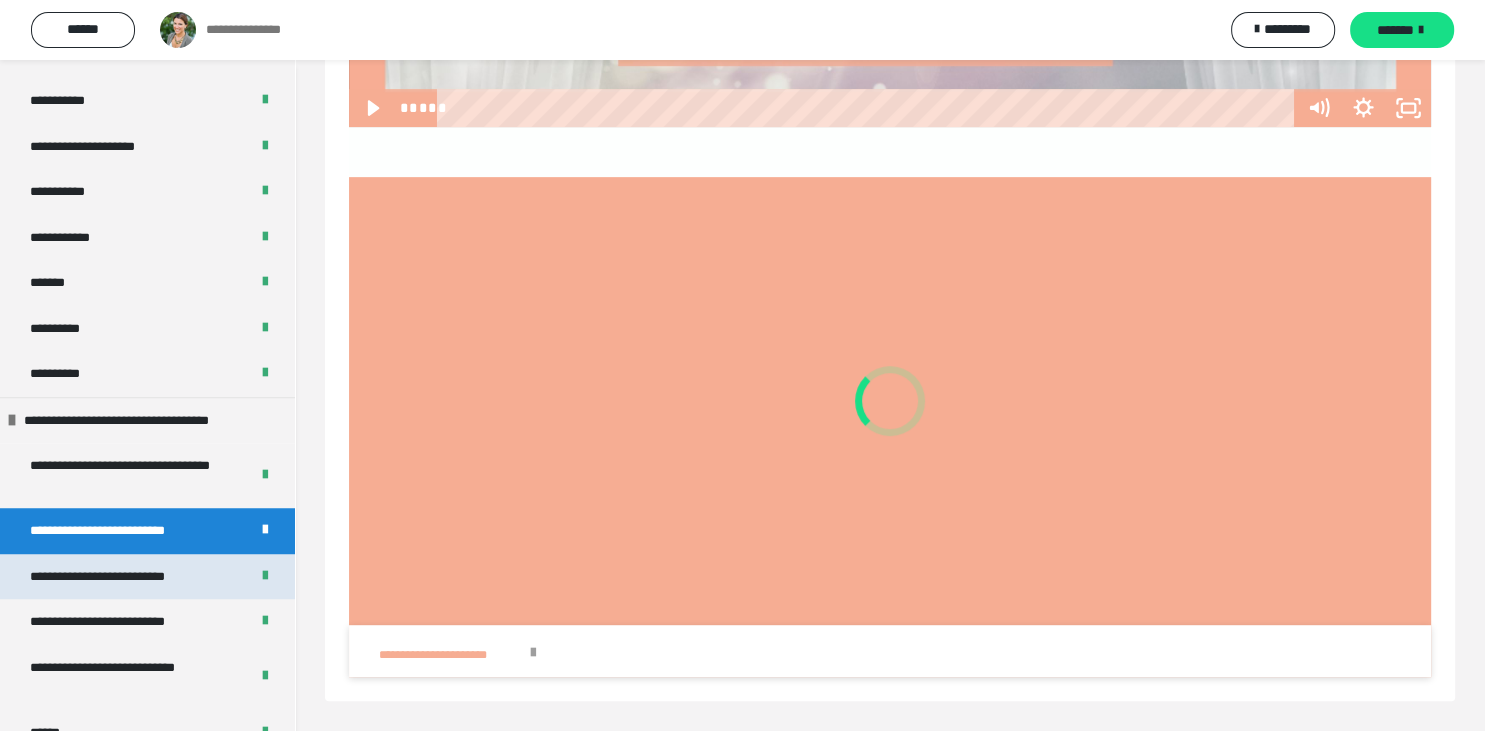 click on "**********" at bounding box center [123, 577] 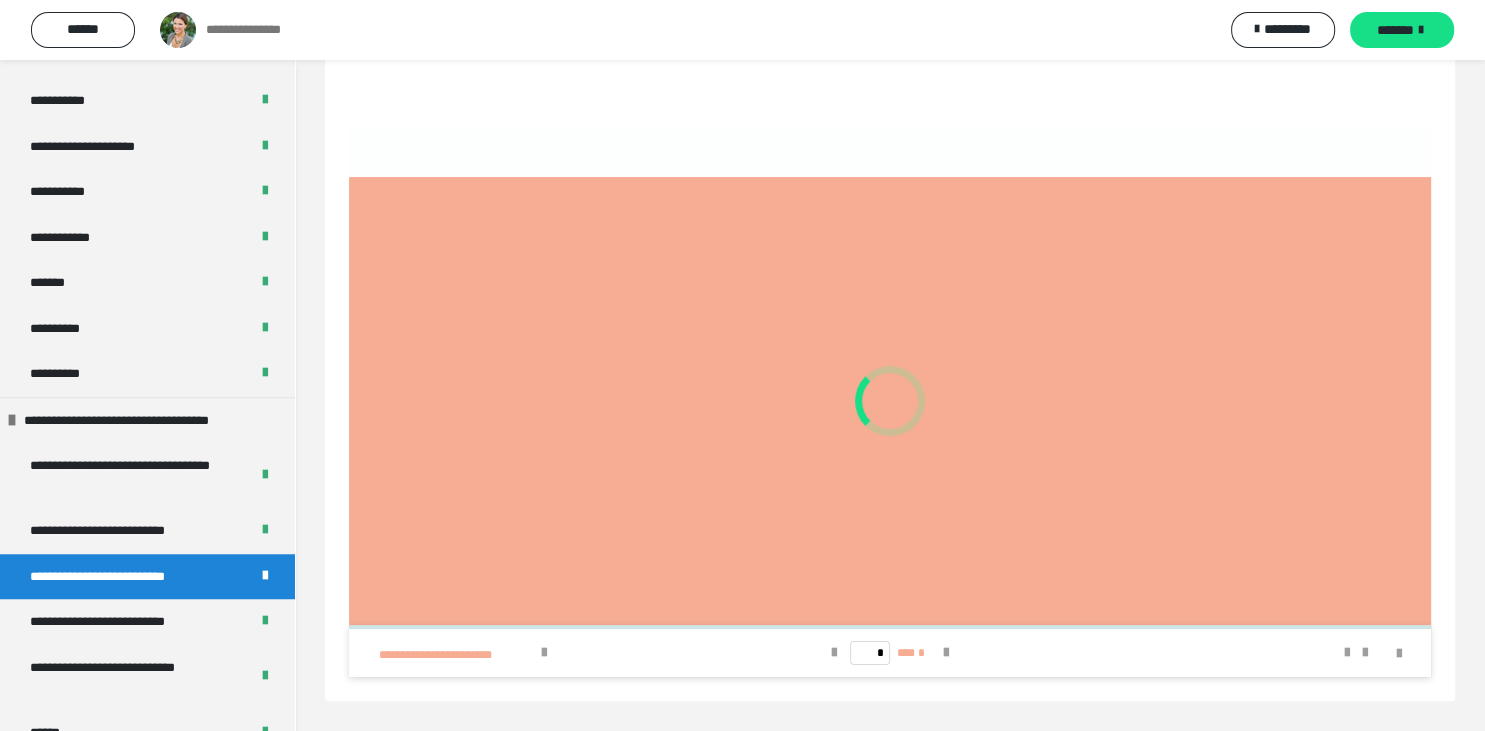 scroll, scrollTop: 524, scrollLeft: 0, axis: vertical 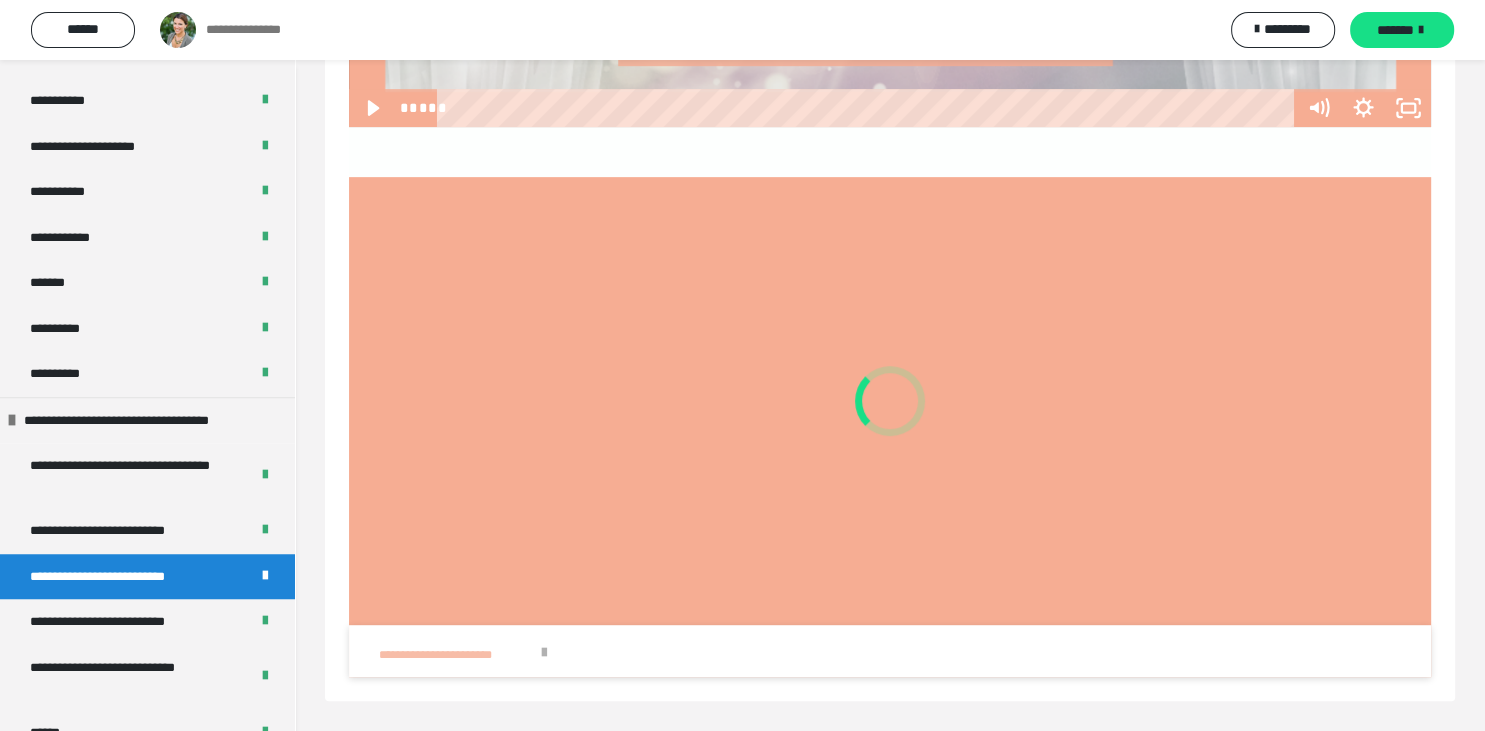 click on "**********" at bounding box center [563, 653] 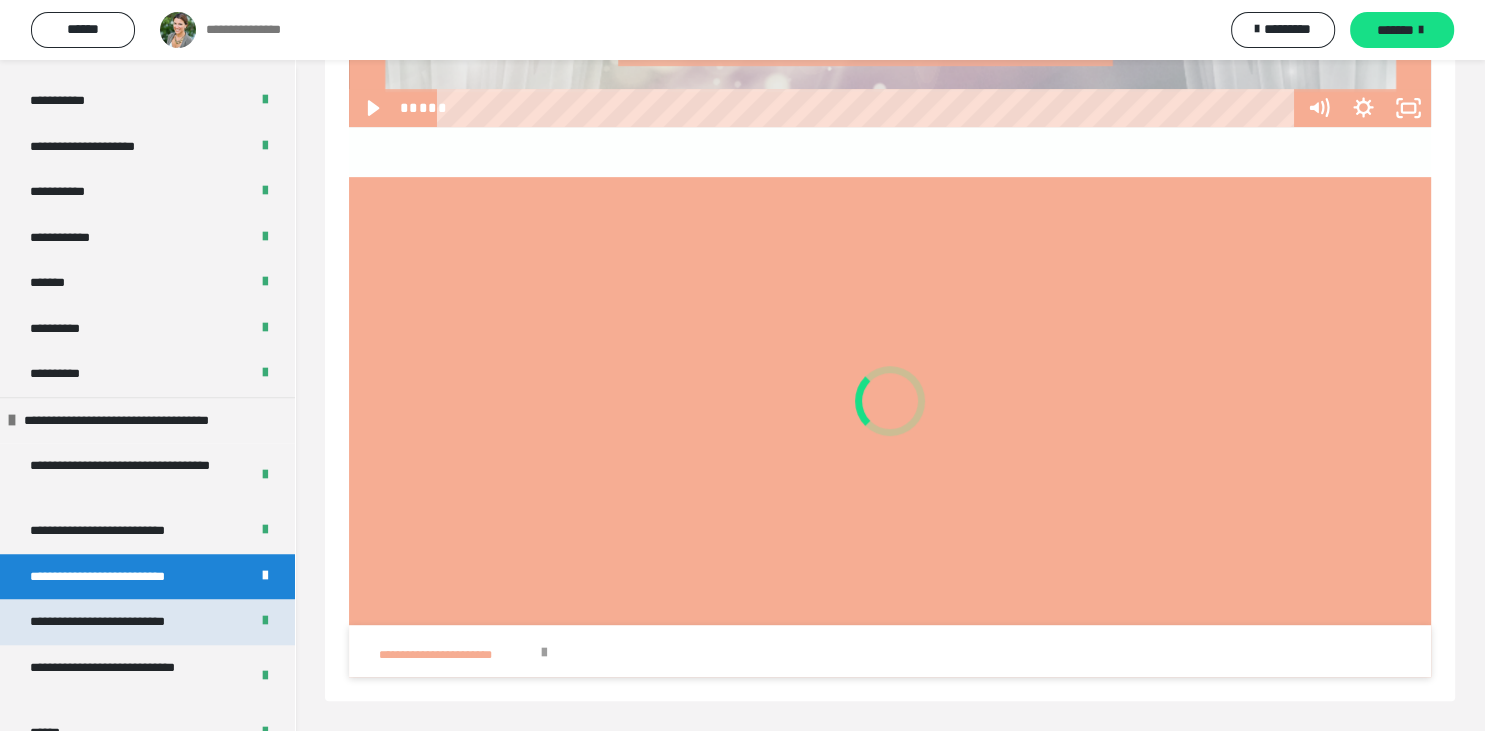click on "**********" at bounding box center (123, 622) 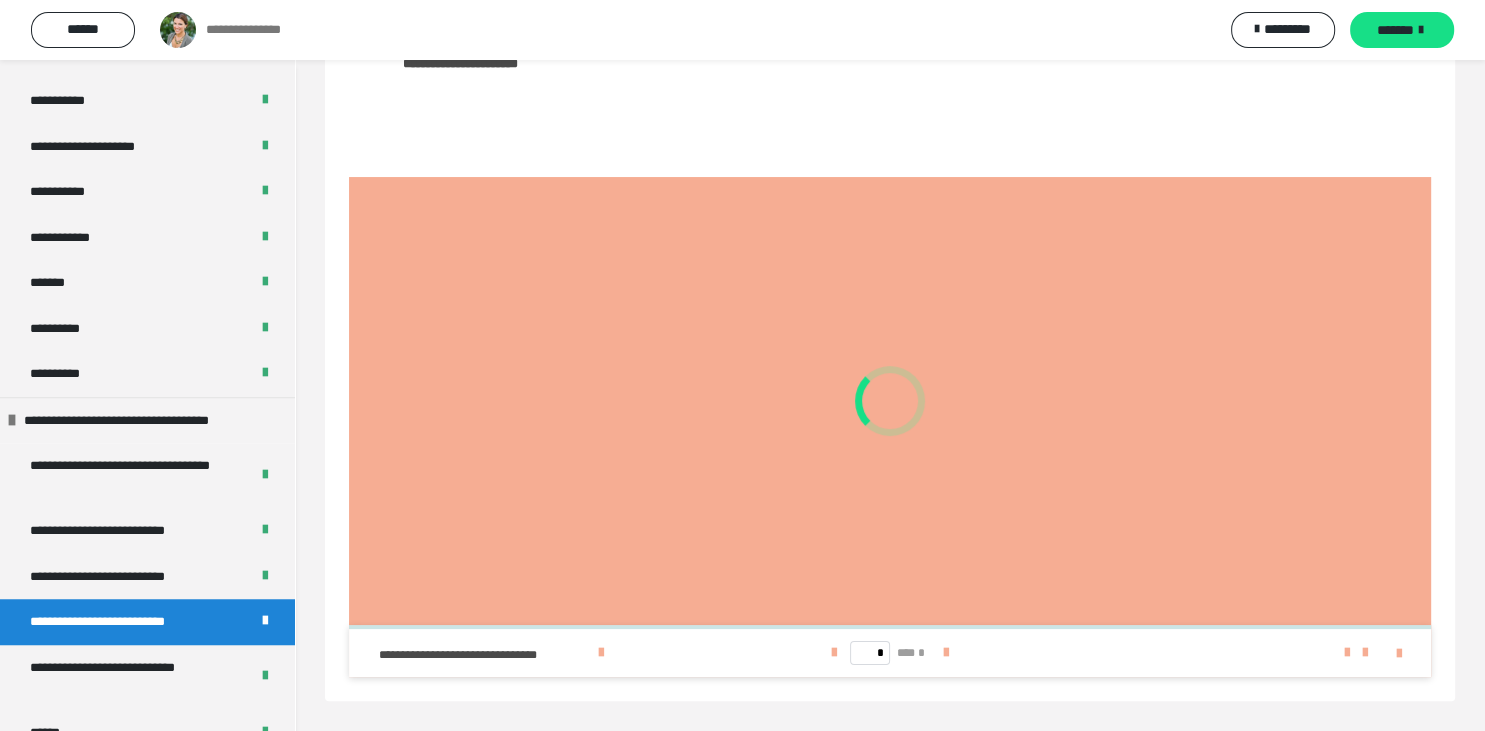 scroll, scrollTop: 504, scrollLeft: 0, axis: vertical 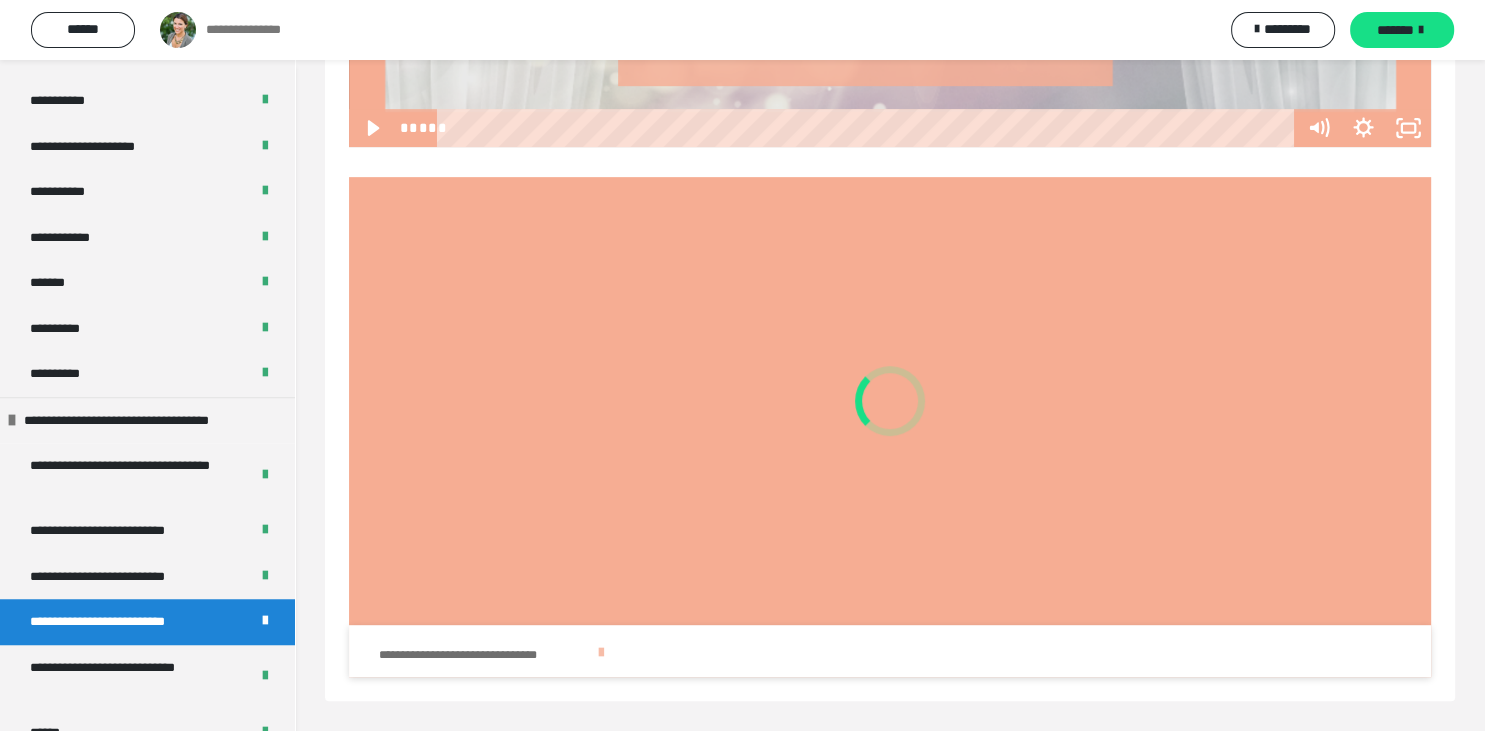 click on "**********" at bounding box center [563, 653] 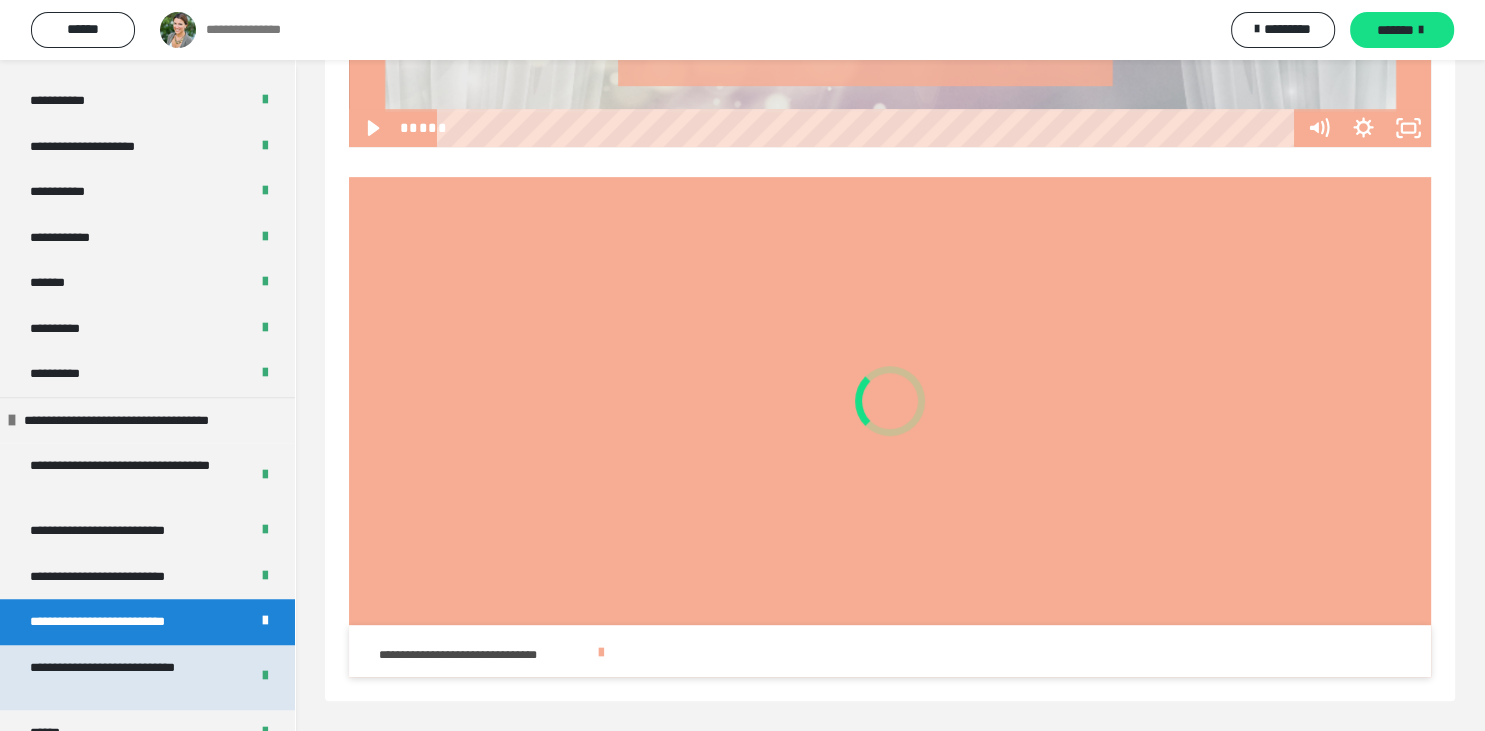click on "**********" at bounding box center (131, 677) 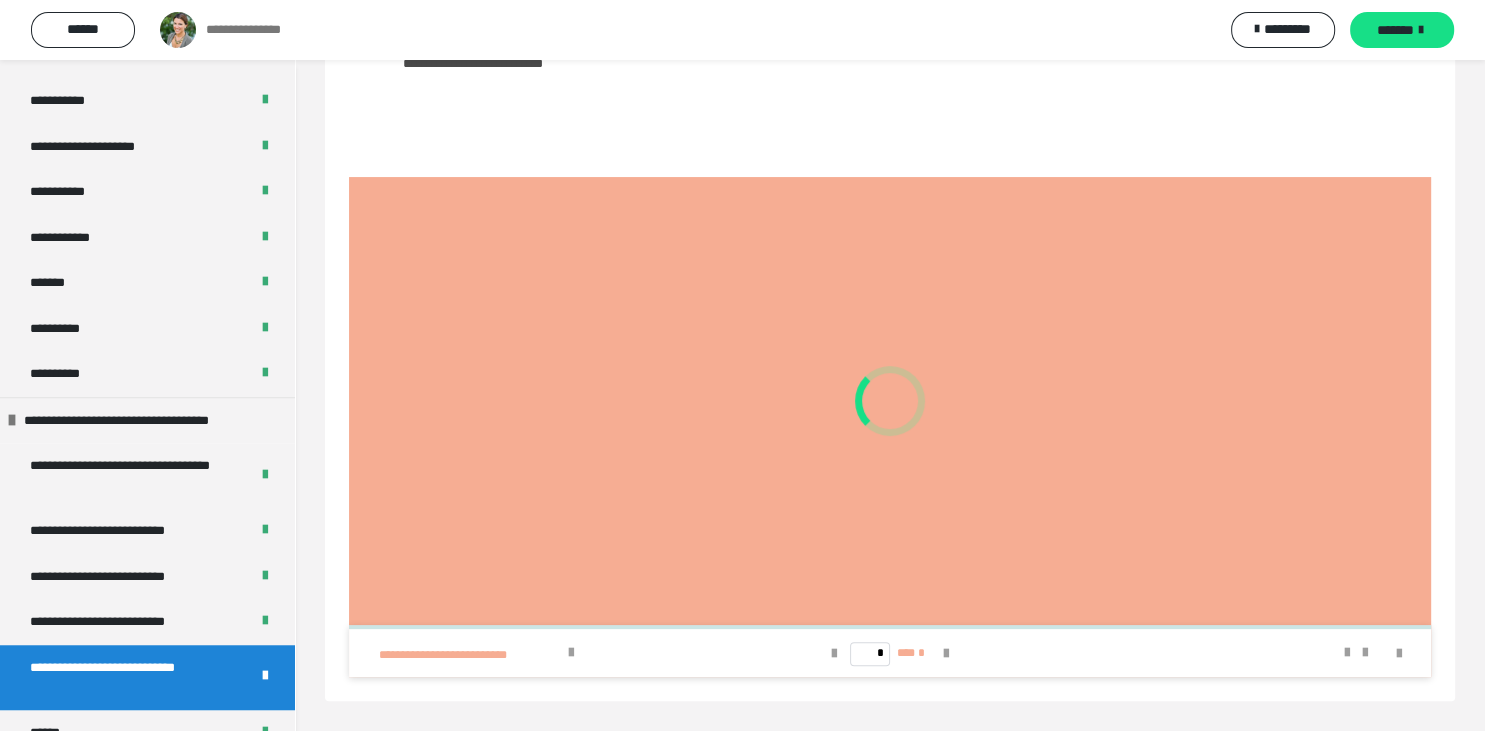 scroll, scrollTop: 640, scrollLeft: 0, axis: vertical 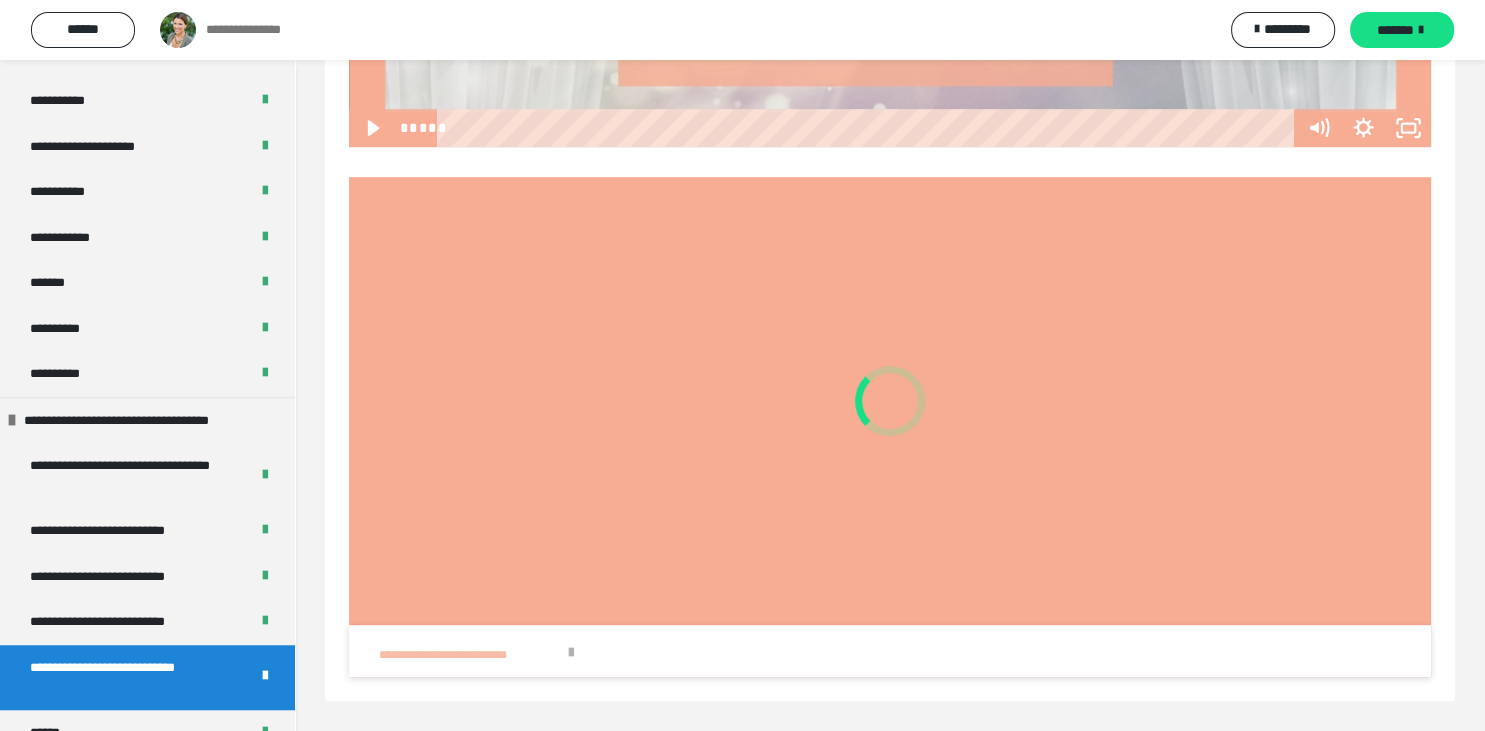 click on "**********" at bounding box center (563, 653) 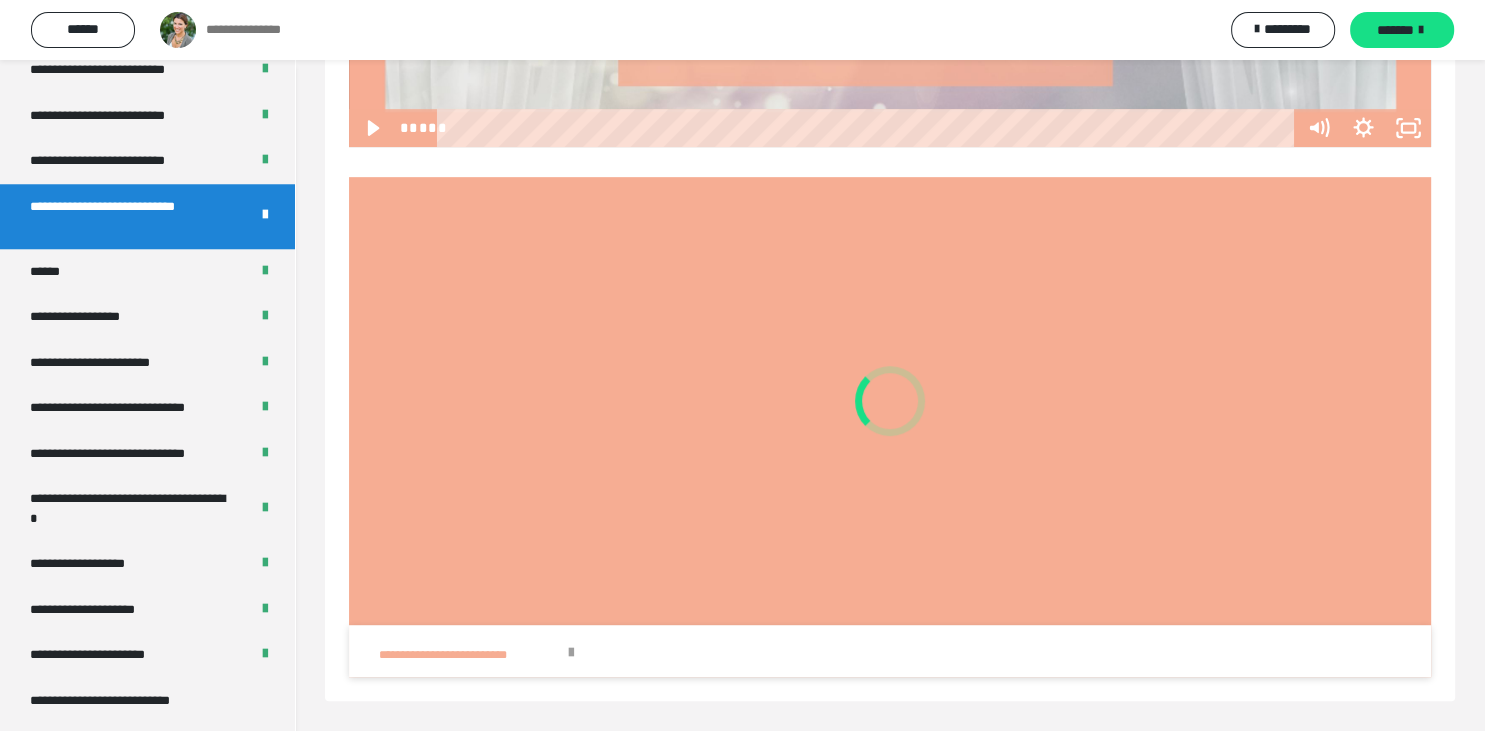 scroll, scrollTop: 1885, scrollLeft: 0, axis: vertical 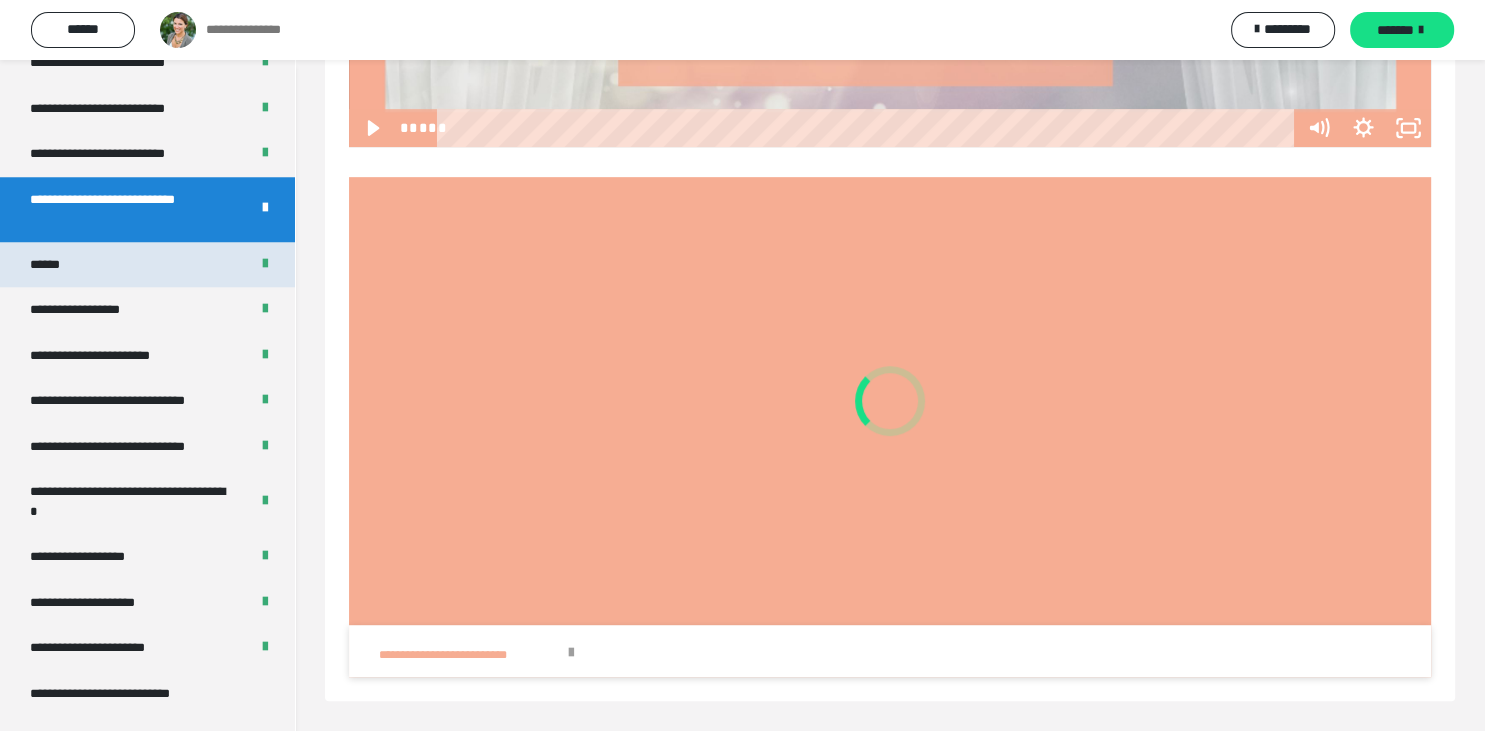 click on "******" at bounding box center [147, 265] 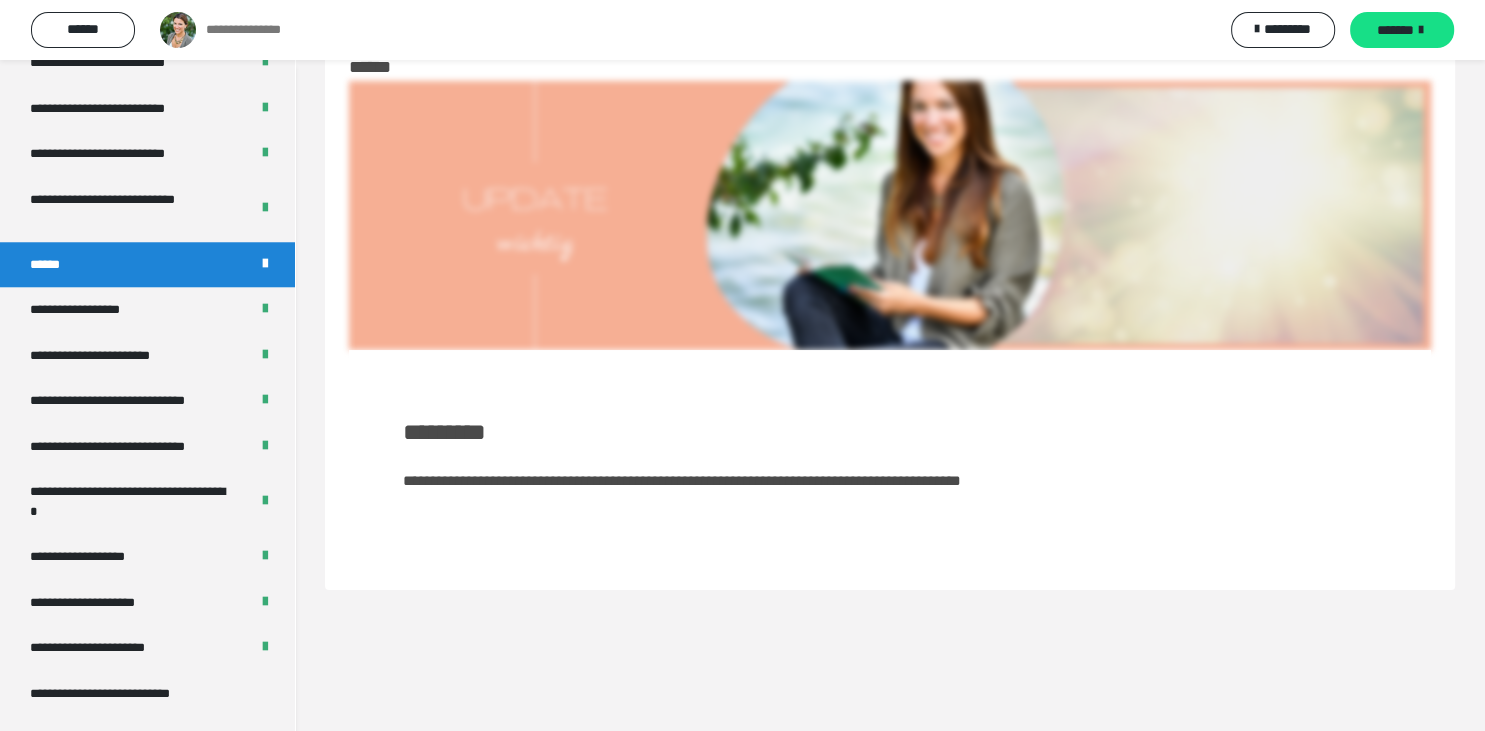 scroll, scrollTop: 60, scrollLeft: 0, axis: vertical 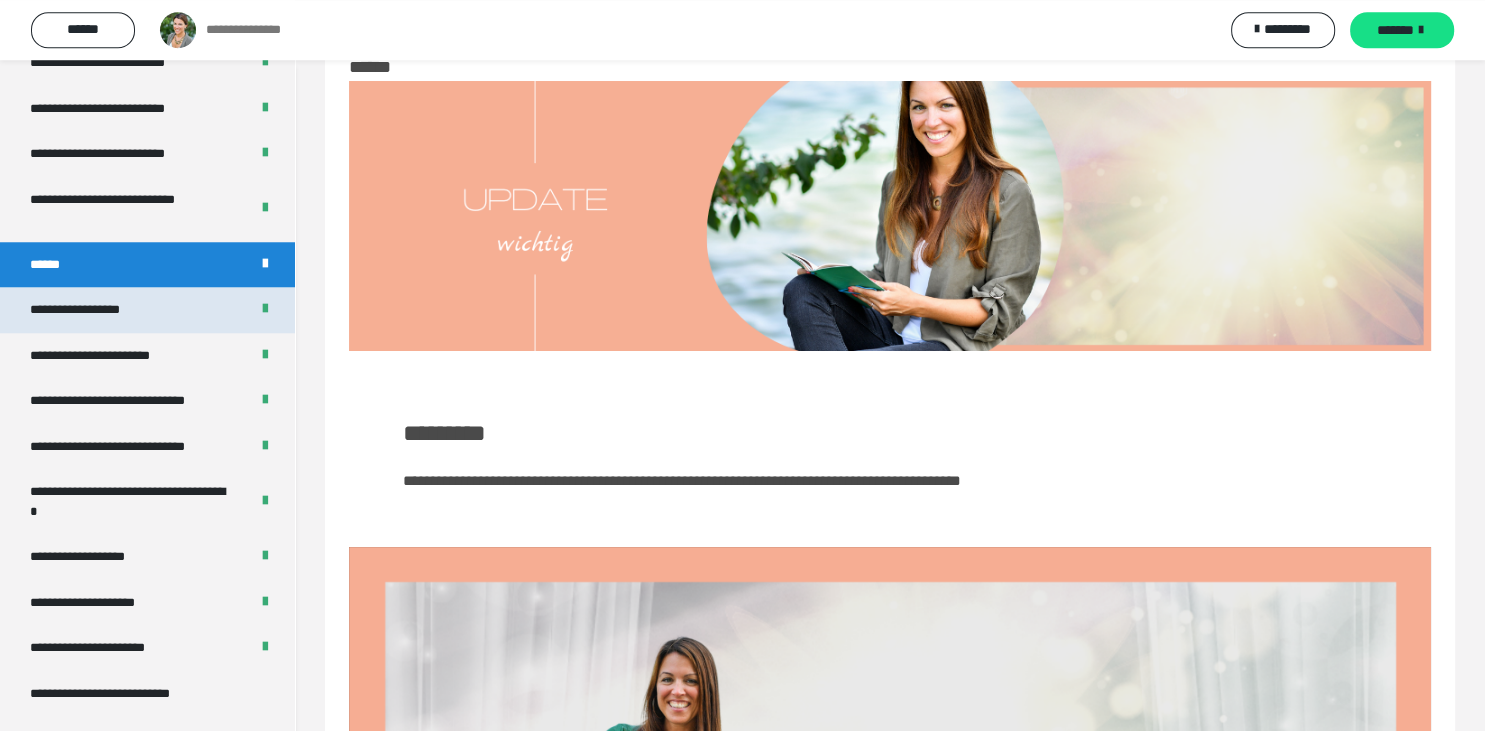 click on "**********" at bounding box center [95, 310] 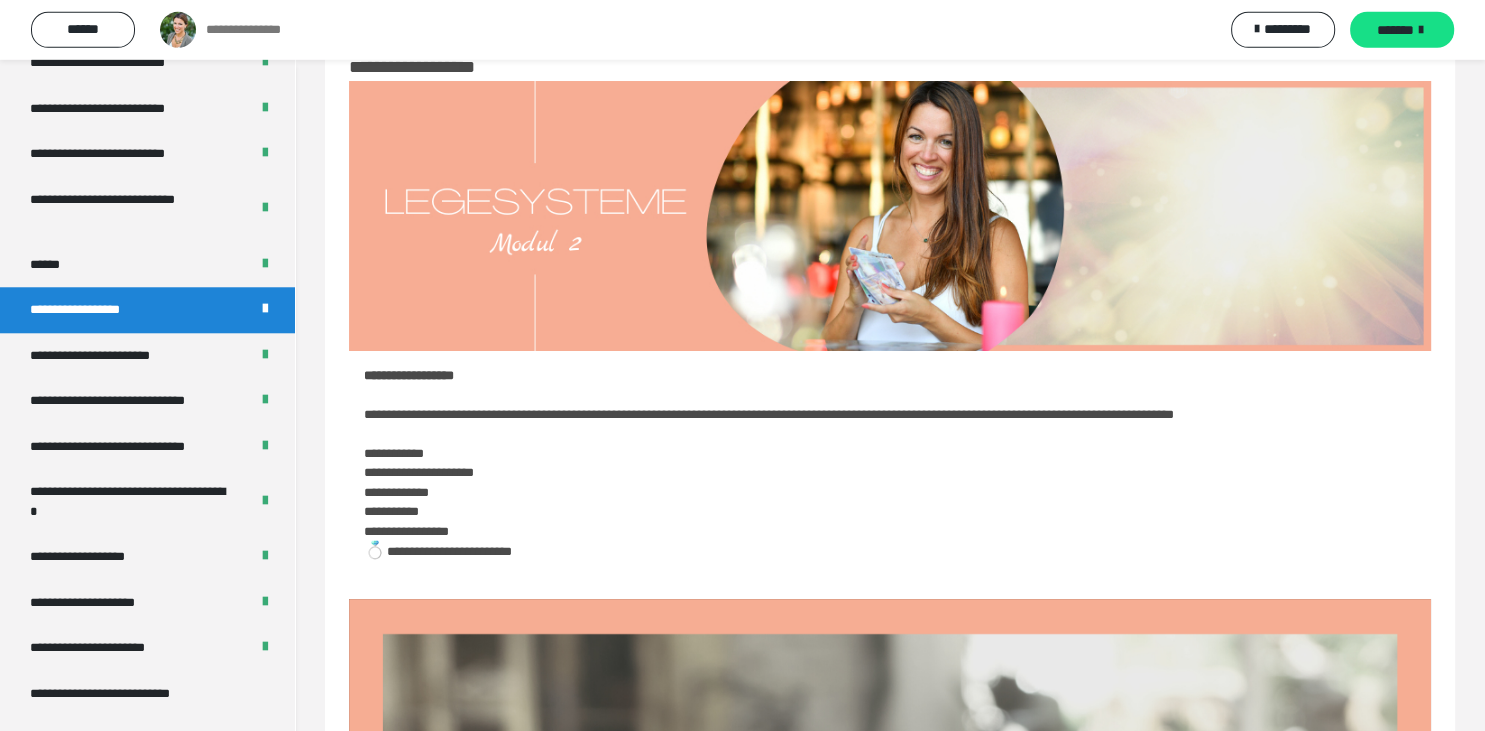 scroll, scrollTop: 1120, scrollLeft: 0, axis: vertical 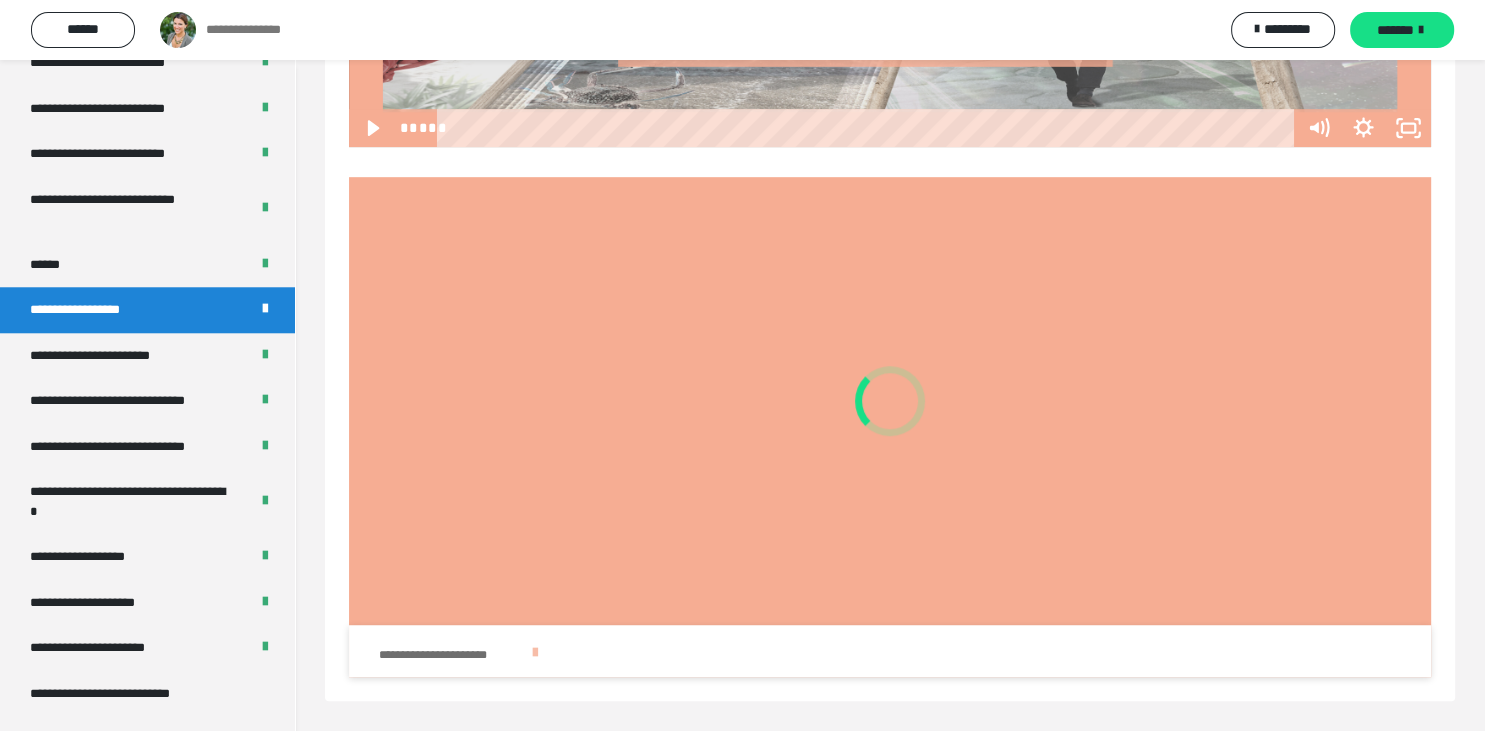 click on "**********" at bounding box center [563, 653] 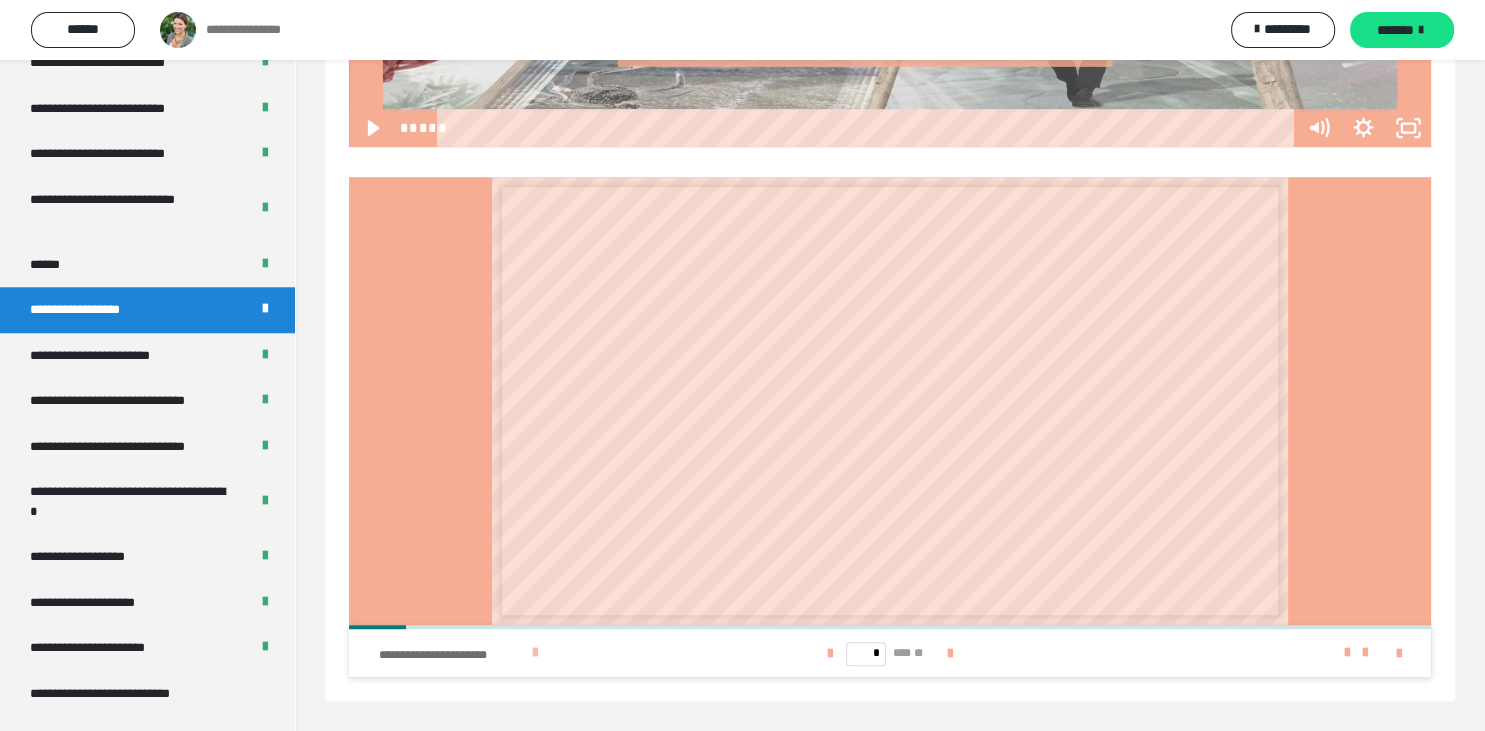 click at bounding box center (535, 653) 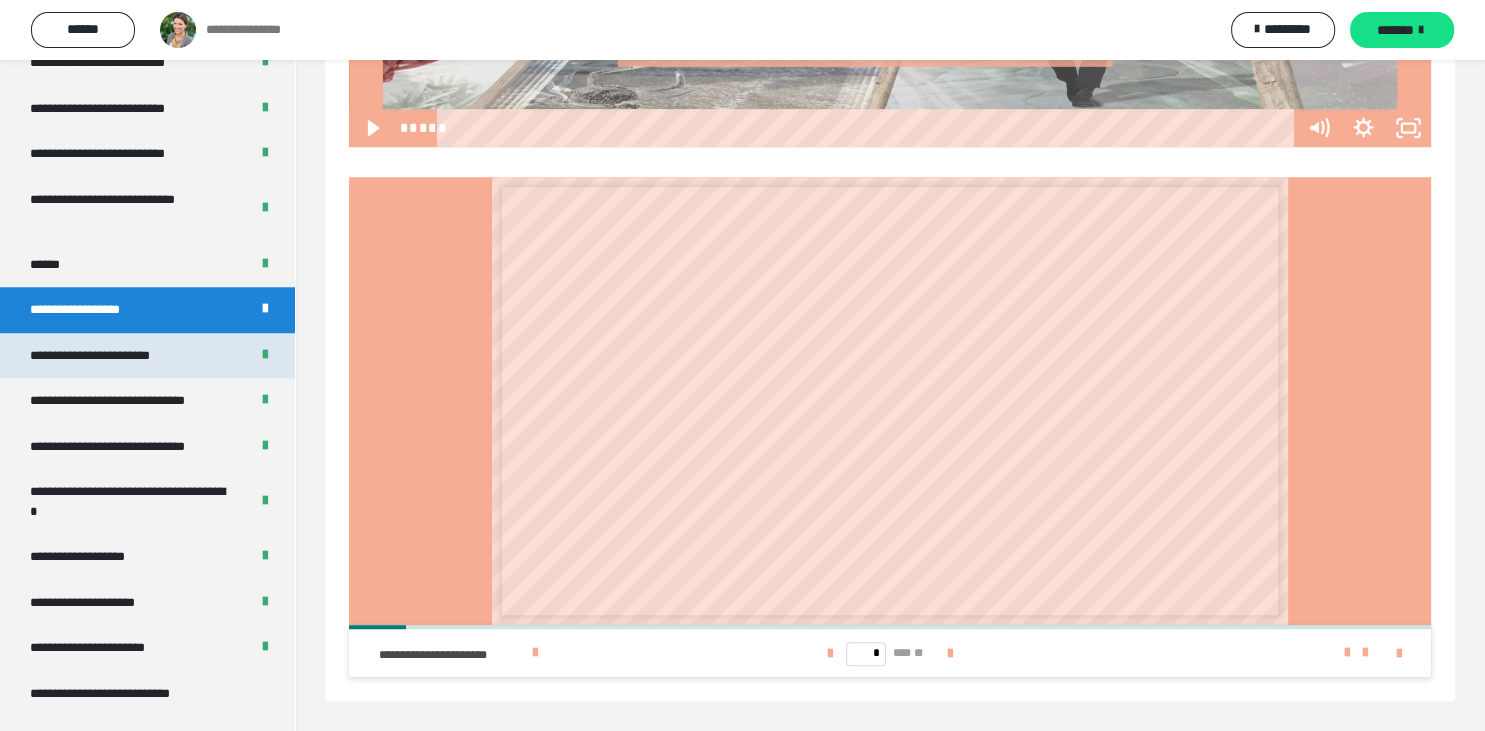 click on "**********" at bounding box center (110, 356) 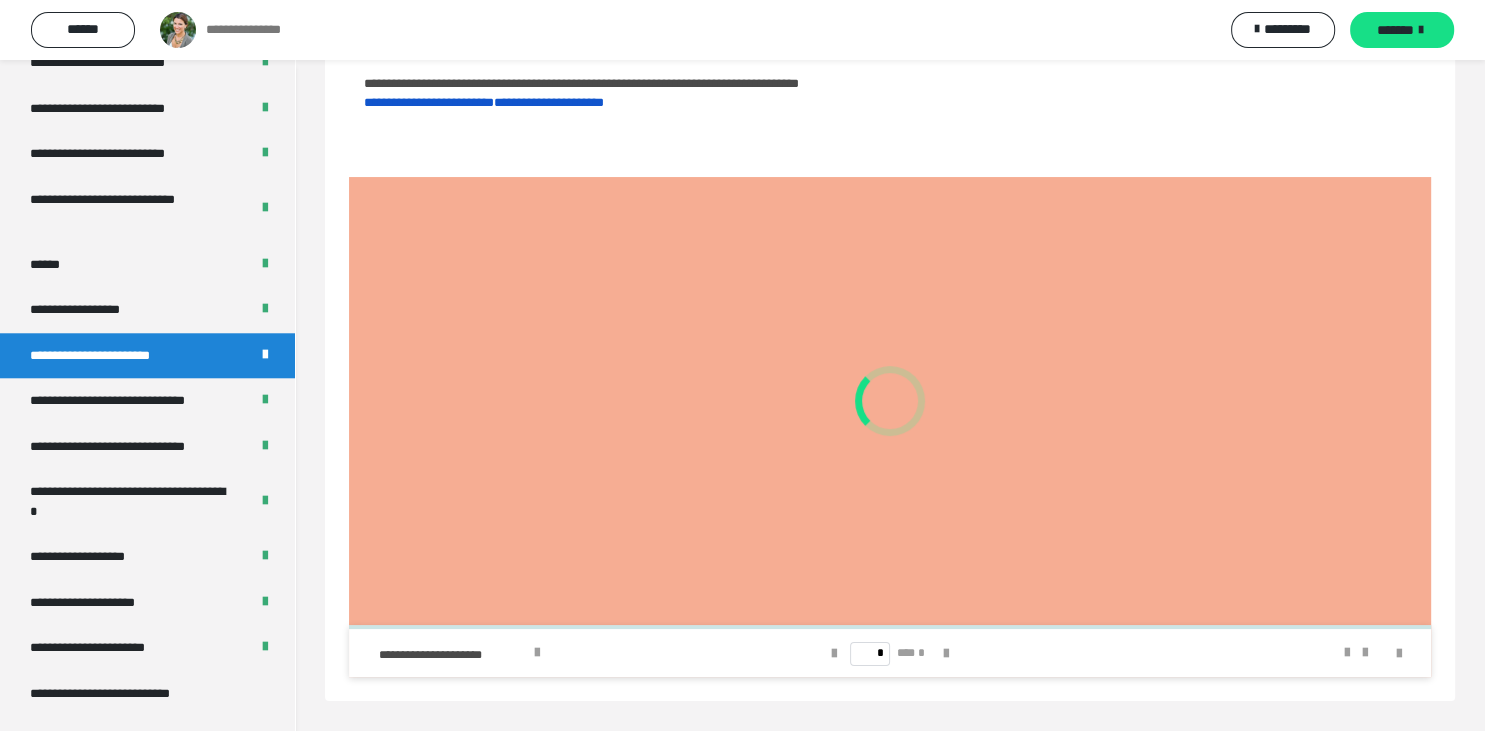 scroll, scrollTop: 488, scrollLeft: 0, axis: vertical 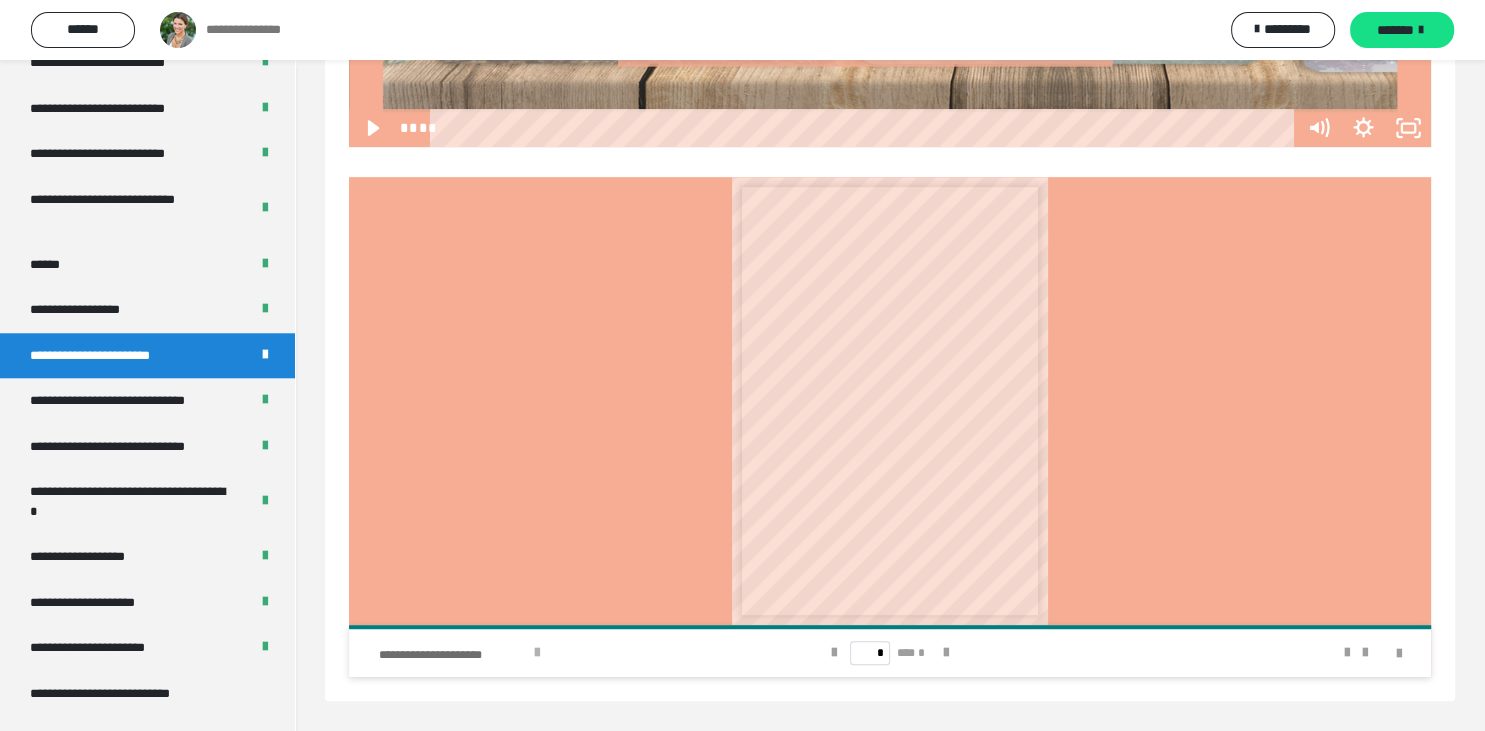 click on "**********" at bounding box center (563, 653) 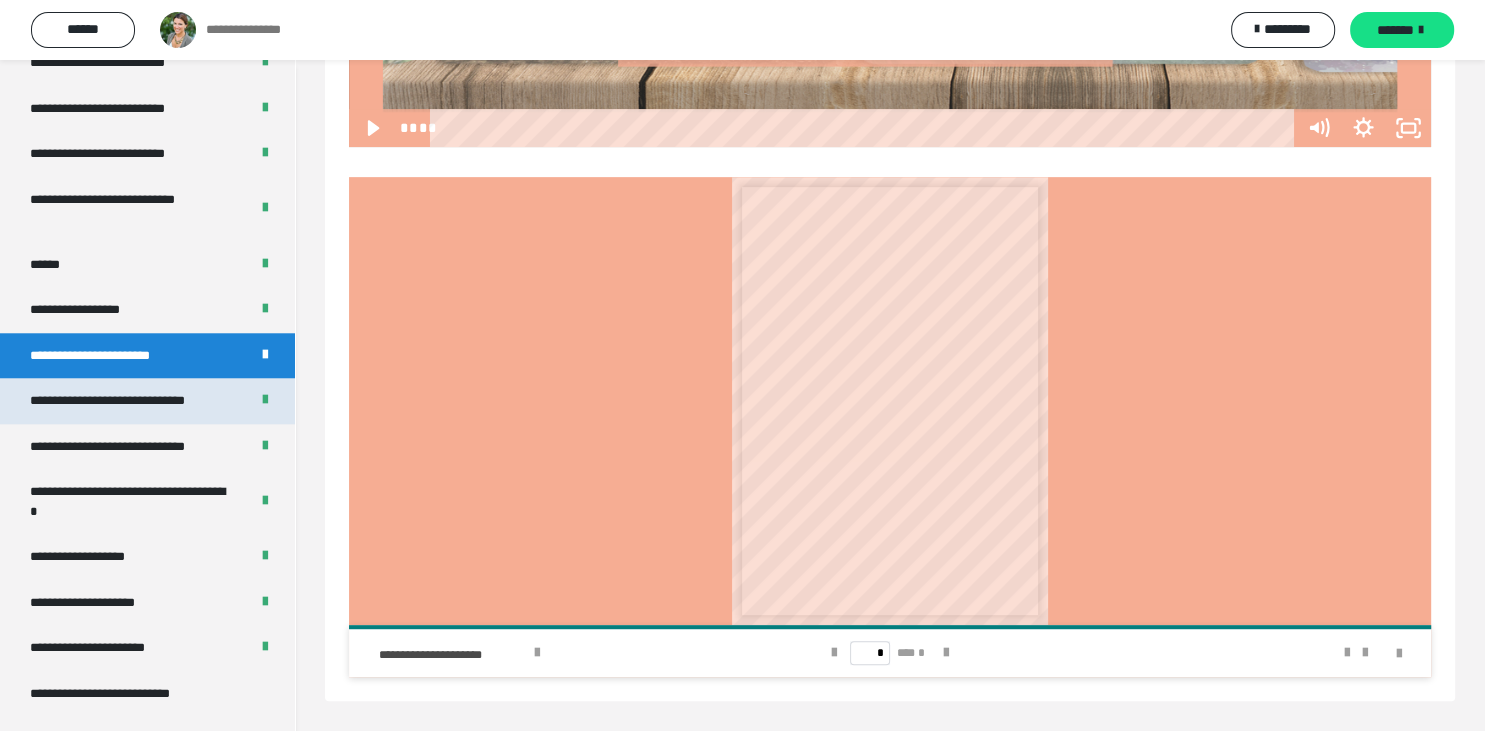 click on "**********" at bounding box center (126, 401) 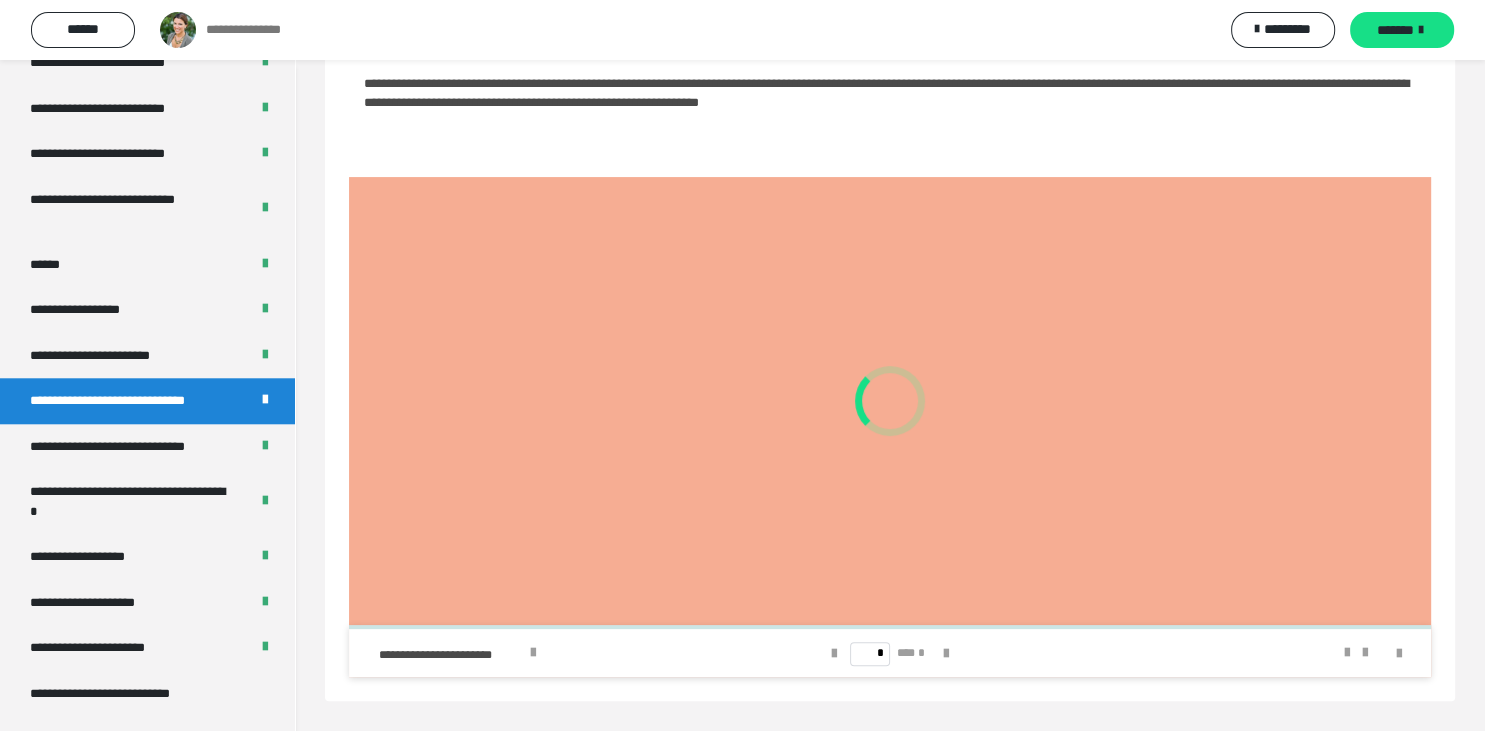 scroll, scrollTop: 390, scrollLeft: 0, axis: vertical 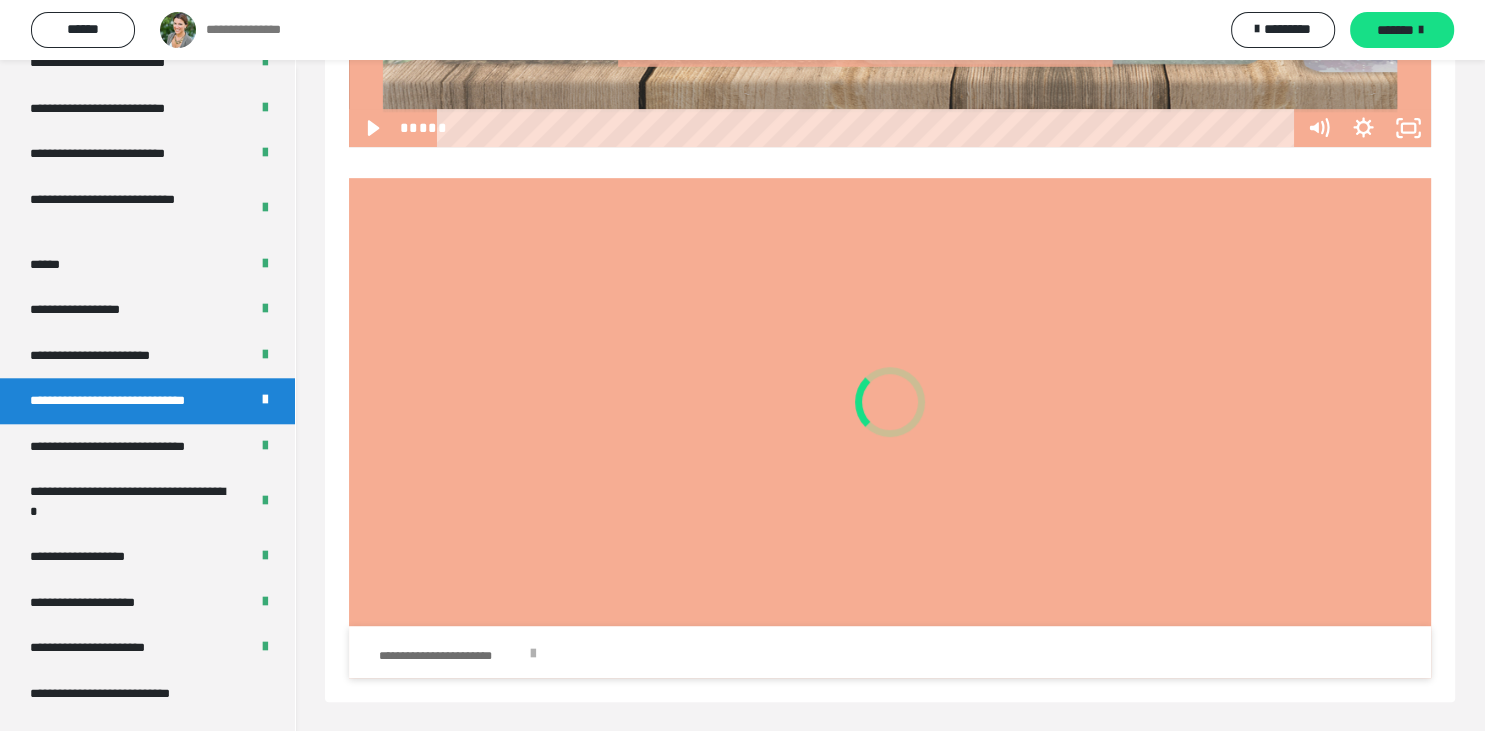 click on "**********" at bounding box center [563, 654] 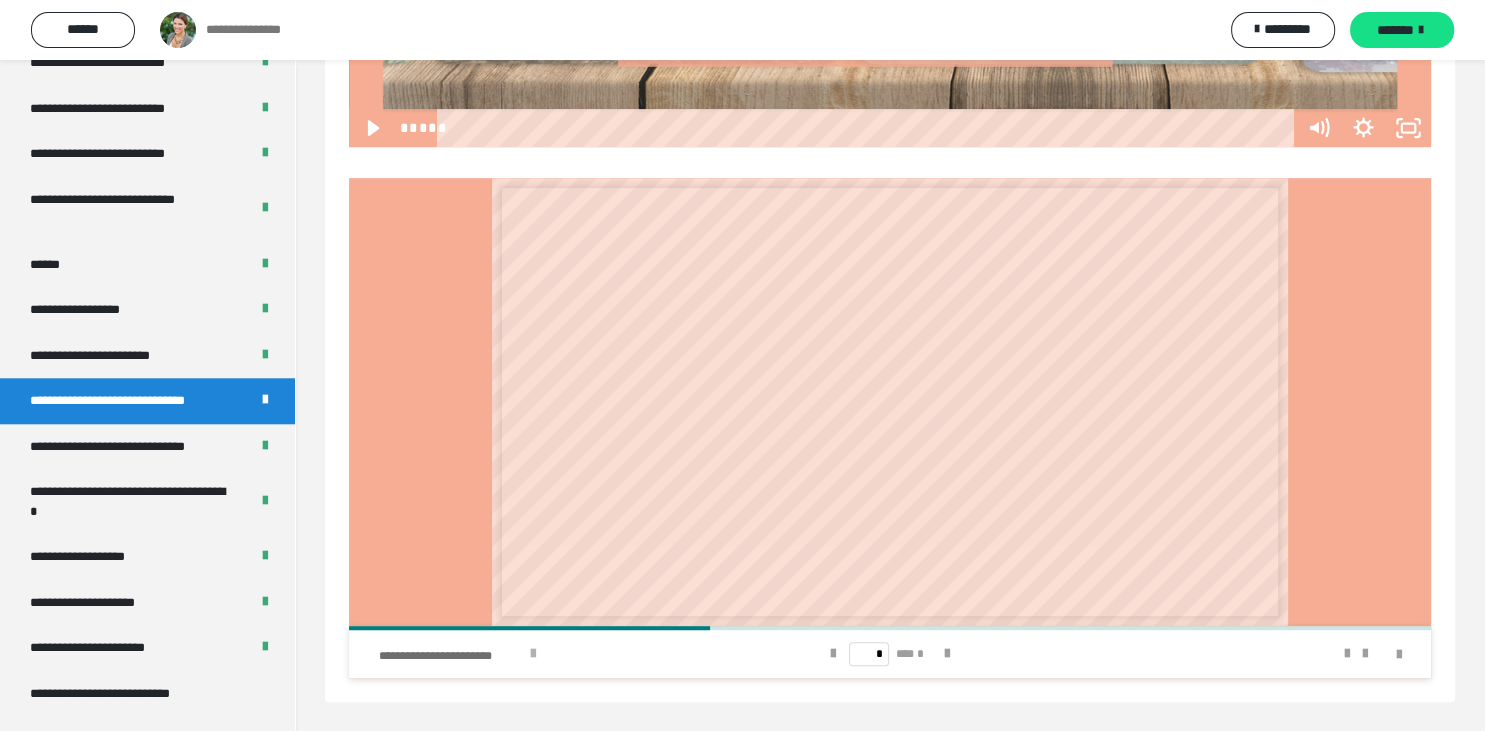 click on "**********" at bounding box center [563, 654] 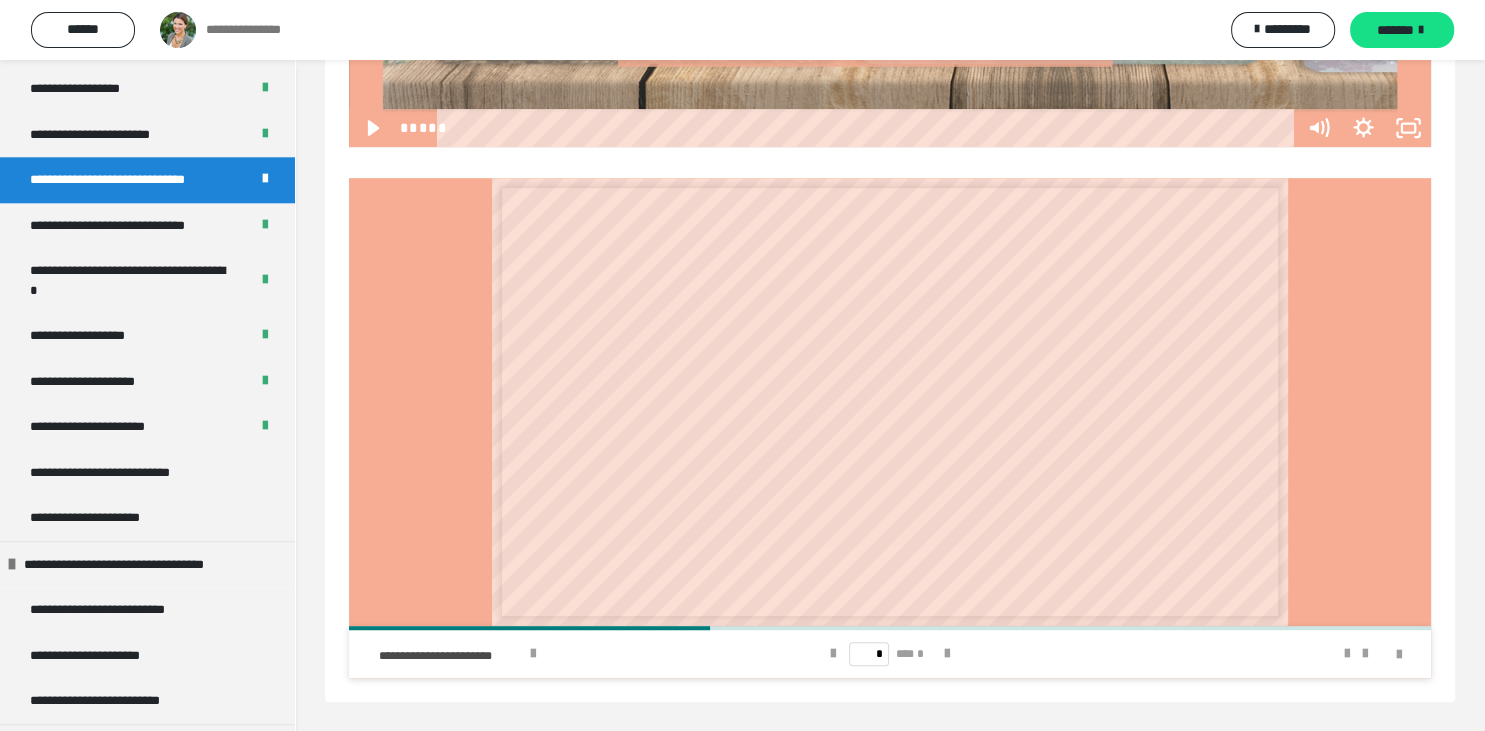 scroll, scrollTop: 2099, scrollLeft: 0, axis: vertical 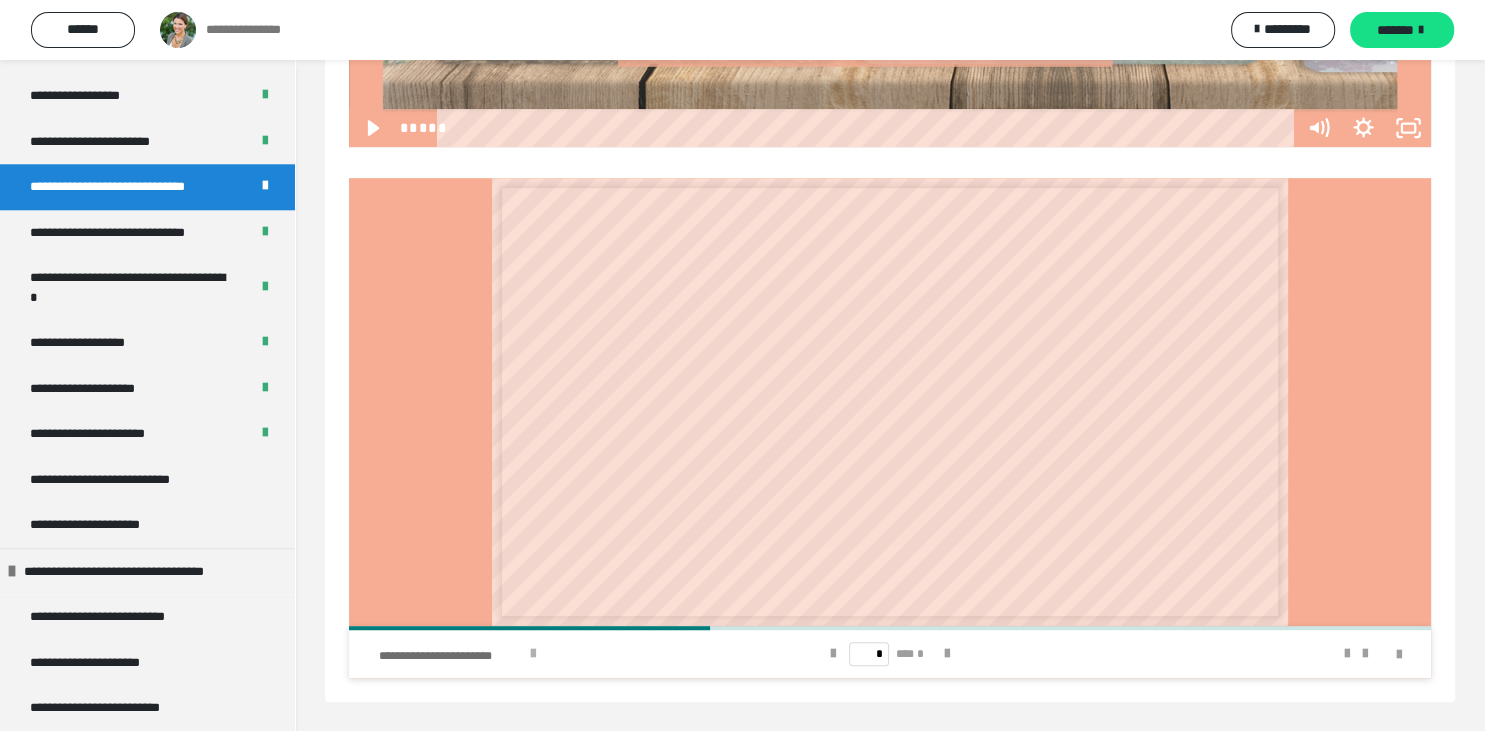 click at bounding box center (533, 654) 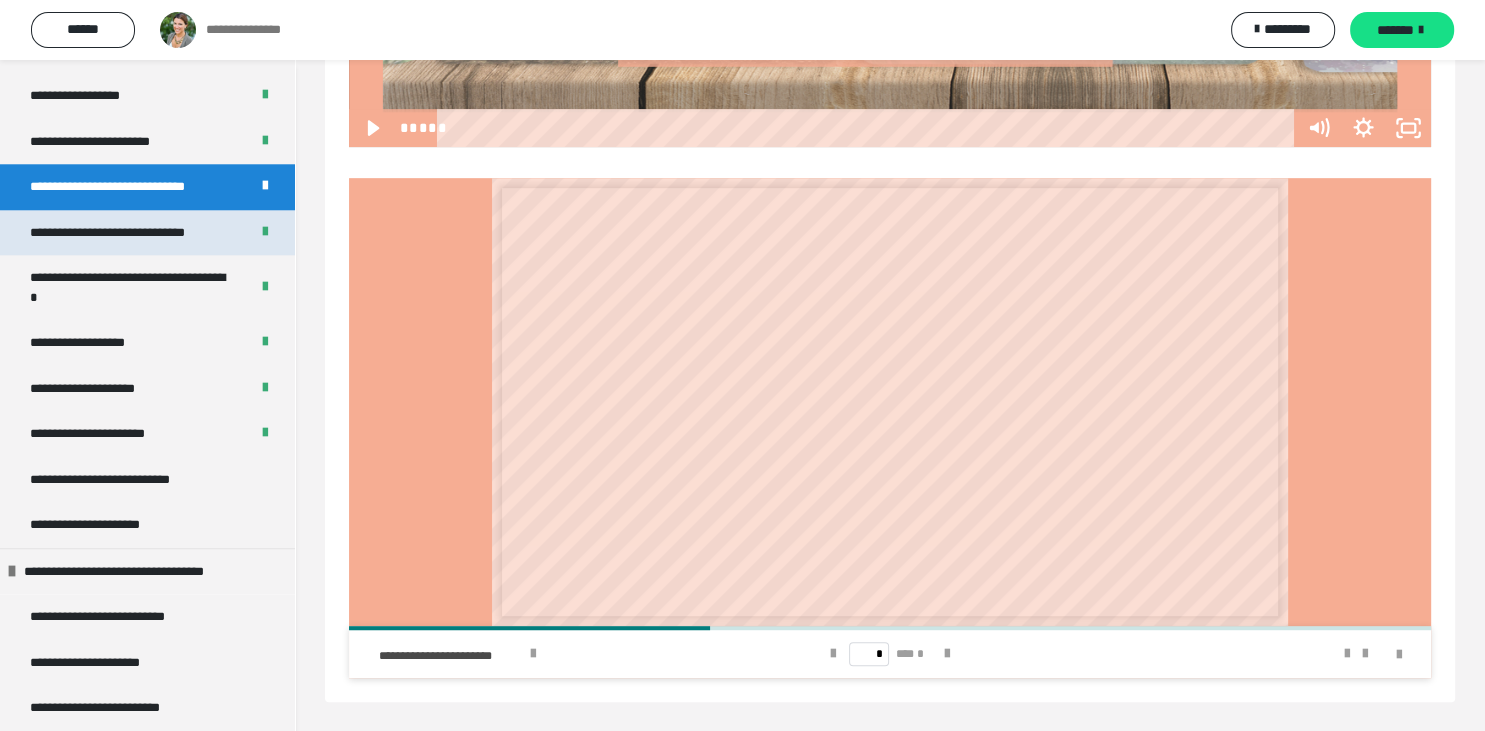 click on "**********" at bounding box center [147, 233] 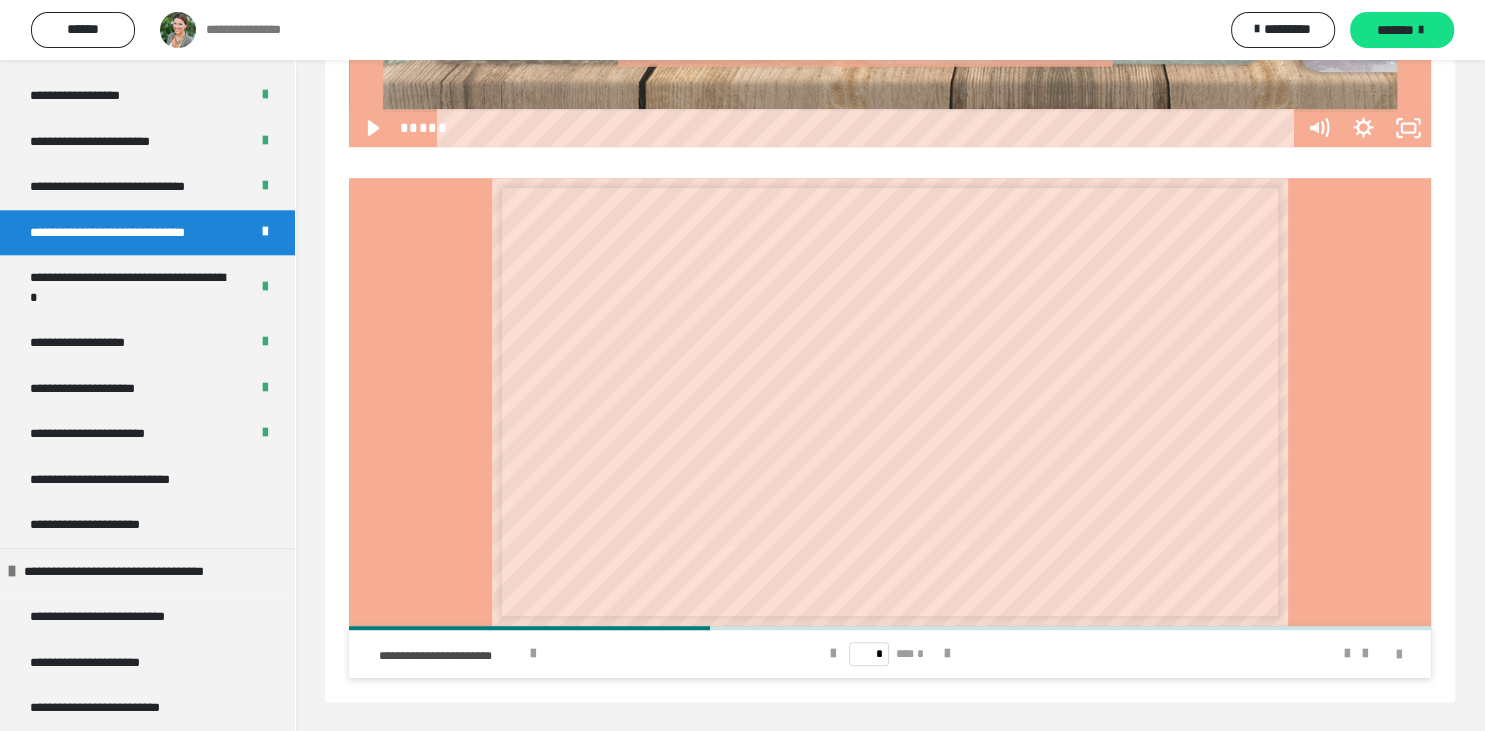 scroll, scrollTop: 542, scrollLeft: 0, axis: vertical 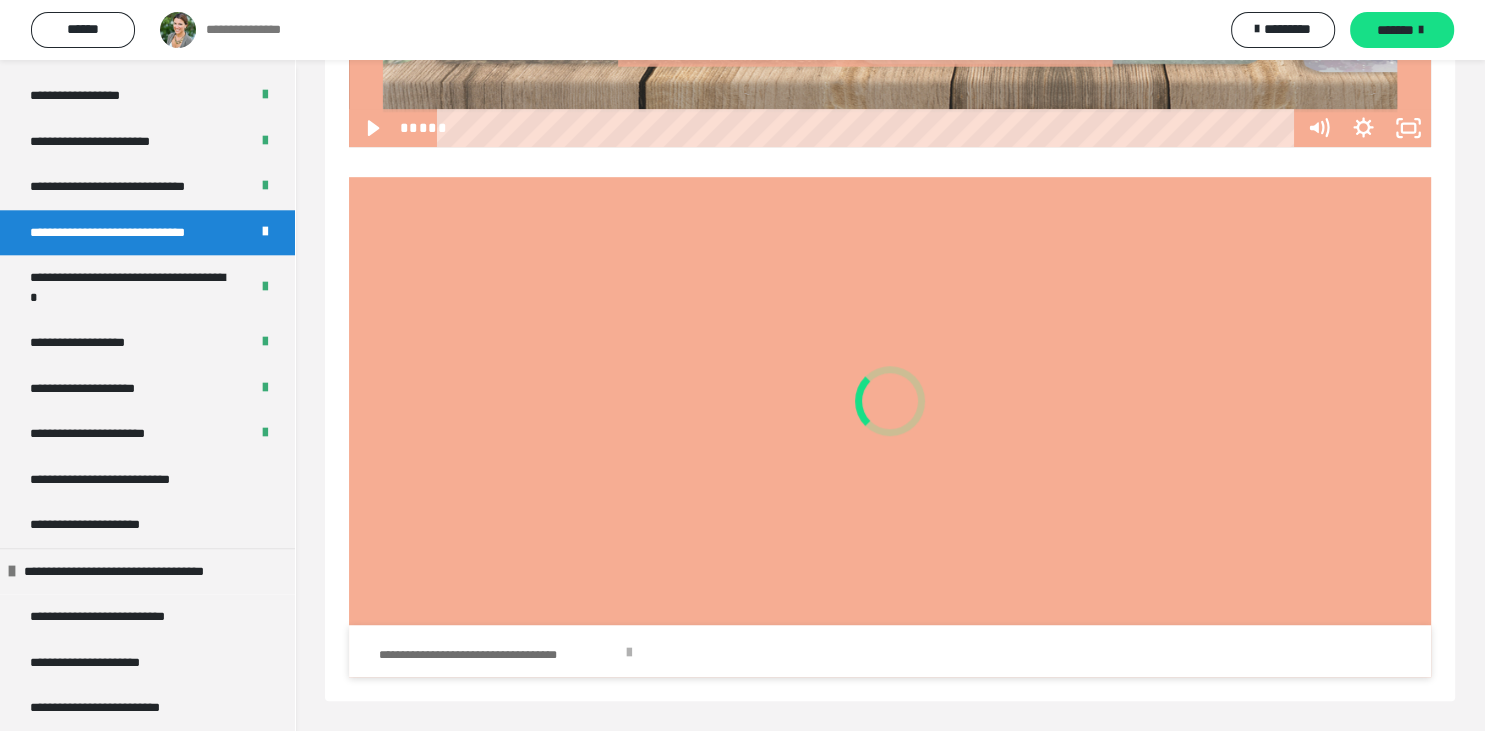 click at bounding box center [629, 653] 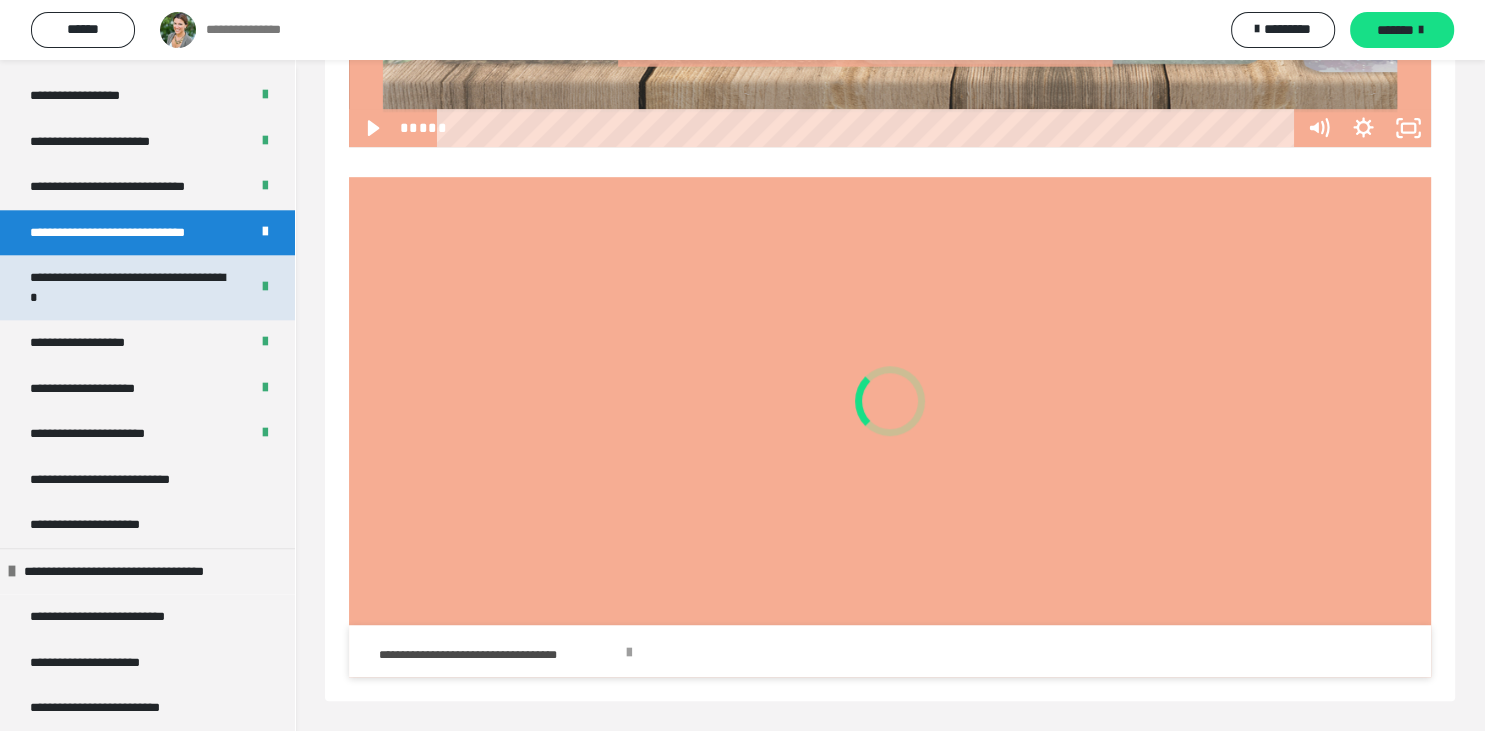 click on "**********" at bounding box center [131, 287] 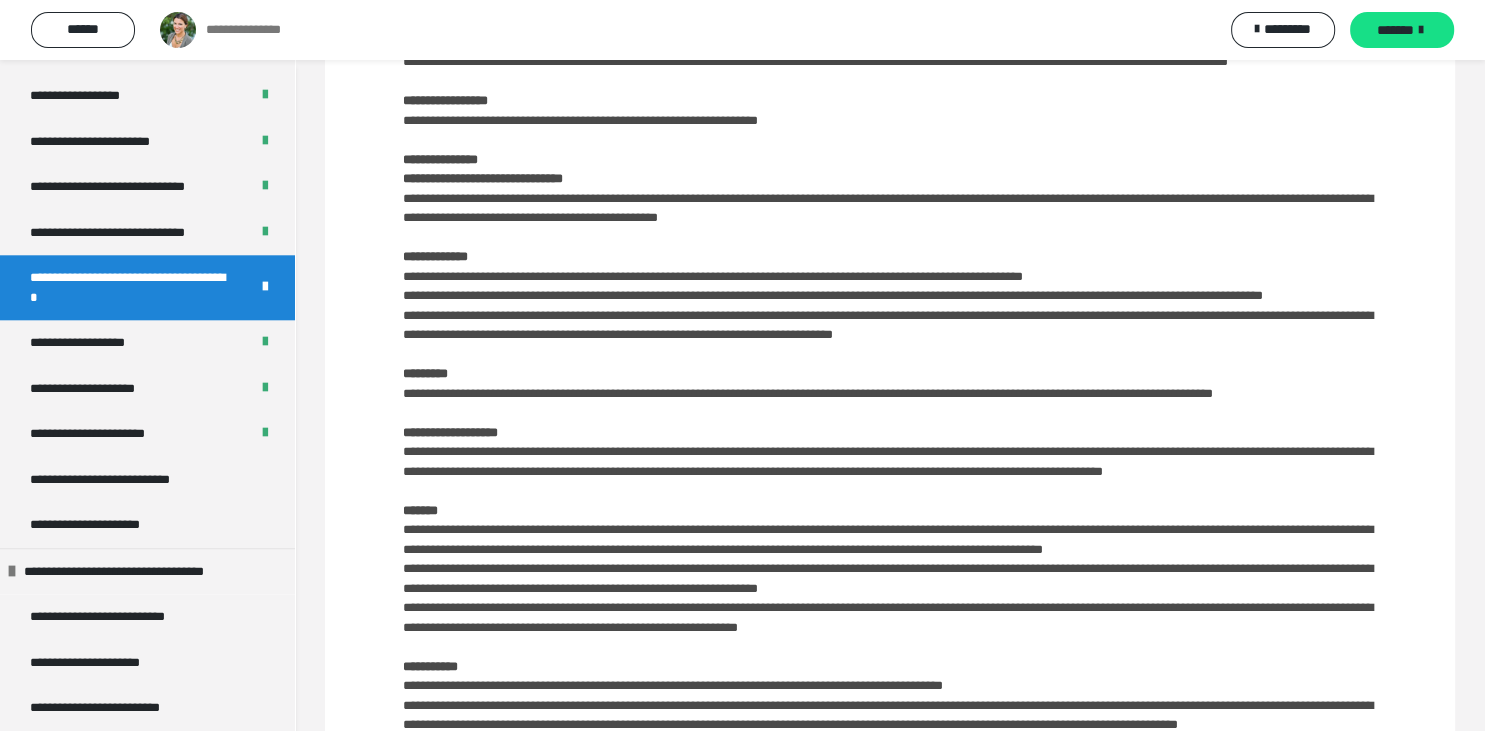 scroll, scrollTop: 1739, scrollLeft: 0, axis: vertical 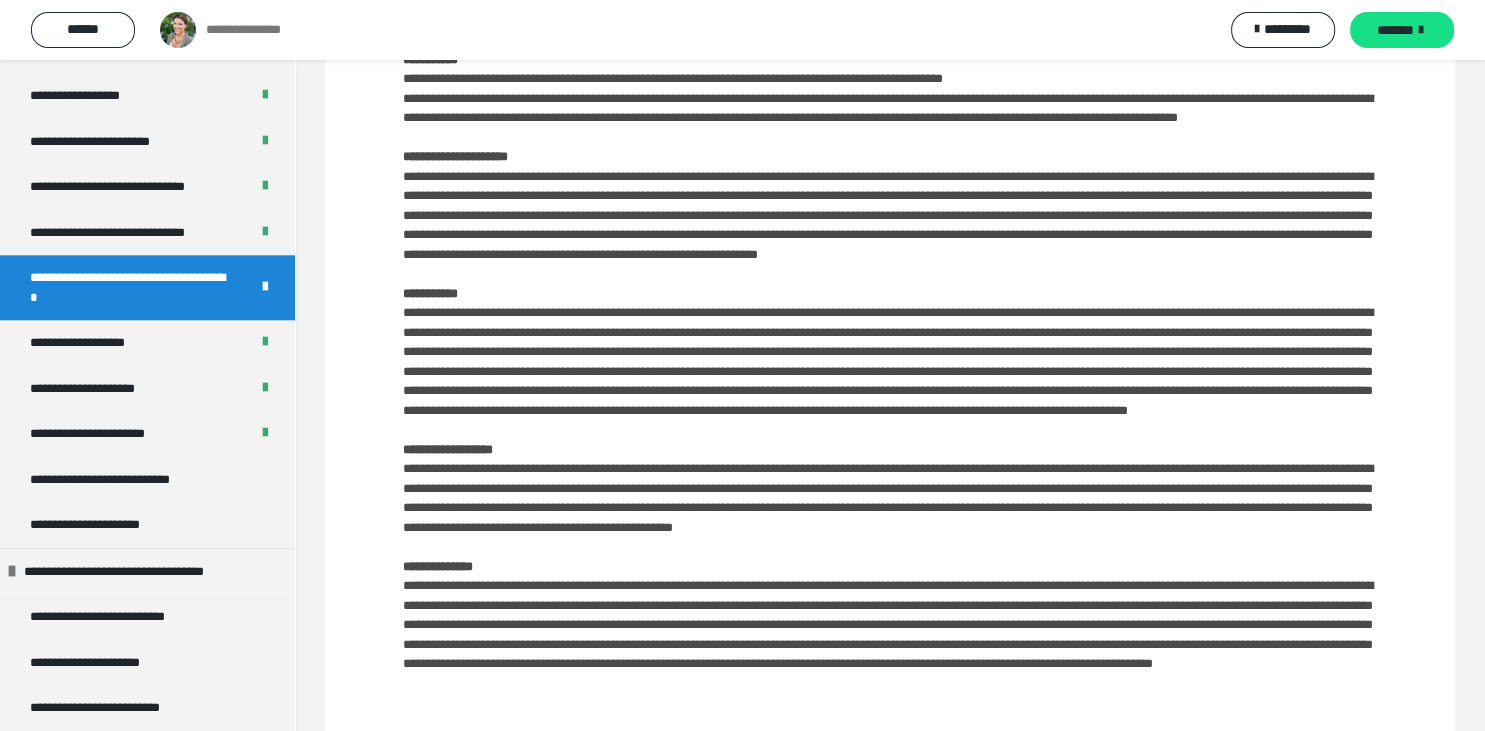 click on "**********" at bounding box center [890, -86] 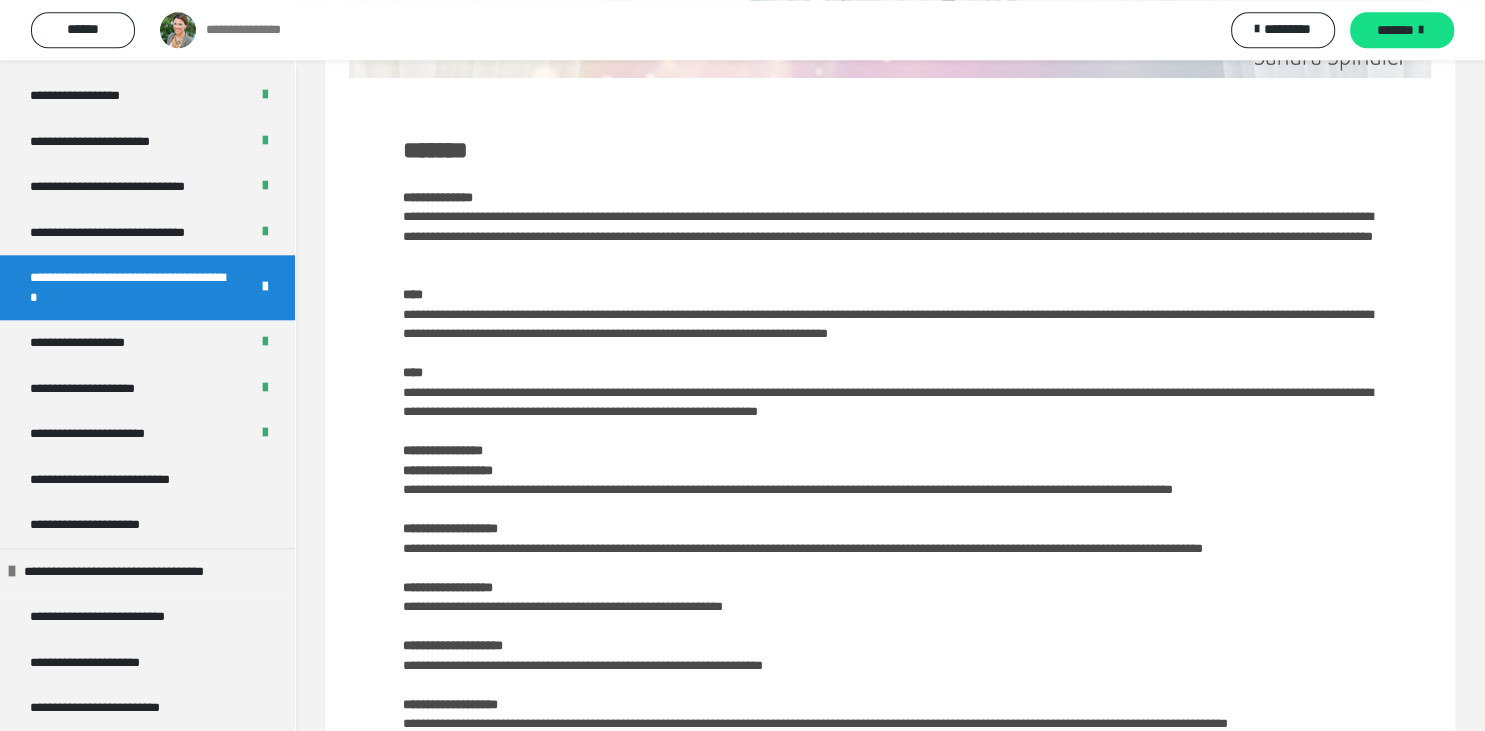 scroll, scrollTop: 1108, scrollLeft: 0, axis: vertical 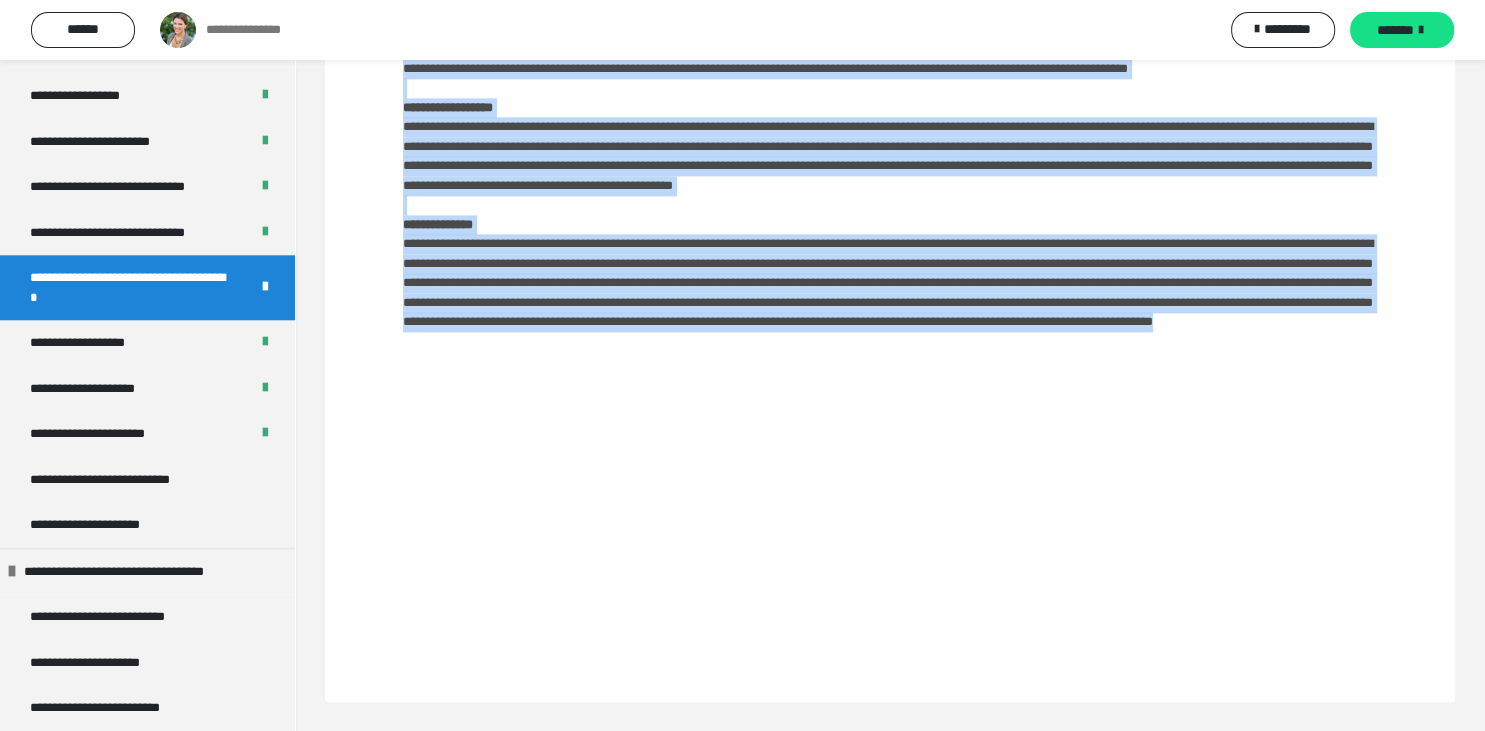 drag, startPoint x: 405, startPoint y: 117, endPoint x: 782, endPoint y: 778, distance: 760.95337 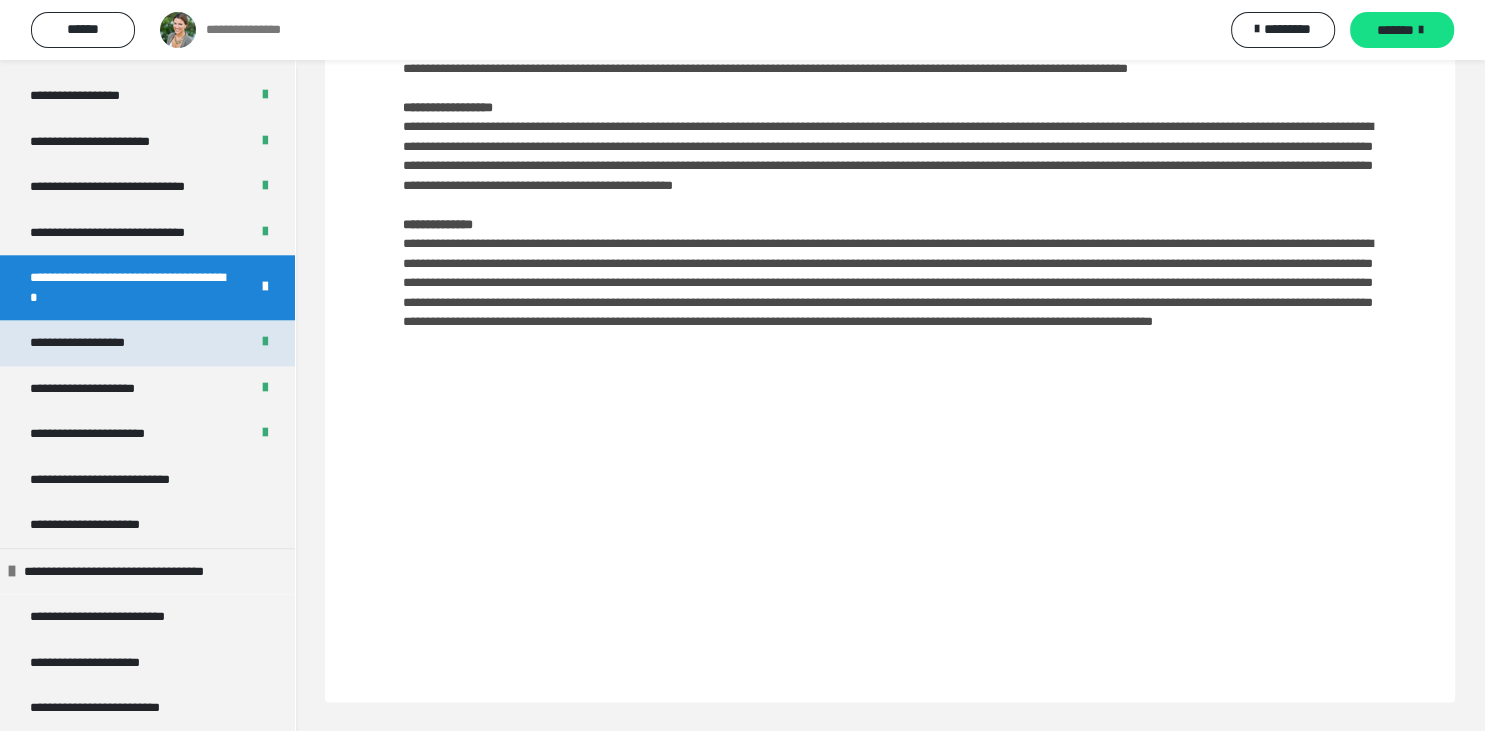 click on "**********" at bounding box center (95, 343) 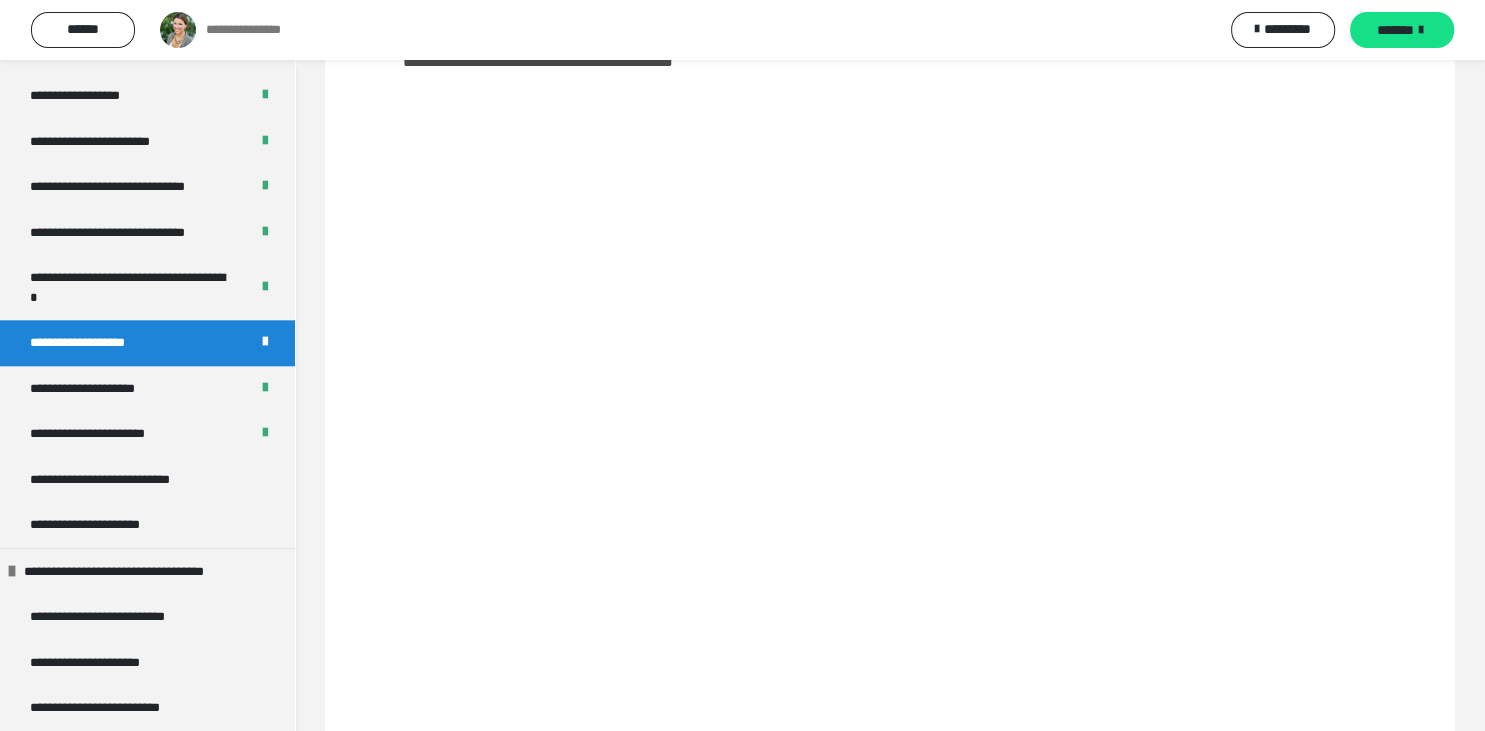 scroll, scrollTop: 532, scrollLeft: 0, axis: vertical 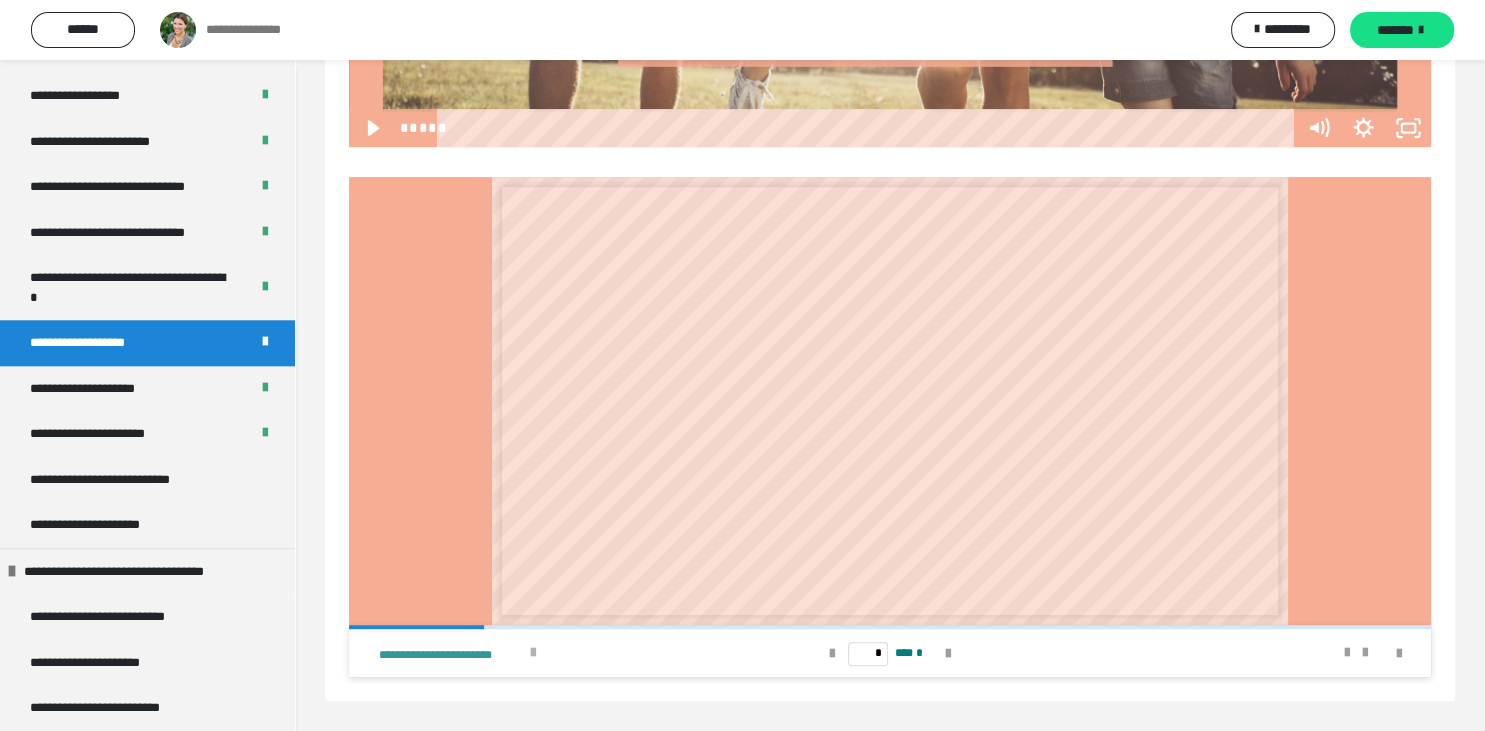 click at bounding box center (533, 653) 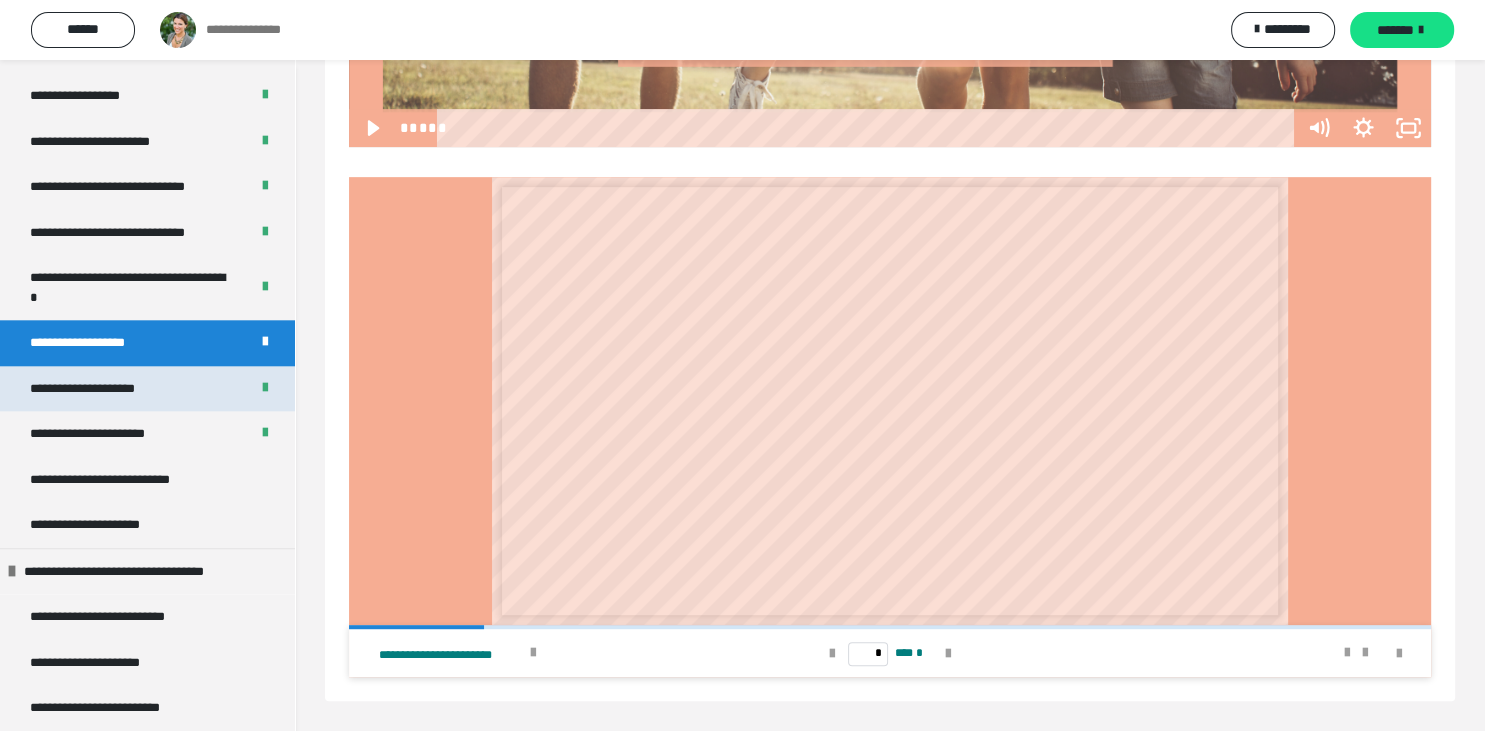 click on "**********" at bounding box center (101, 389) 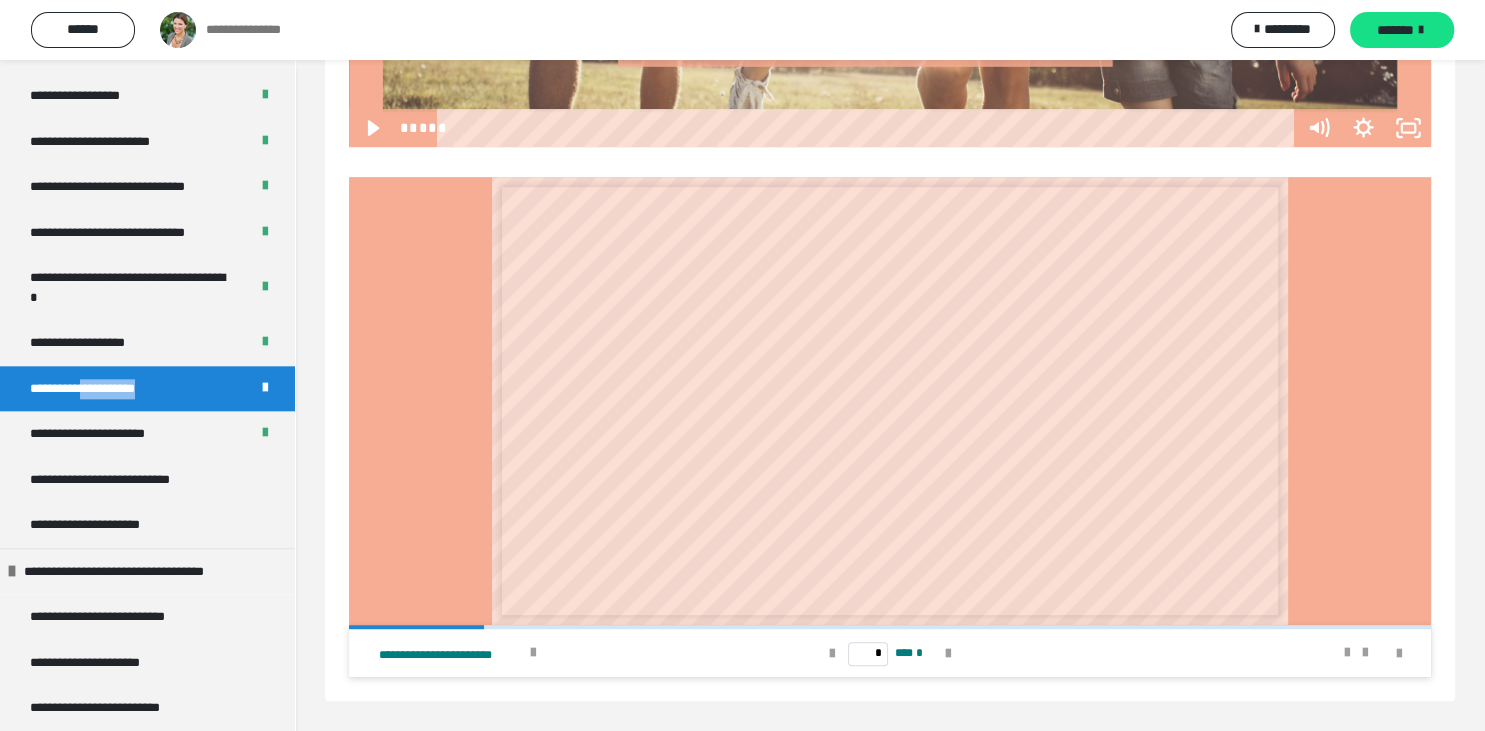 click on "**********" at bounding box center [101, 389] 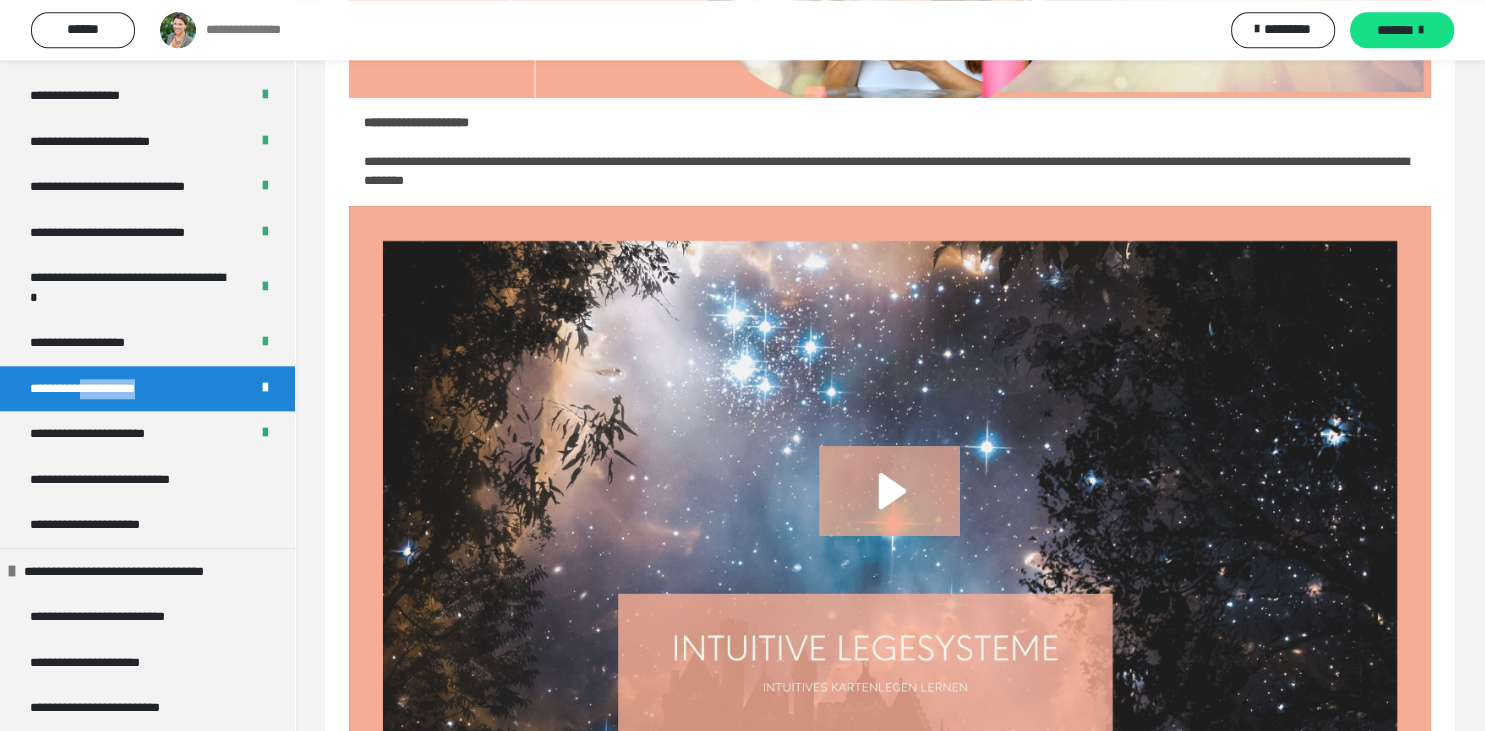 scroll, scrollTop: 449, scrollLeft: 0, axis: vertical 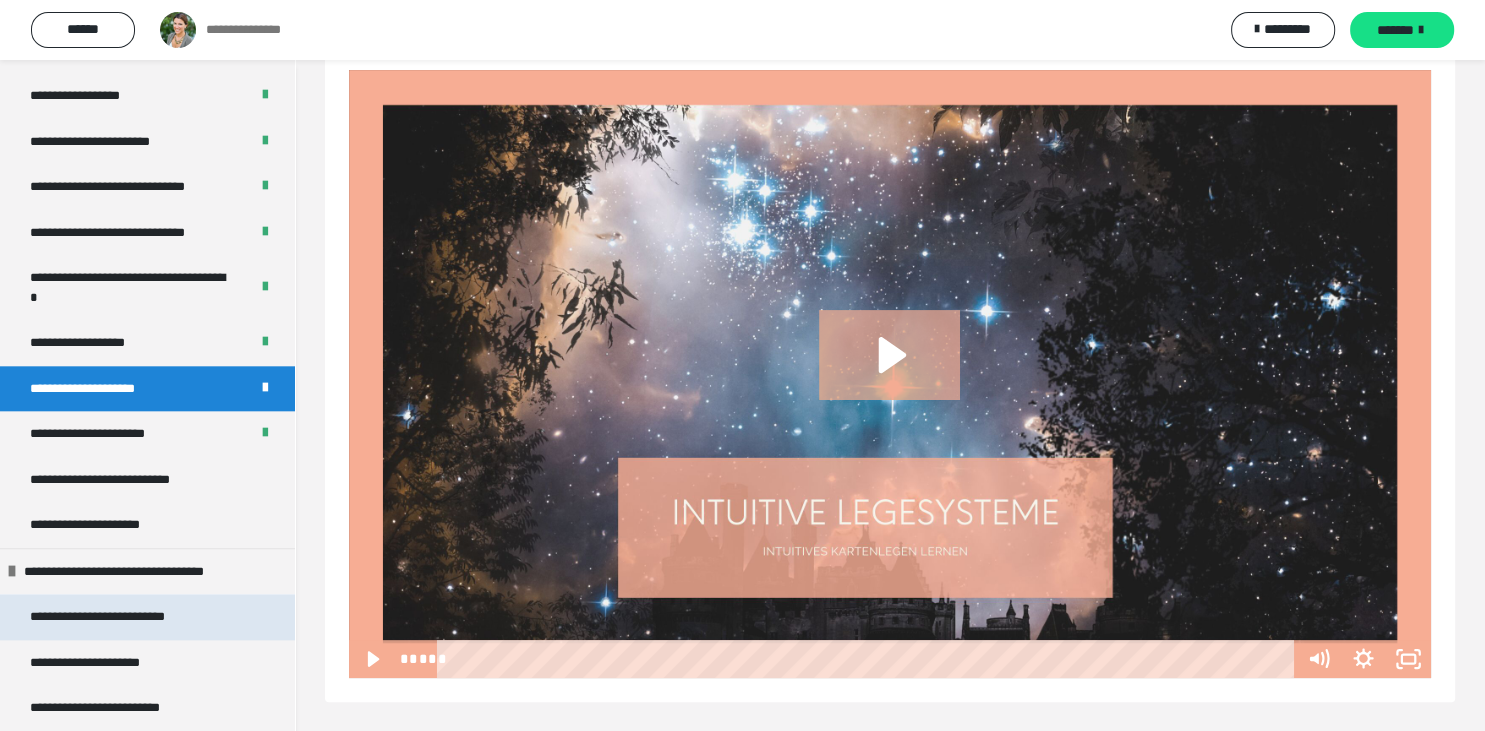click on "**********" at bounding box center [123, 617] 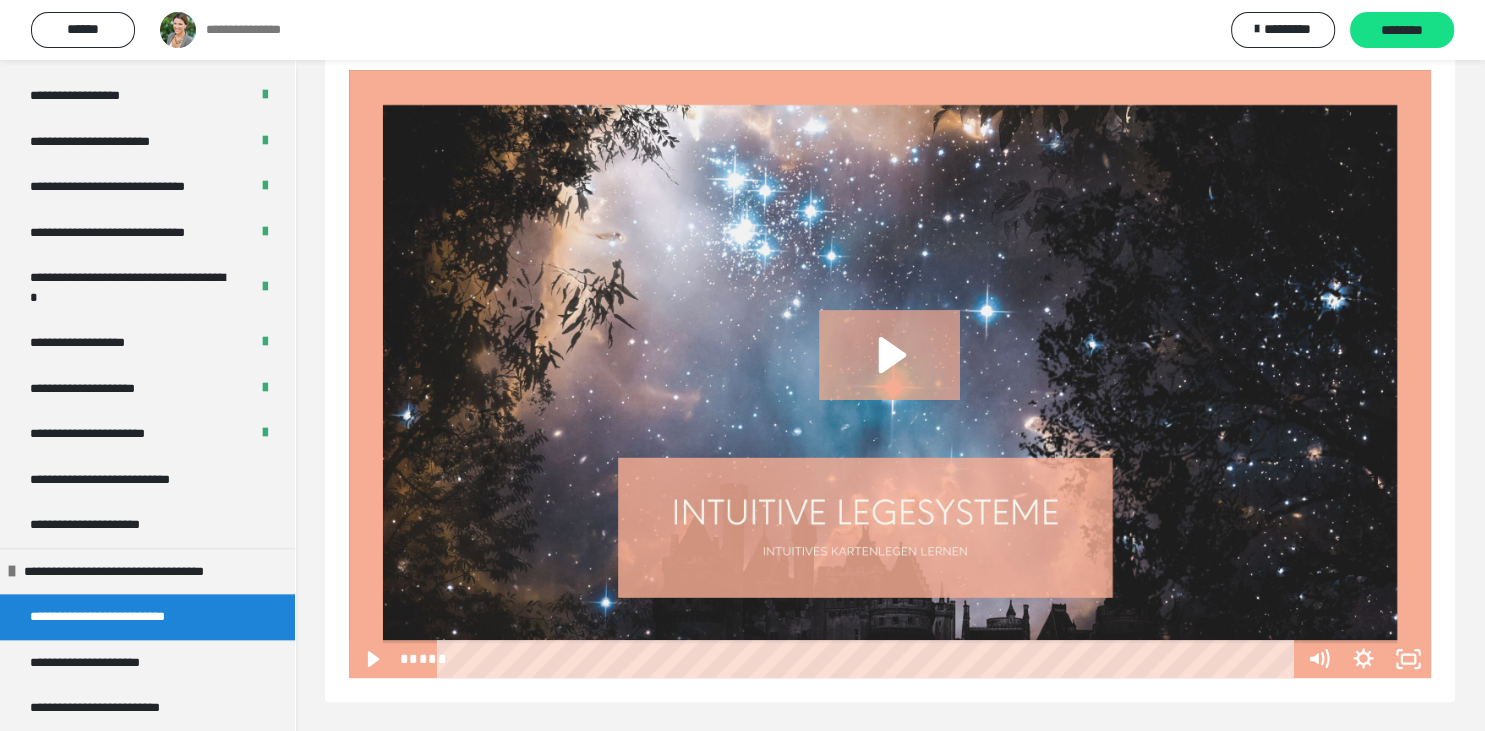 scroll, scrollTop: 118, scrollLeft: 0, axis: vertical 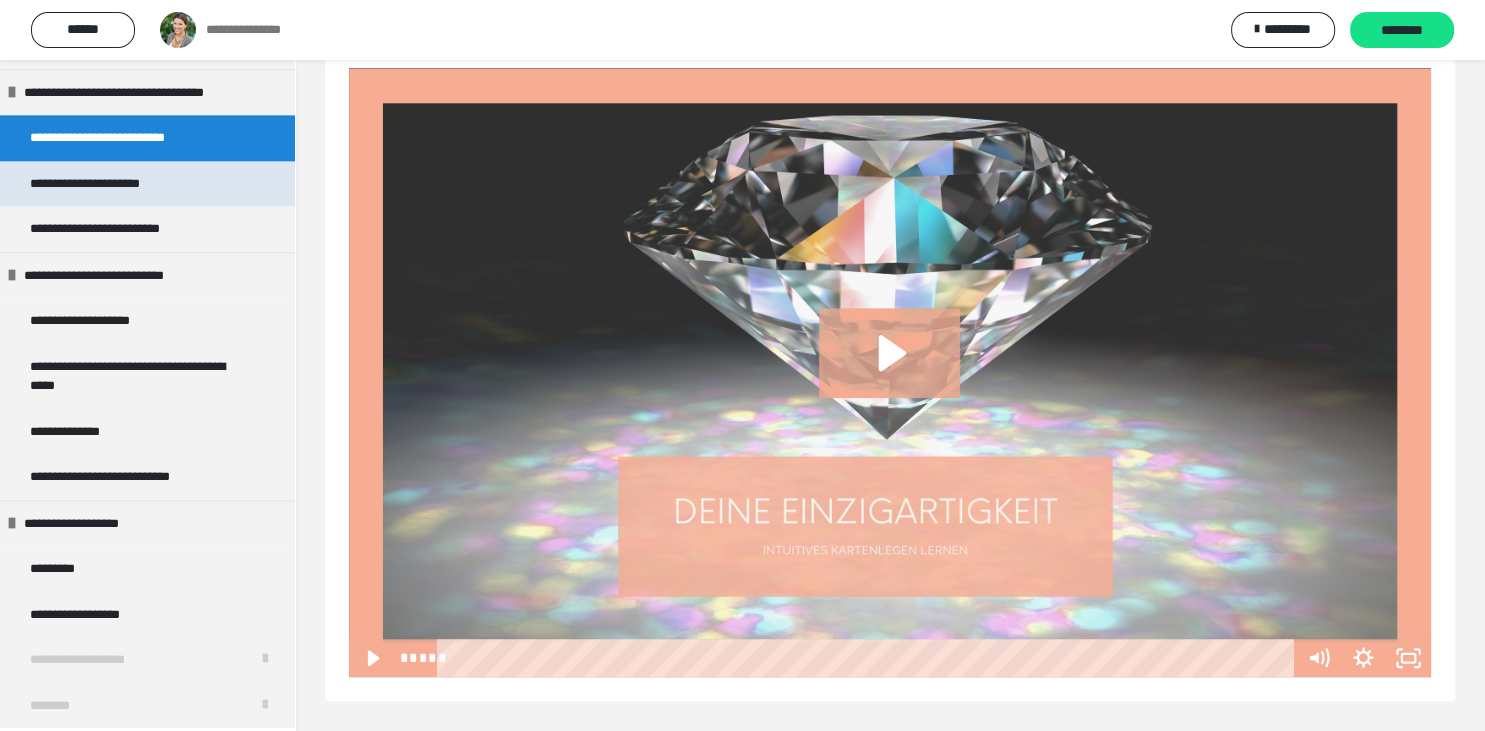 click on "**********" at bounding box center [115, 184] 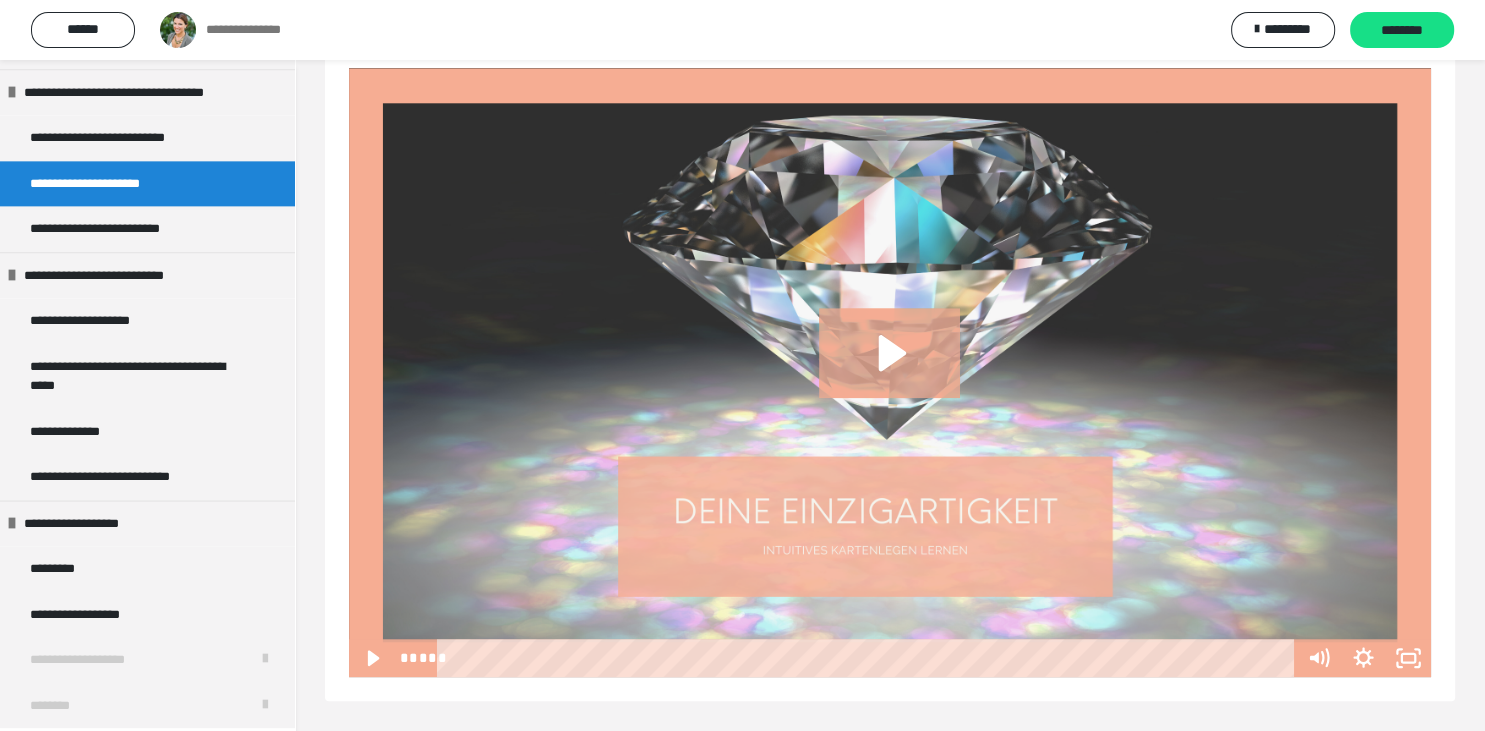 scroll, scrollTop: 60, scrollLeft: 0, axis: vertical 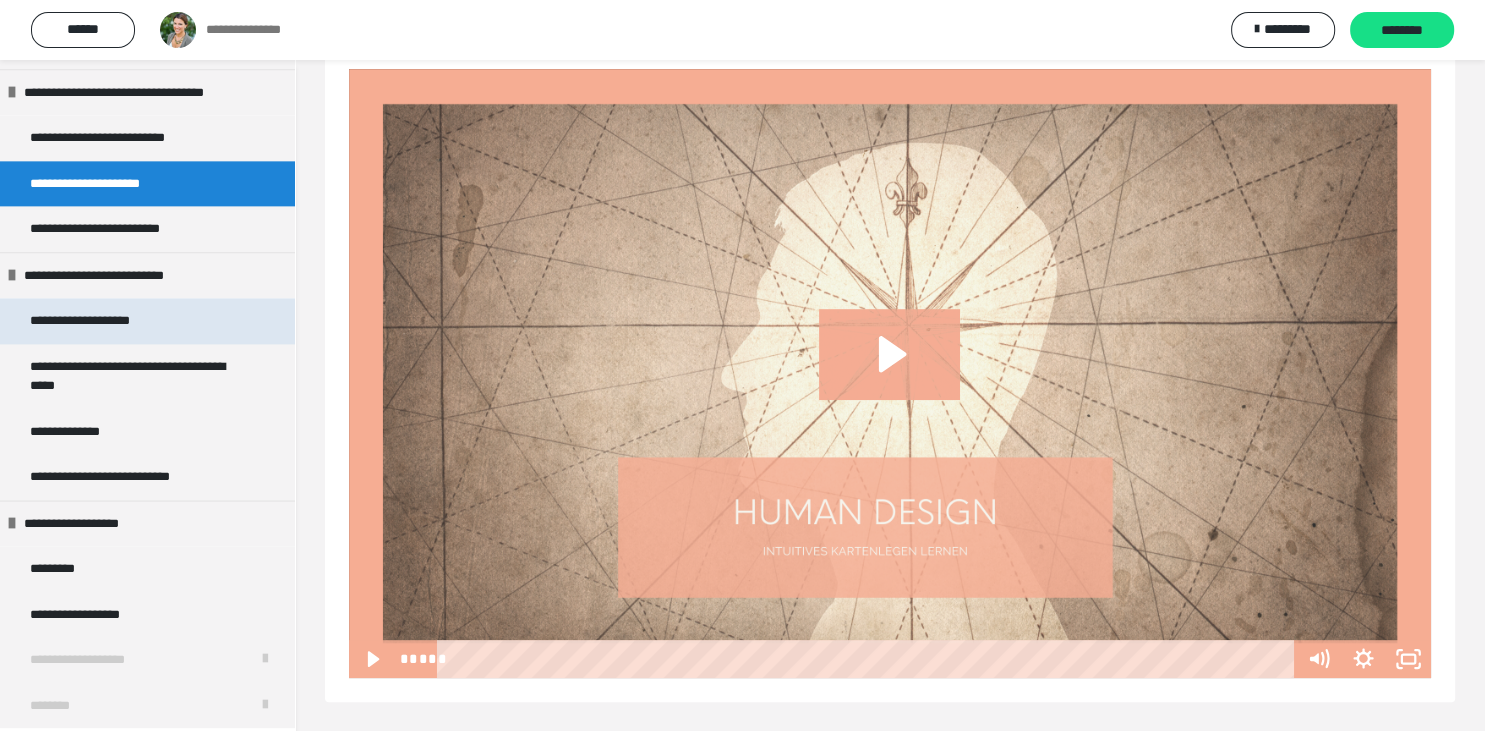 click on "**********" at bounding box center [97, 321] 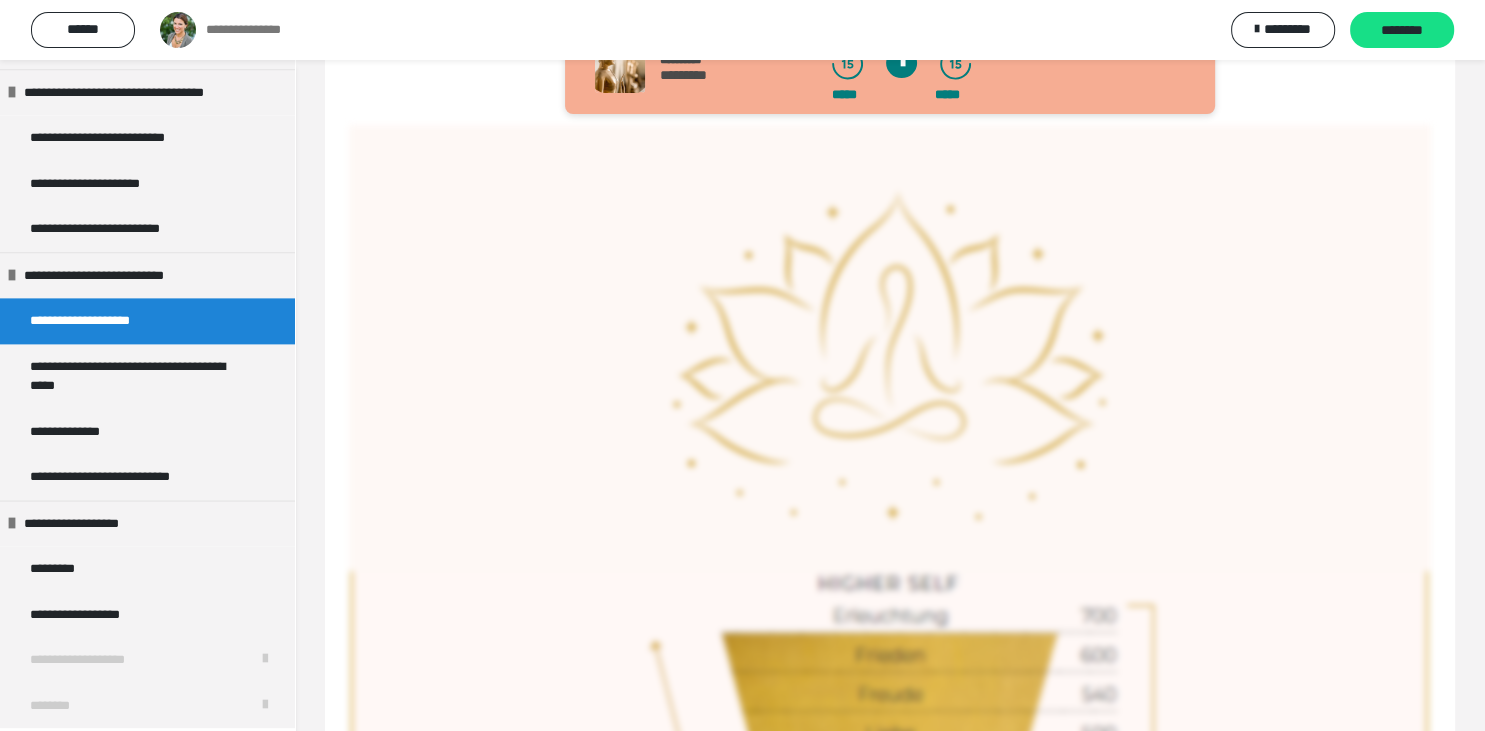 scroll, scrollTop: 60, scrollLeft: 0, axis: vertical 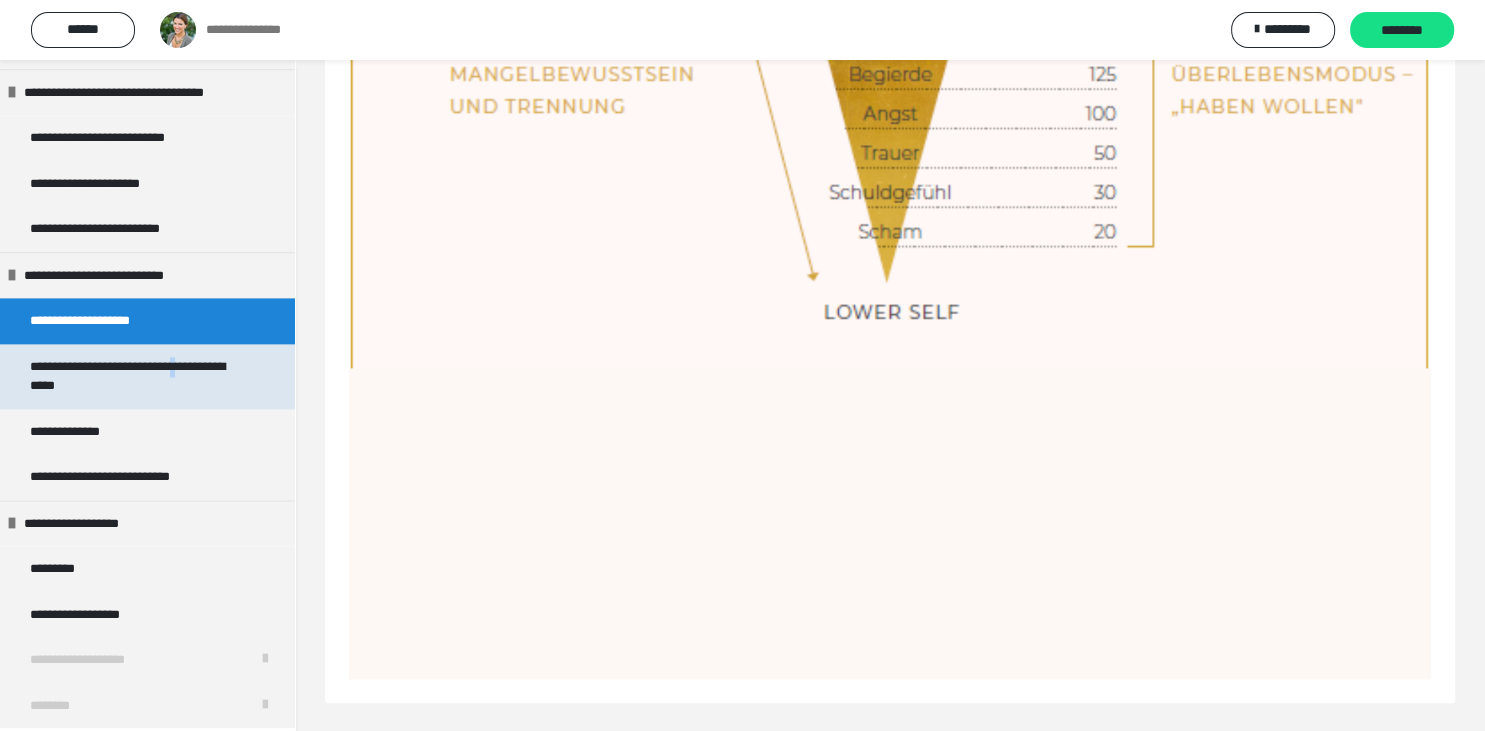 click on "**********" at bounding box center [139, 376] 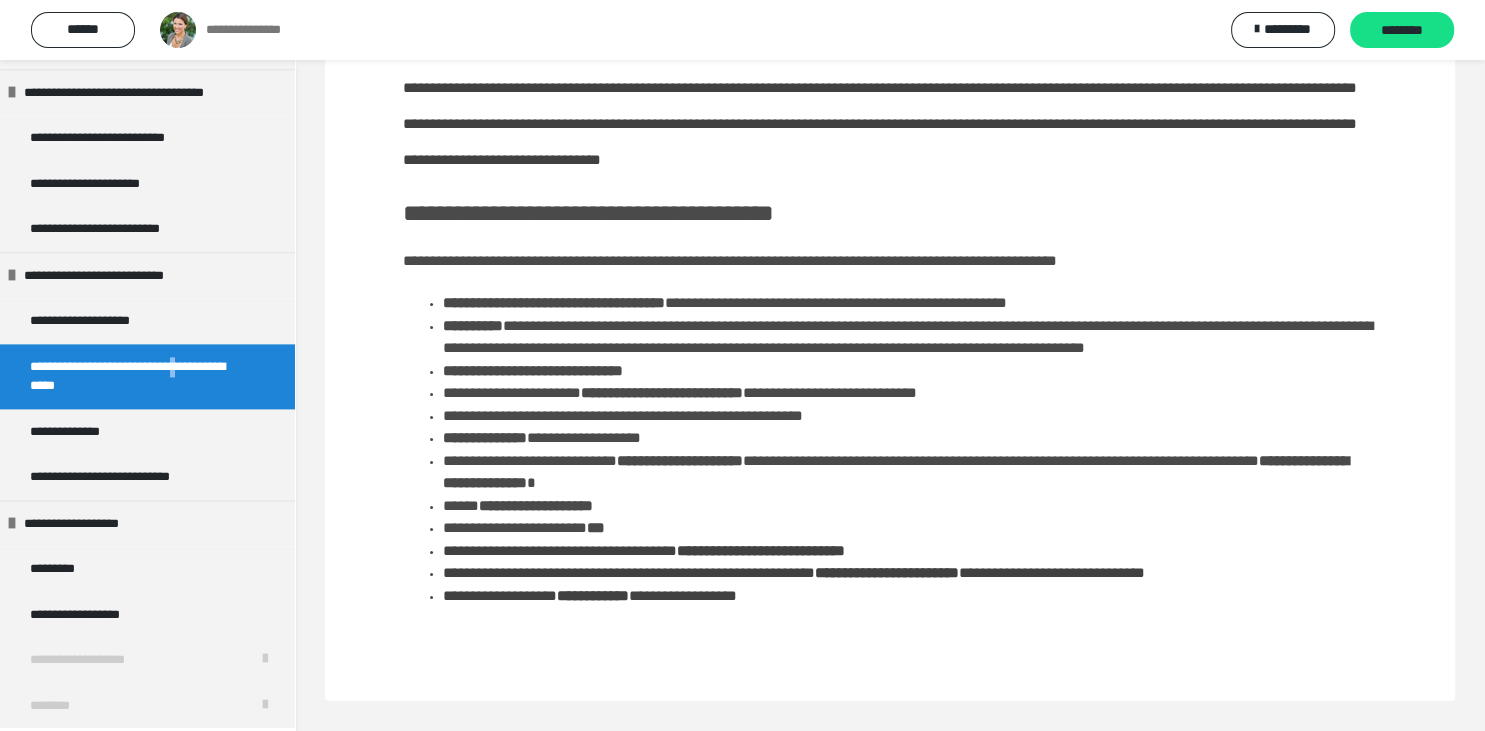 scroll, scrollTop: 455, scrollLeft: 0, axis: vertical 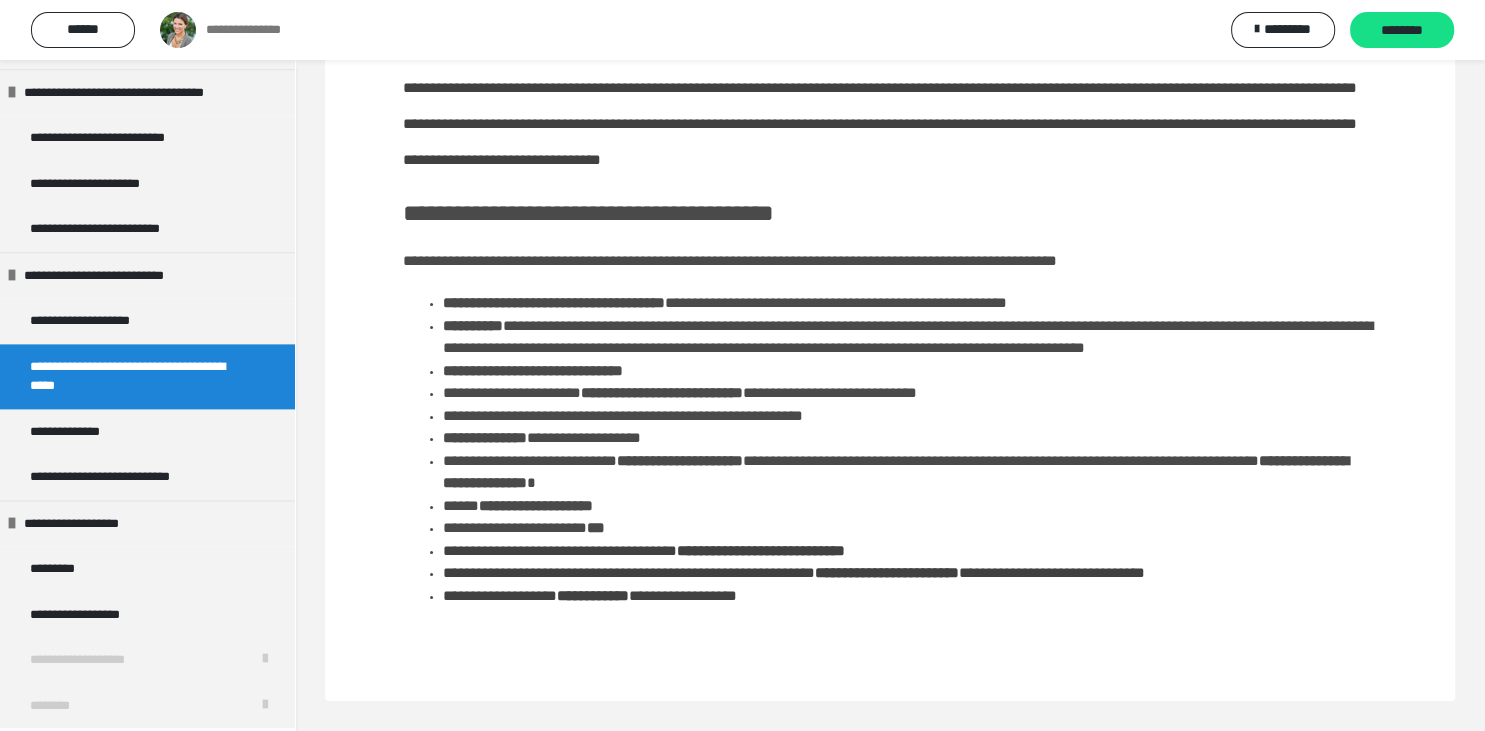 click on "**********" at bounding box center [910, 438] 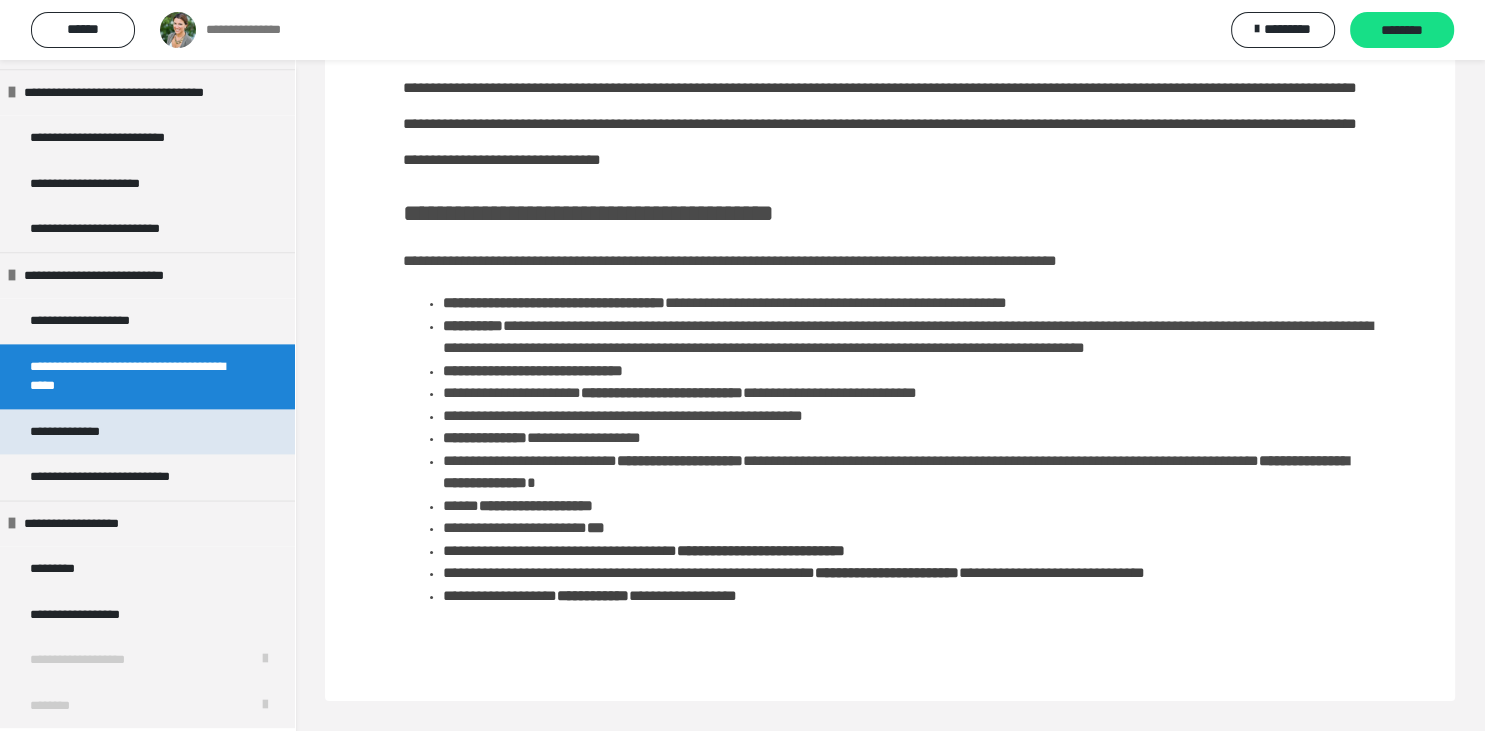 click on "**********" at bounding box center [147, 432] 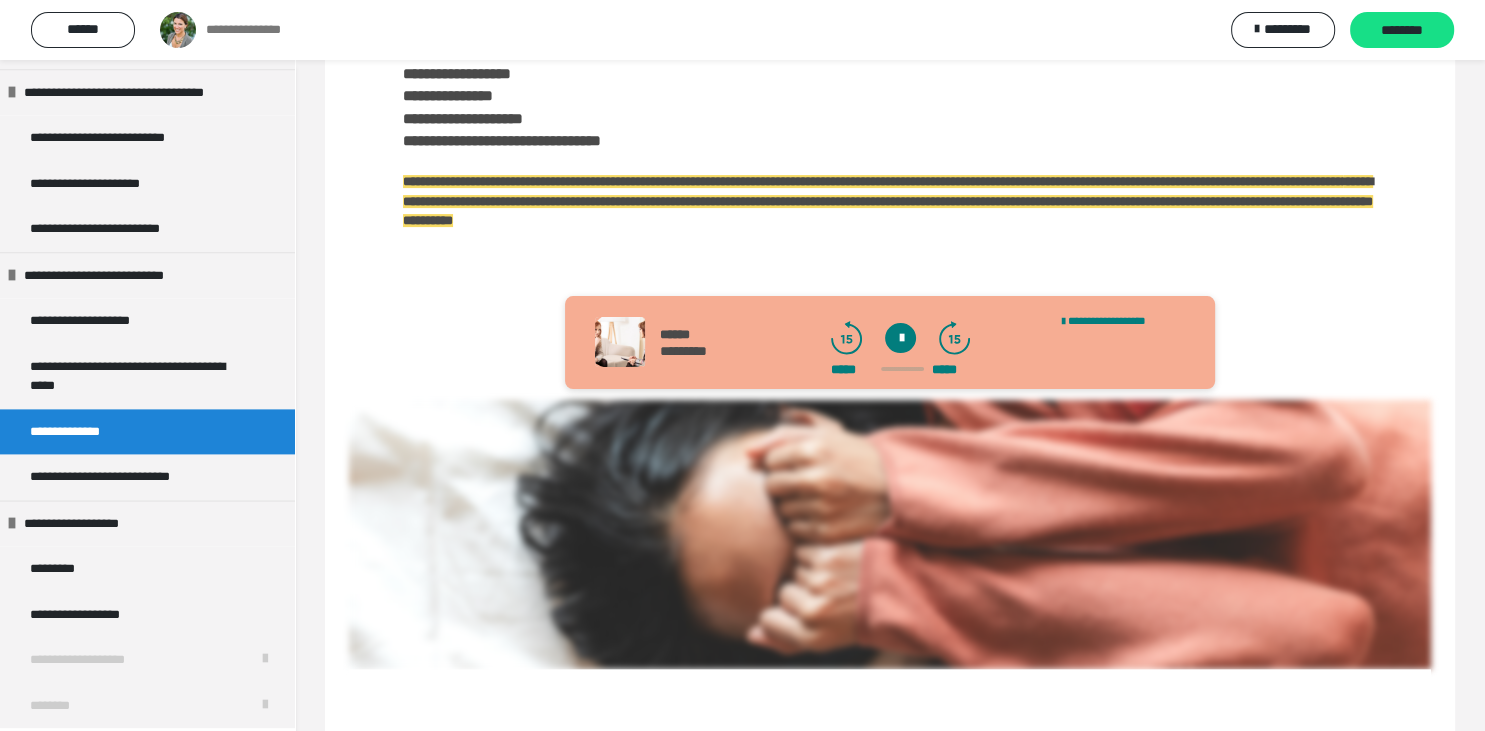 scroll, scrollTop: 724, scrollLeft: 0, axis: vertical 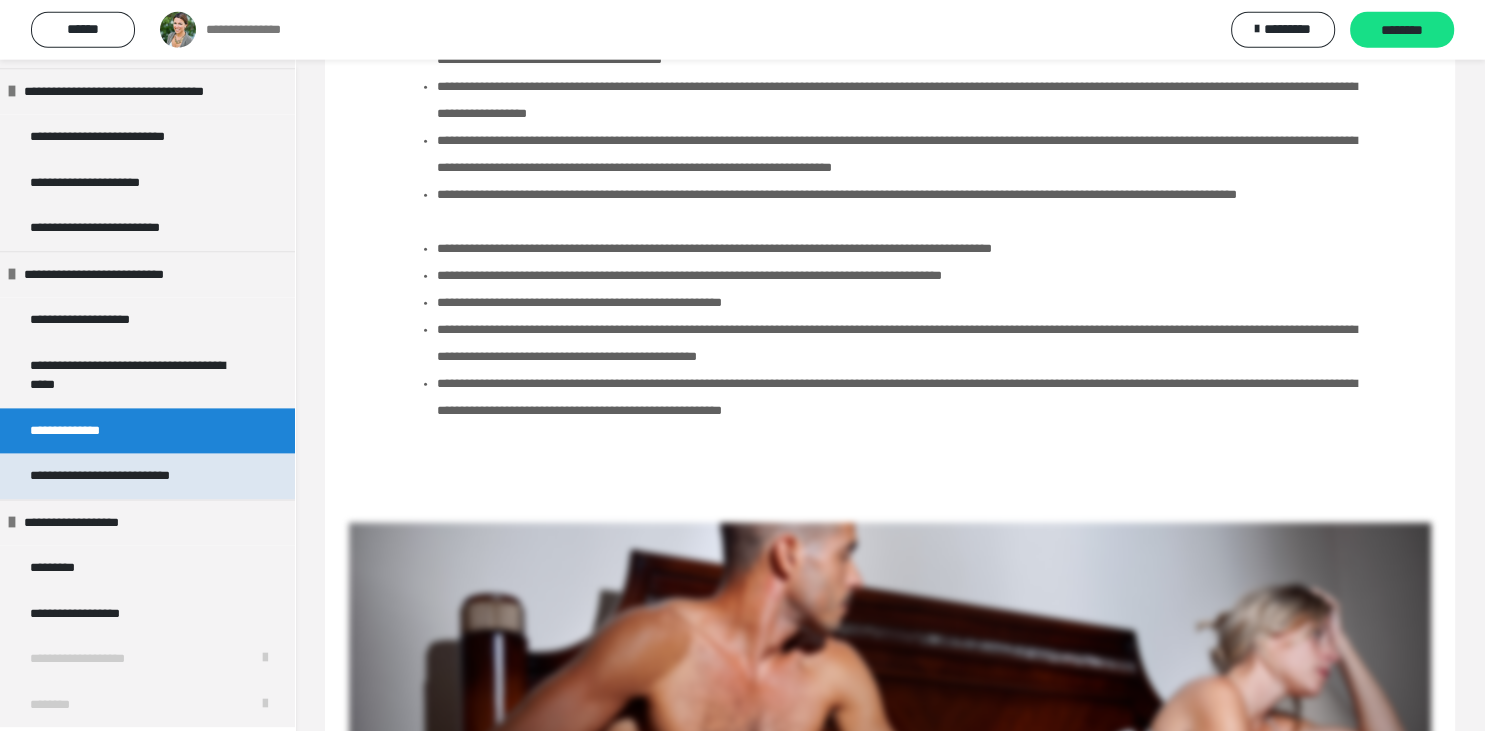 click on "**********" at bounding box center (124, 477) 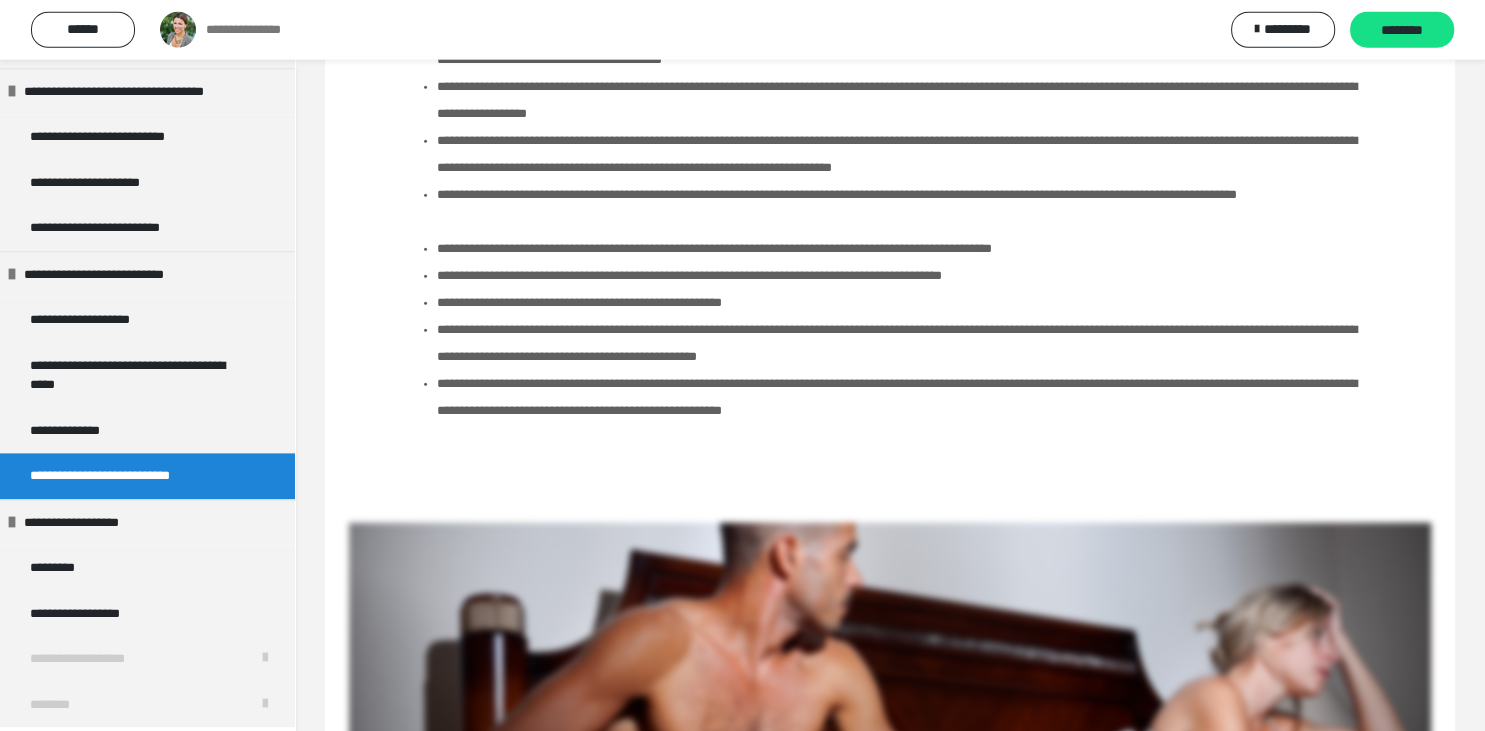 scroll, scrollTop: 728, scrollLeft: 0, axis: vertical 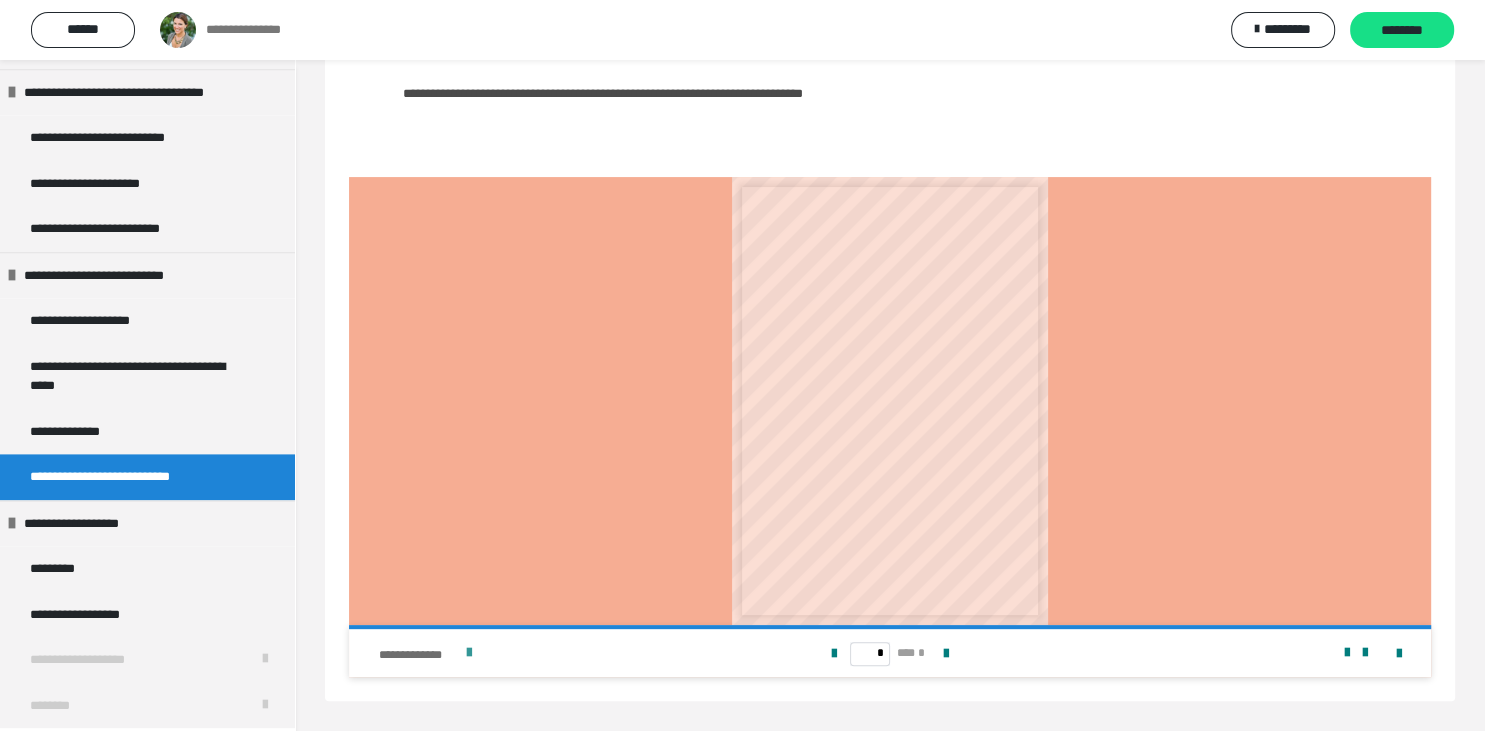 click on "**********" at bounding box center [563, 653] 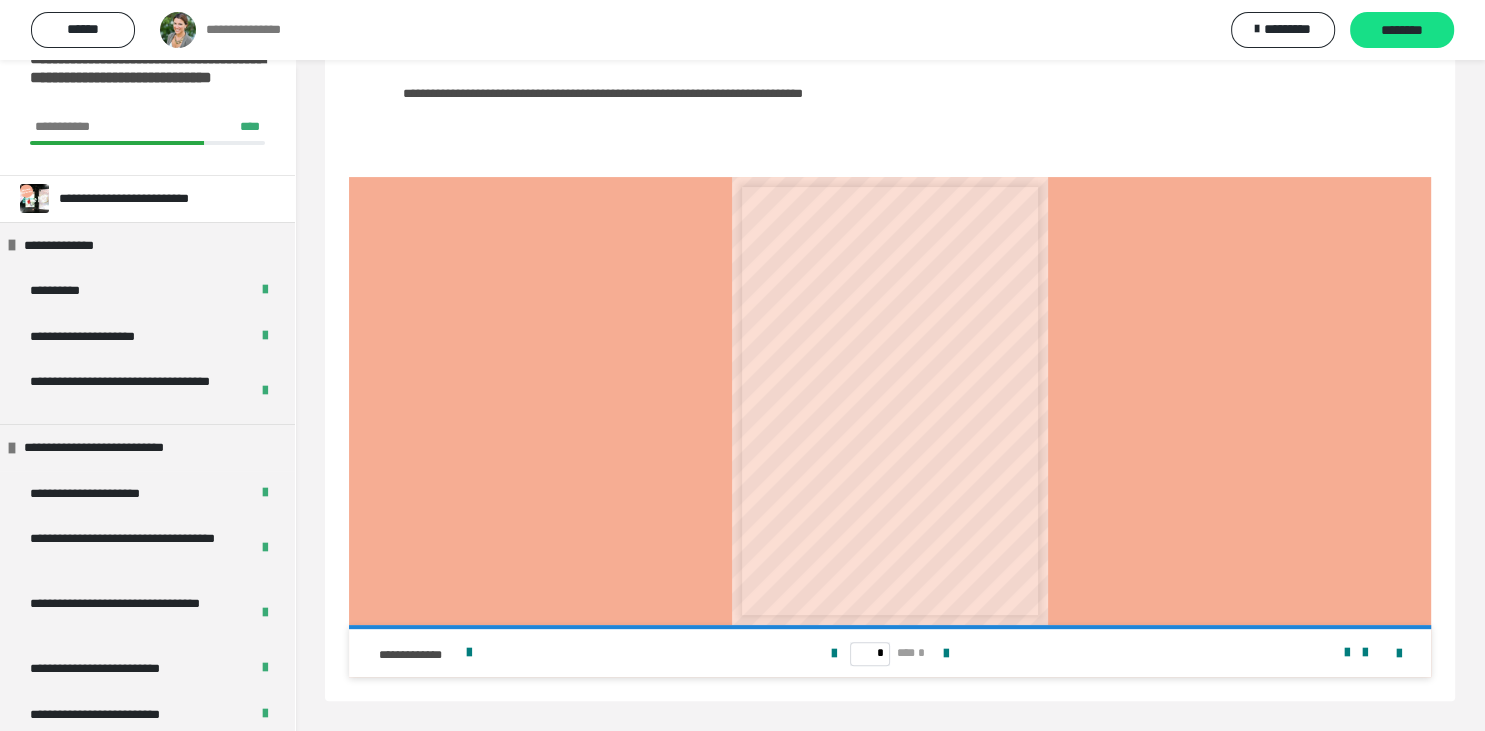scroll, scrollTop: 0, scrollLeft: 0, axis: both 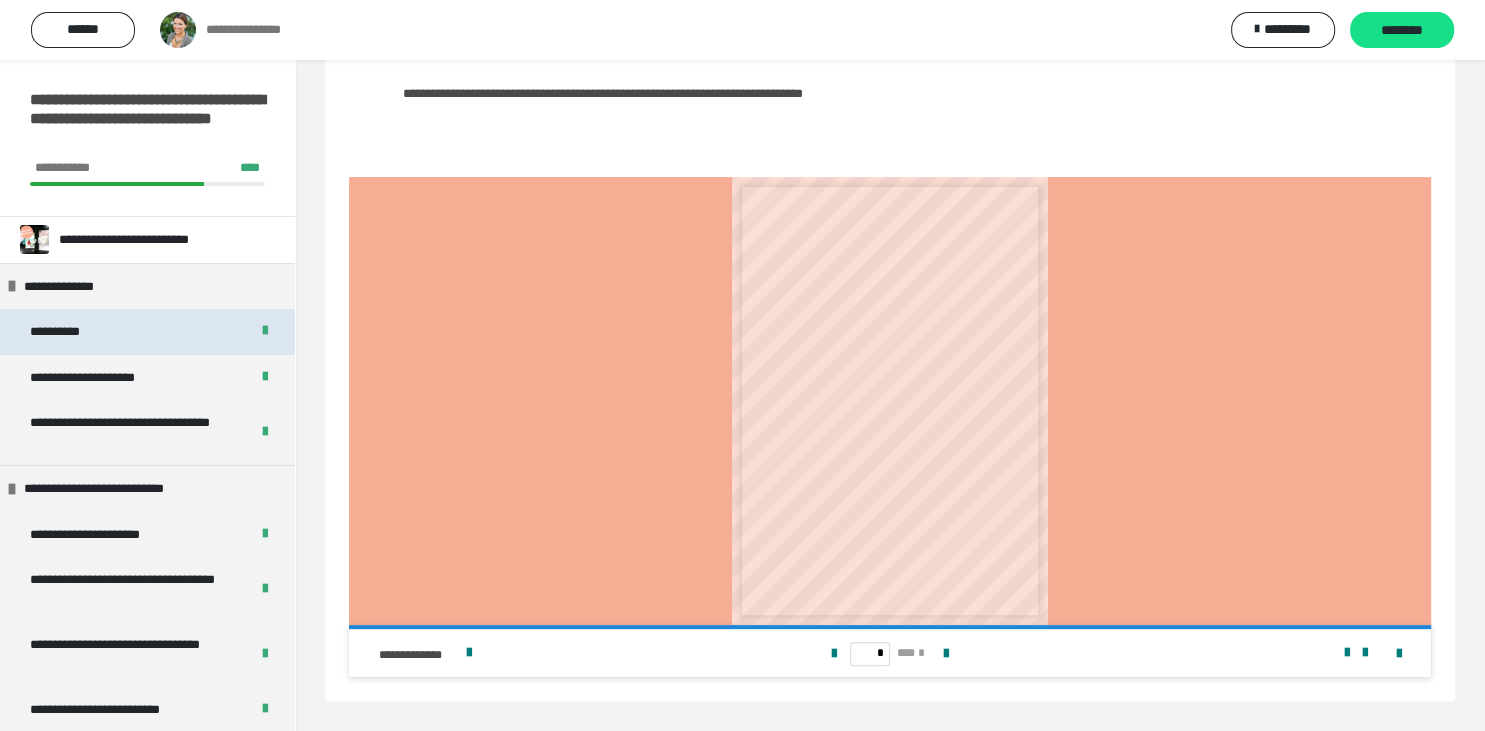 click on "**********" at bounding box center (67, 332) 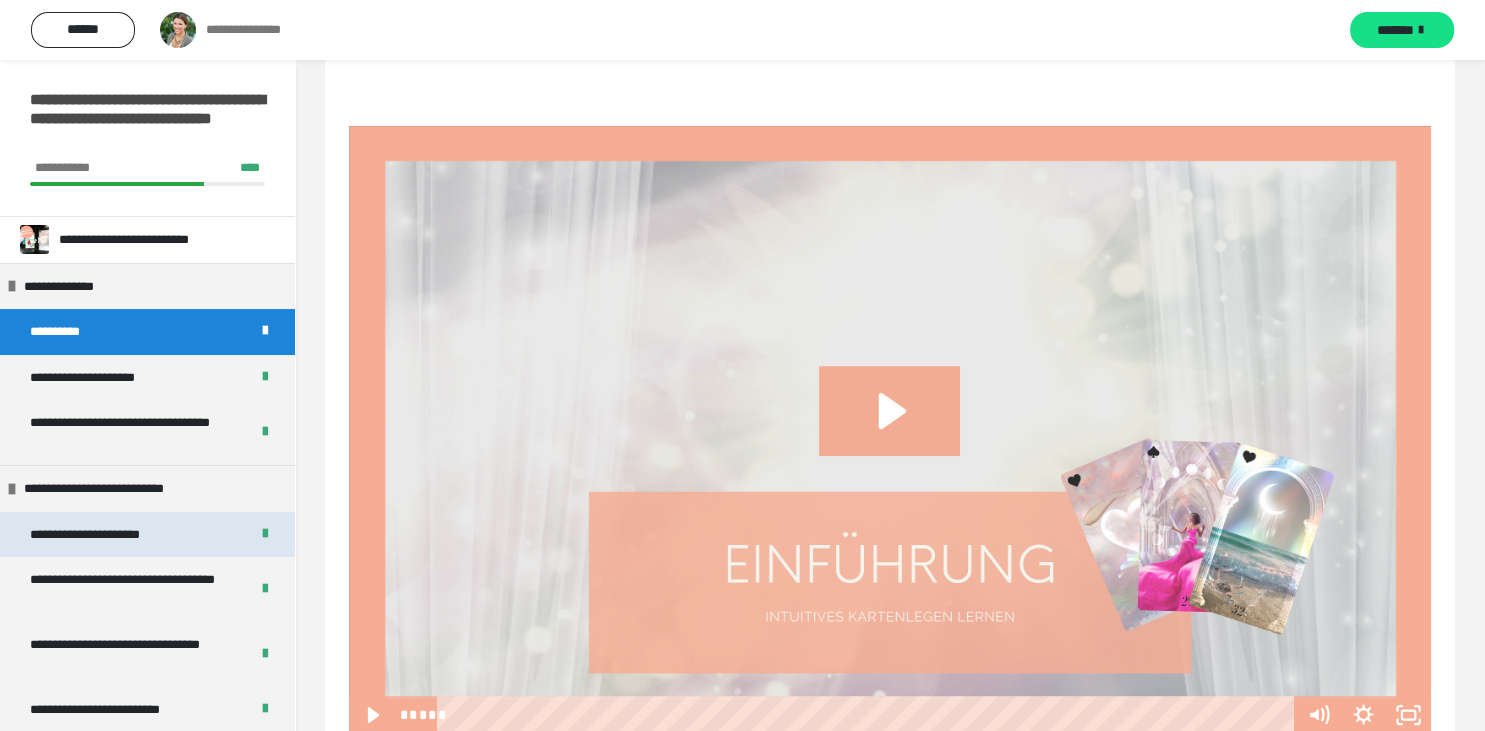 scroll, scrollTop: 464, scrollLeft: 0, axis: vertical 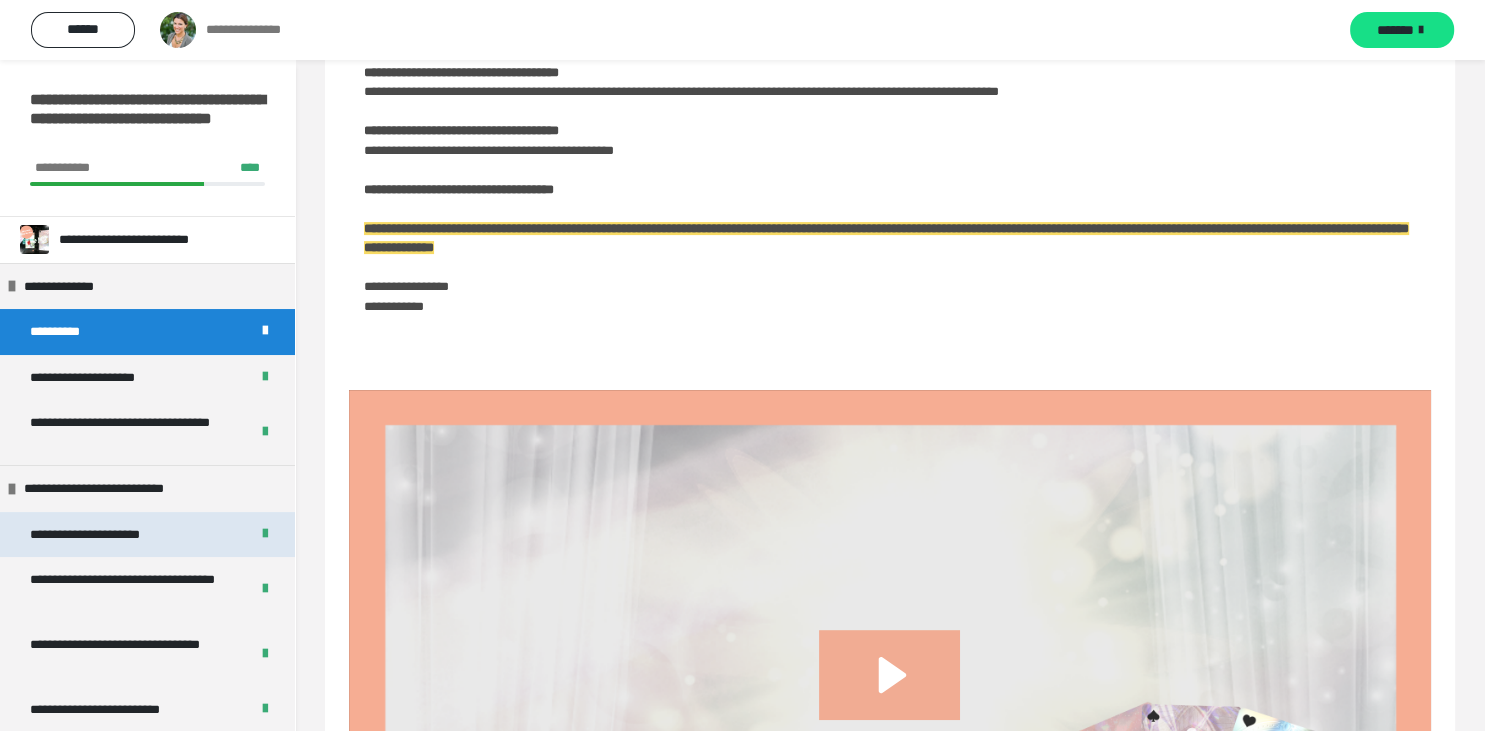 click on "**********" at bounding box center [103, 535] 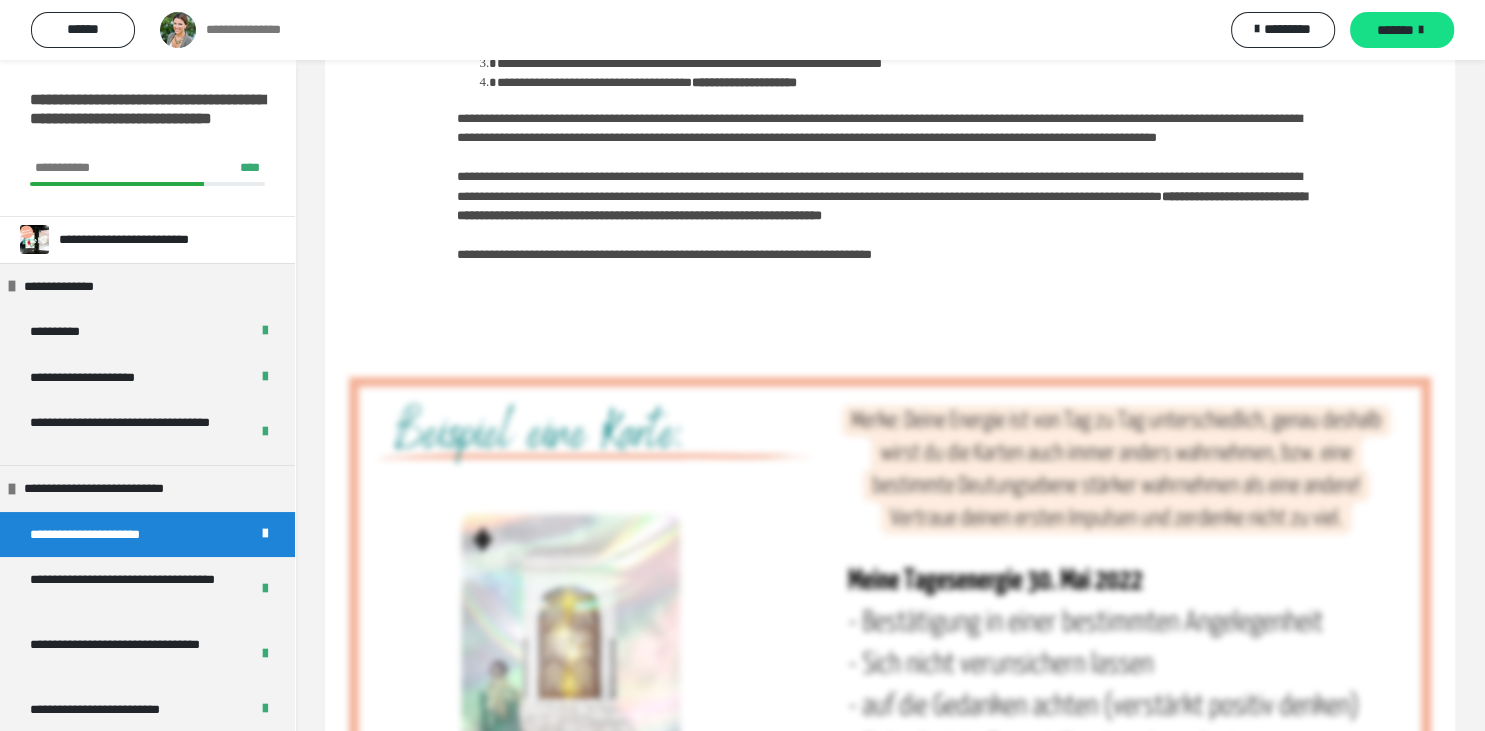 scroll, scrollTop: 1341, scrollLeft: 0, axis: vertical 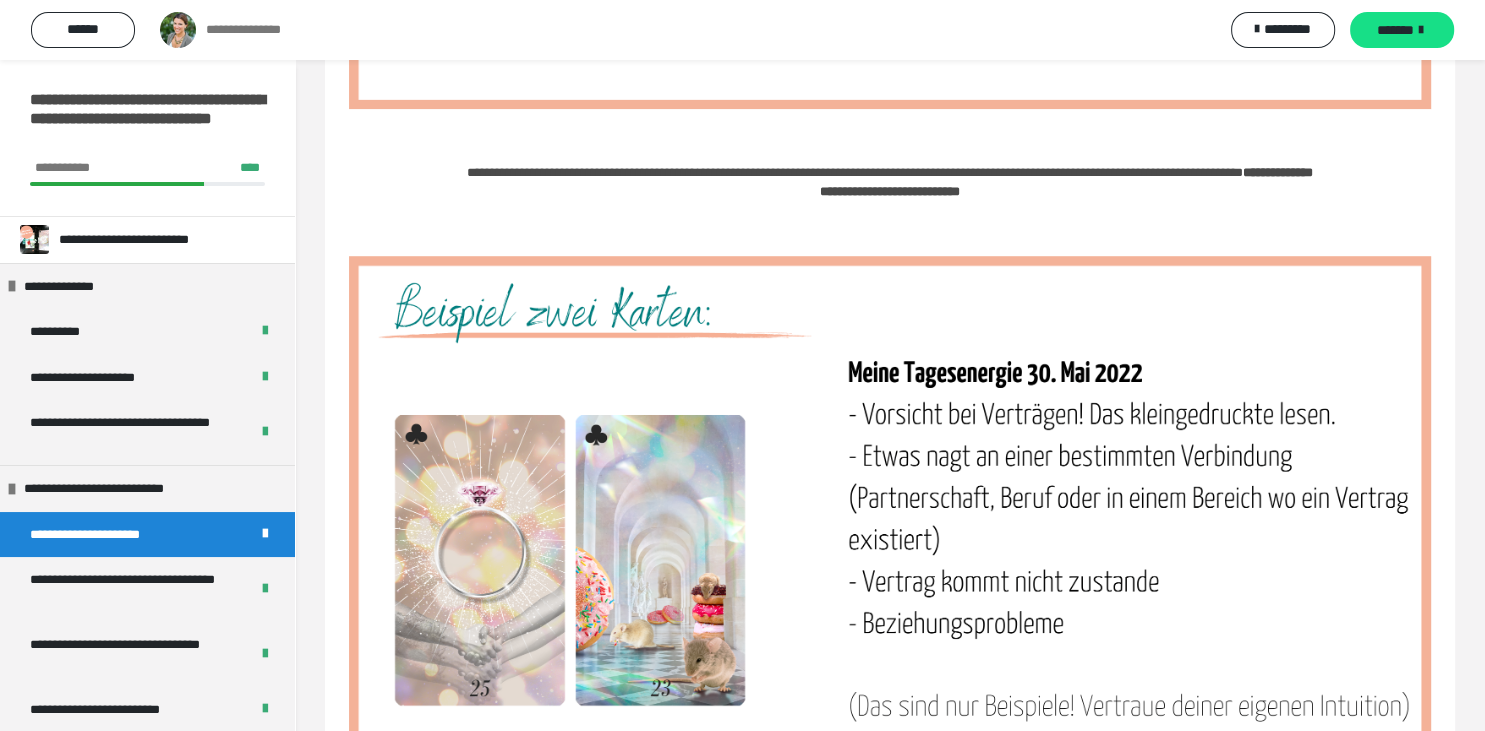 click on "**********" at bounding box center [889, -757] 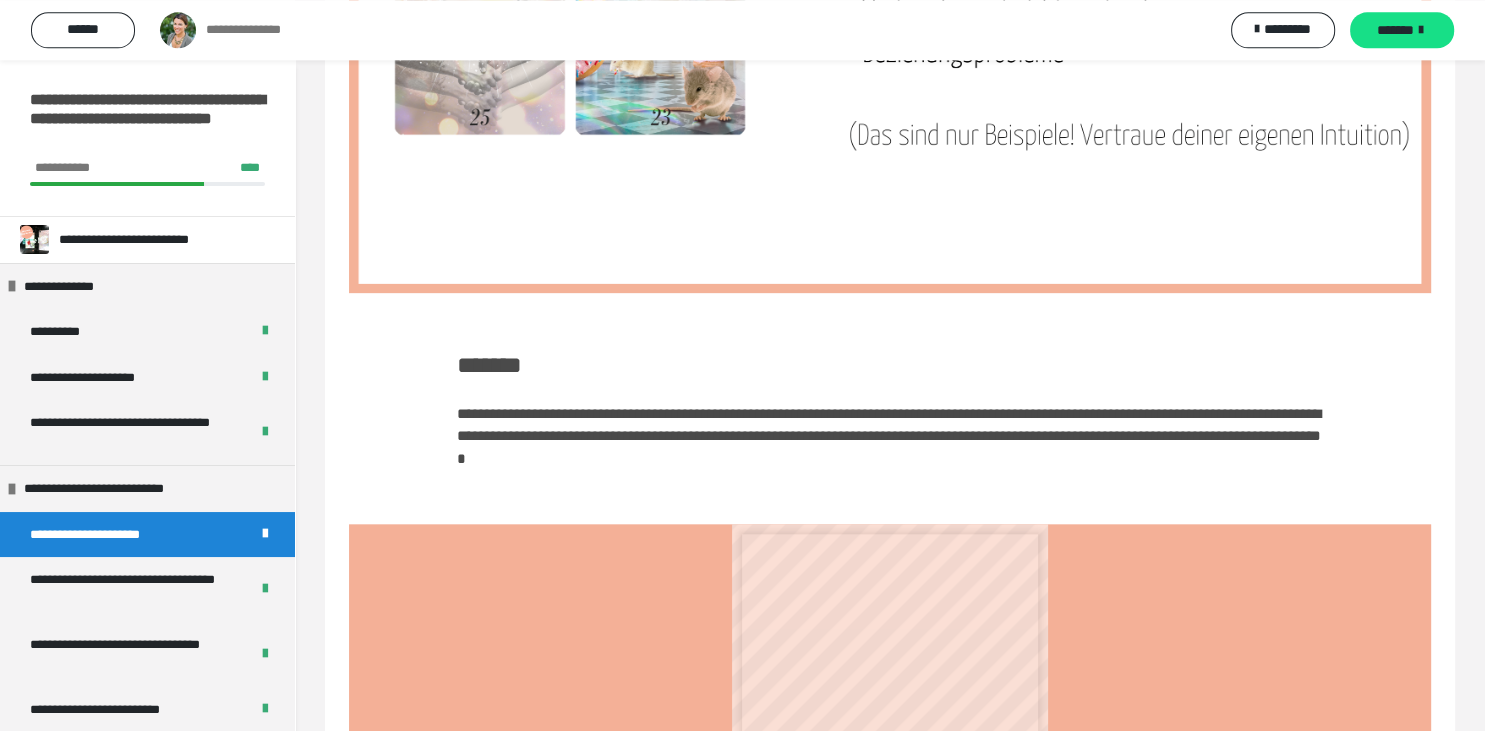 scroll, scrollTop: 1920, scrollLeft: 0, axis: vertical 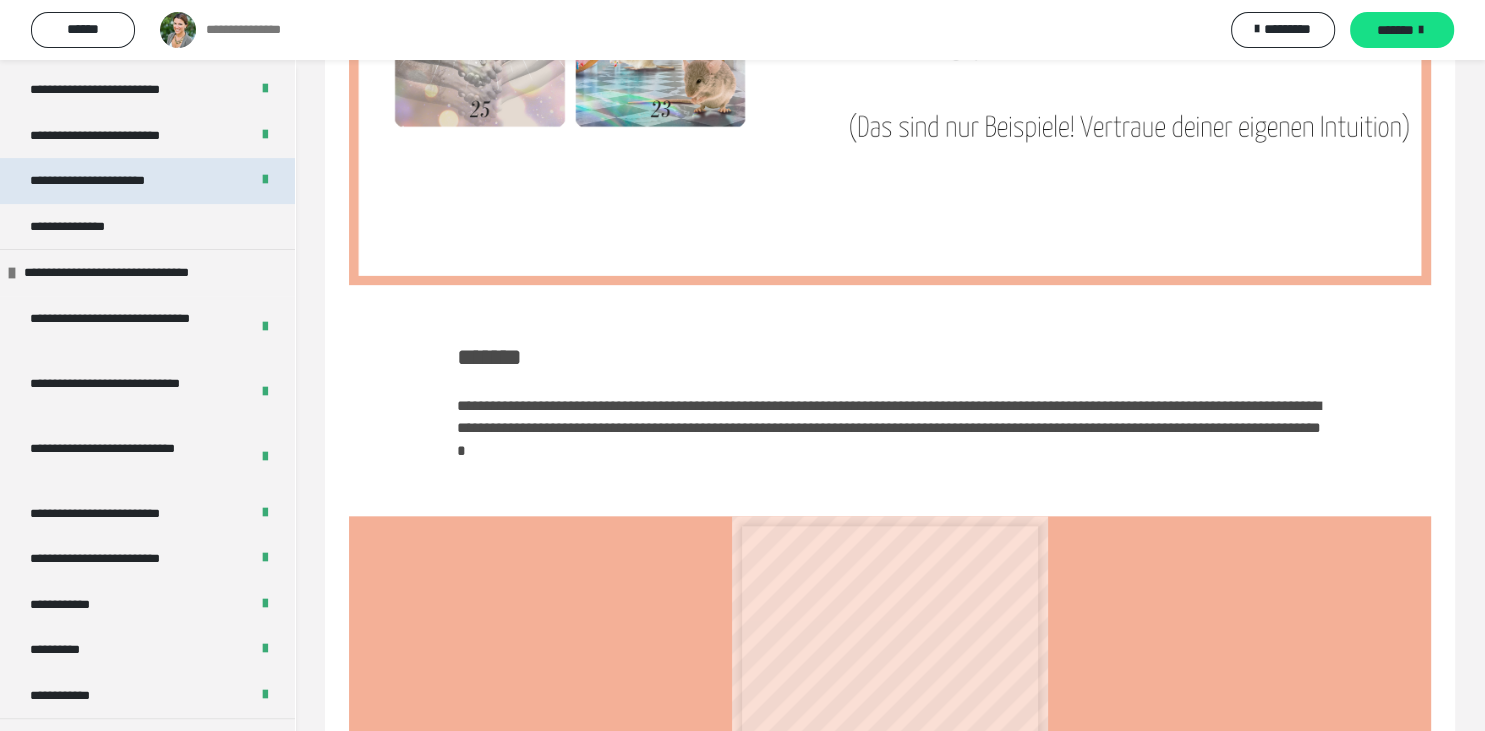 drag, startPoint x: 63, startPoint y: 190, endPoint x: 70, endPoint y: 177, distance: 14.764823 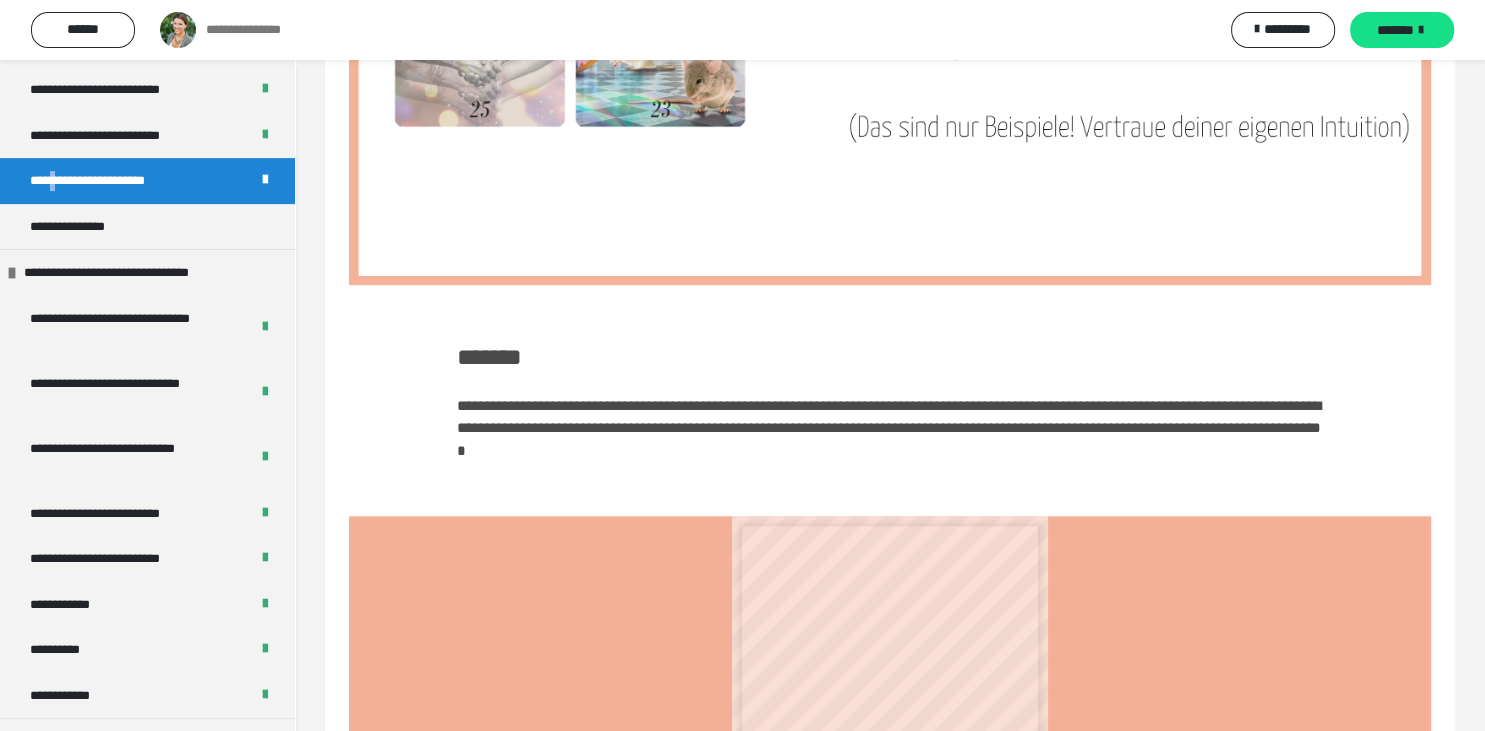 scroll, scrollTop: 60, scrollLeft: 0, axis: vertical 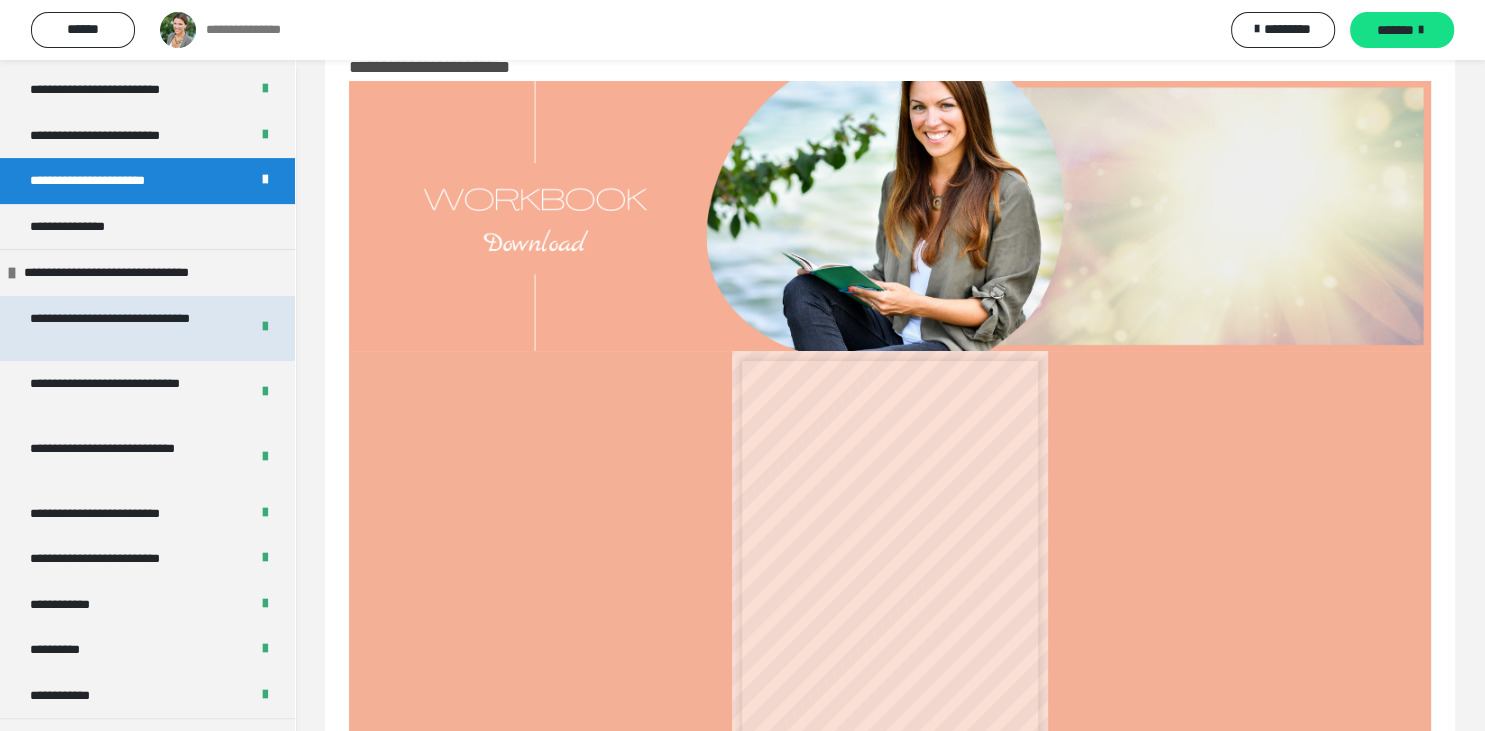 click on "**********" at bounding box center [131, 328] 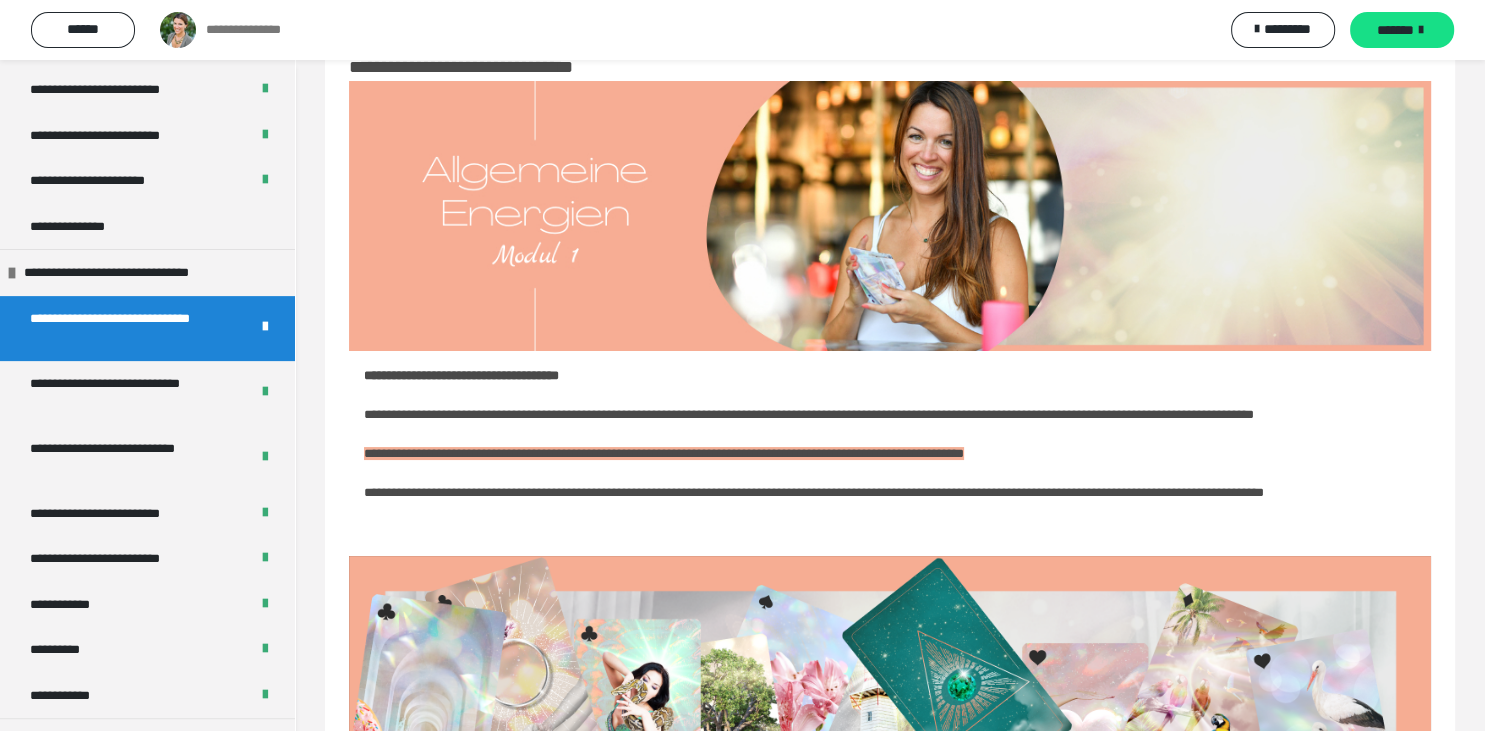 drag, startPoint x: 1469, startPoint y: 182, endPoint x: 1477, endPoint y: 261, distance: 79.40403 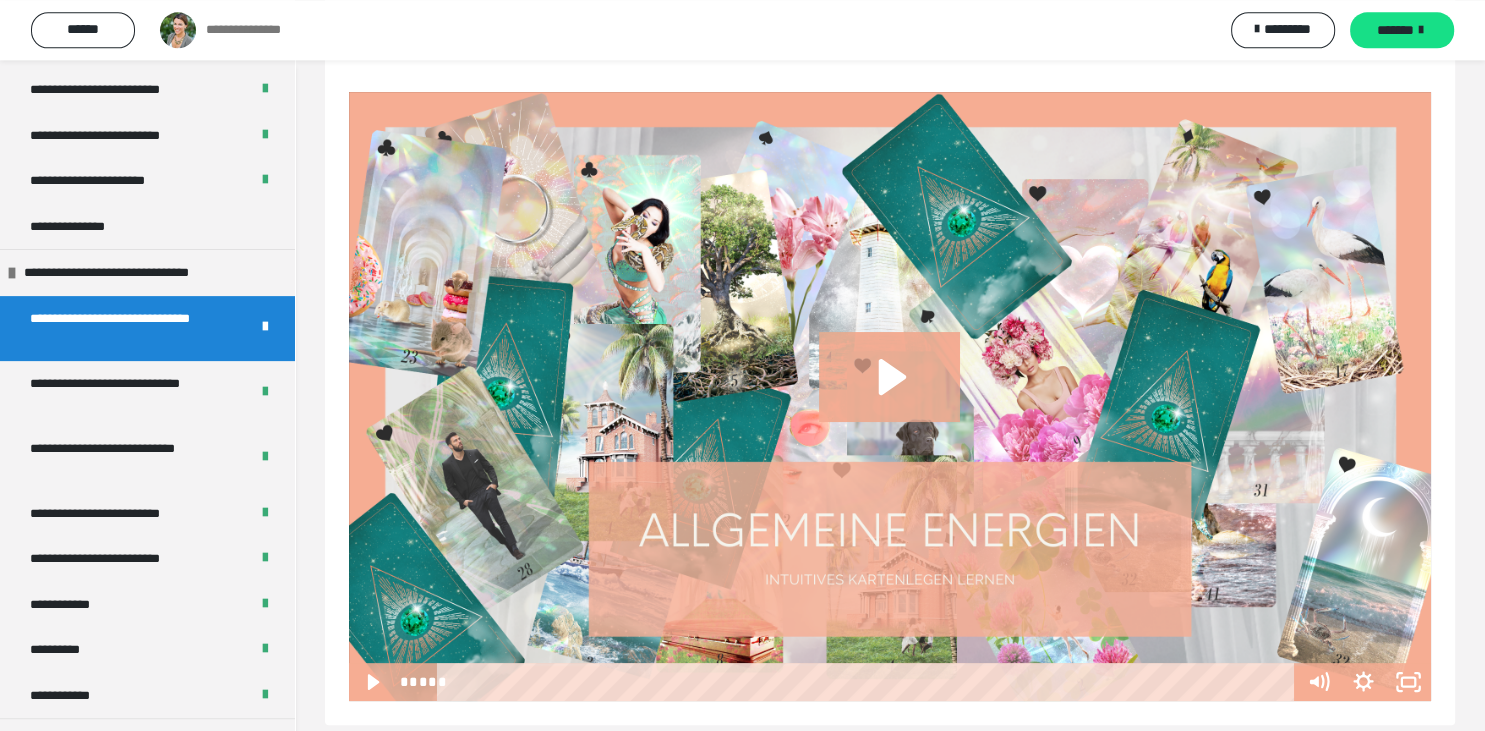 scroll, scrollTop: 547, scrollLeft: 0, axis: vertical 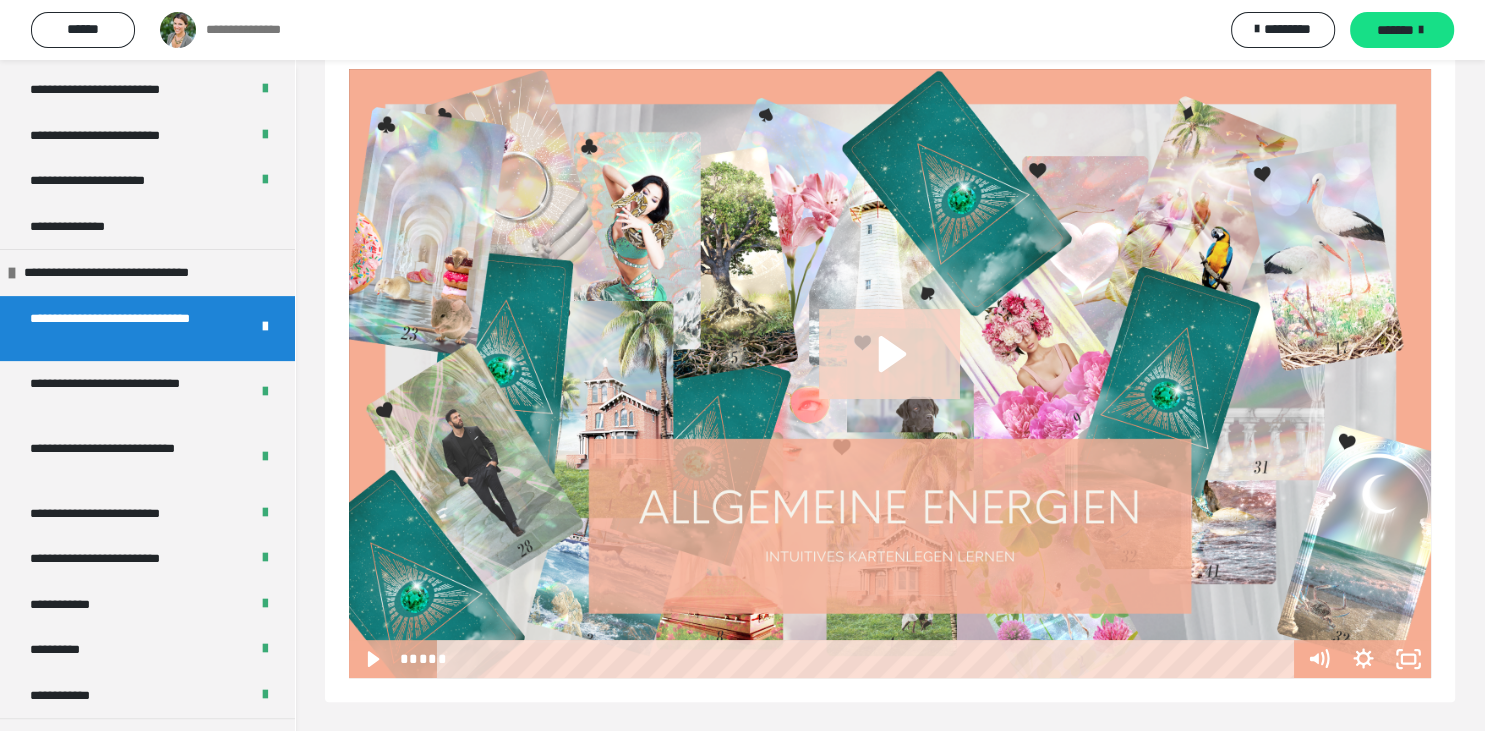 click 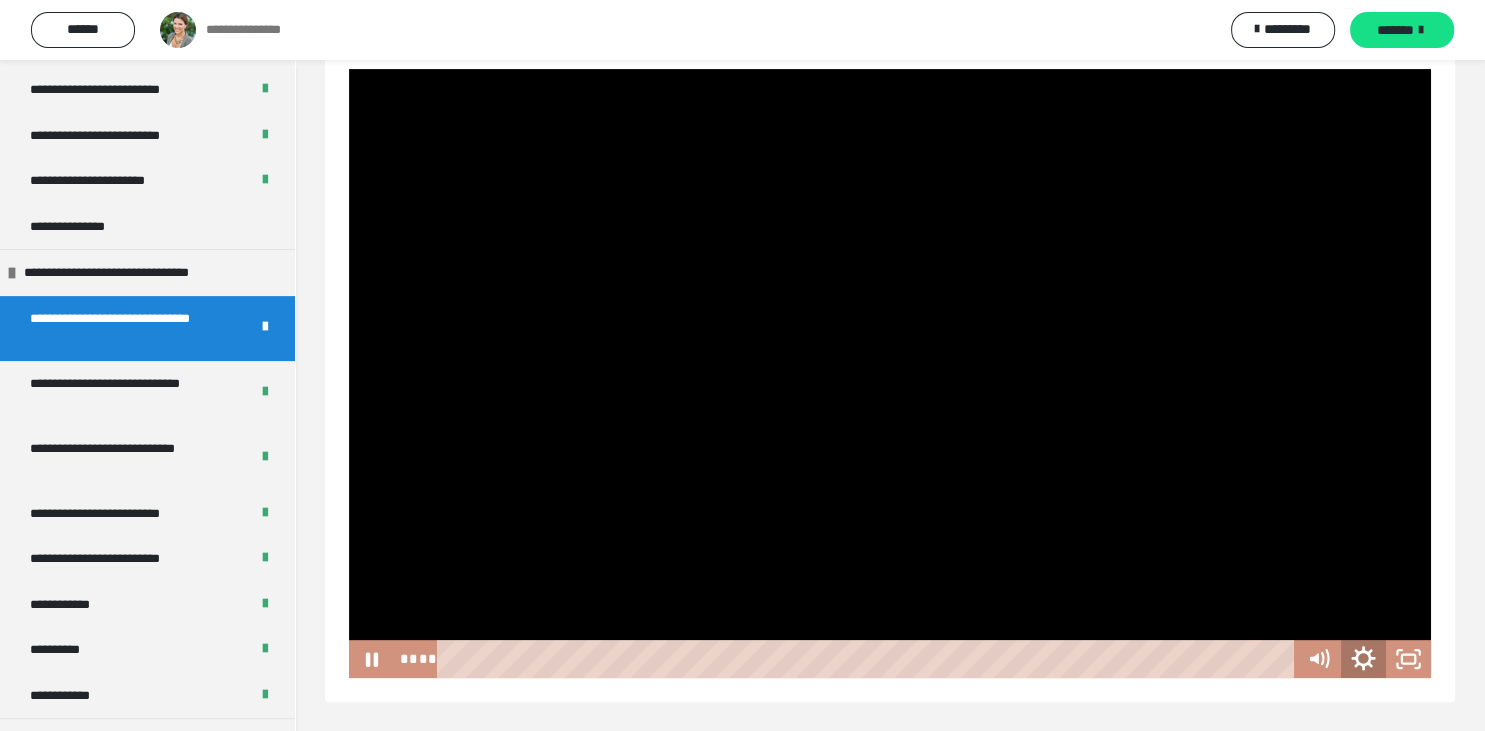 click 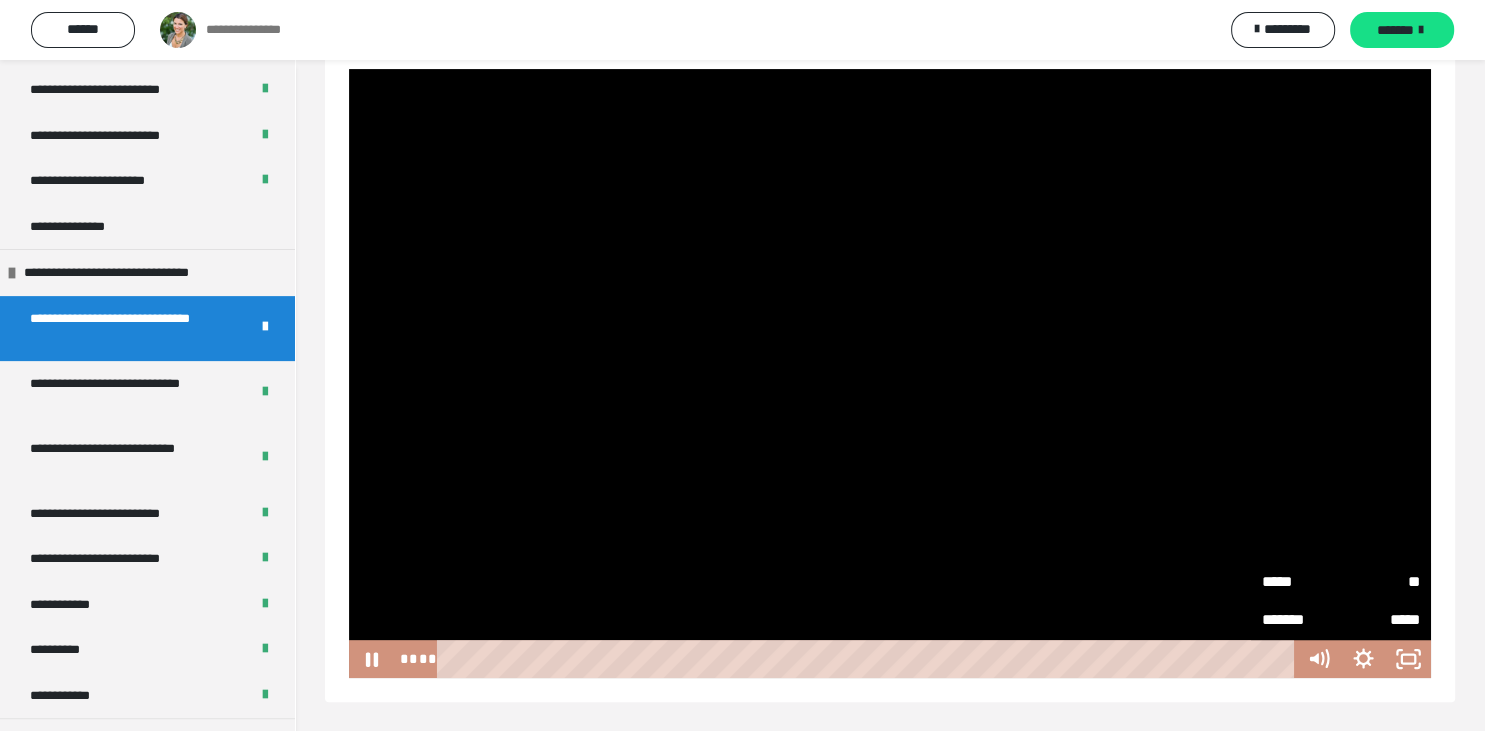 click at bounding box center [890, 373] 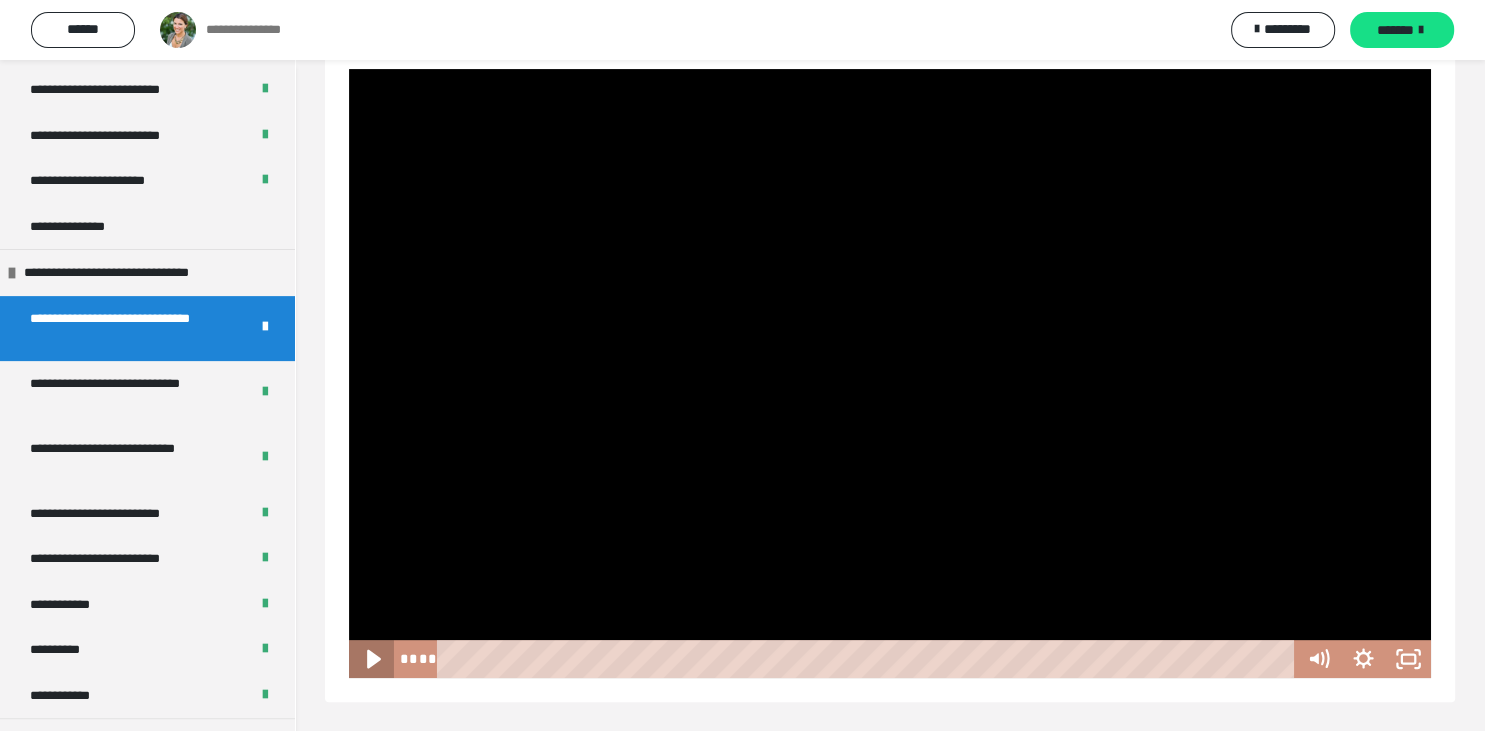 click 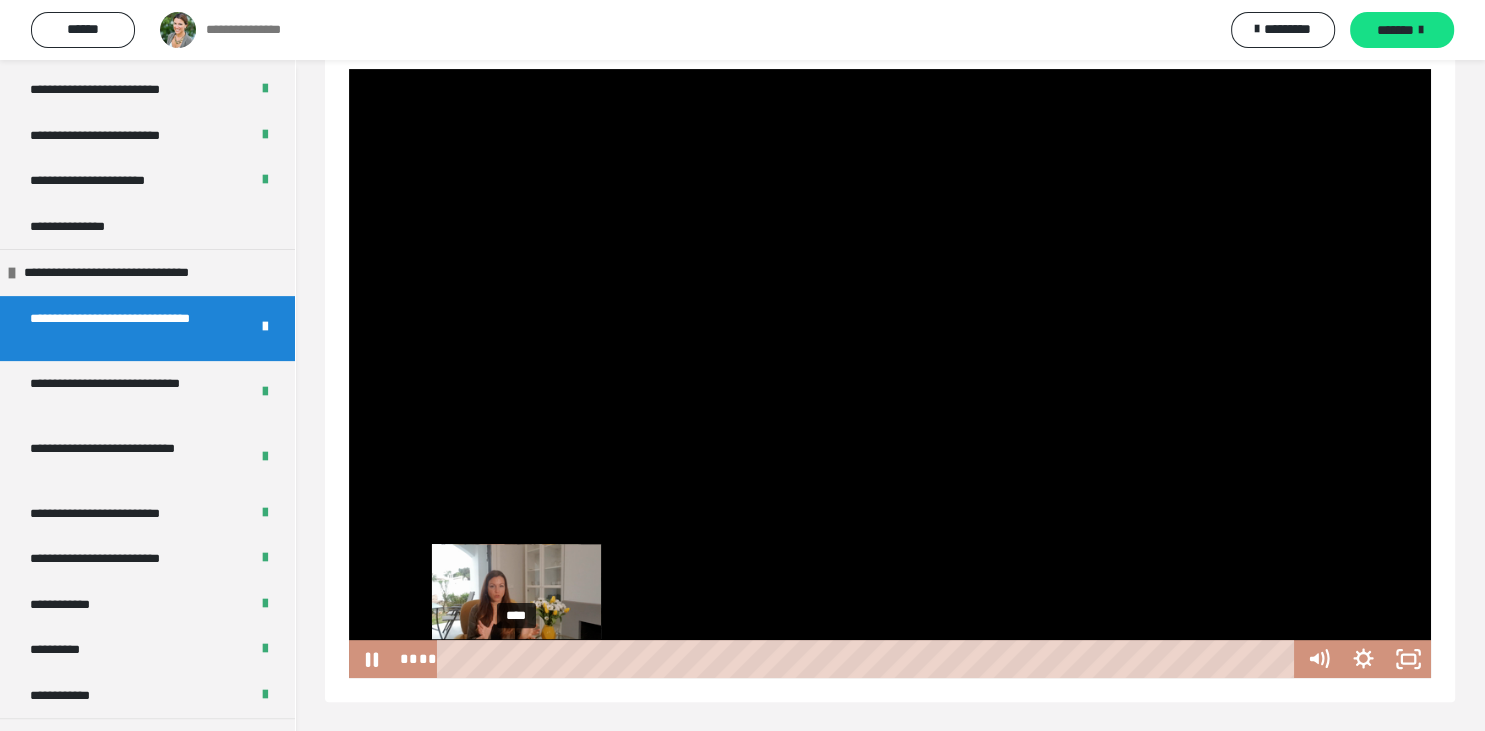 click on "****" at bounding box center (869, 659) 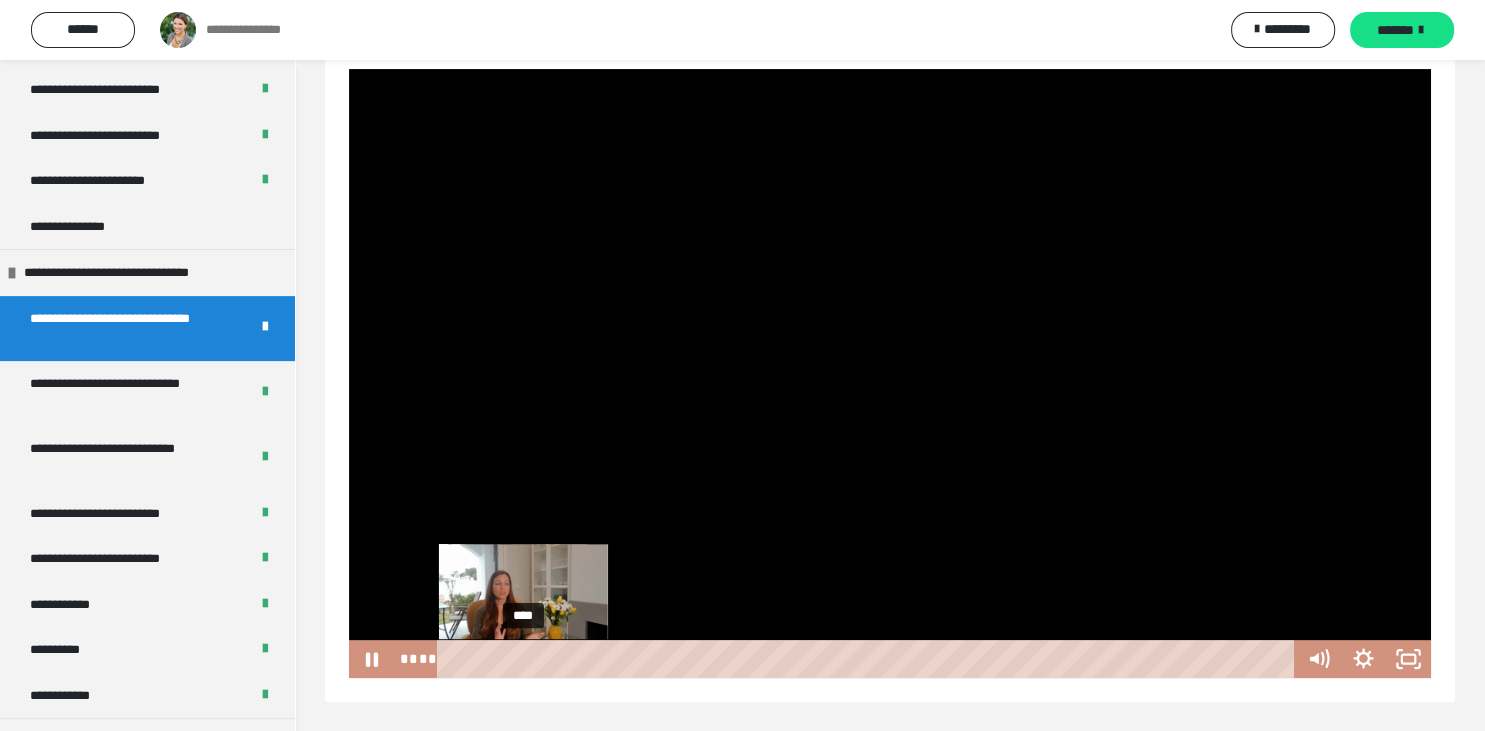 click on "****" at bounding box center [869, 659] 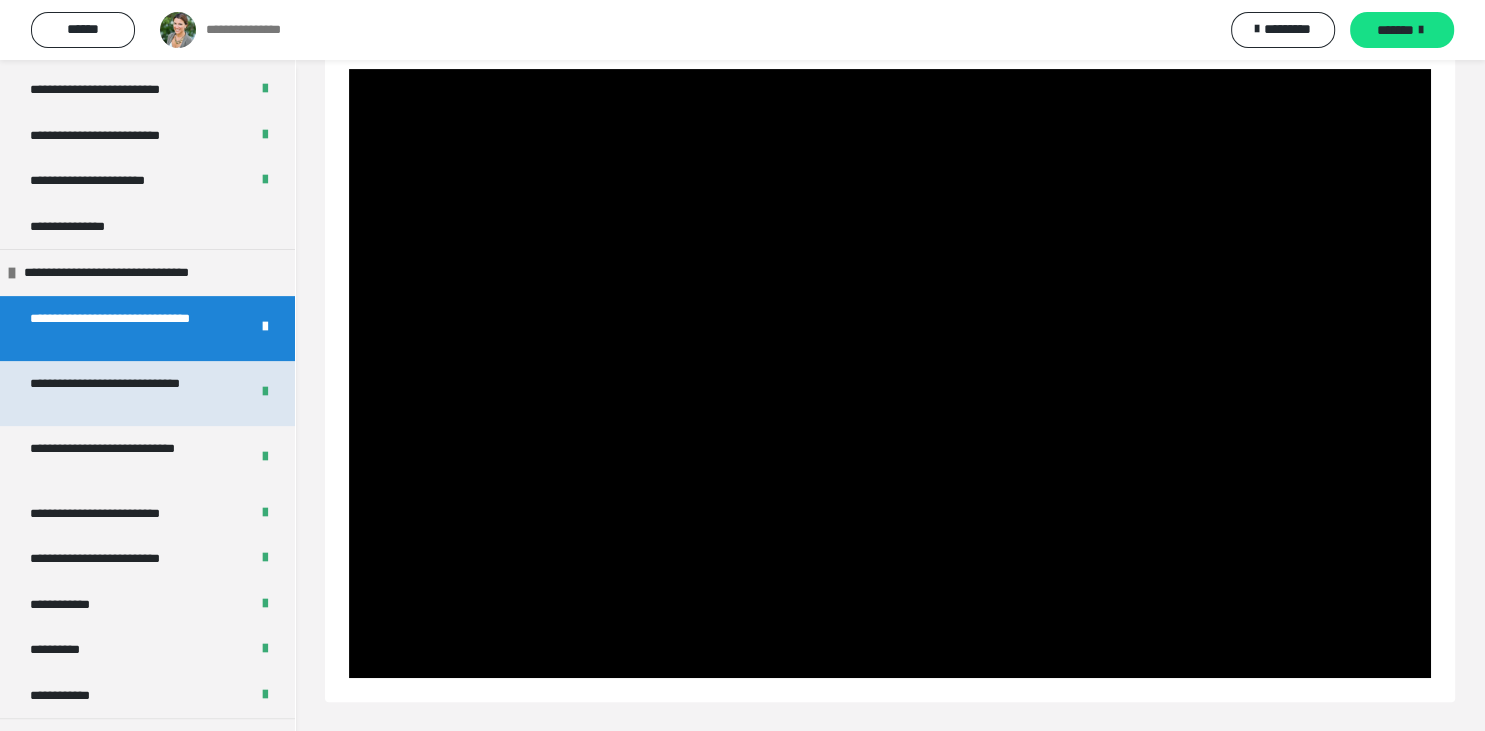 click on "**********" at bounding box center (131, 393) 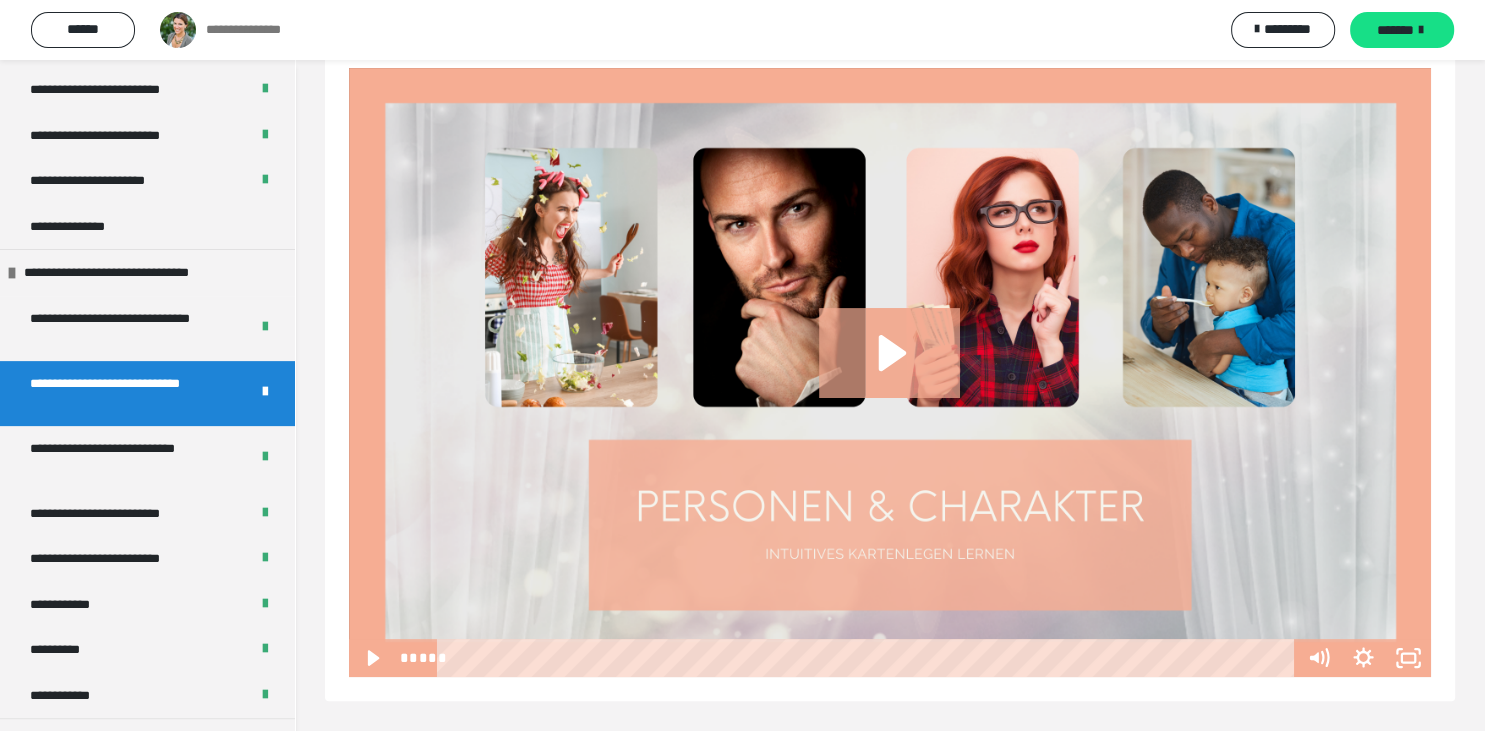 scroll, scrollTop: 60, scrollLeft: 0, axis: vertical 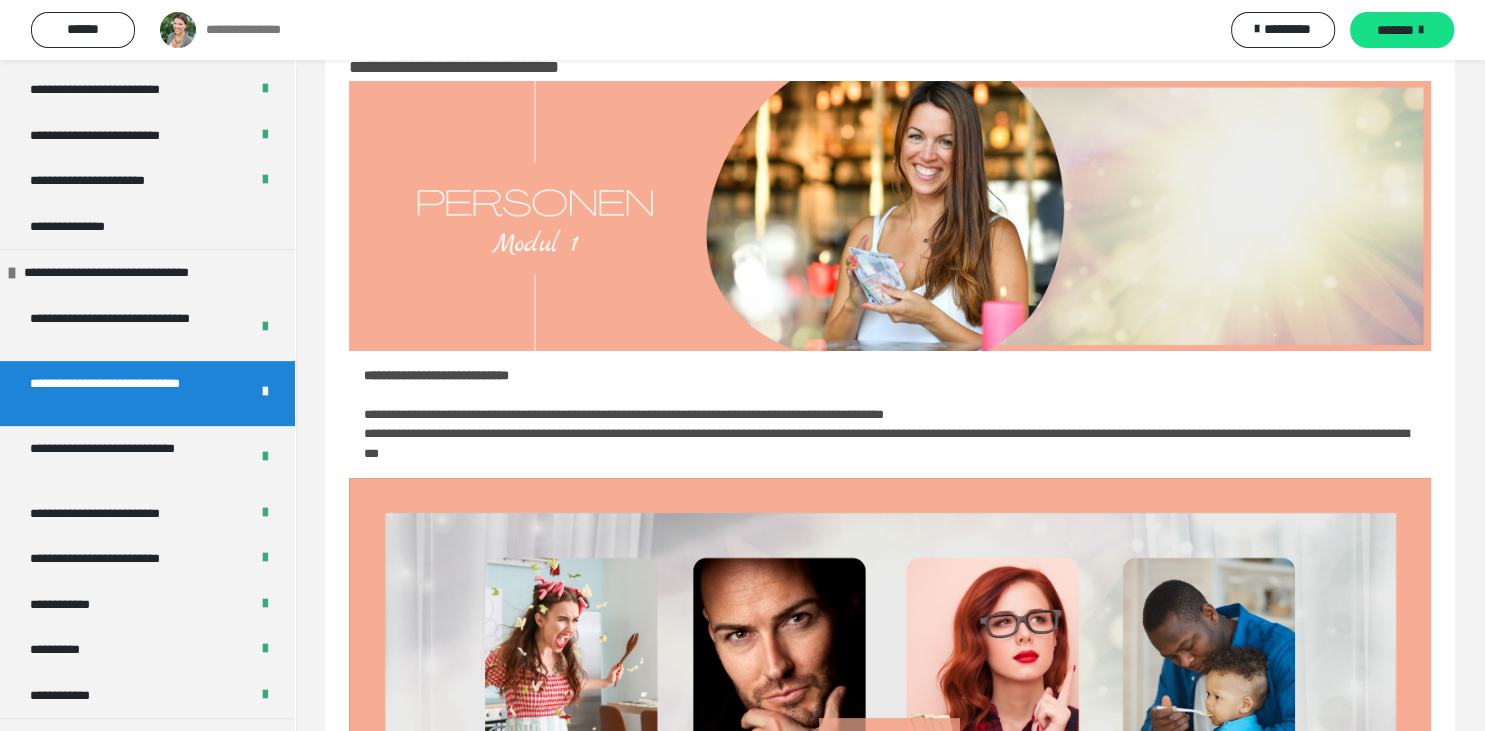 click on "**********" at bounding box center (890, 415) 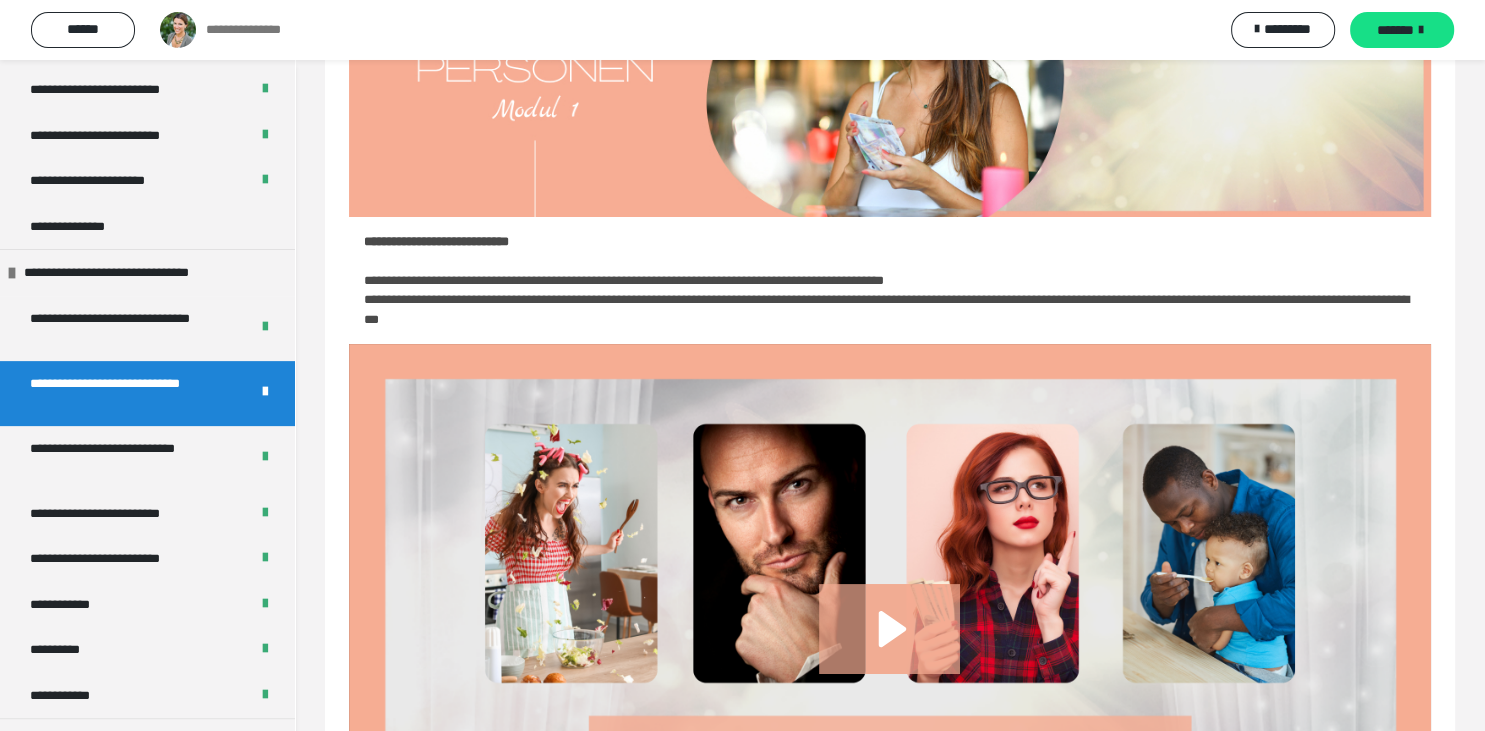 scroll, scrollTop: 218, scrollLeft: 0, axis: vertical 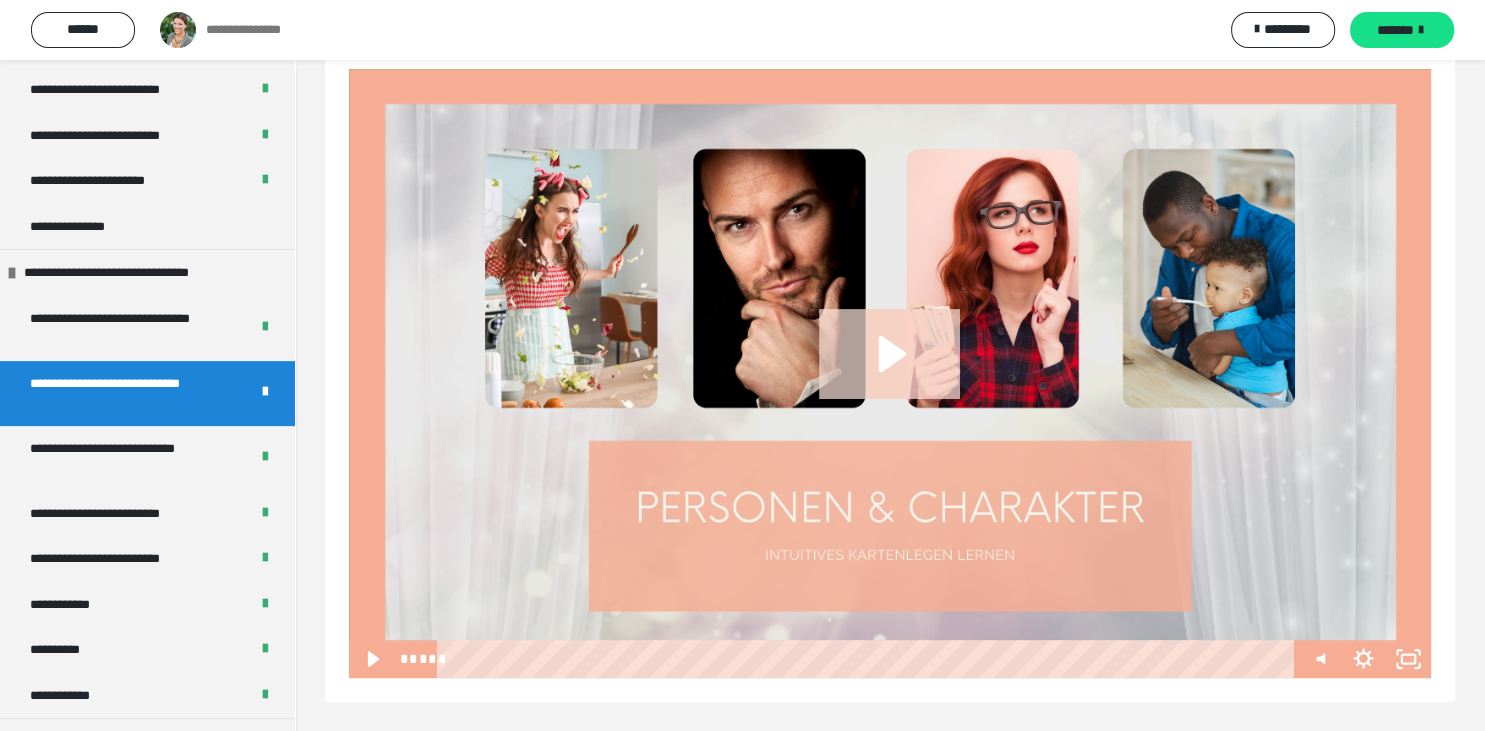 click 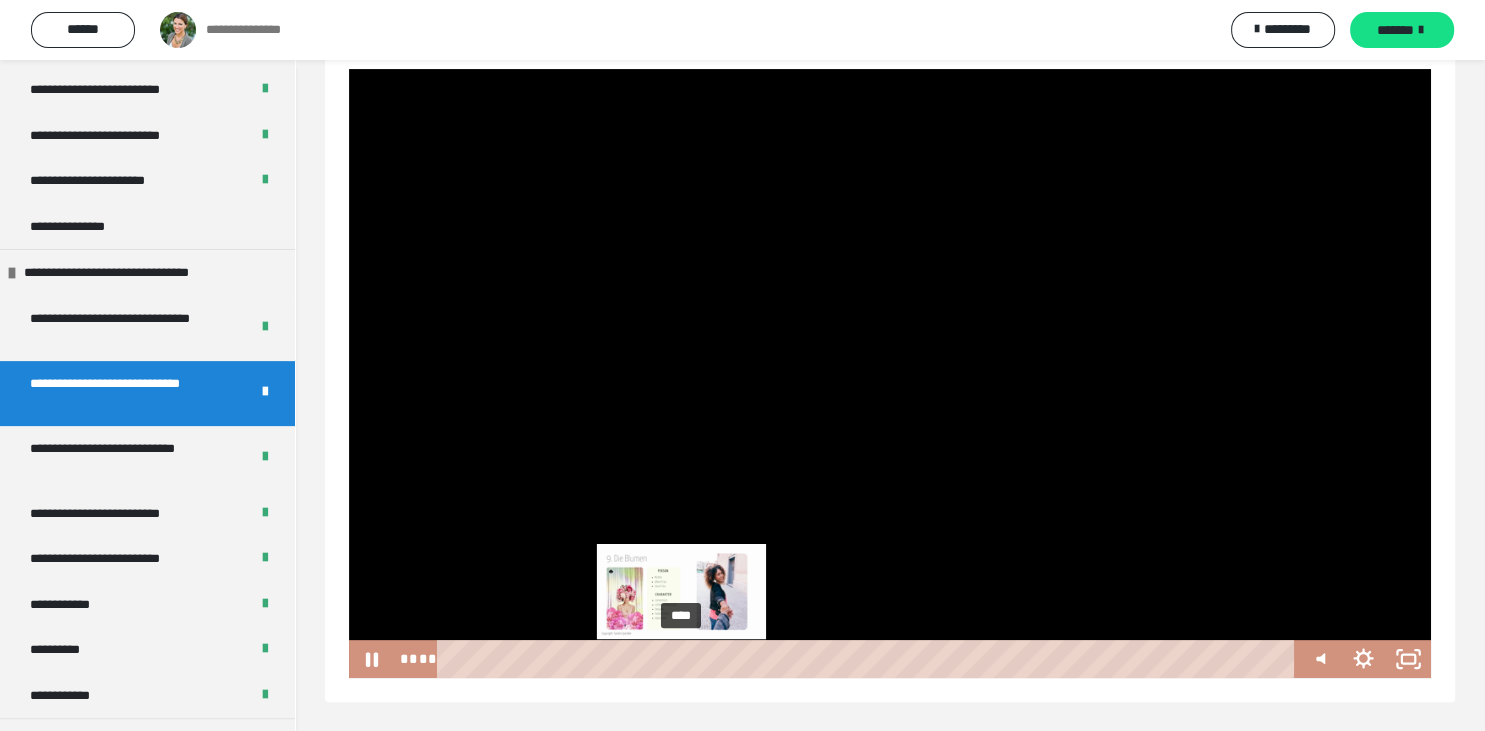 click on "****" at bounding box center (869, 659) 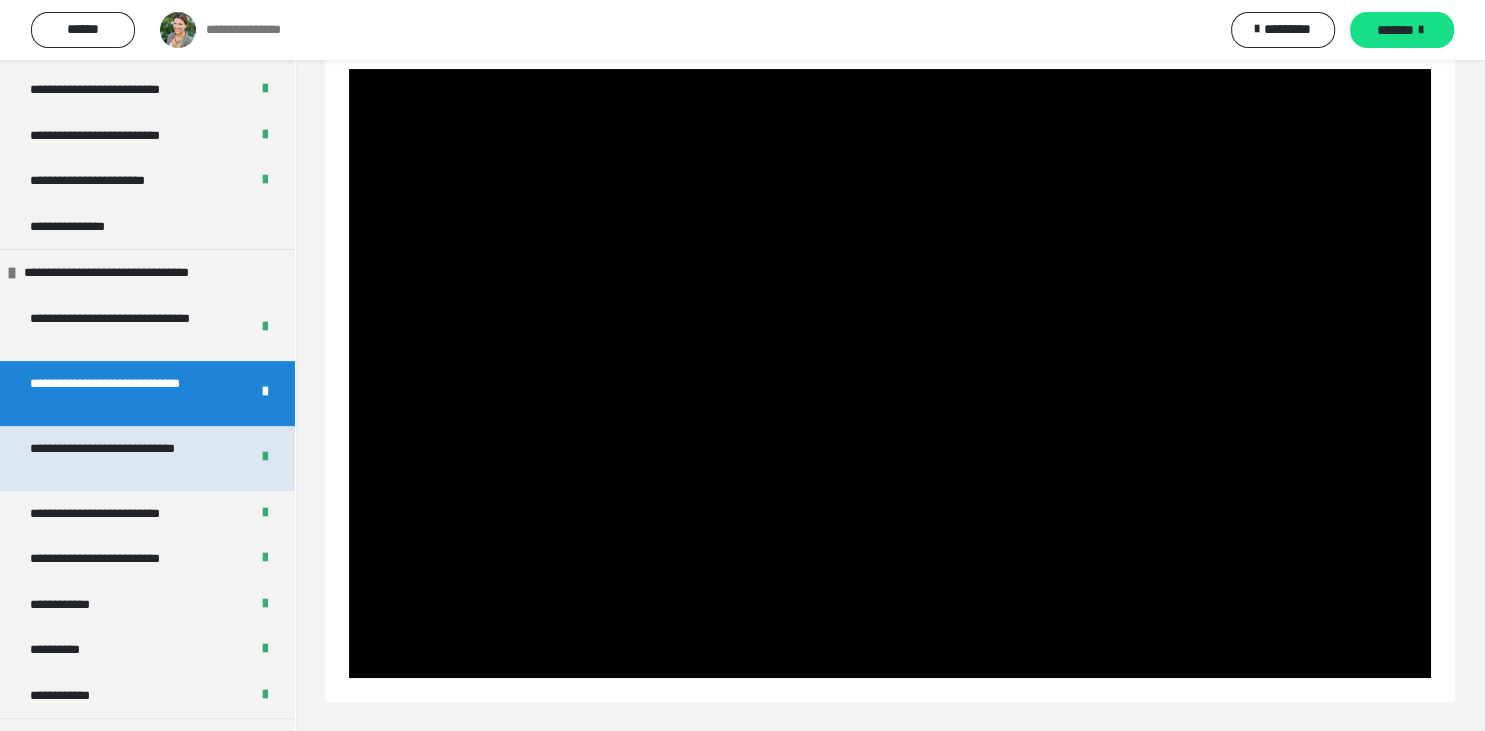 click on "**********" at bounding box center (131, 458) 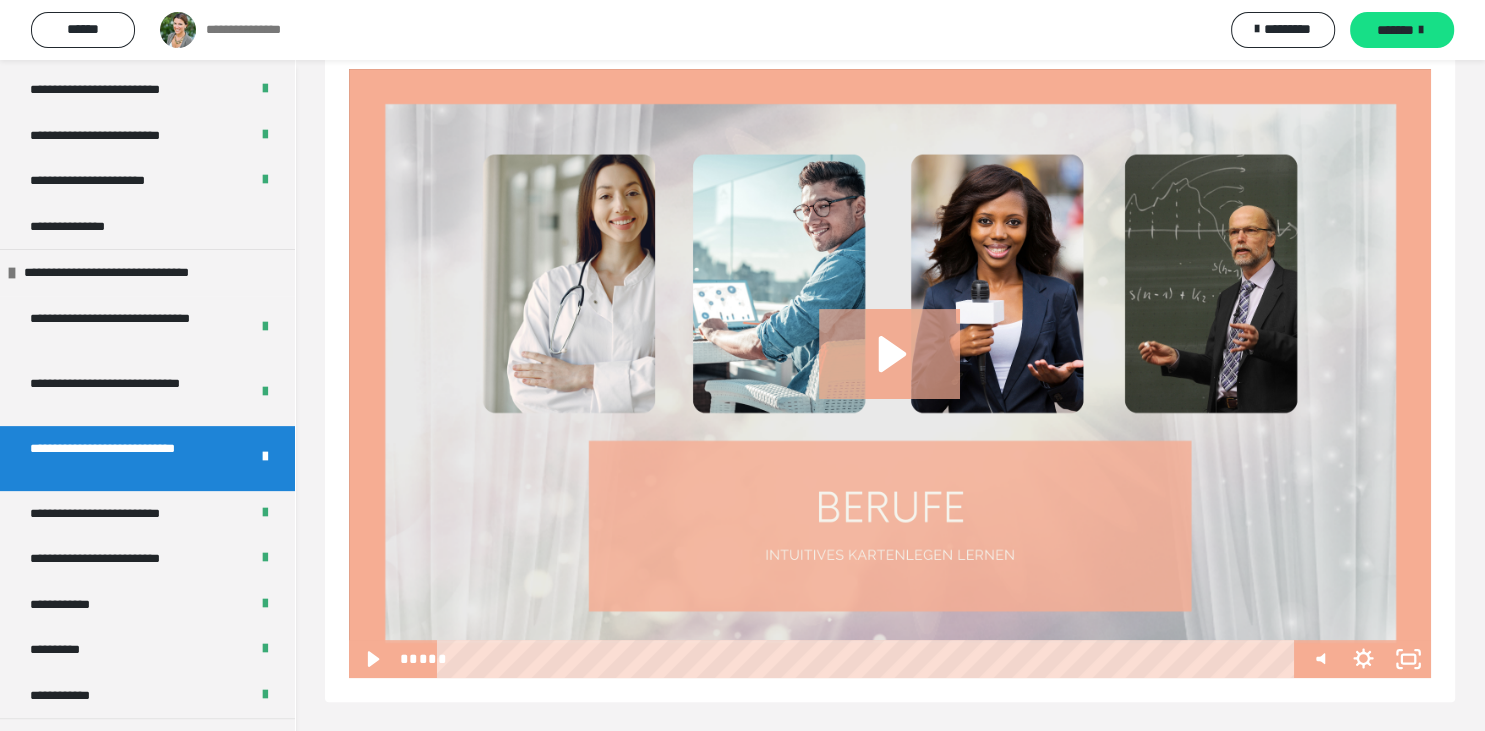 scroll, scrollTop: 60, scrollLeft: 0, axis: vertical 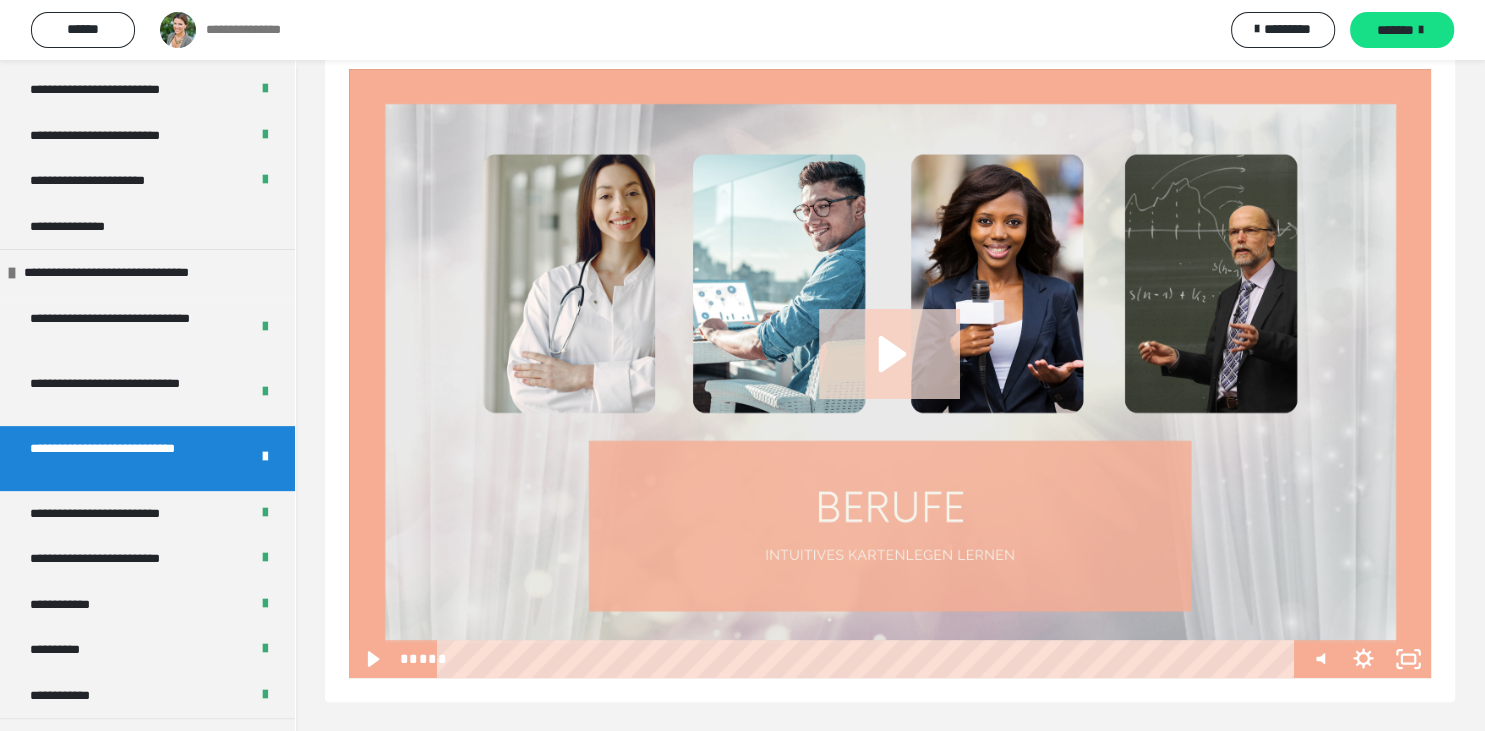 click 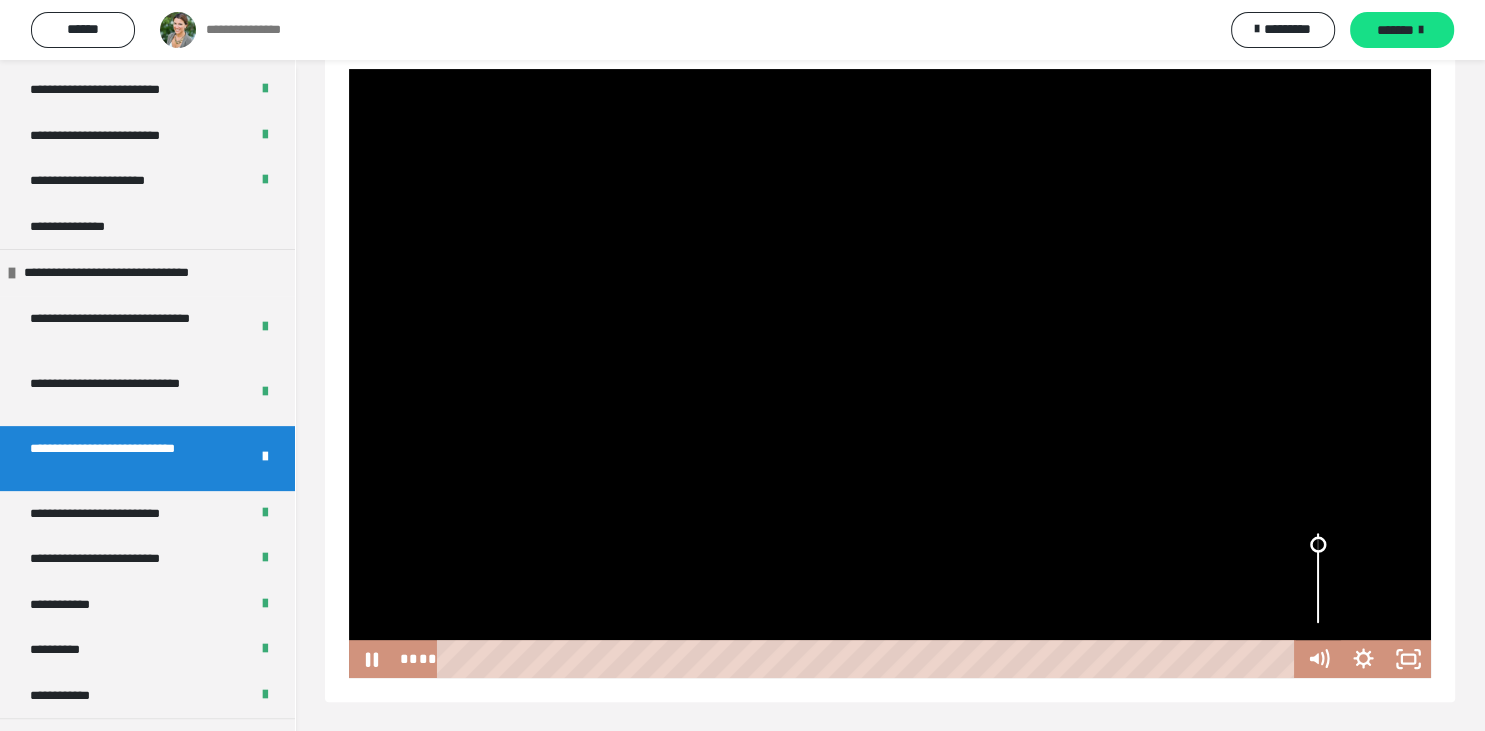 drag, startPoint x: 1318, startPoint y: 593, endPoint x: 1339, endPoint y: 543, distance: 54.230988 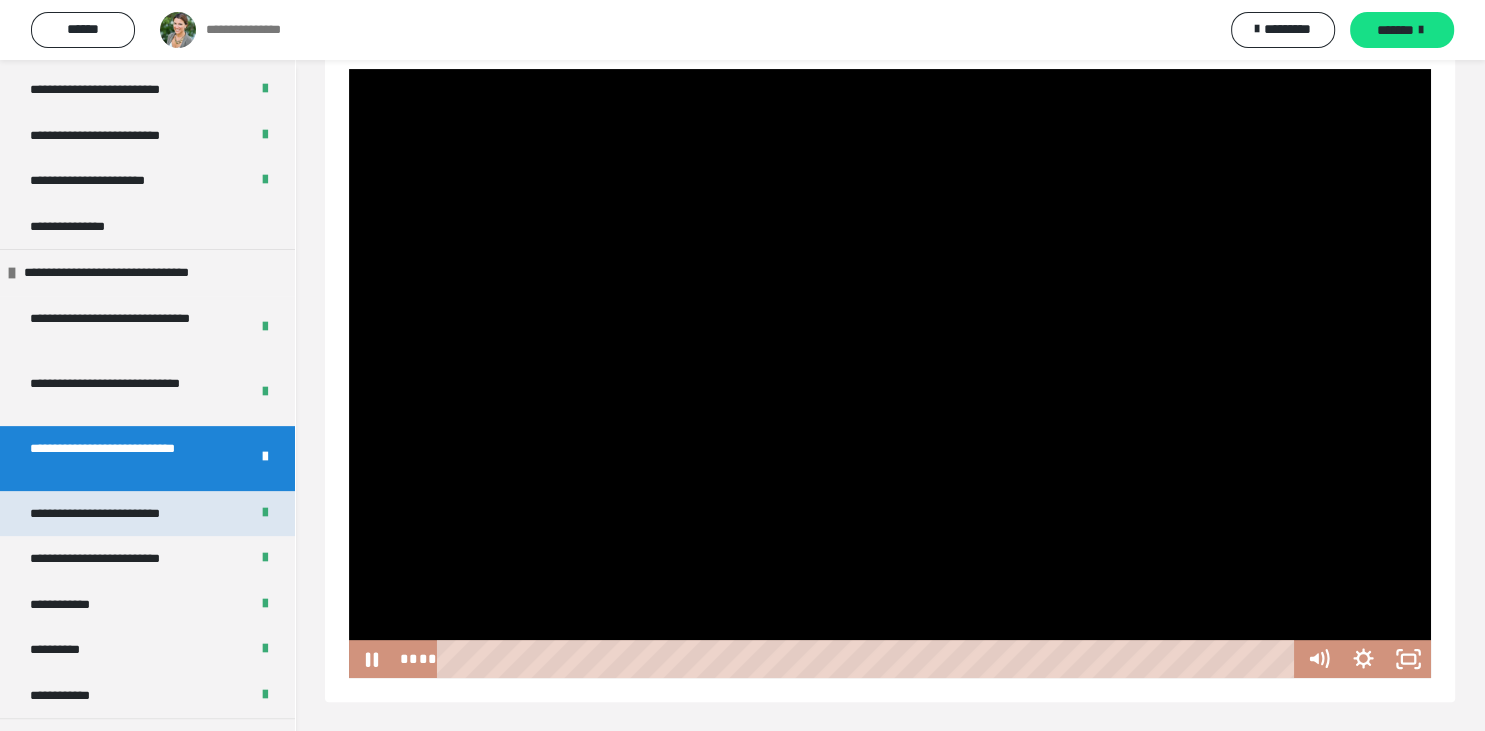 click on "**********" at bounding box center [125, 514] 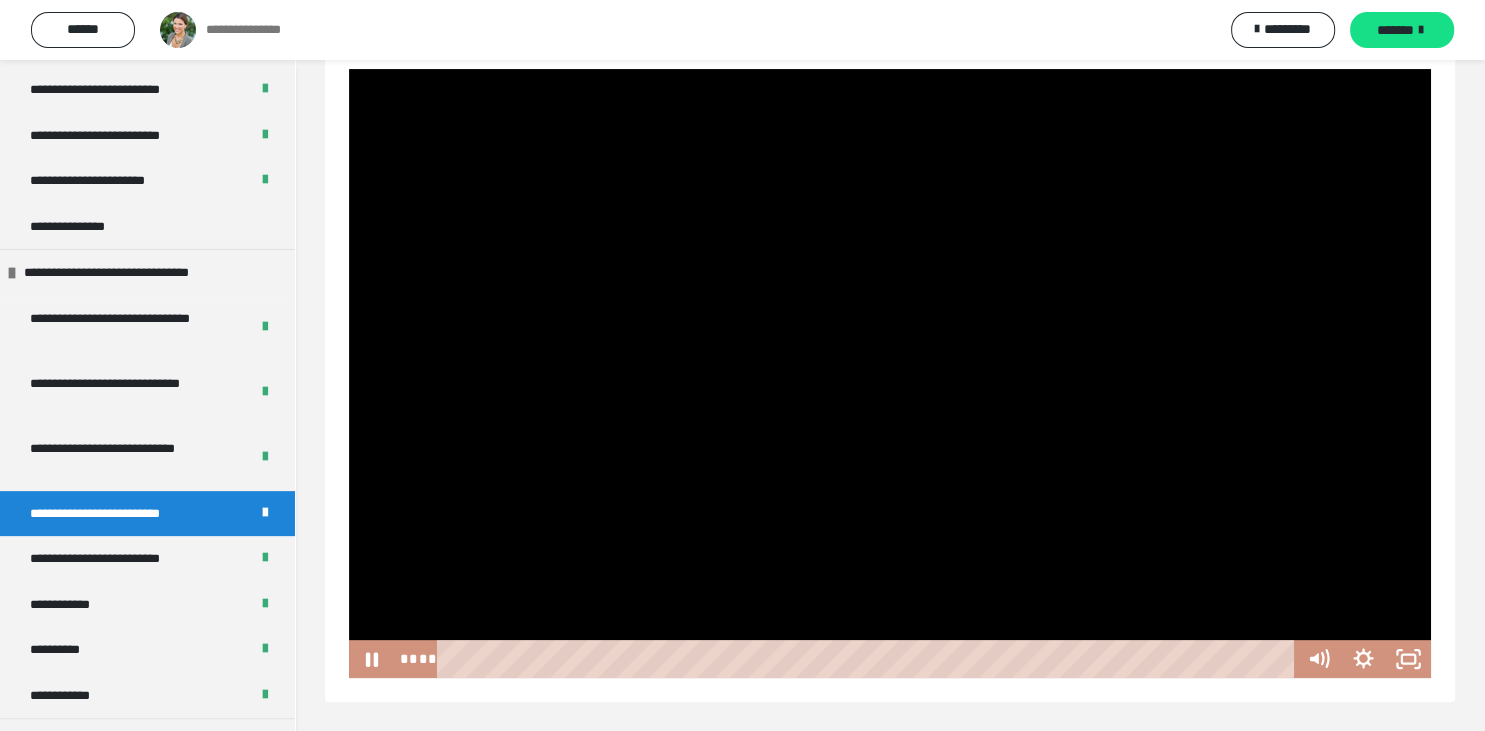 scroll, scrollTop: 60, scrollLeft: 0, axis: vertical 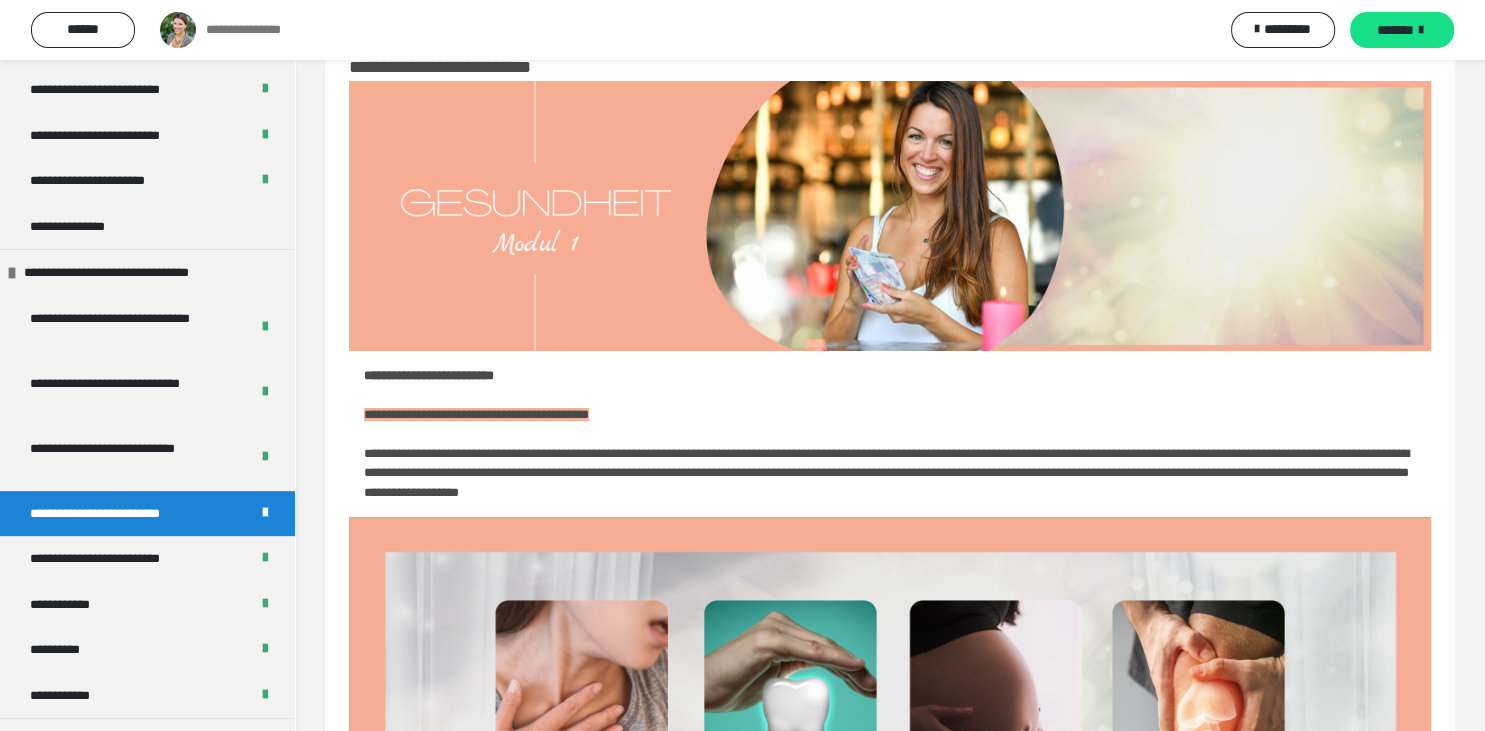 drag, startPoint x: 905, startPoint y: 440, endPoint x: 873, endPoint y: 429, distance: 33.83785 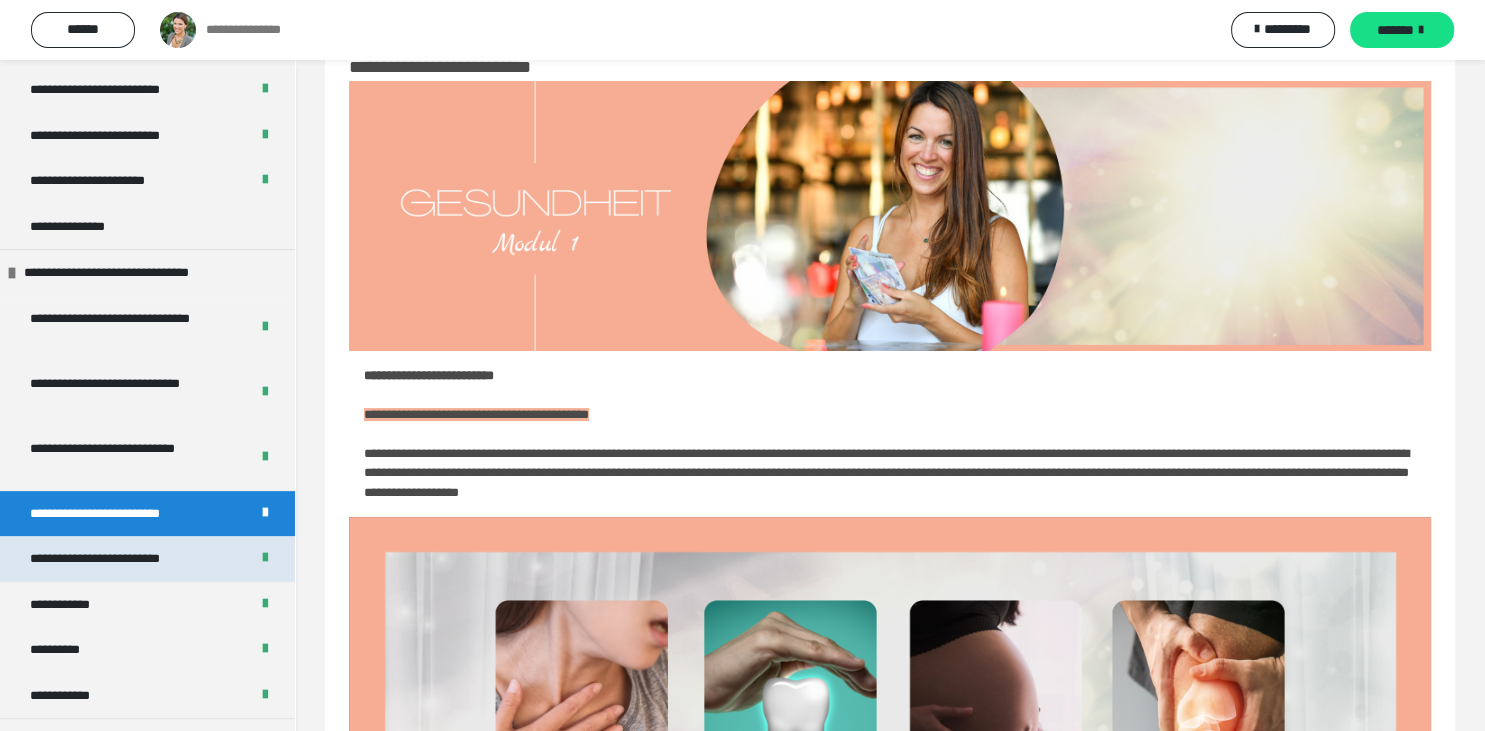 click on "**********" at bounding box center (122, 559) 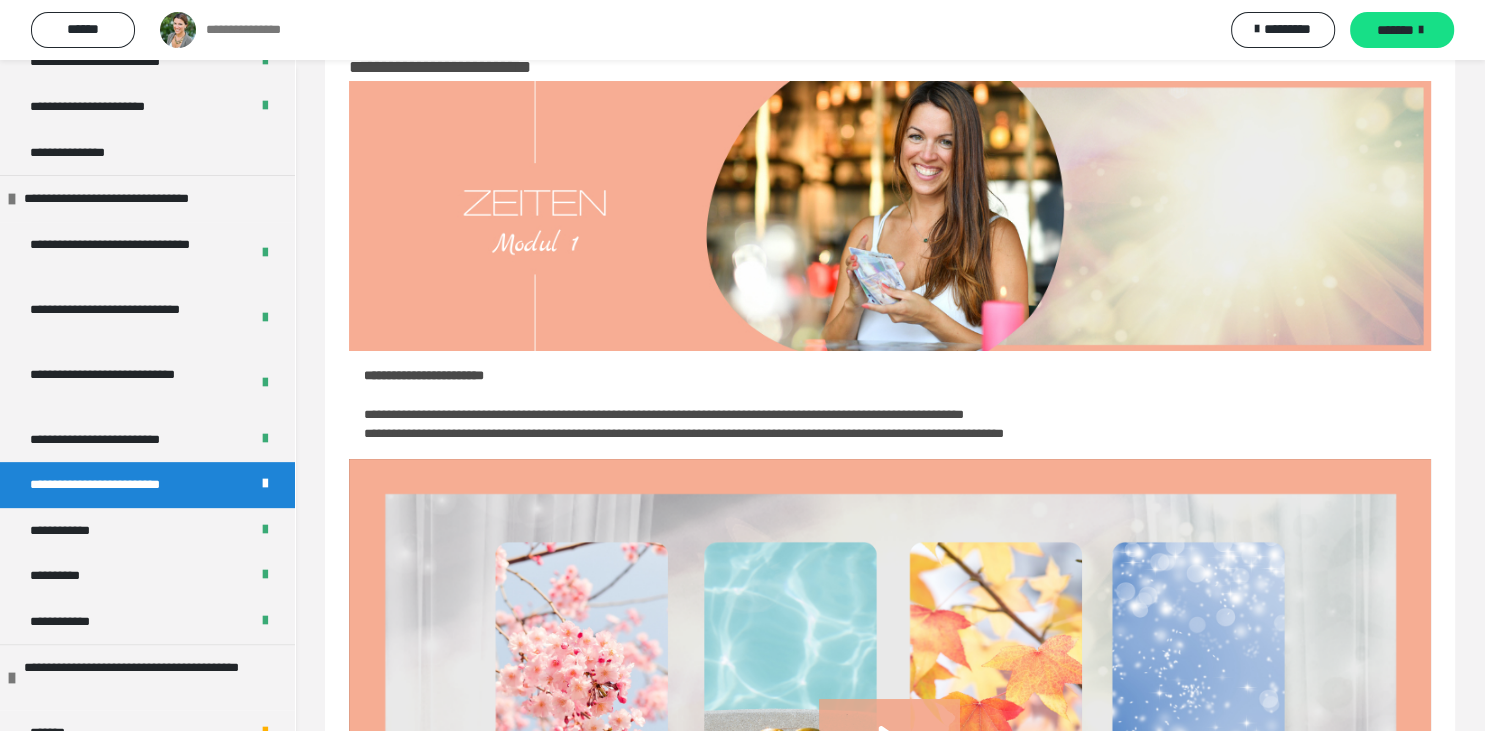 scroll, scrollTop: 730, scrollLeft: 0, axis: vertical 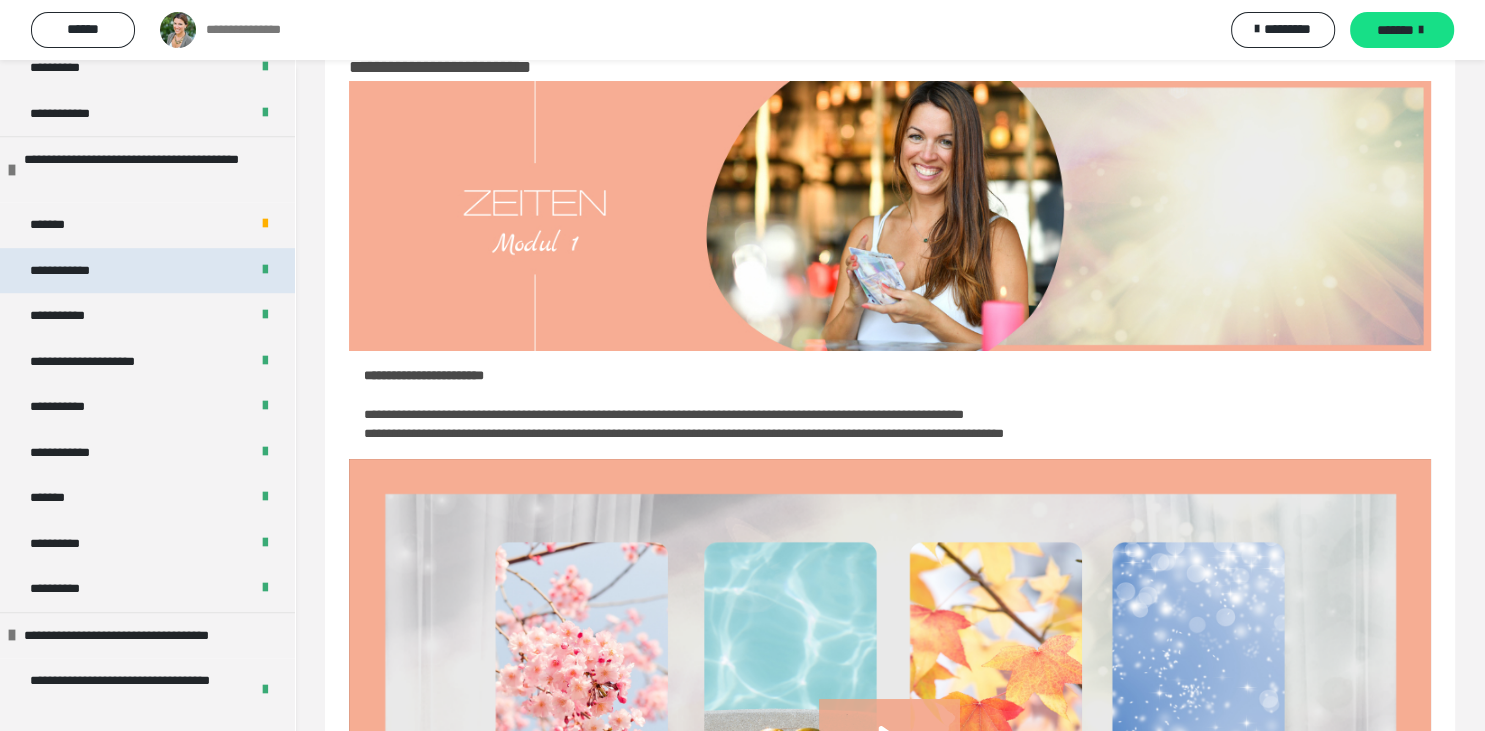 click on "**********" at bounding box center (76, 271) 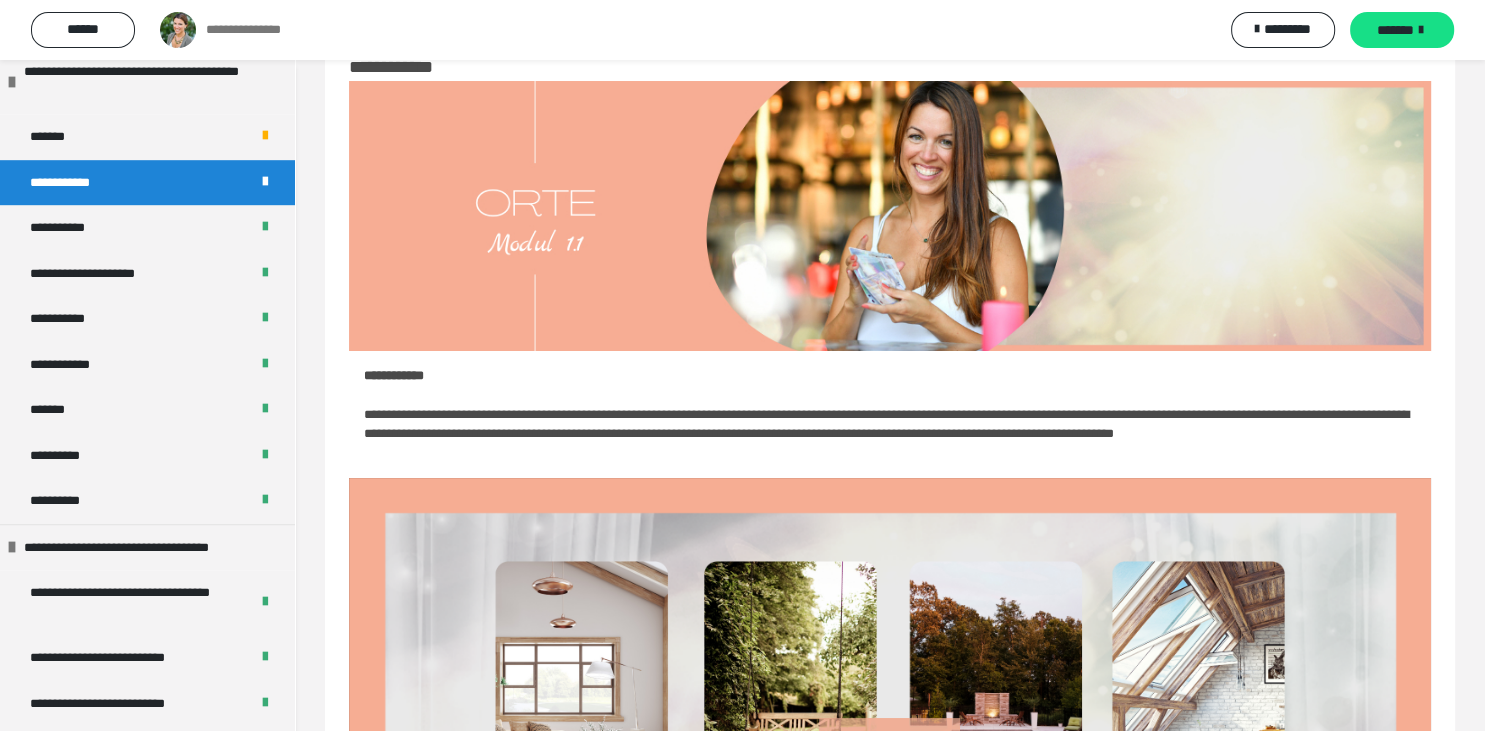 scroll, scrollTop: 1298, scrollLeft: 0, axis: vertical 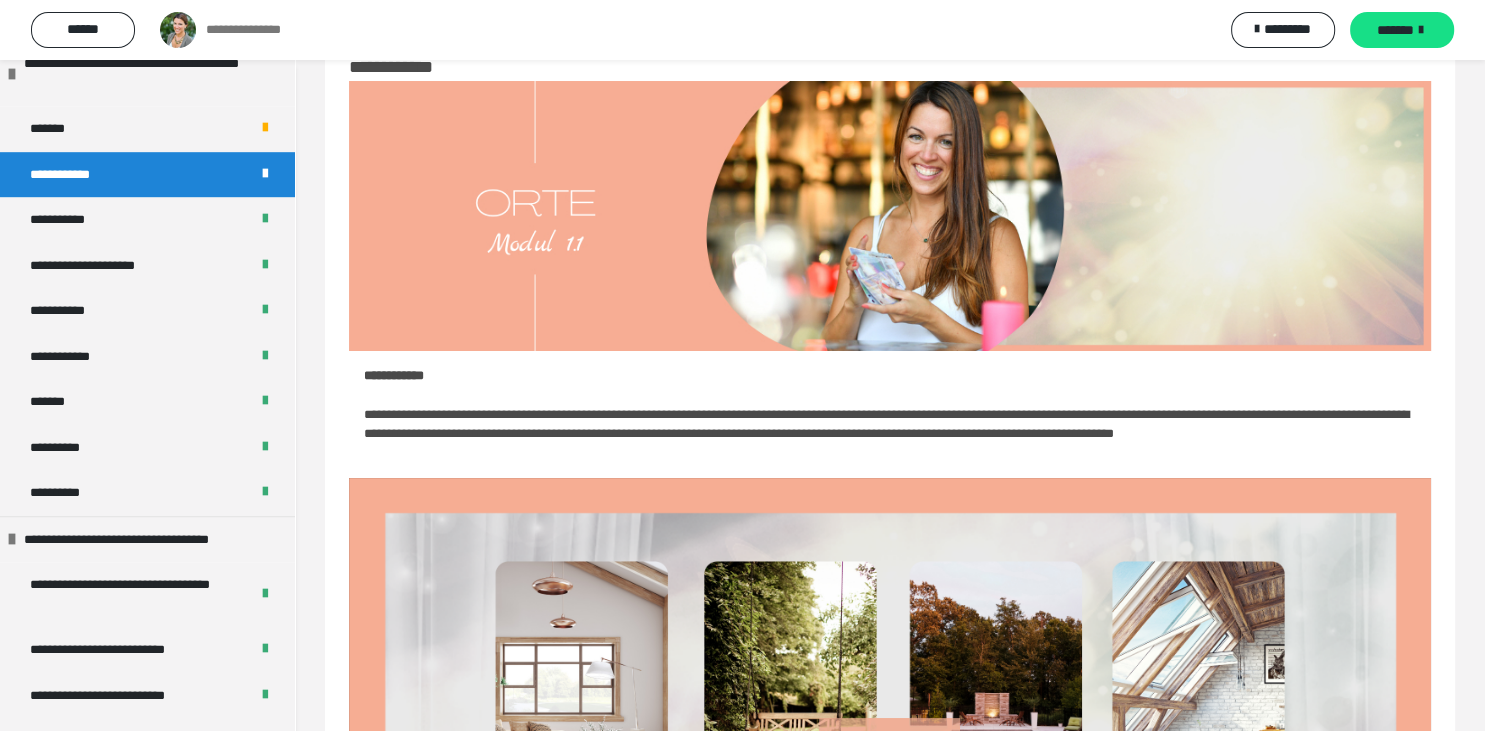 click on "**********" at bounding box center (890, 415) 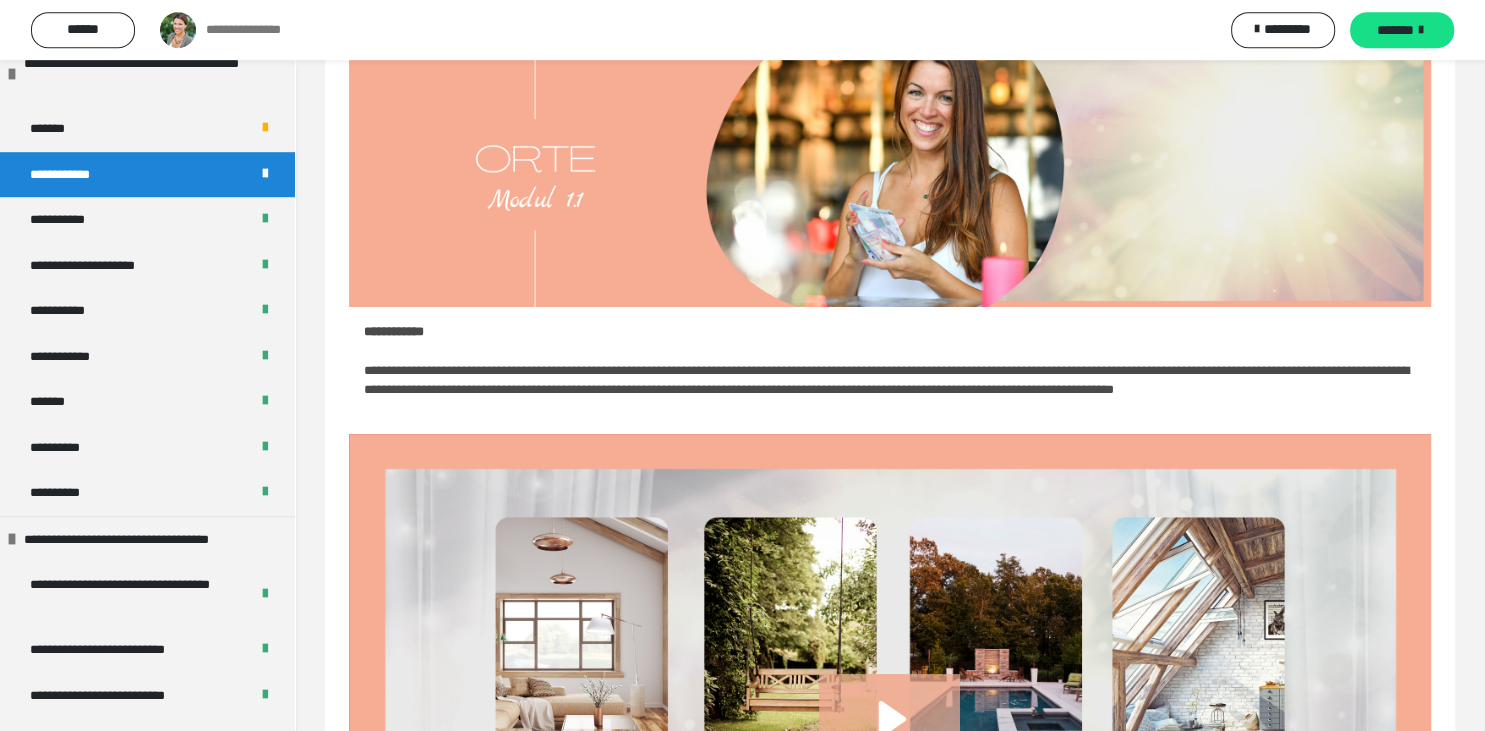 scroll, scrollTop: 112, scrollLeft: 0, axis: vertical 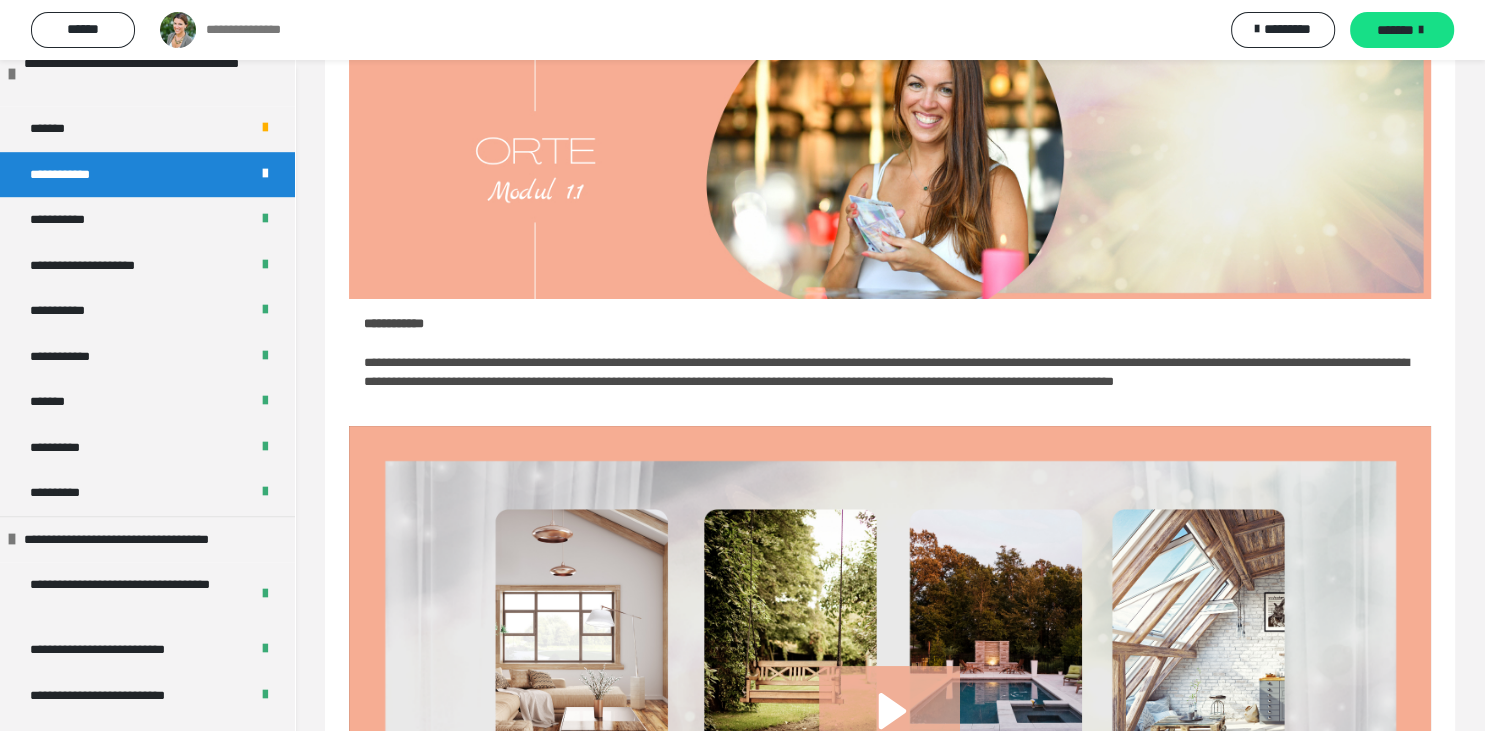 click at bounding box center [890, 730] 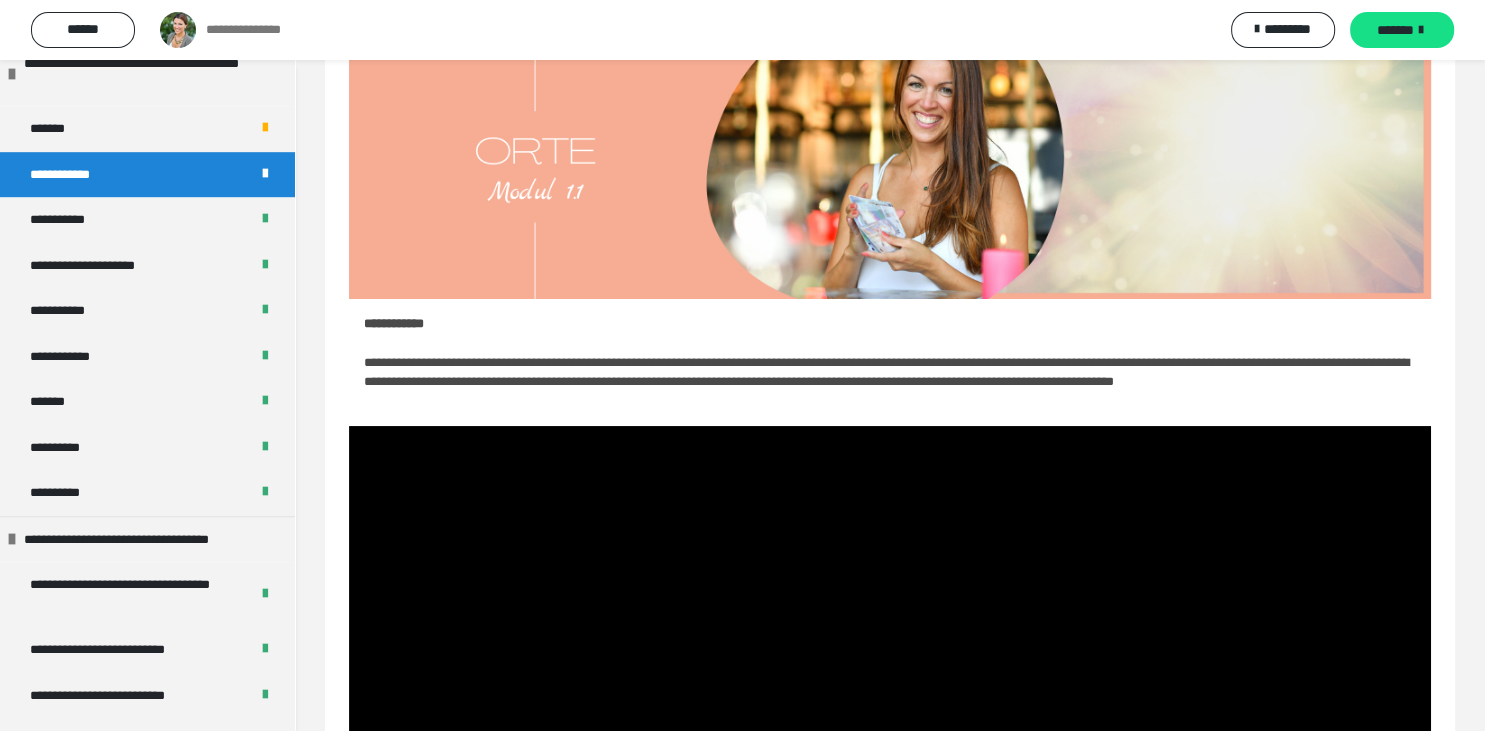 click on "**********" at bounding box center [890, 363] 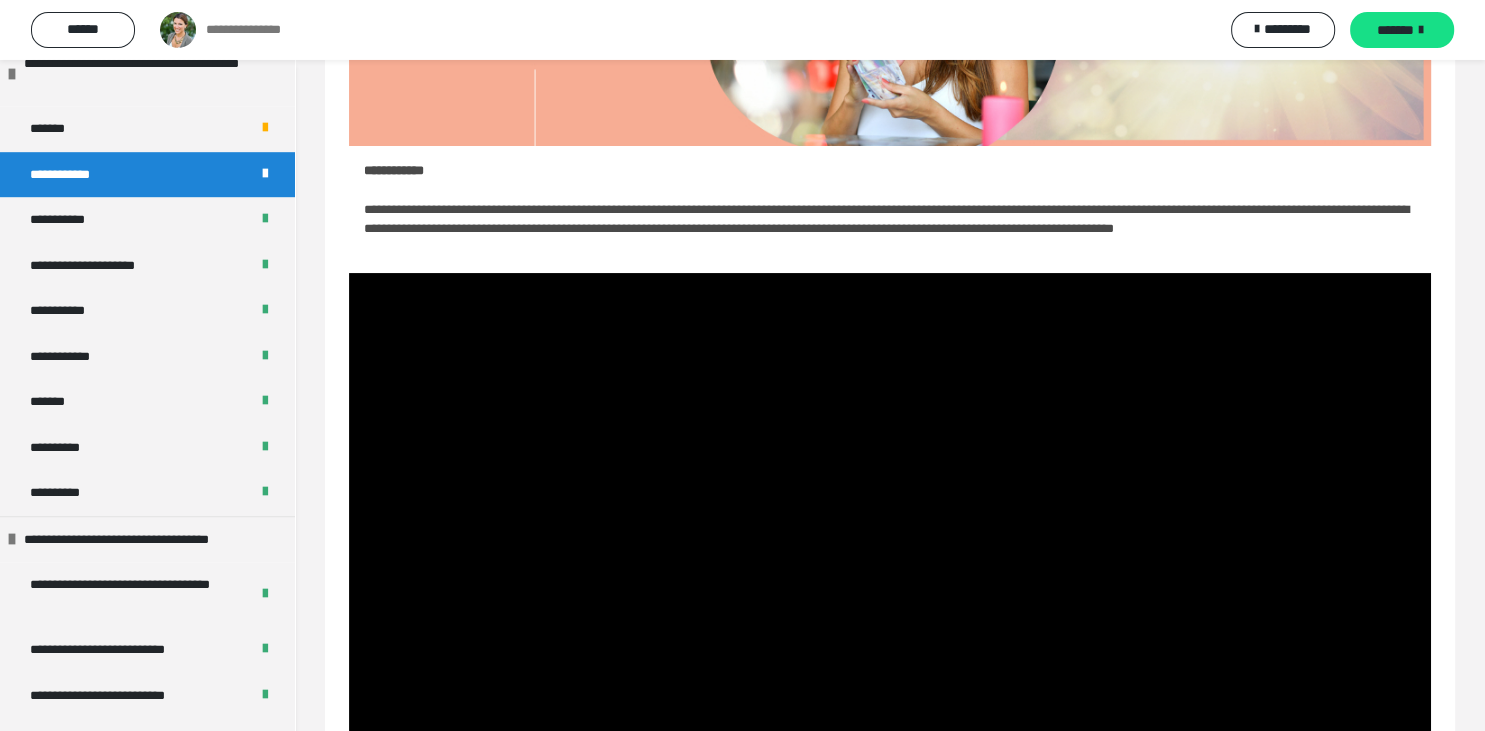scroll, scrollTop: 271, scrollLeft: 0, axis: vertical 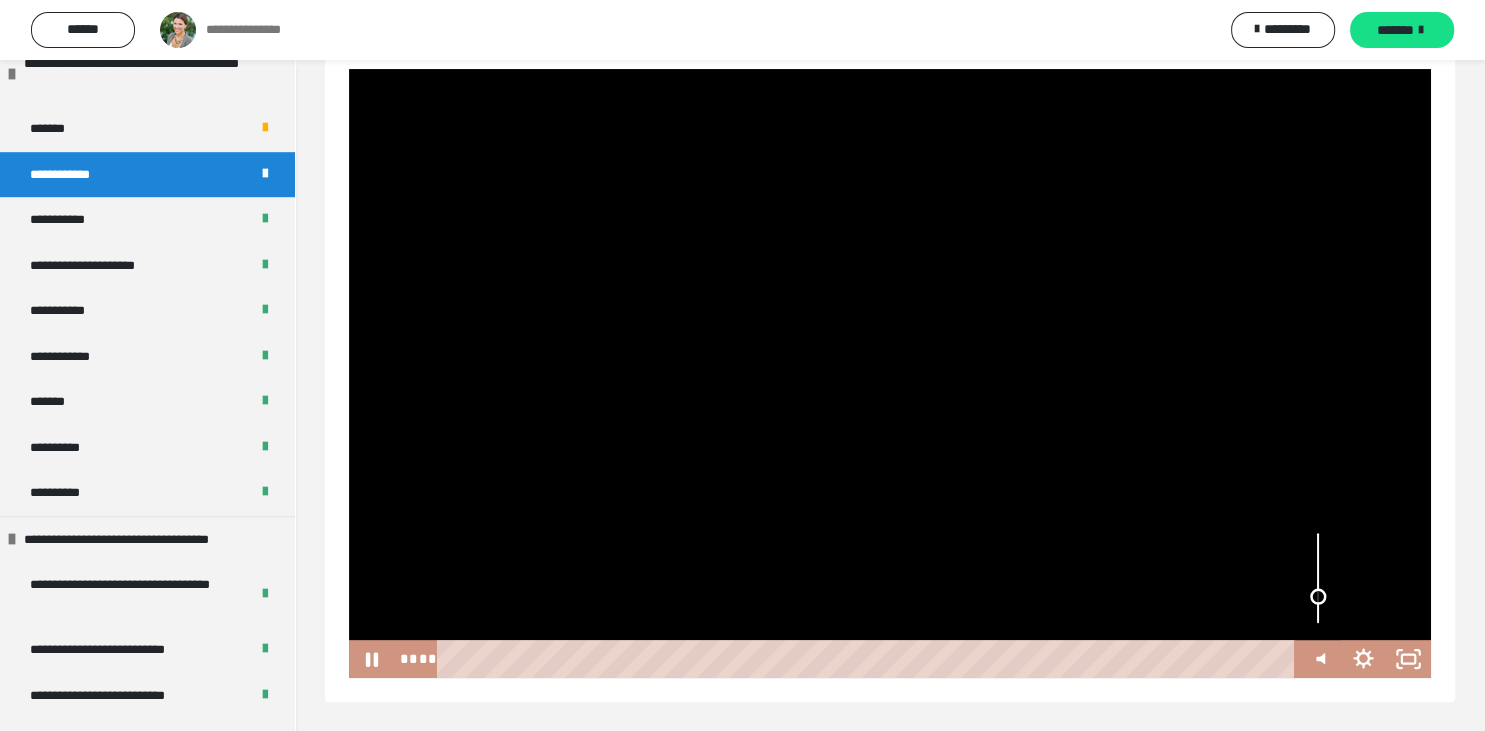 click at bounding box center [1318, 578] 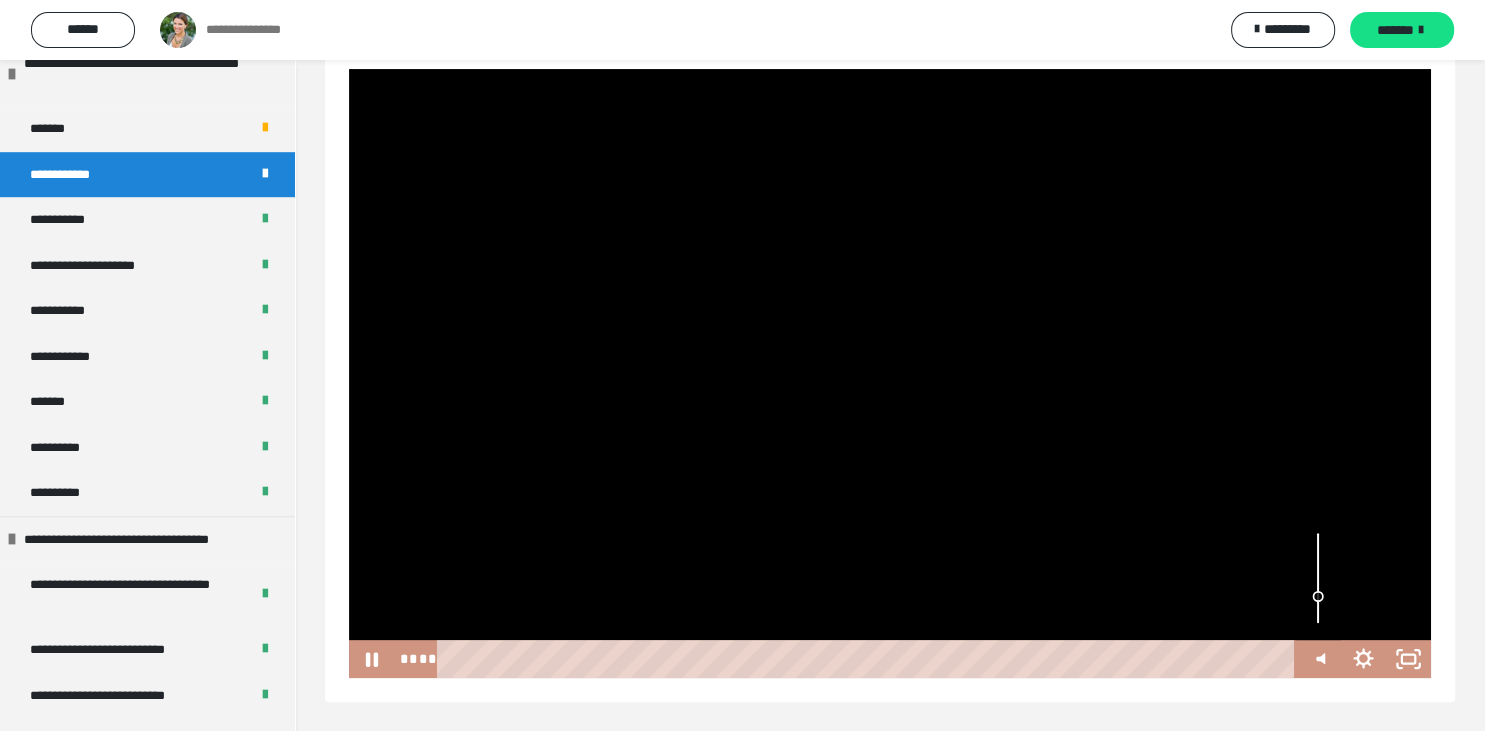 scroll, scrollTop: 469, scrollLeft: 0, axis: vertical 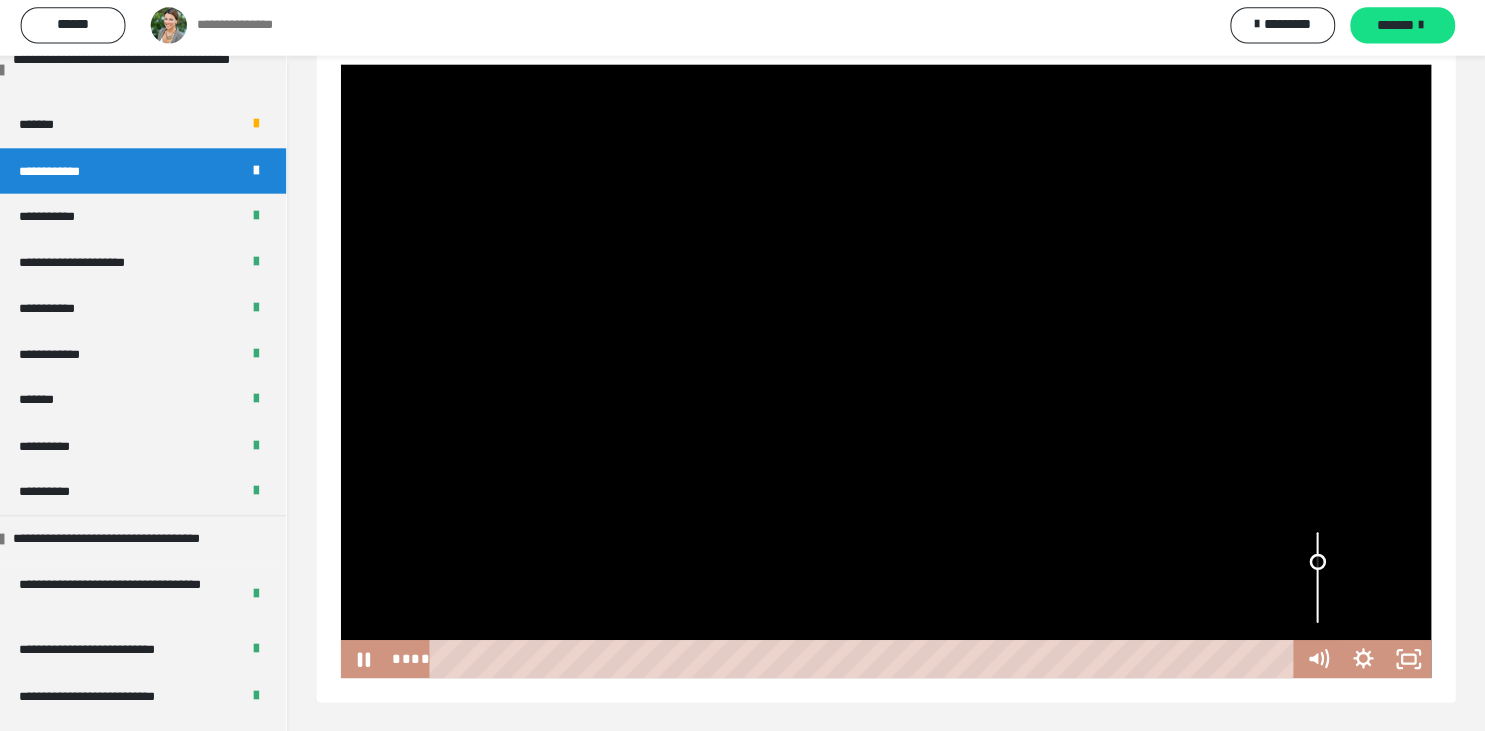 drag, startPoint x: 1326, startPoint y: 595, endPoint x: 1322, endPoint y: 560, distance: 35.22783 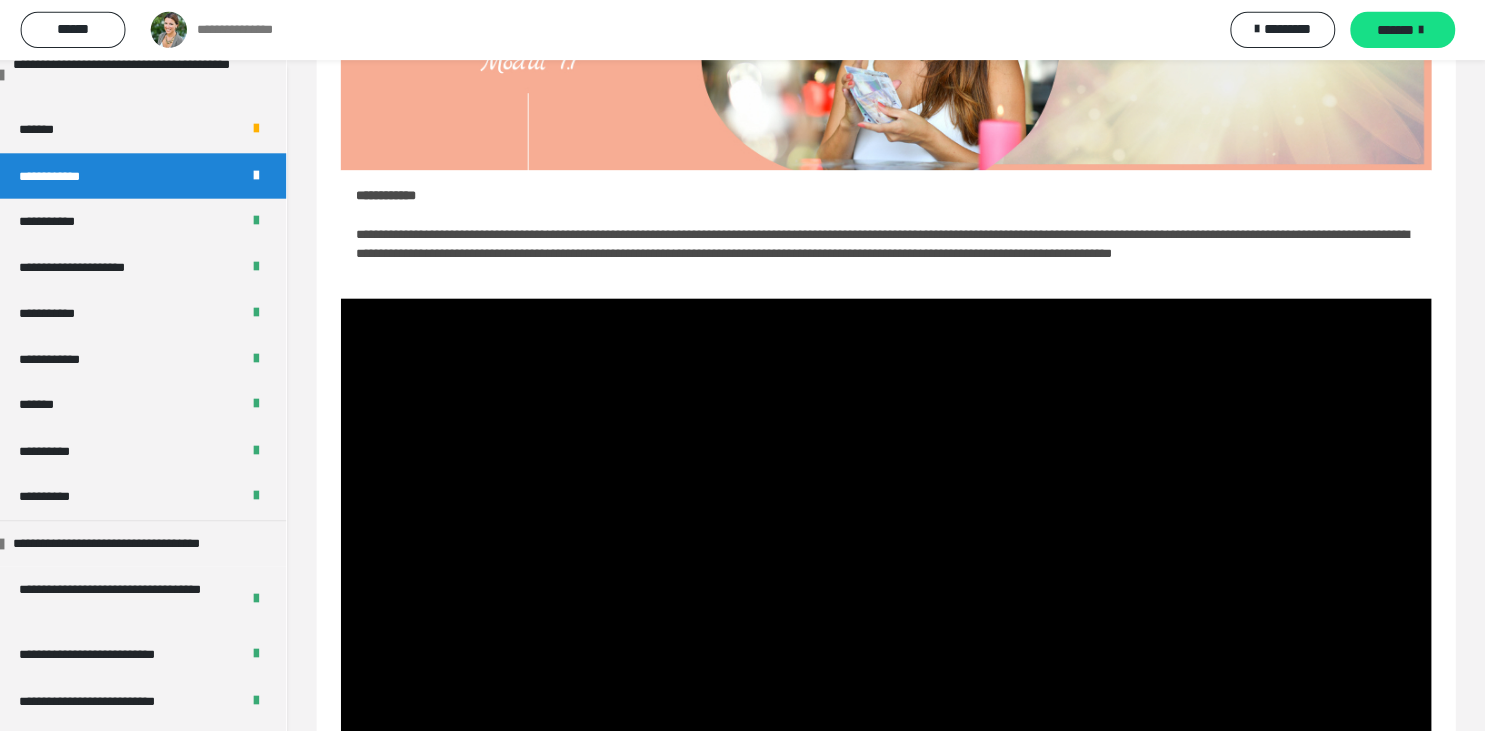 scroll, scrollTop: 236, scrollLeft: 0, axis: vertical 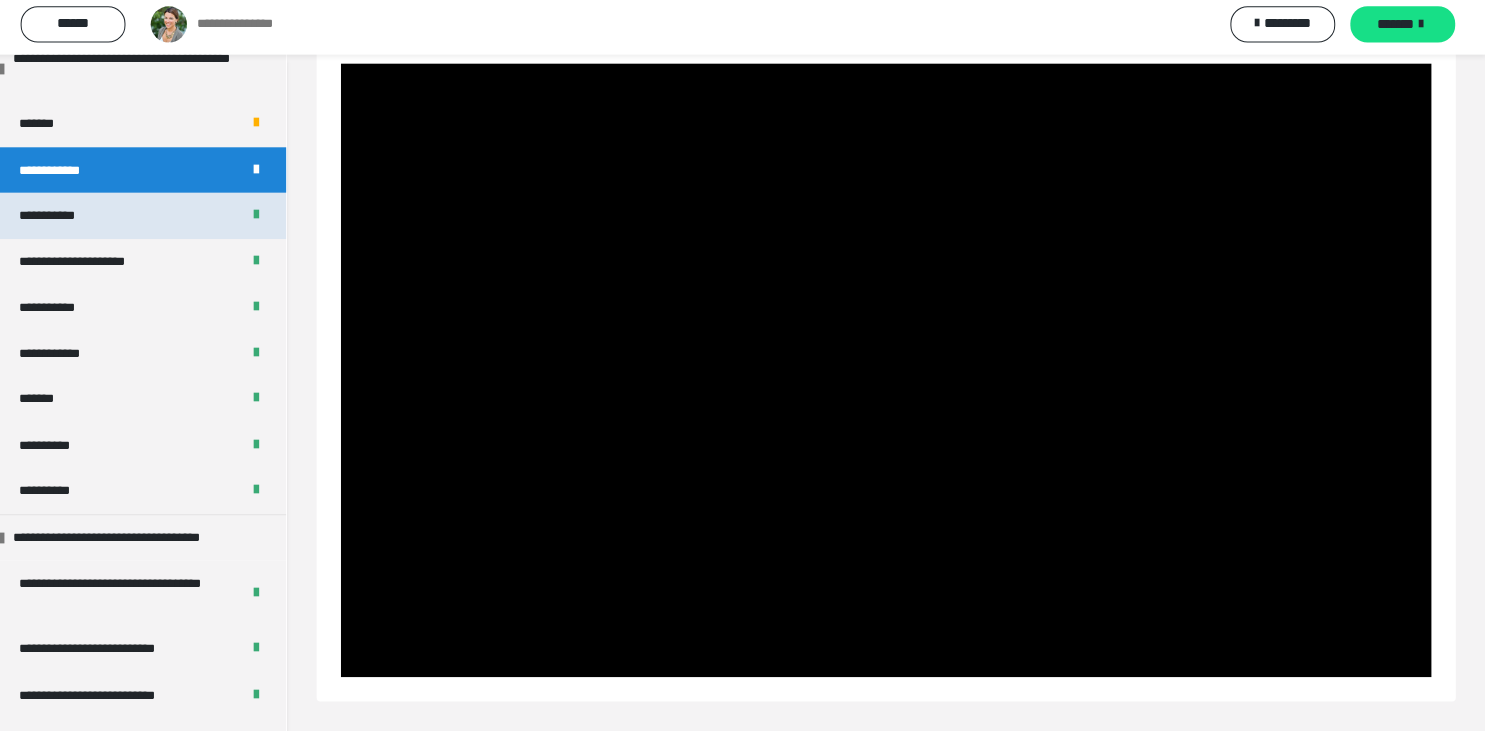 click on "**********" at bounding box center (147, 220) 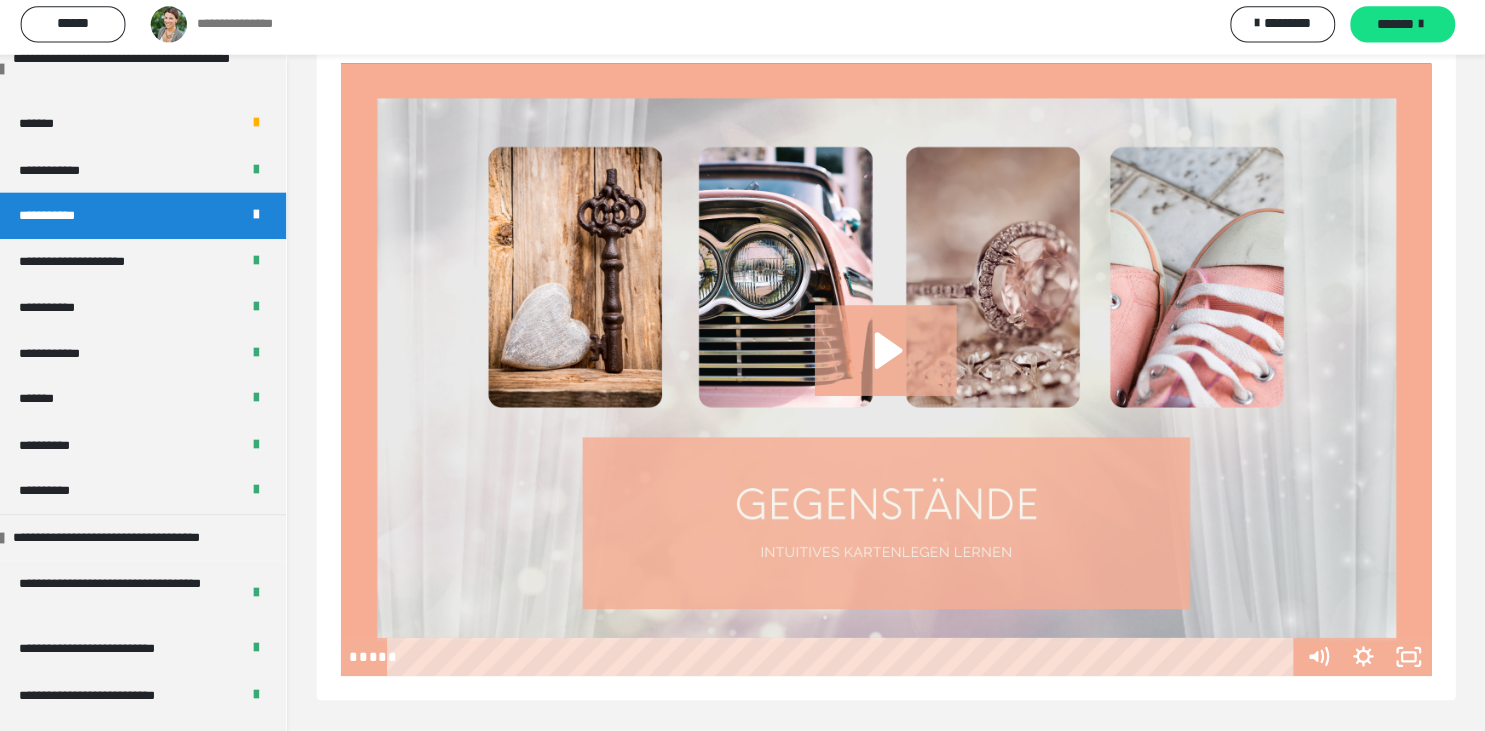 scroll, scrollTop: 60, scrollLeft: 0, axis: vertical 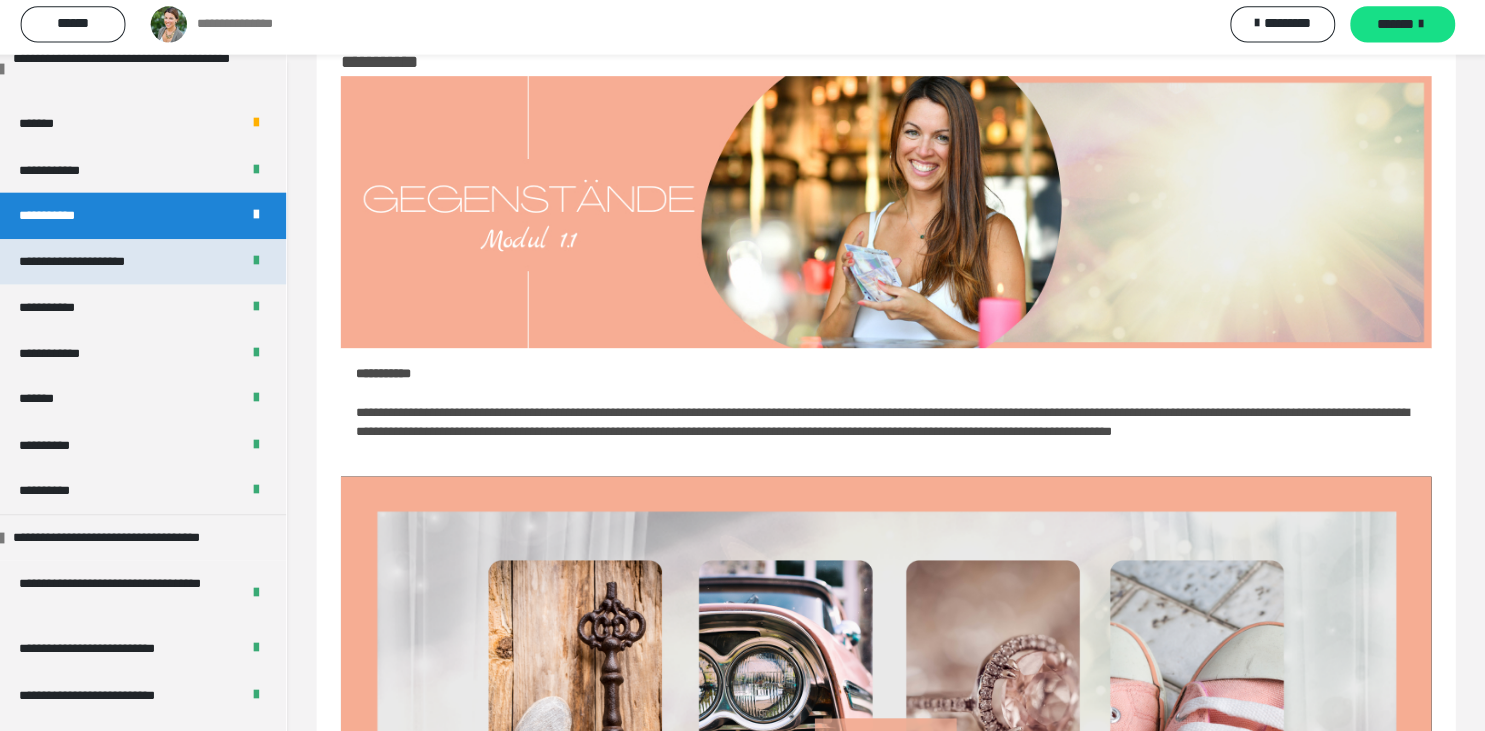 click on "**********" at bounding box center (107, 266) 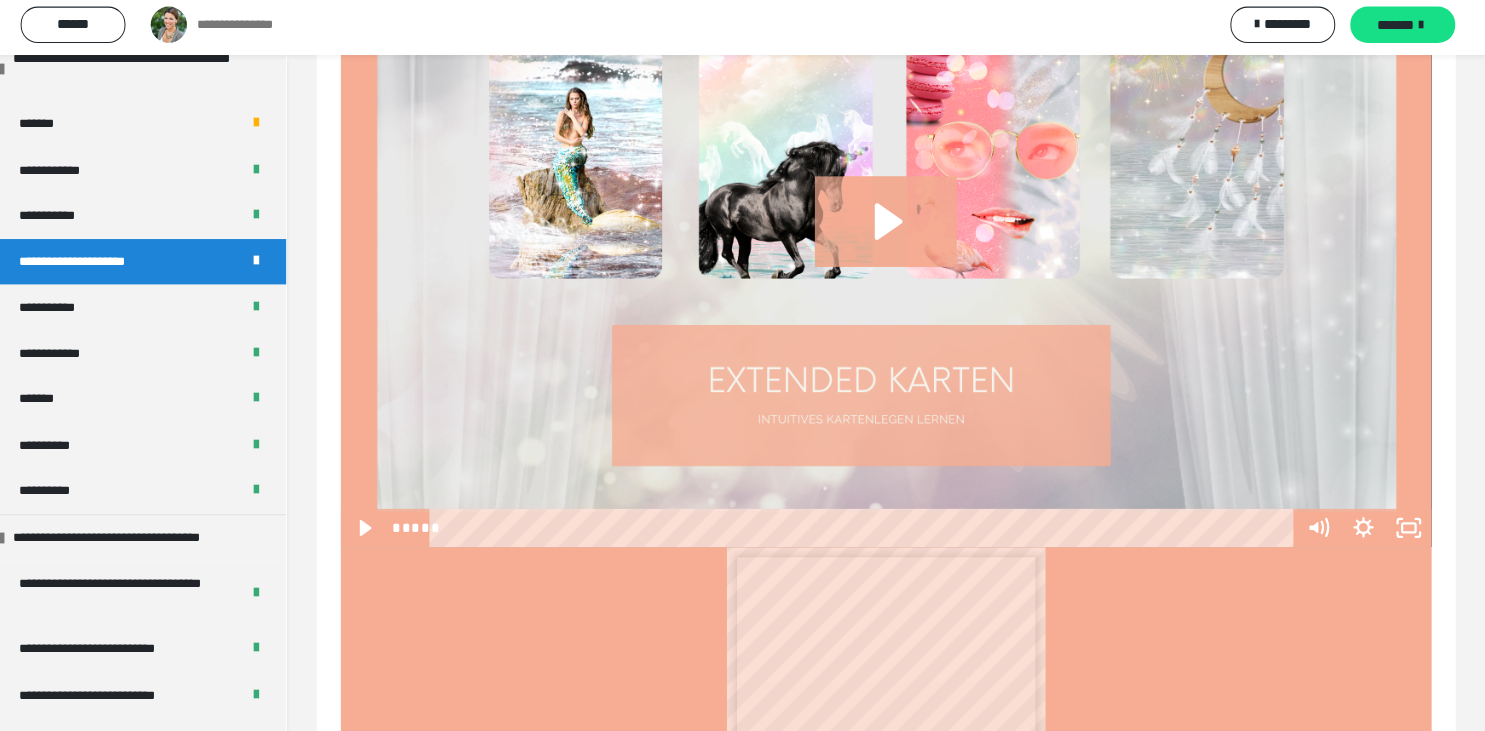 scroll, scrollTop: 590, scrollLeft: 0, axis: vertical 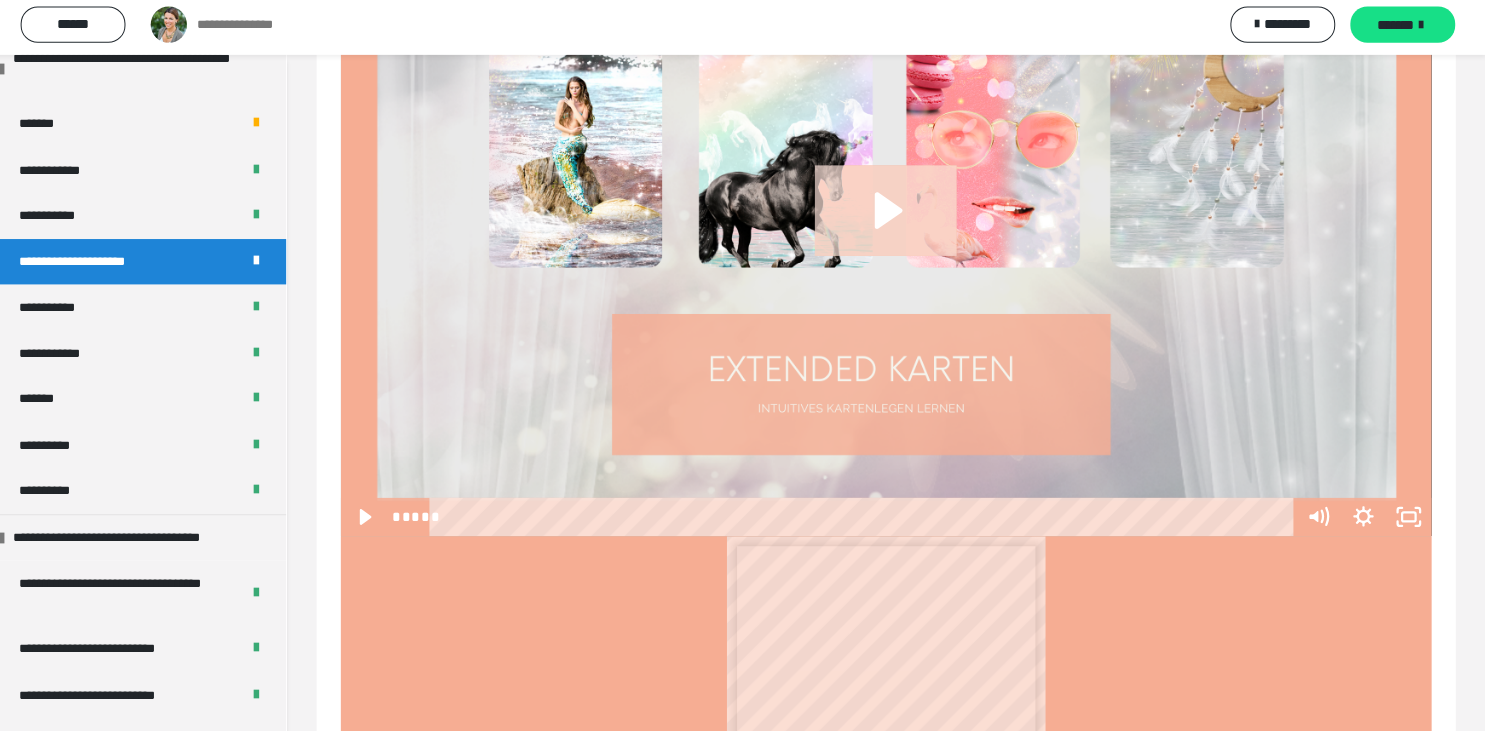 click 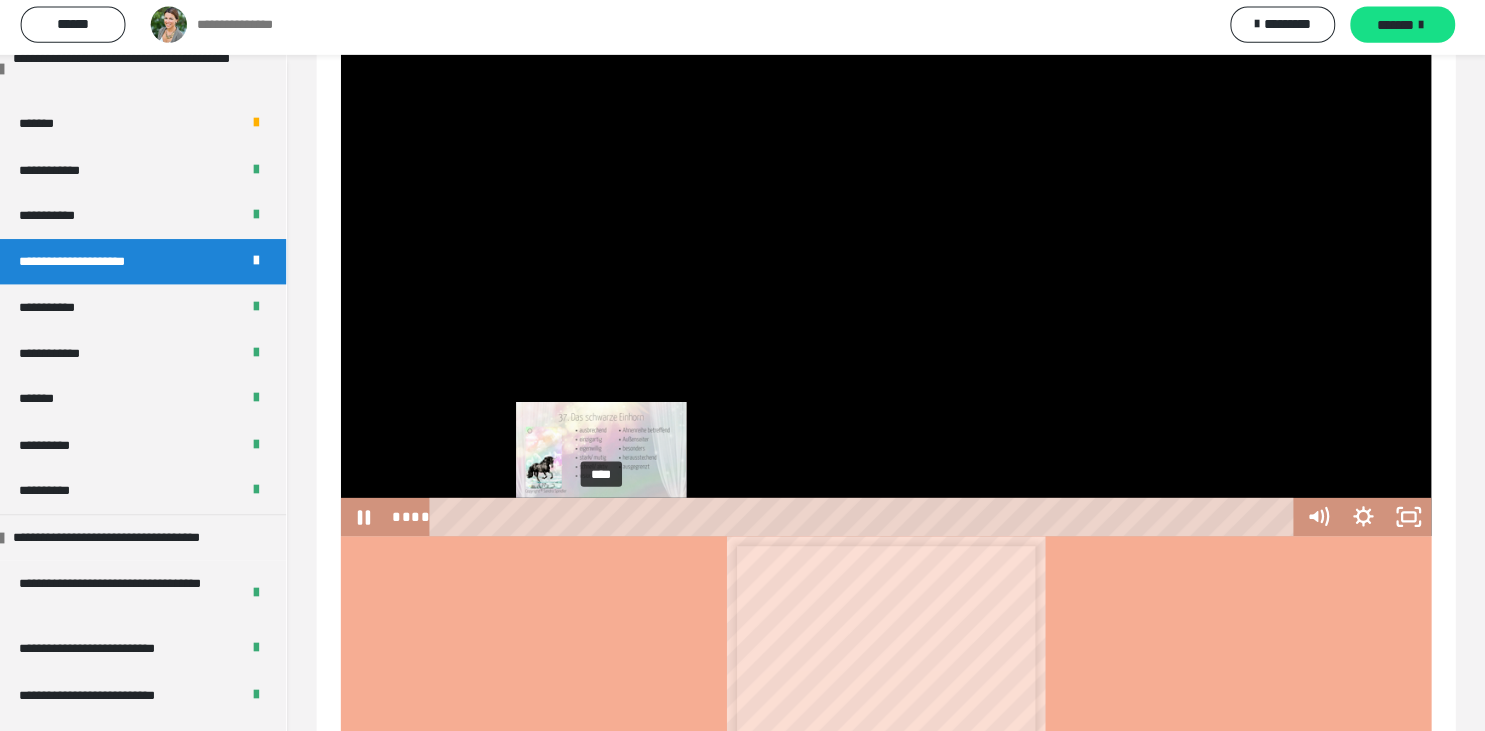 click on "****" at bounding box center [869, 518] 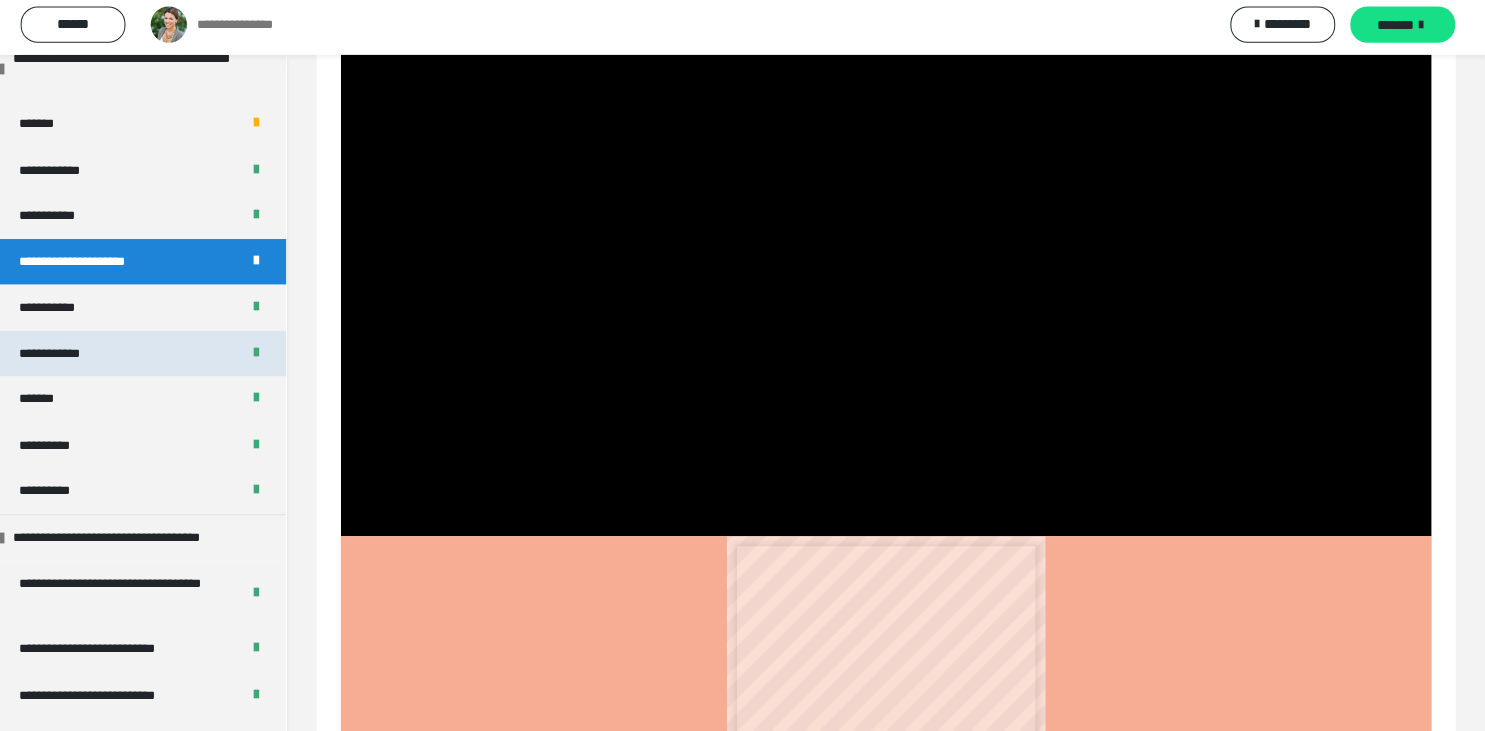 click on "**********" at bounding box center (147, 357) 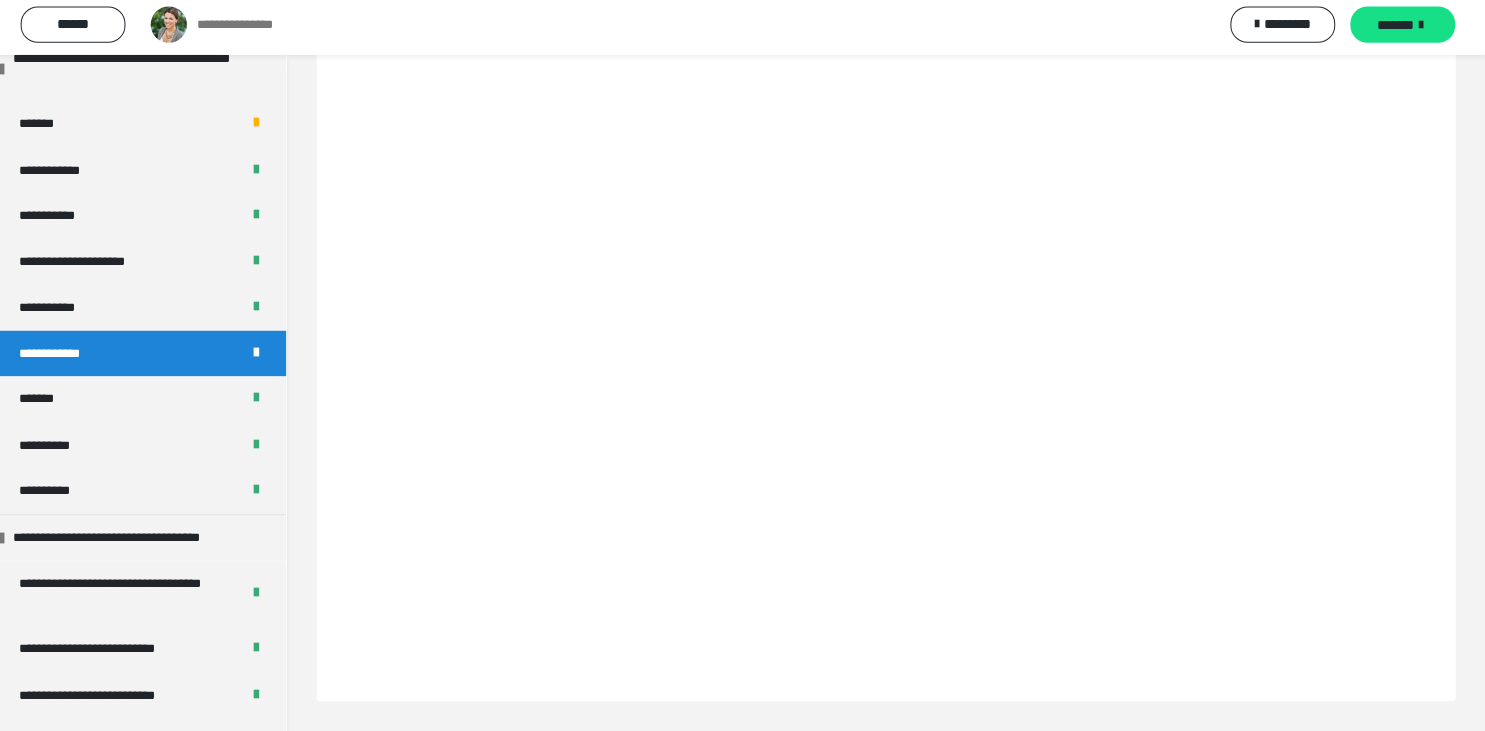 scroll, scrollTop: 60, scrollLeft: 0, axis: vertical 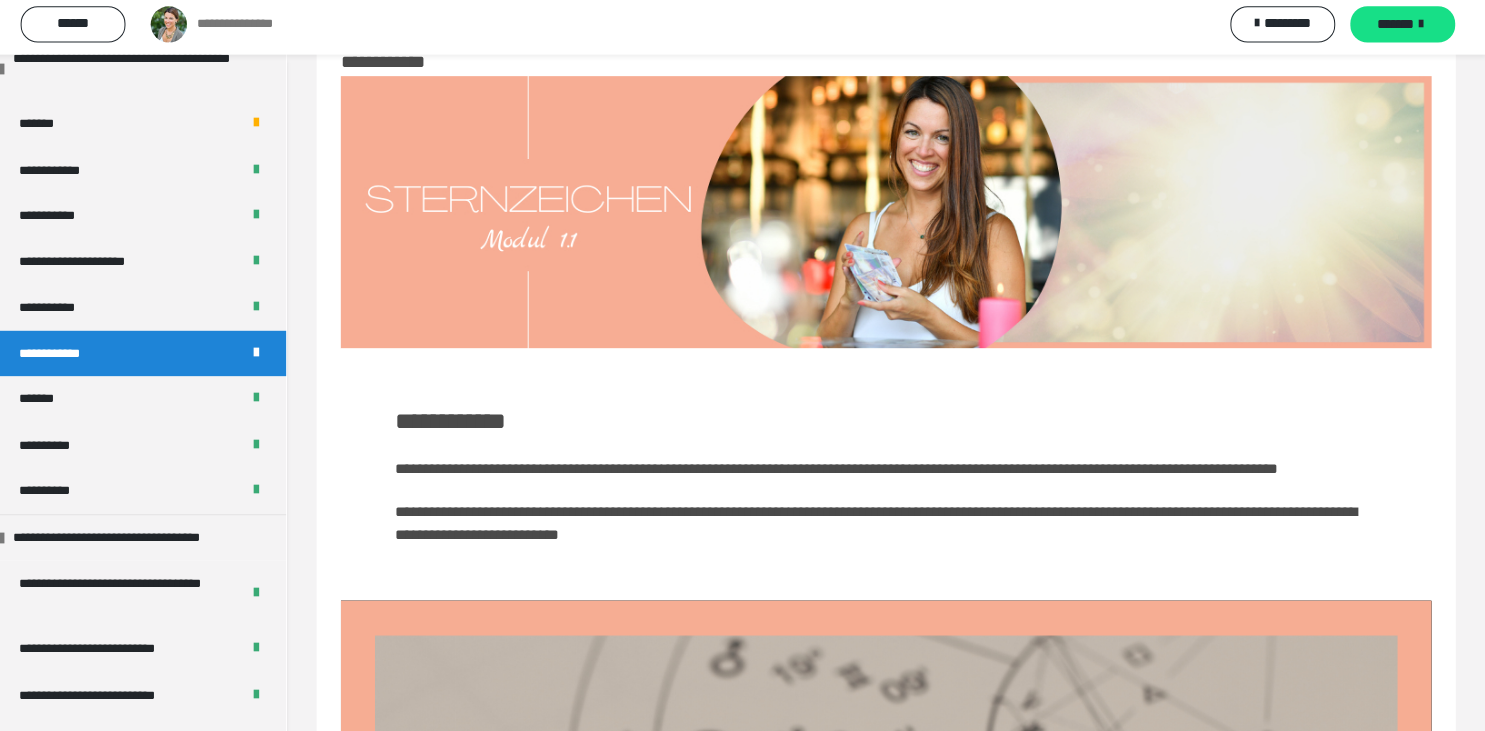 click on "**********" at bounding box center (880, 524) 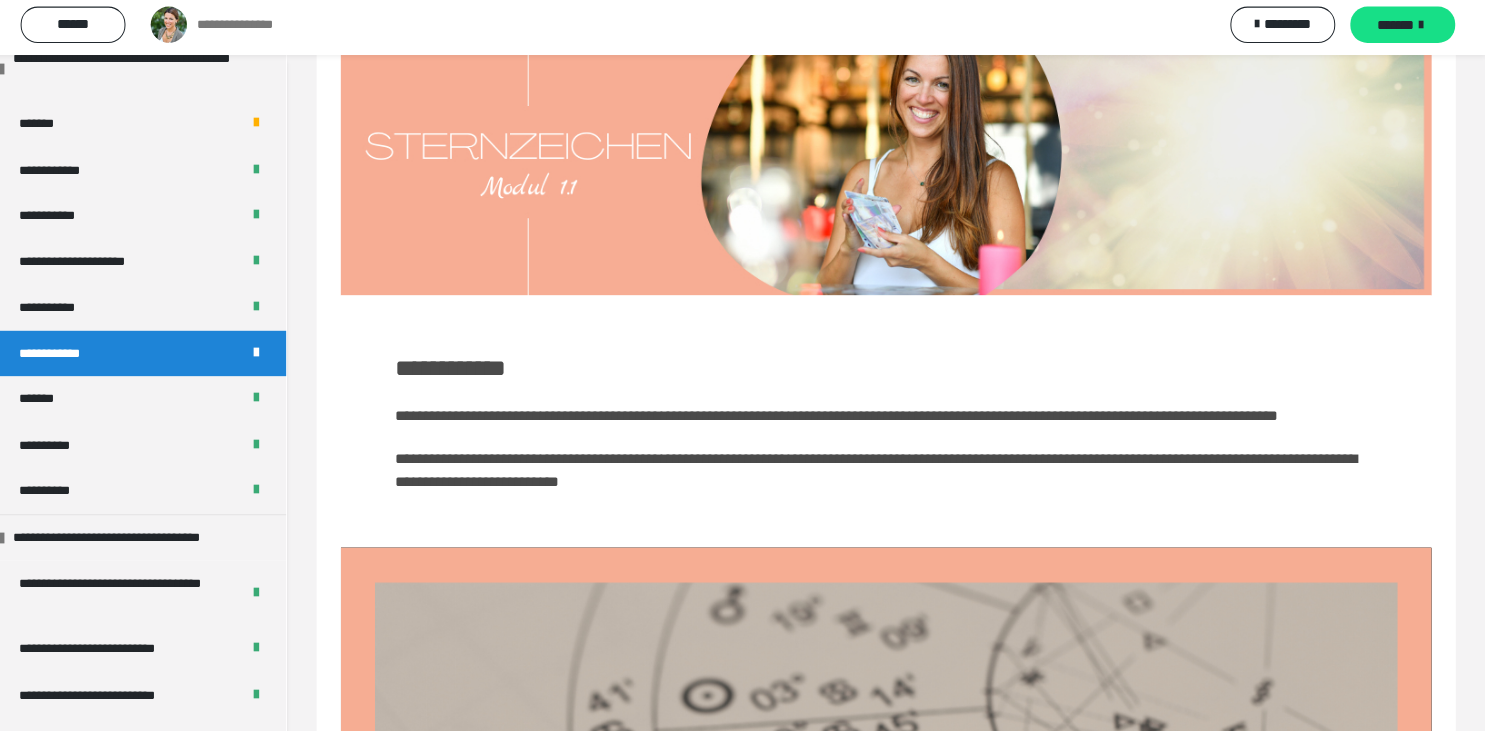 scroll, scrollTop: 287, scrollLeft: 0, axis: vertical 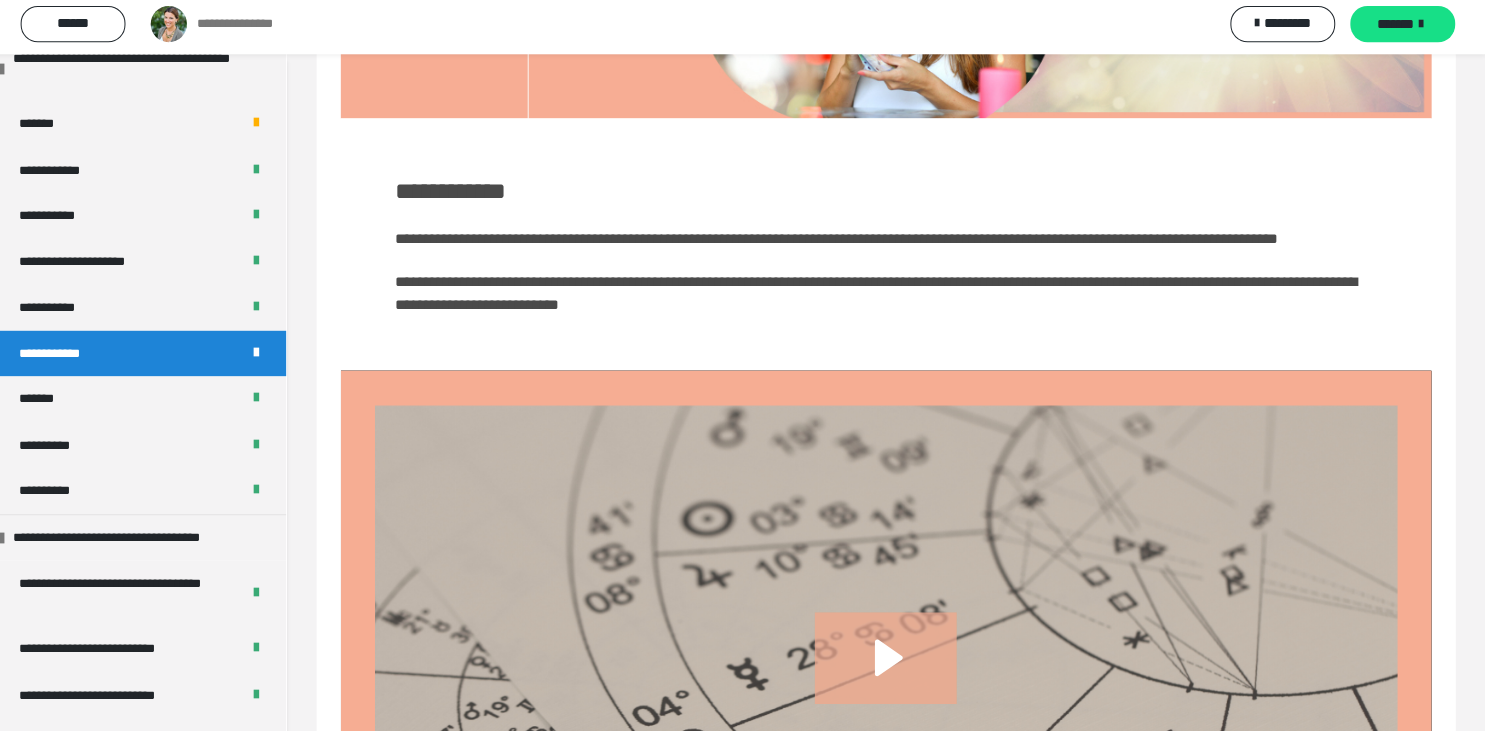 click at bounding box center (890, 678) 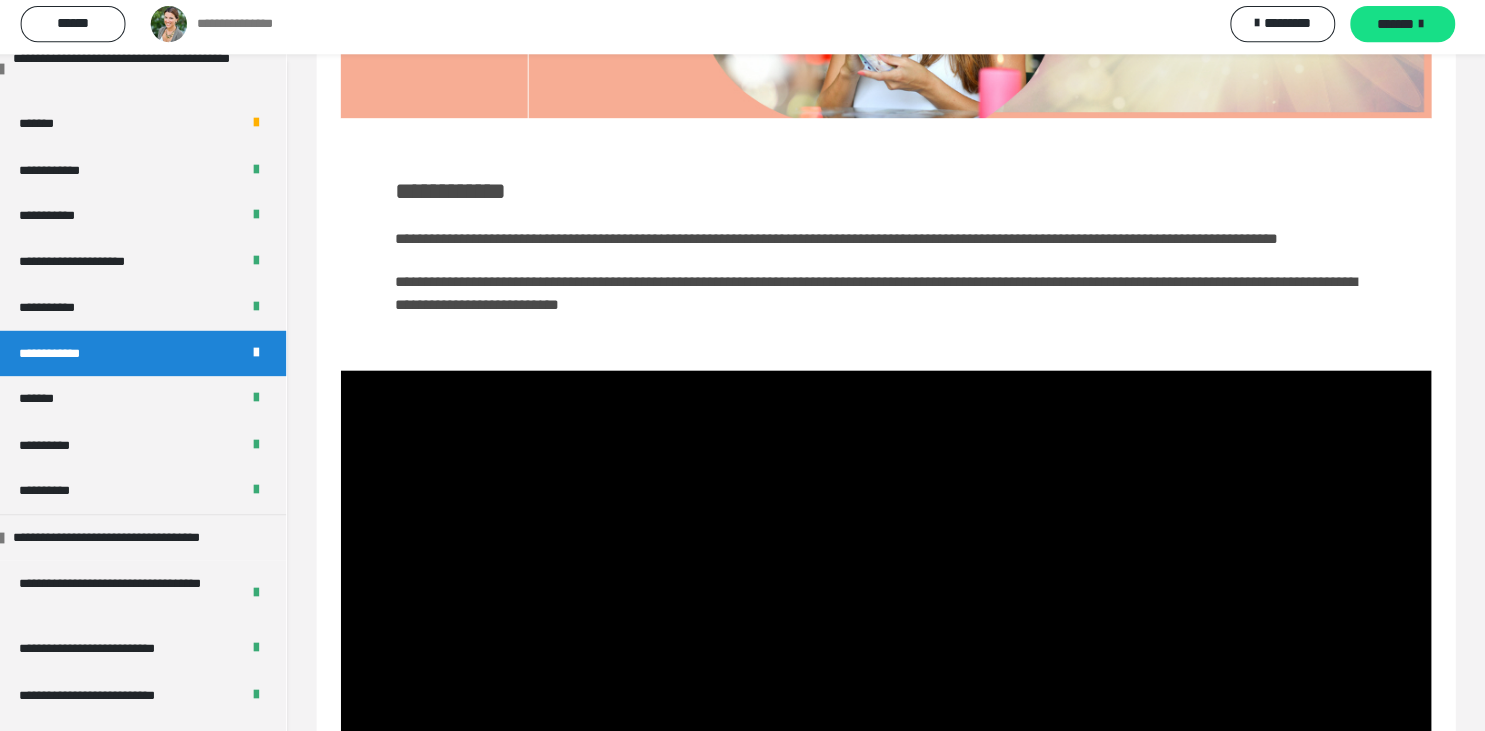 click at bounding box center [890, 678] 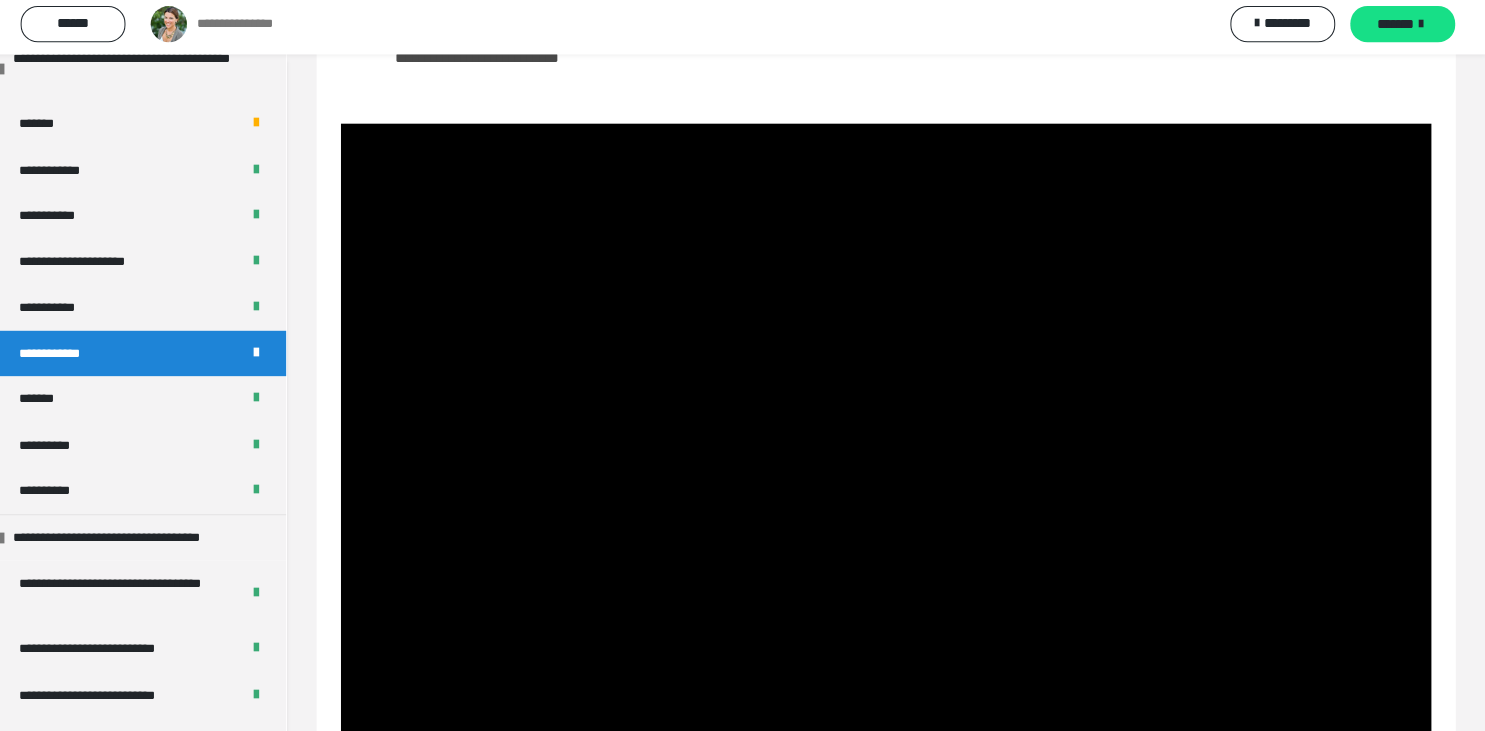 scroll, scrollTop: 592, scrollLeft: 0, axis: vertical 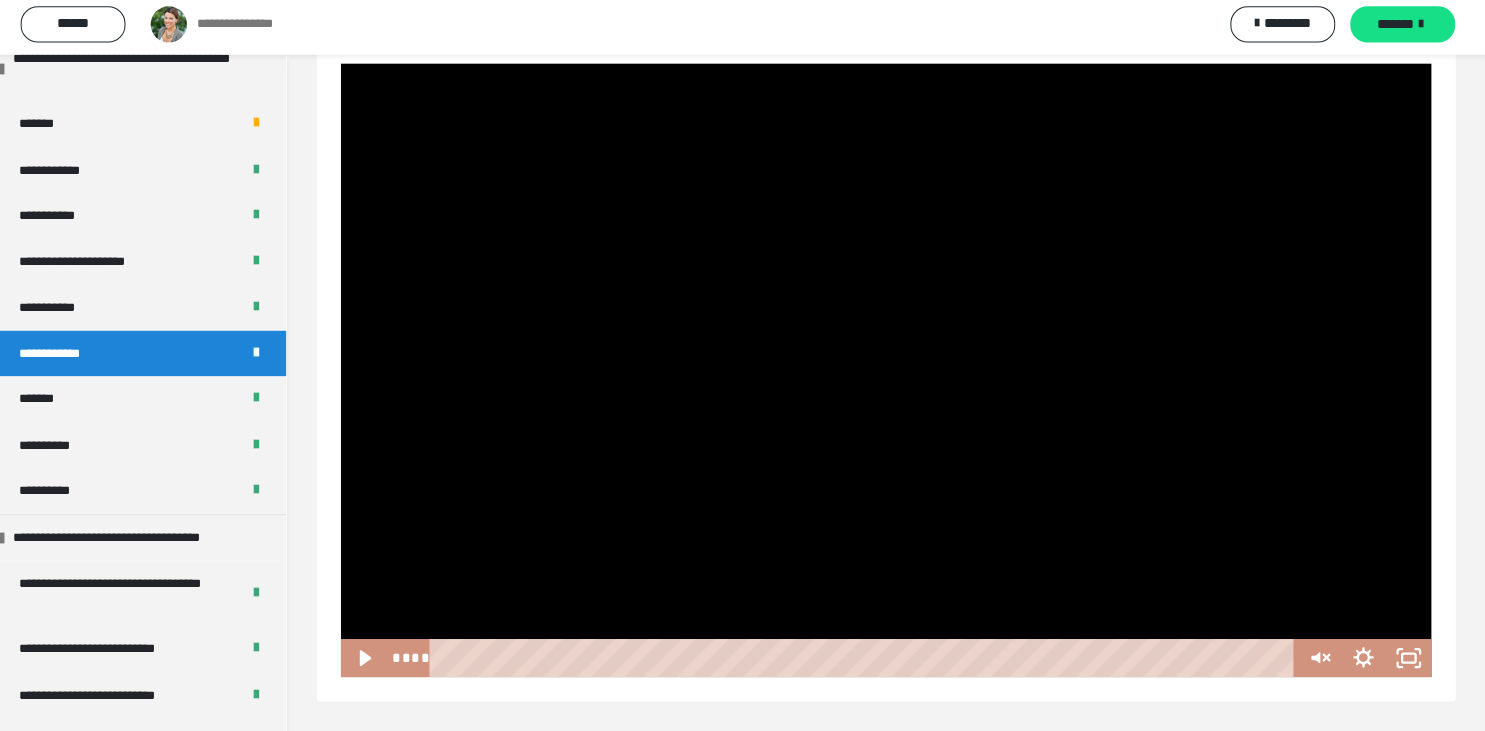 click at bounding box center [890, 373] 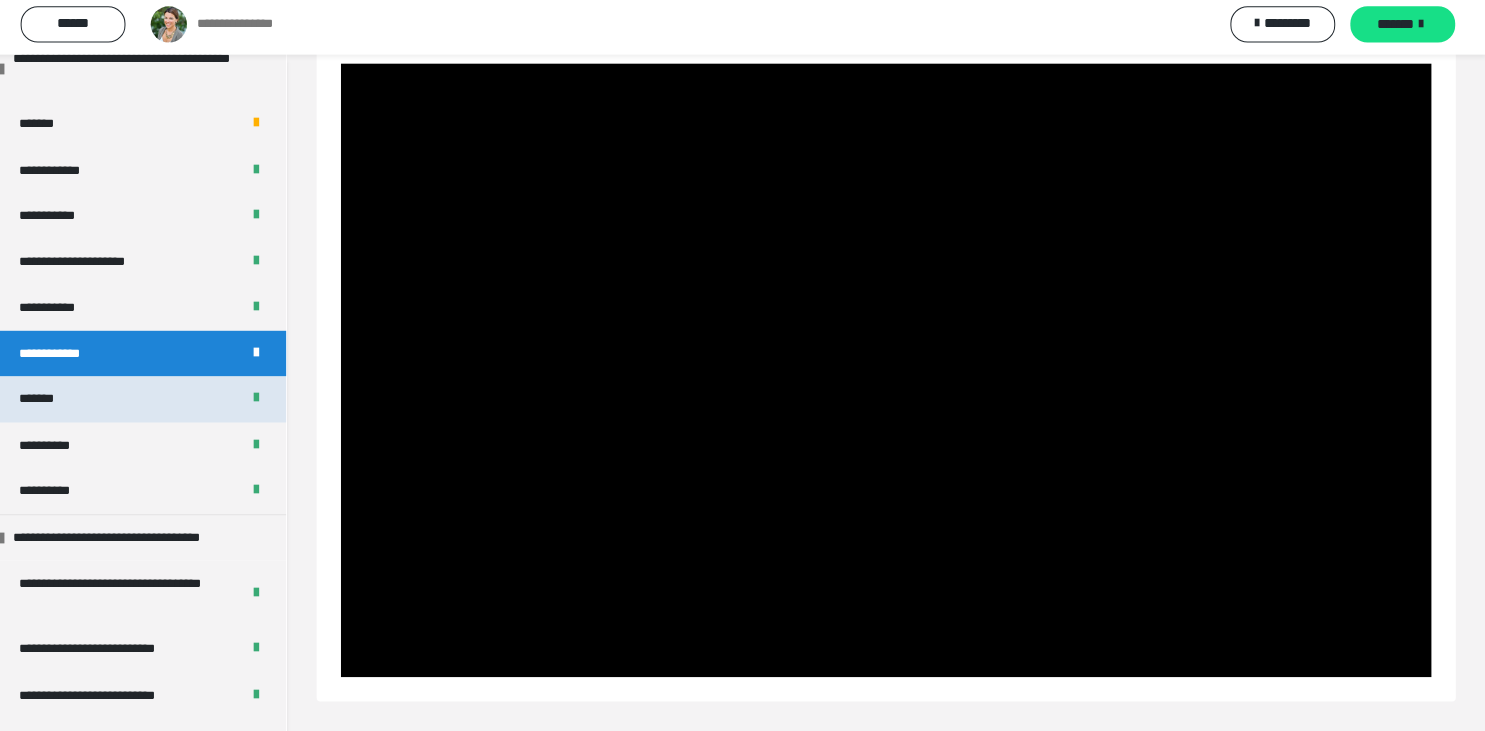 click on "*******" at bounding box center (147, 402) 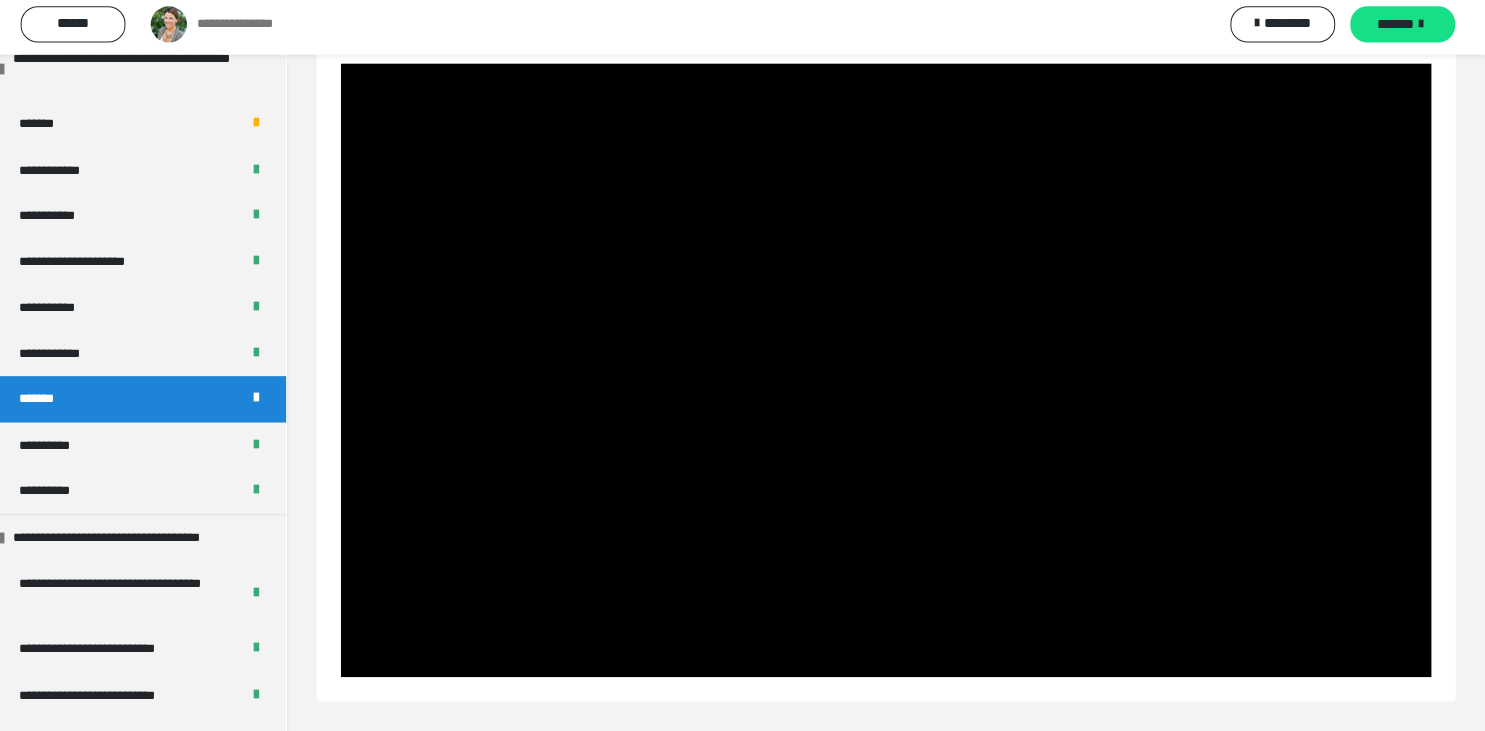 scroll, scrollTop: 60, scrollLeft: 0, axis: vertical 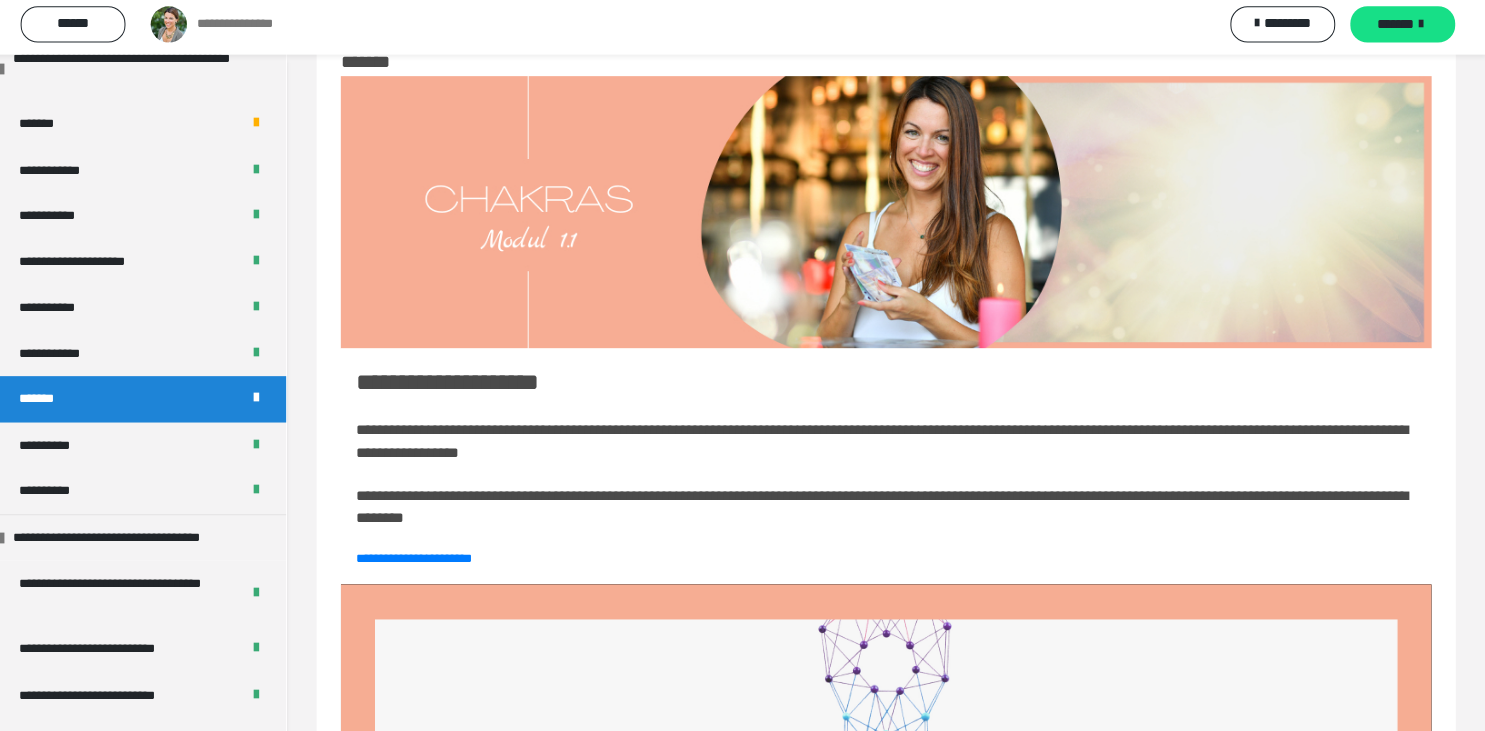 click on "**********" at bounding box center (886, 443) 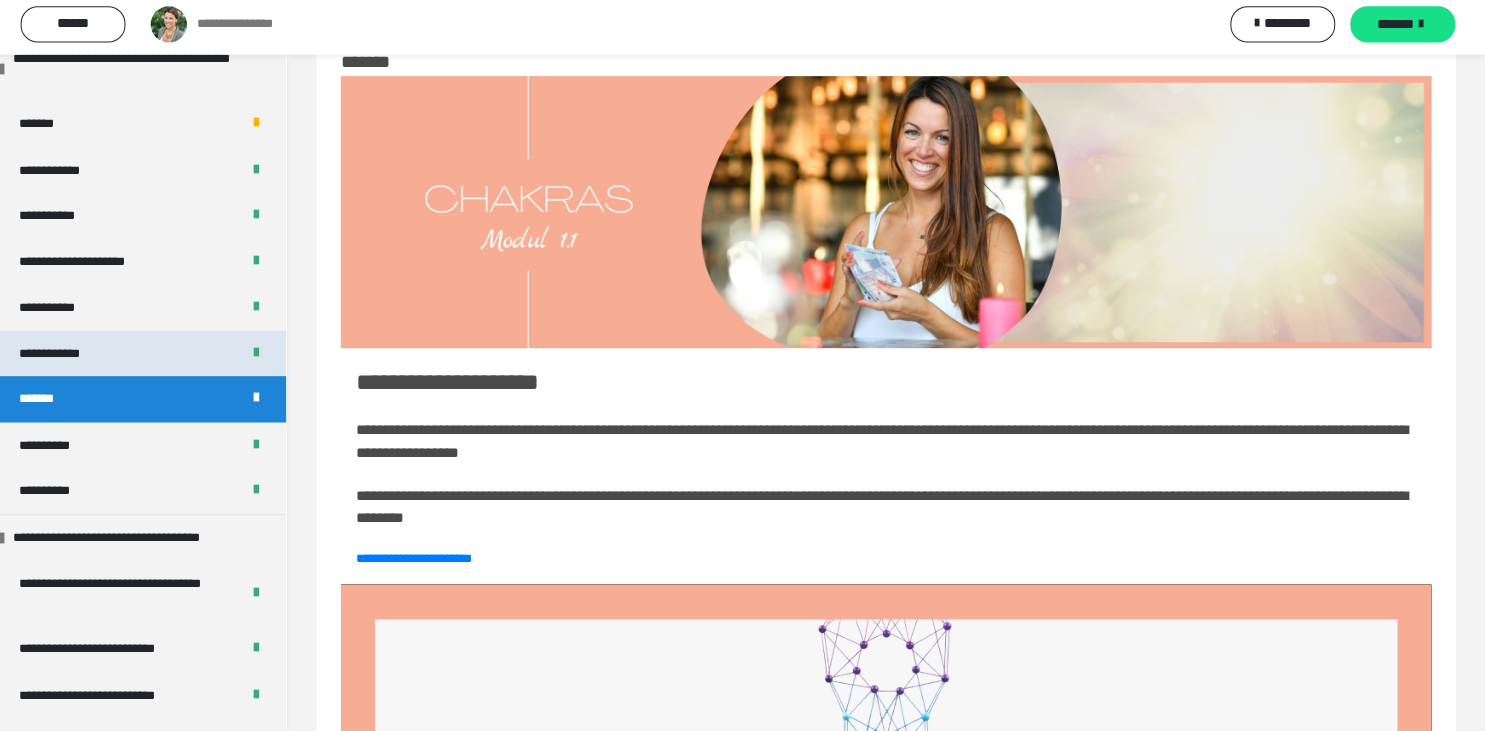 click on "**********" at bounding box center [147, 357] 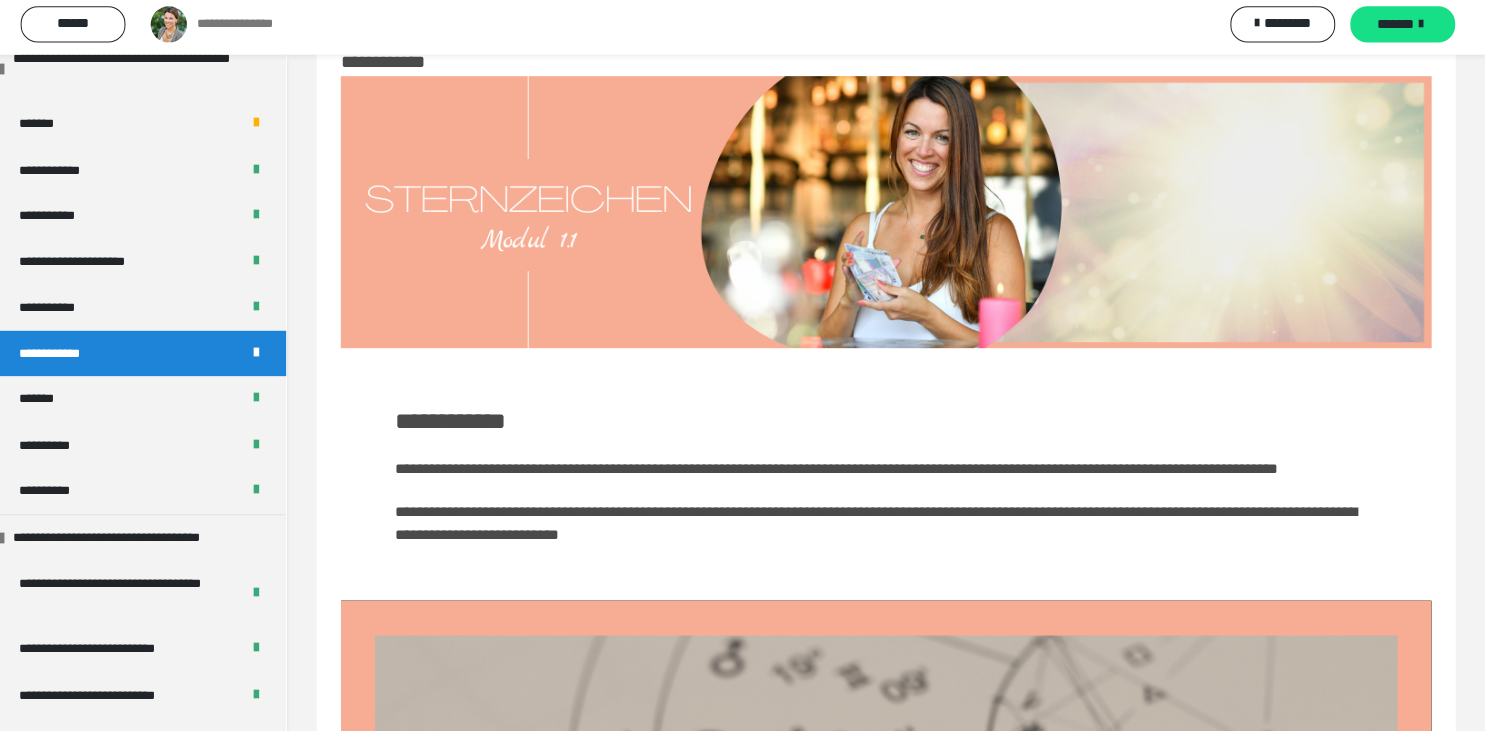 drag, startPoint x: 1471, startPoint y: 181, endPoint x: 1441, endPoint y: 293, distance: 115.948265 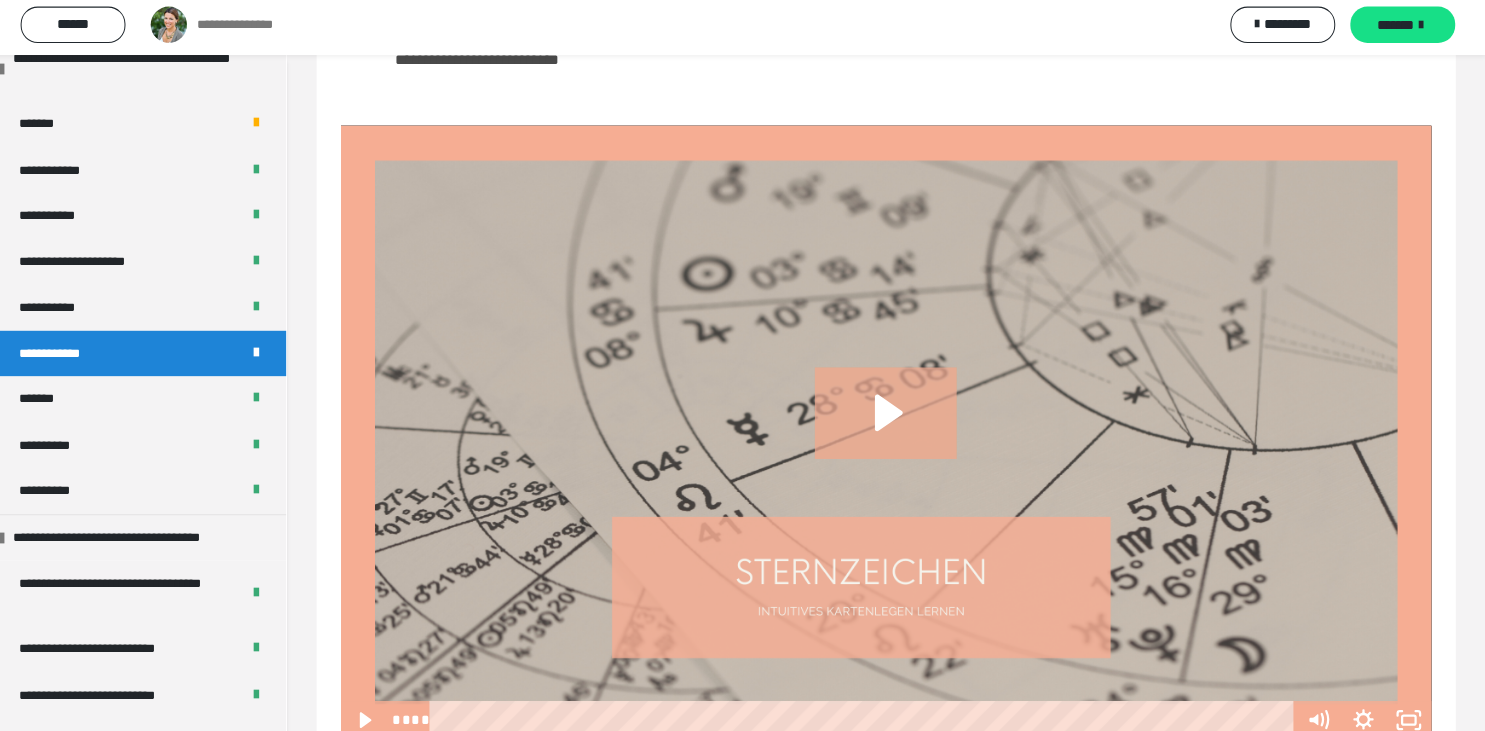 scroll, scrollTop: 592, scrollLeft: 0, axis: vertical 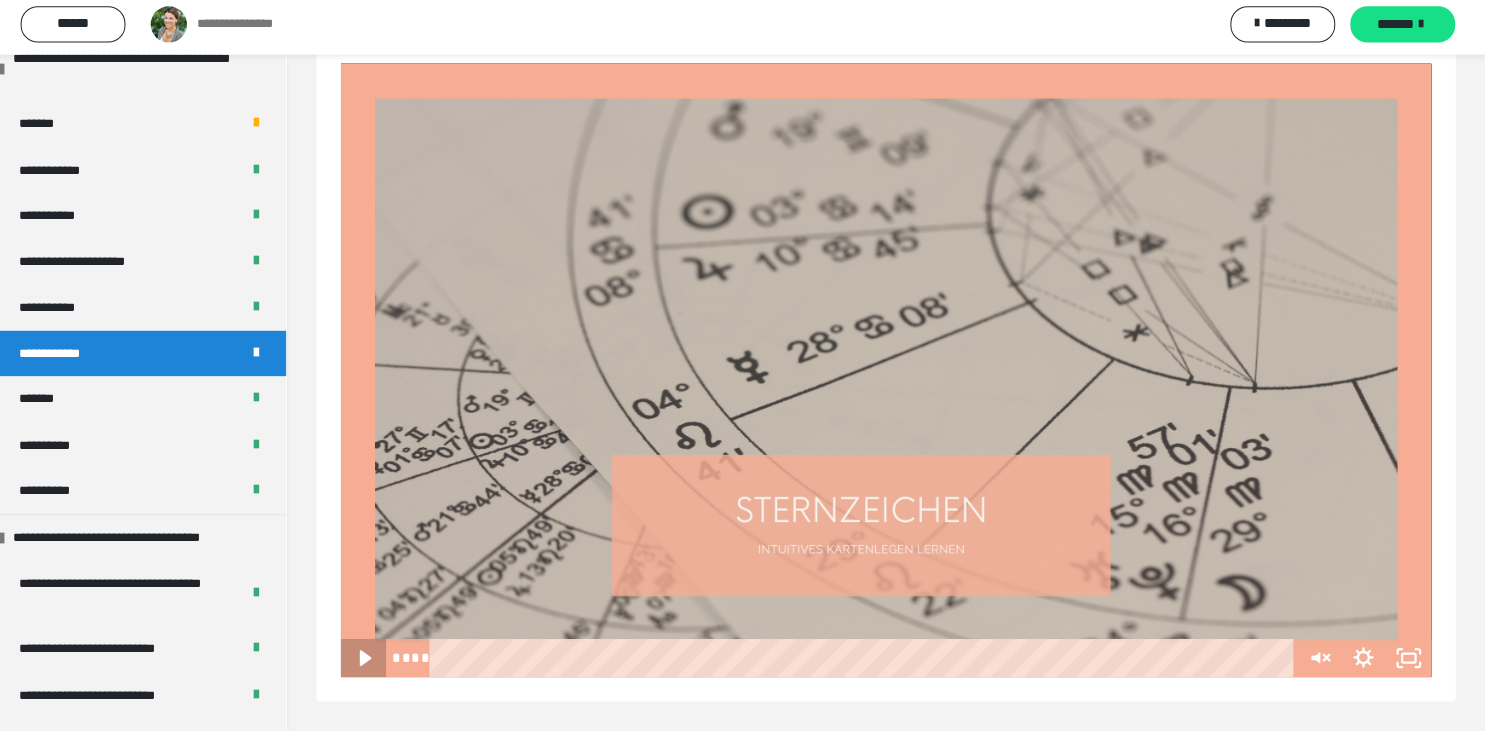 click 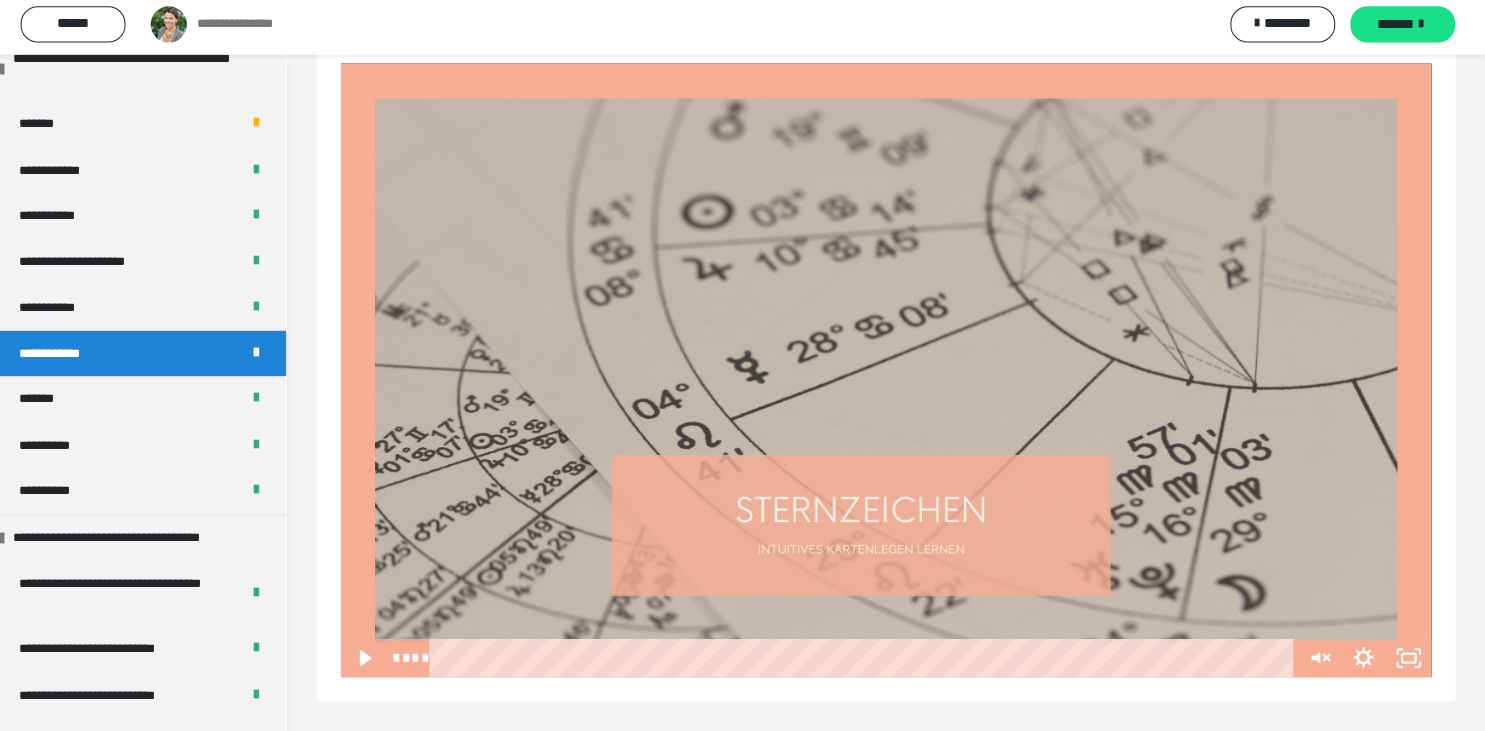 click at bounding box center (890, 373) 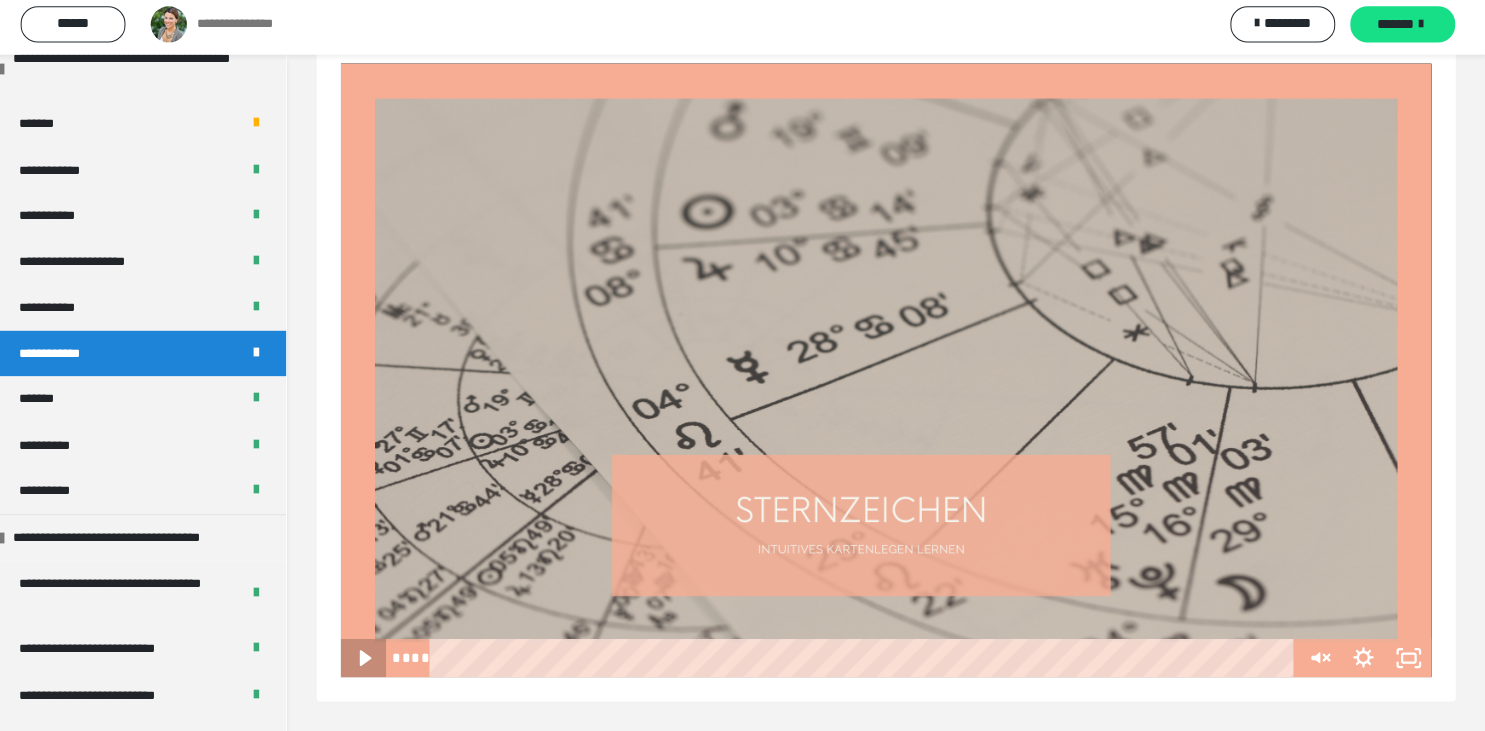 click 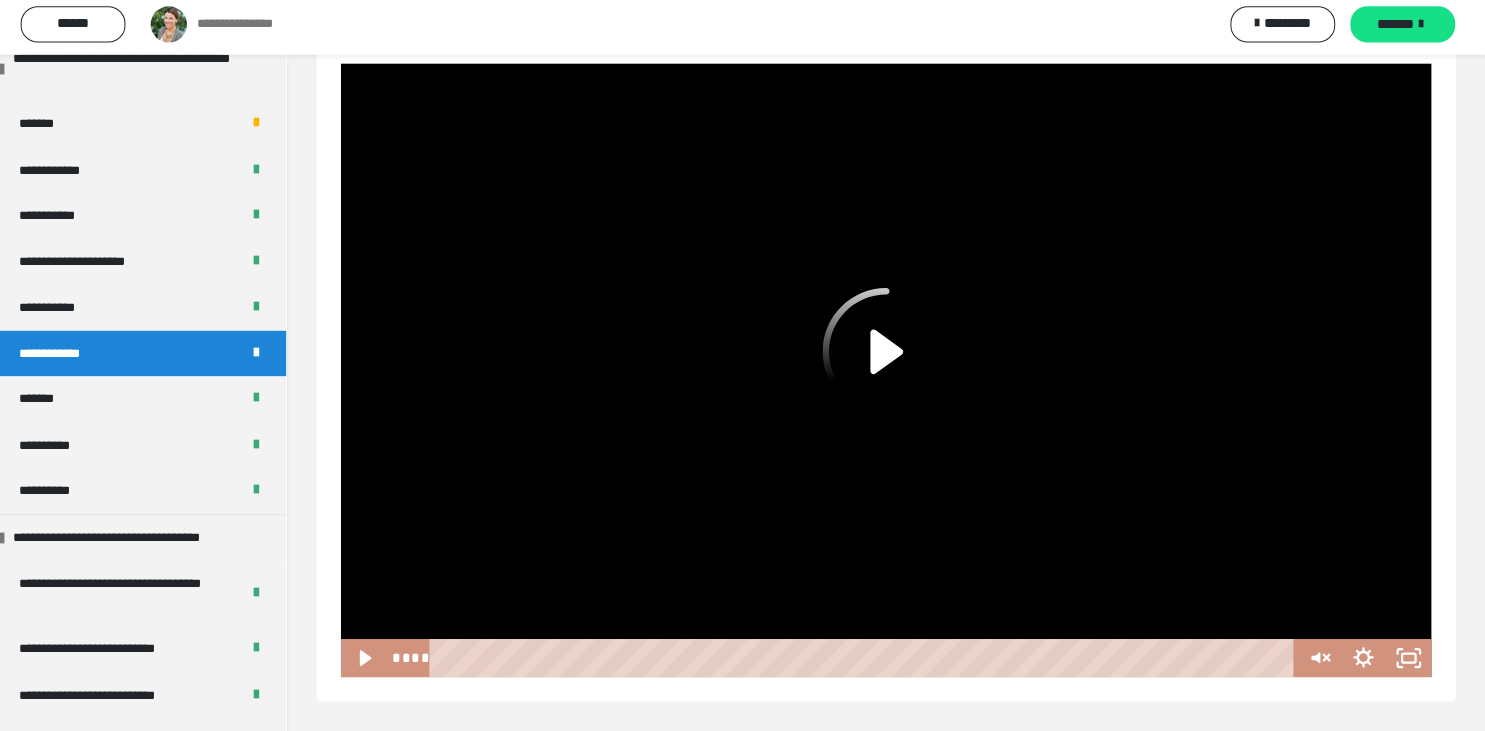 click 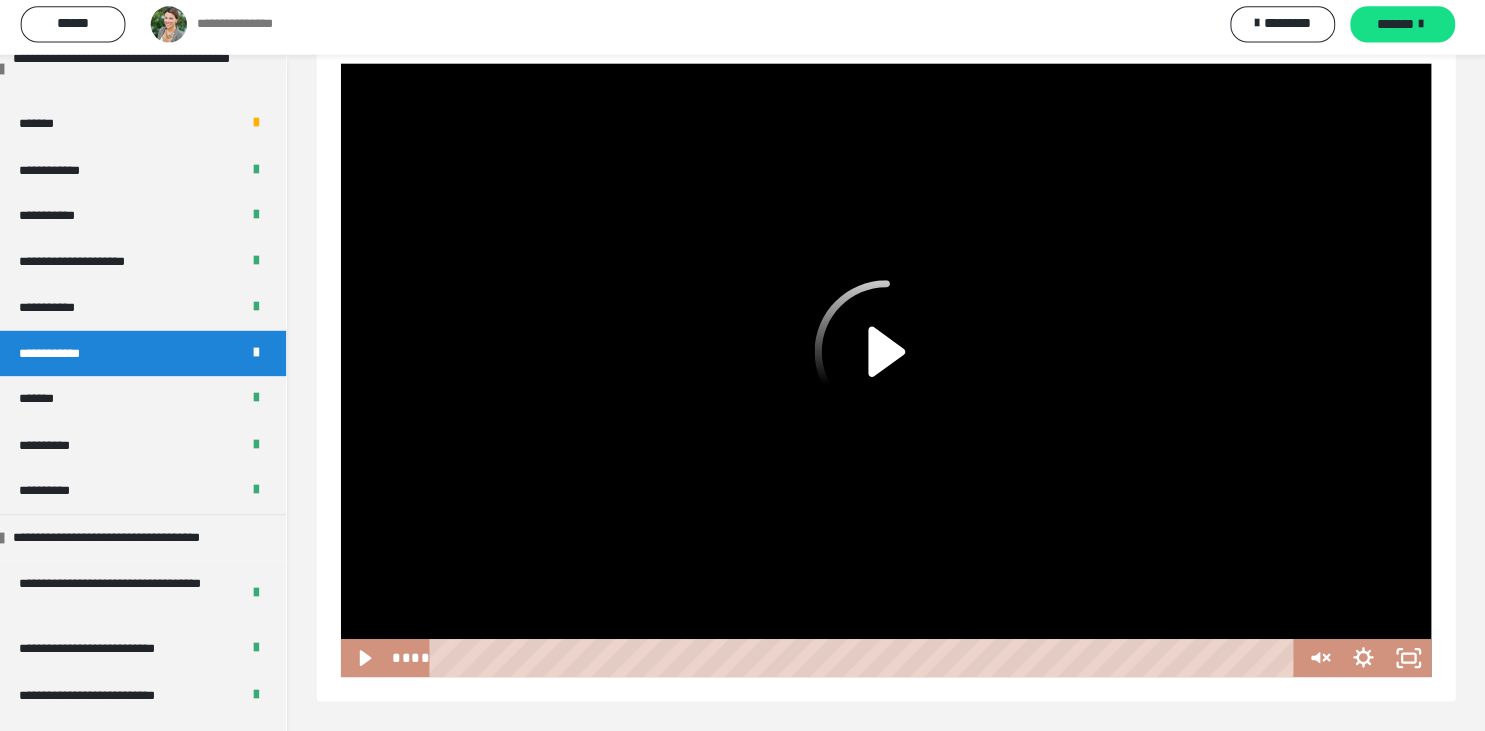 click 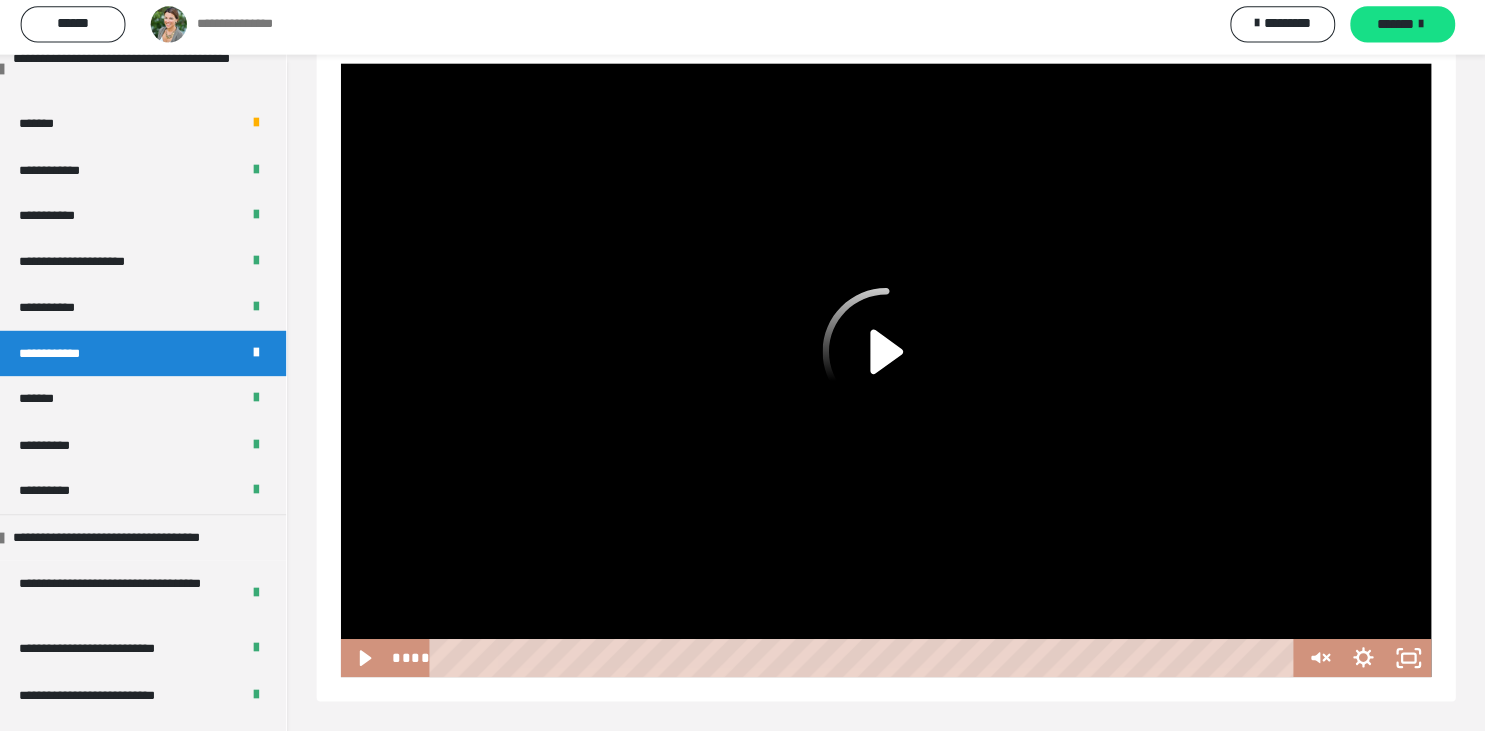 click on "**********" at bounding box center [72, 357] 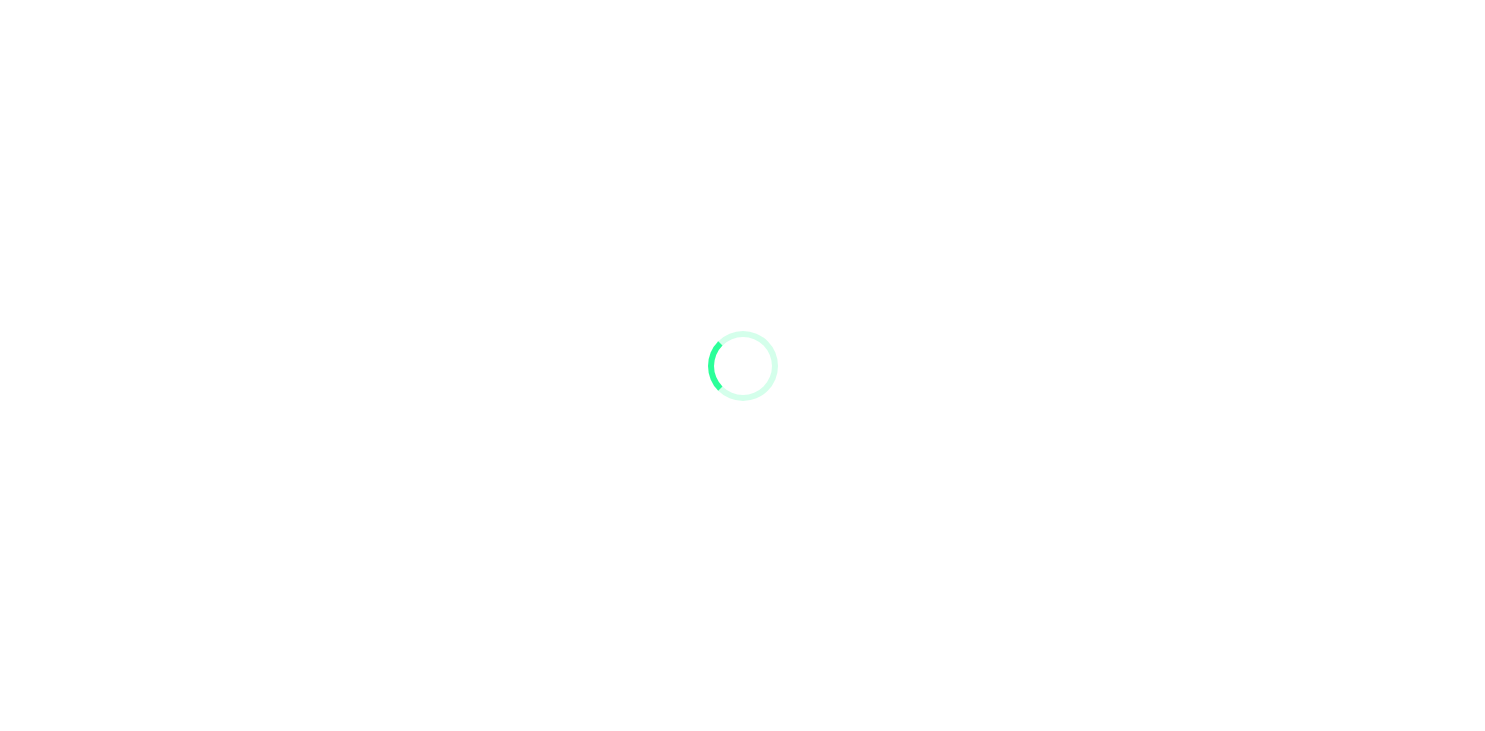 scroll, scrollTop: 0, scrollLeft: 0, axis: both 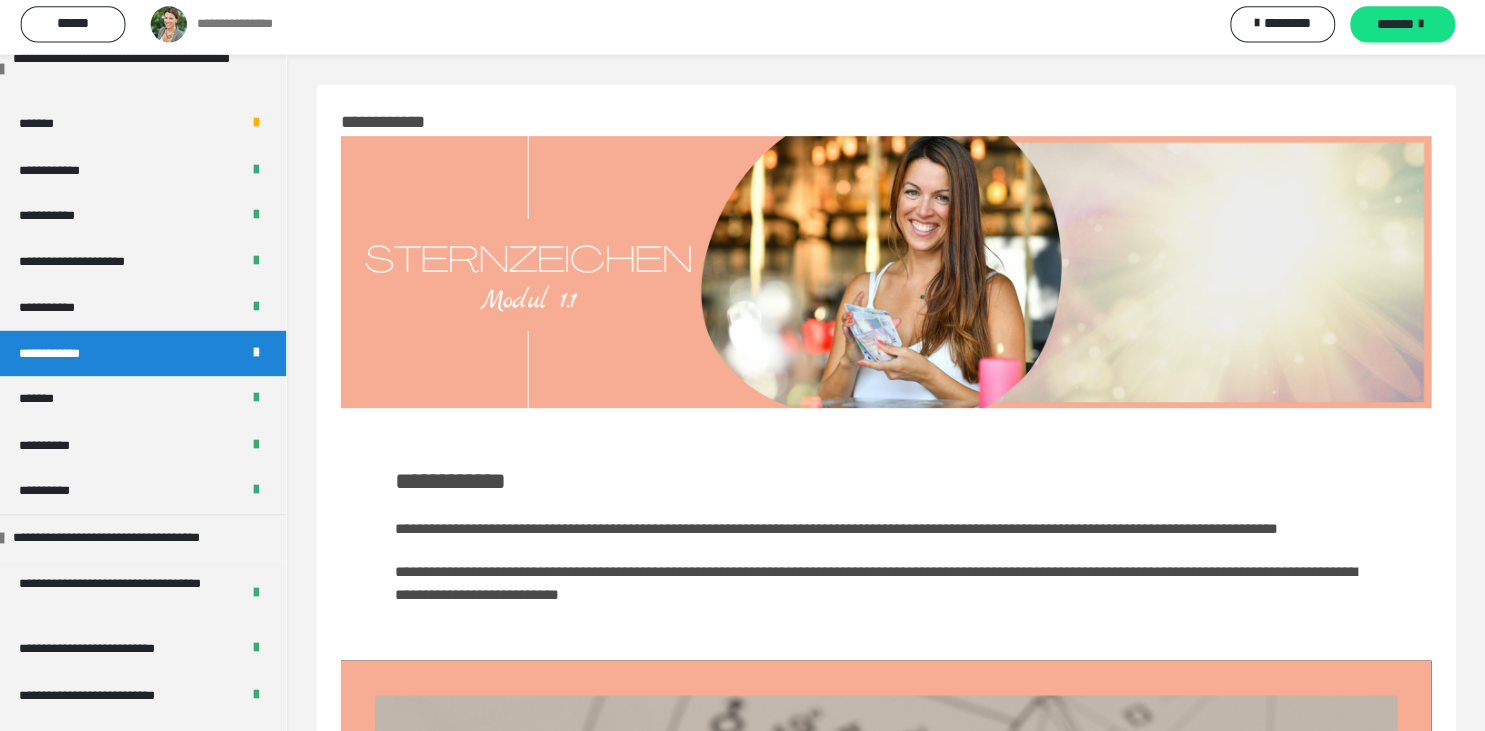 click on "**********" at bounding box center [890, 536] 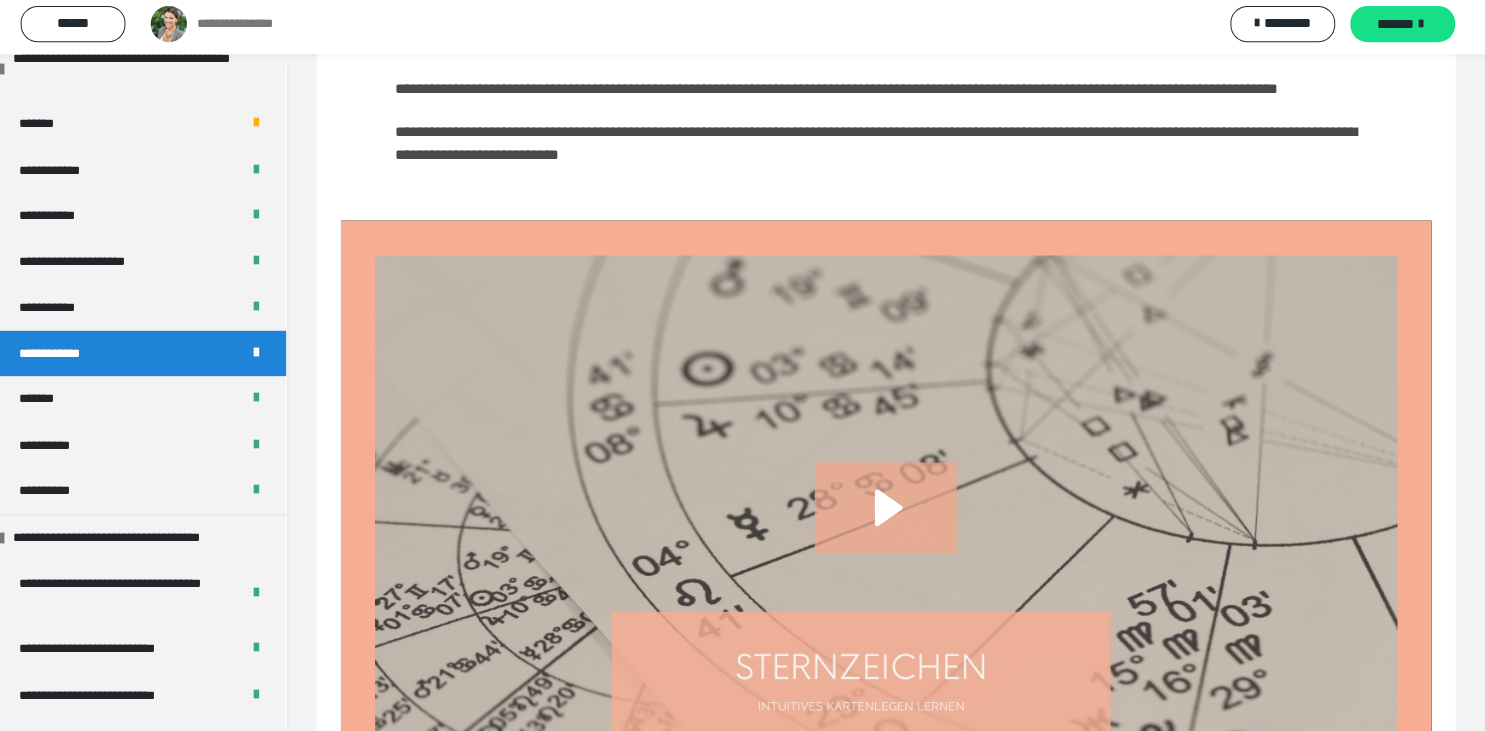scroll, scrollTop: 592, scrollLeft: 0, axis: vertical 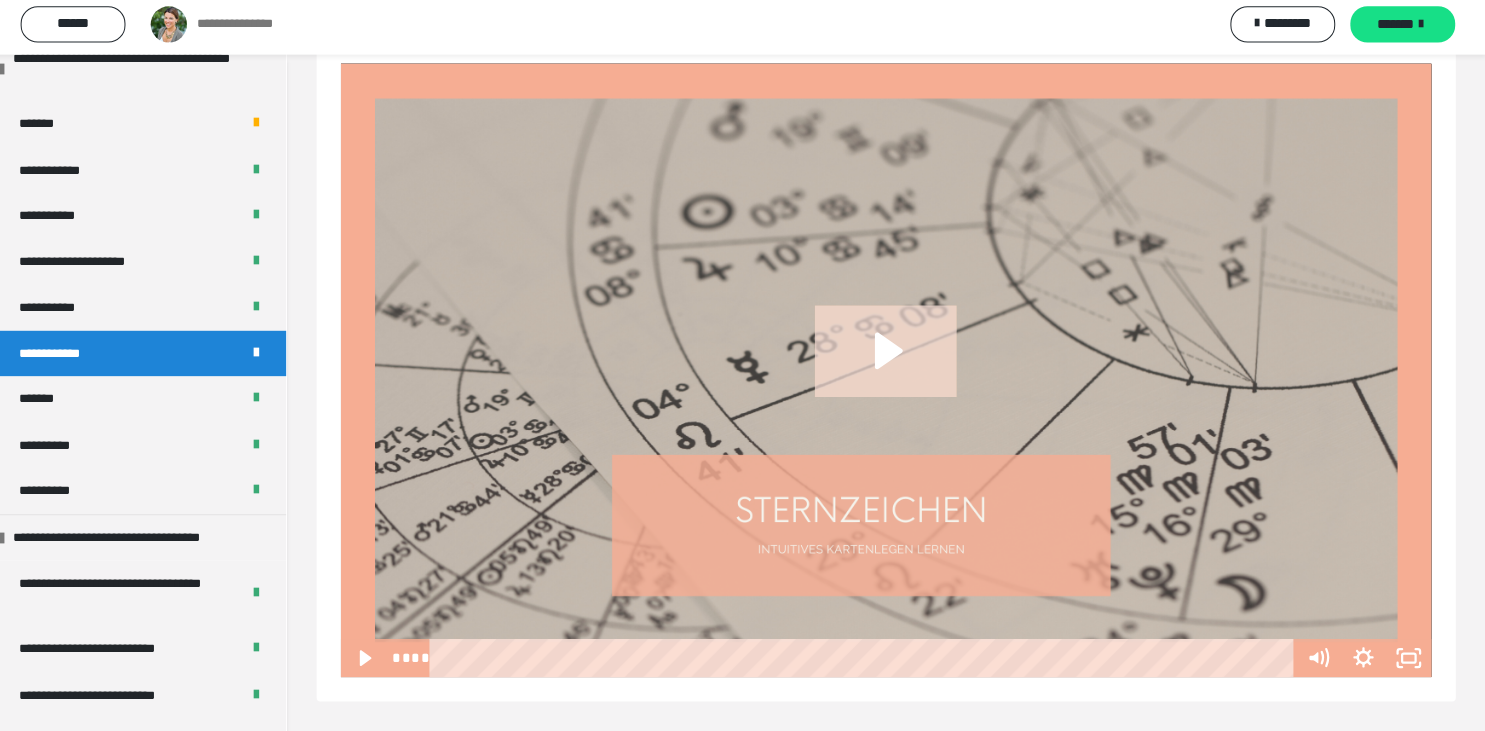 click 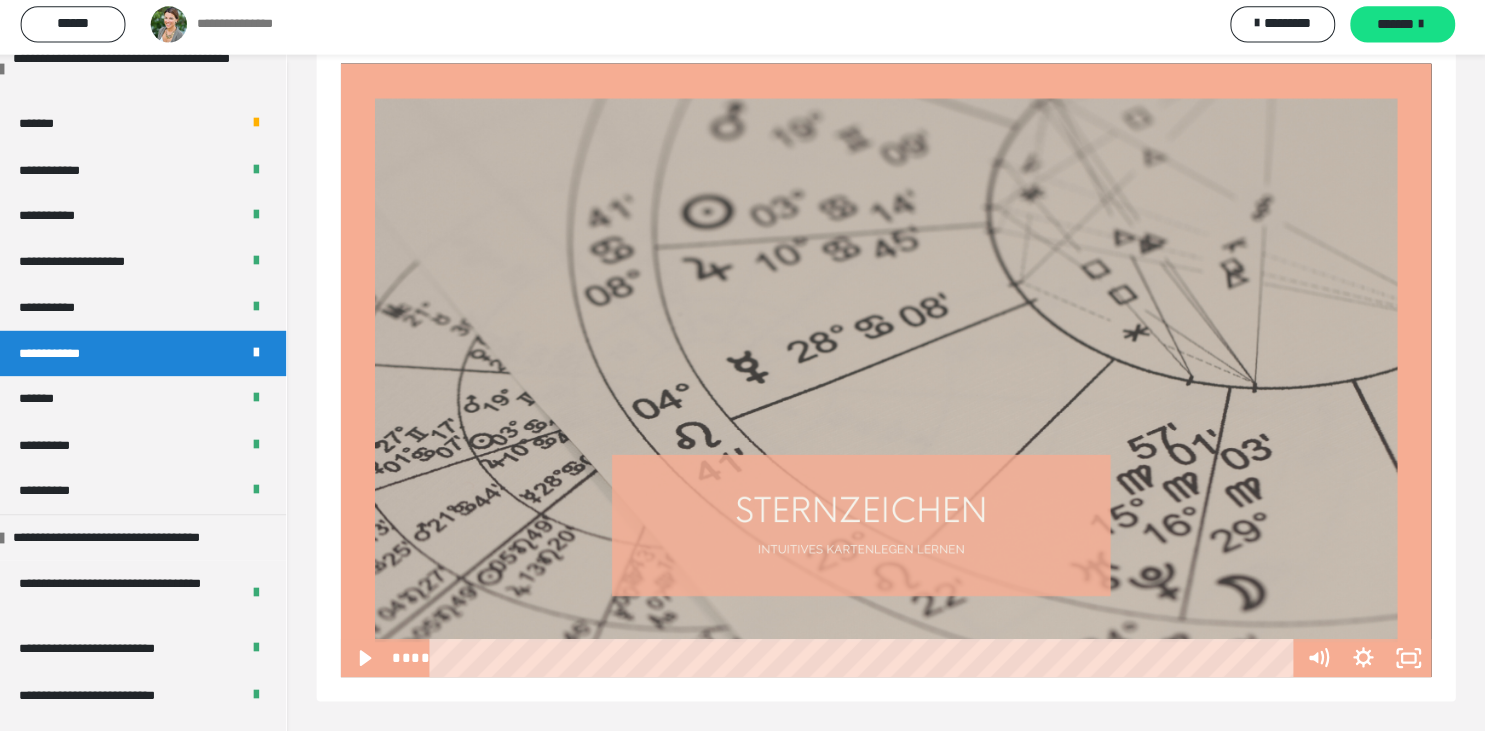 scroll, scrollTop: 1345, scrollLeft: 0, axis: vertical 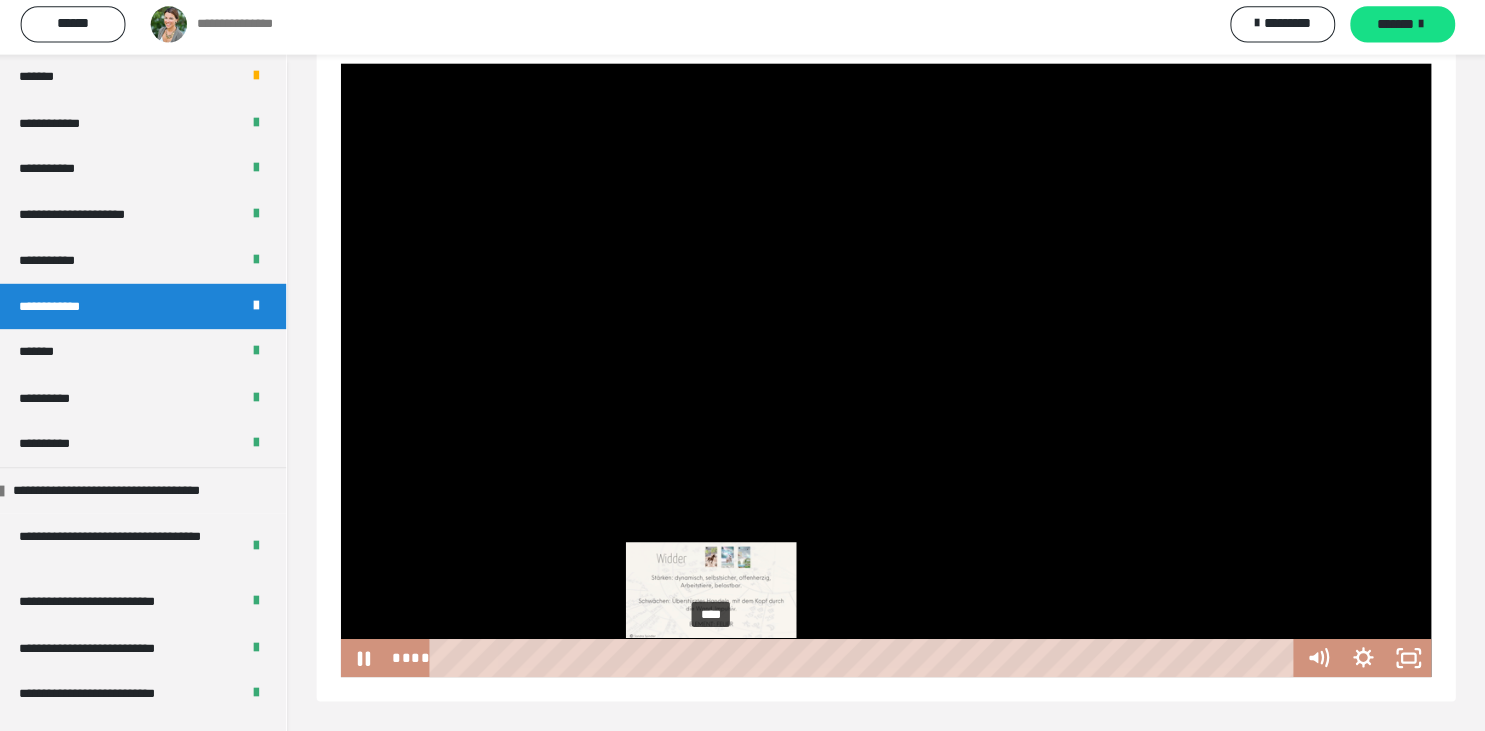 click on "****" at bounding box center [869, 659] 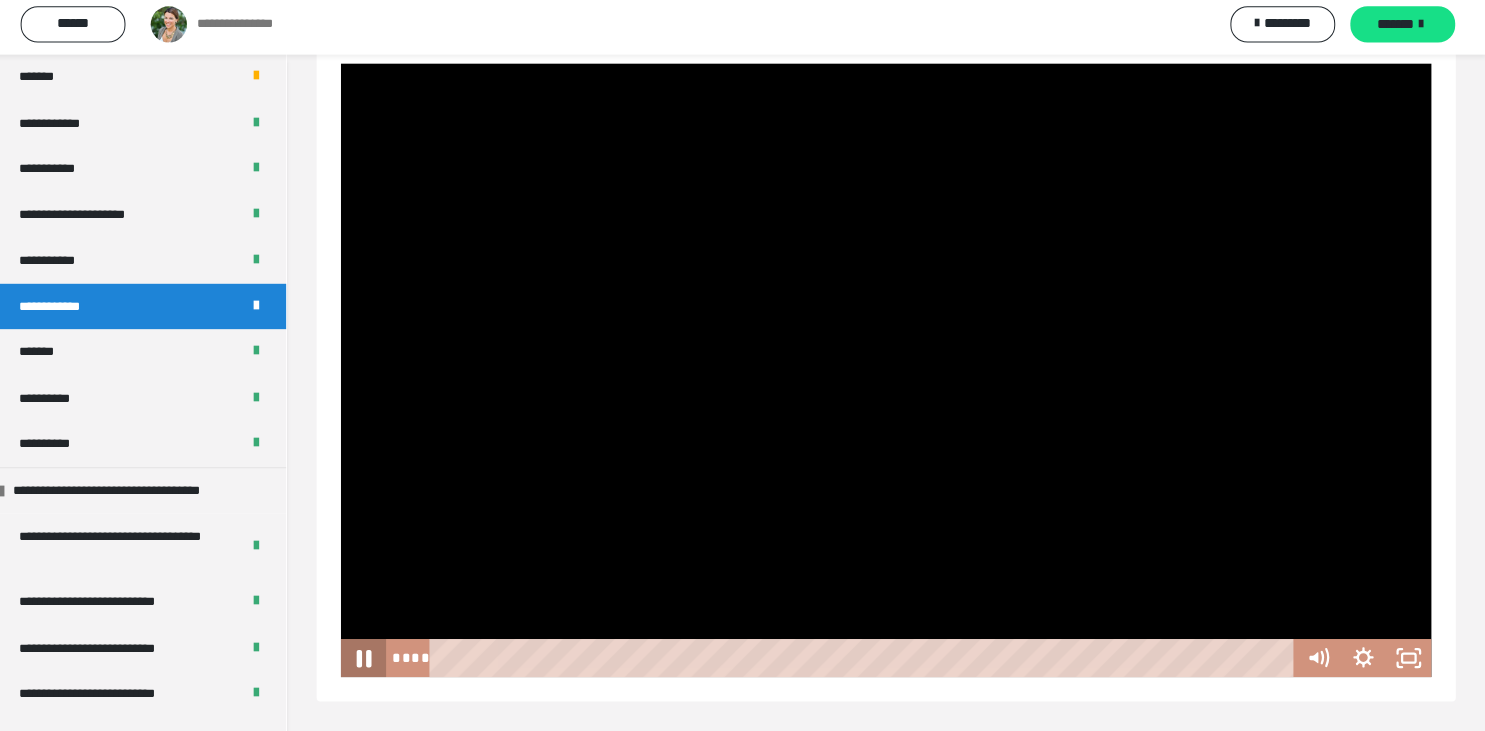 click 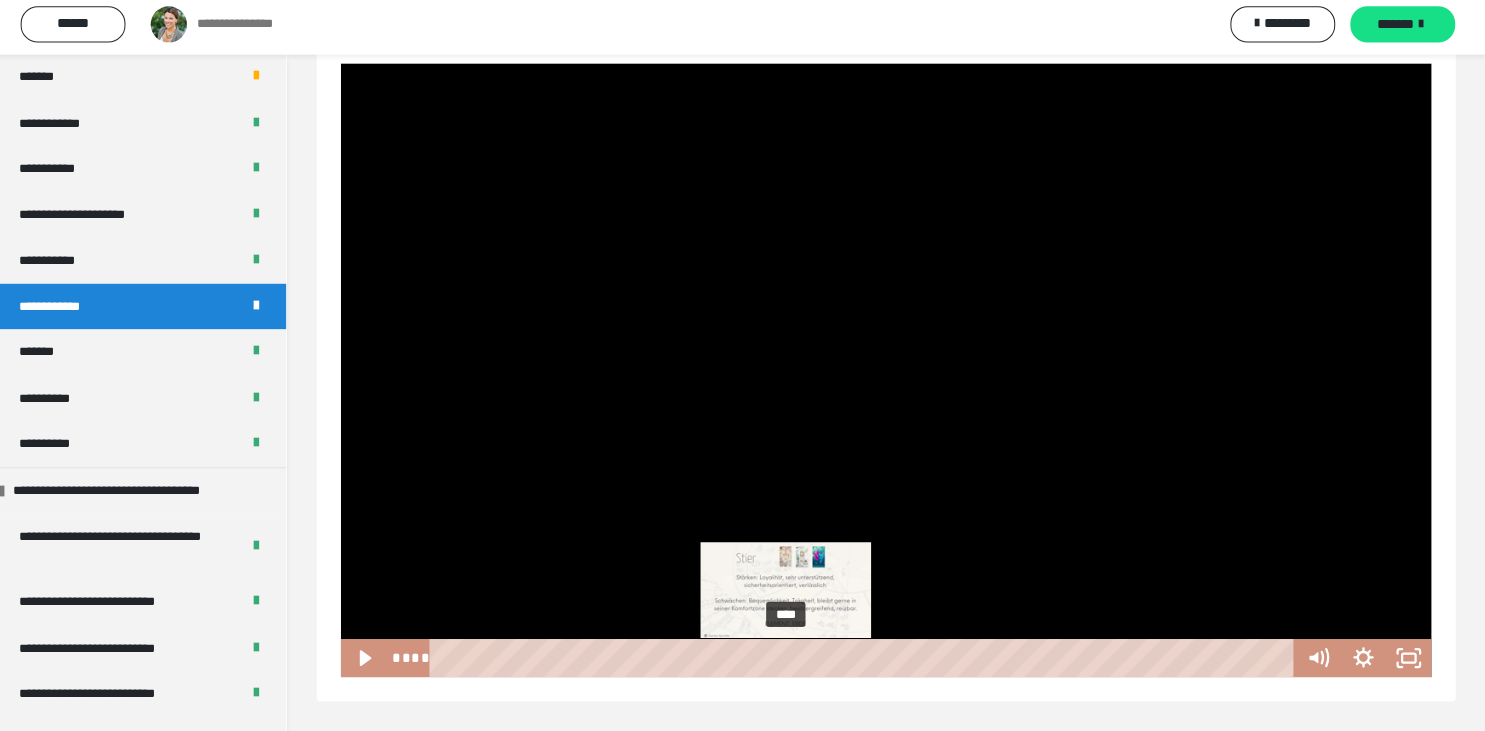 click on "****" at bounding box center [869, 659] 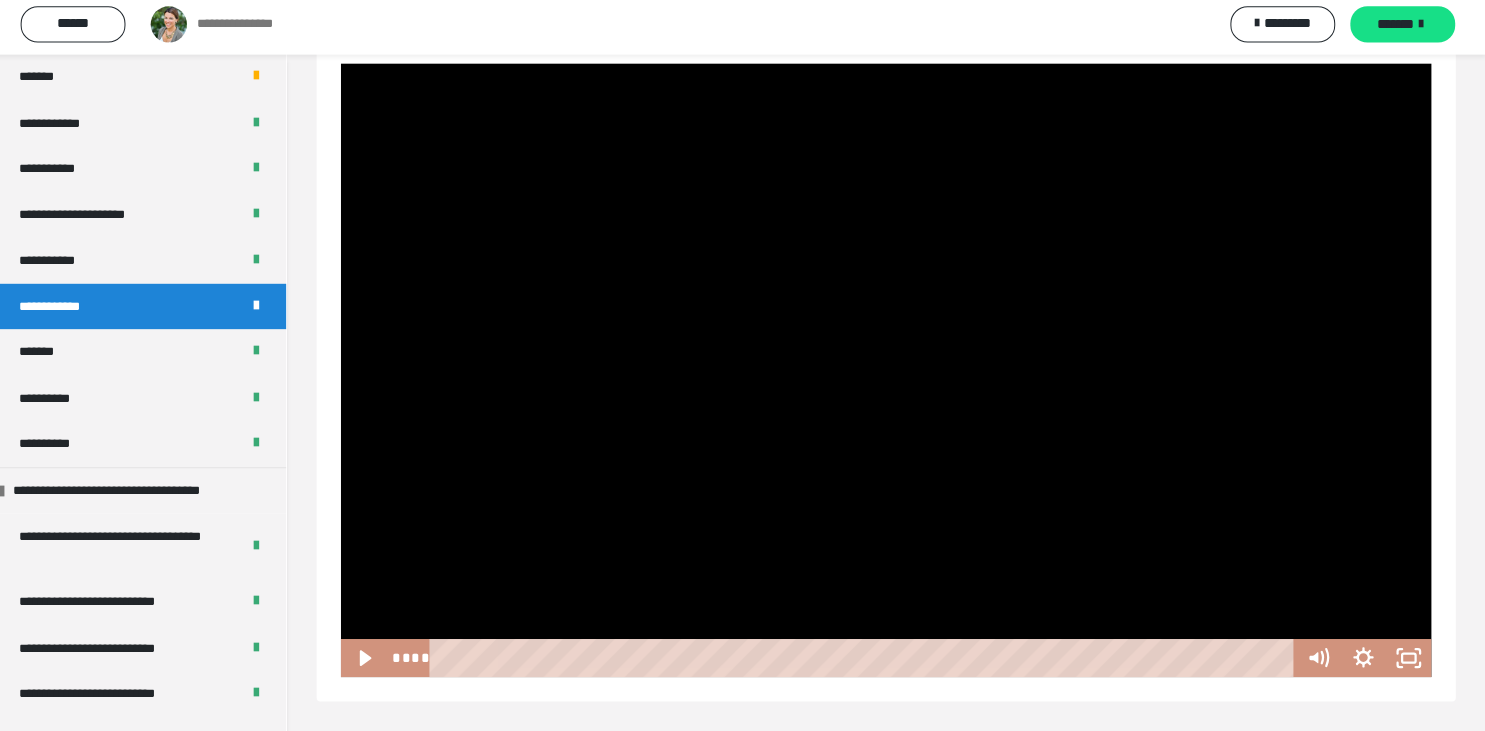 click at bounding box center [890, 373] 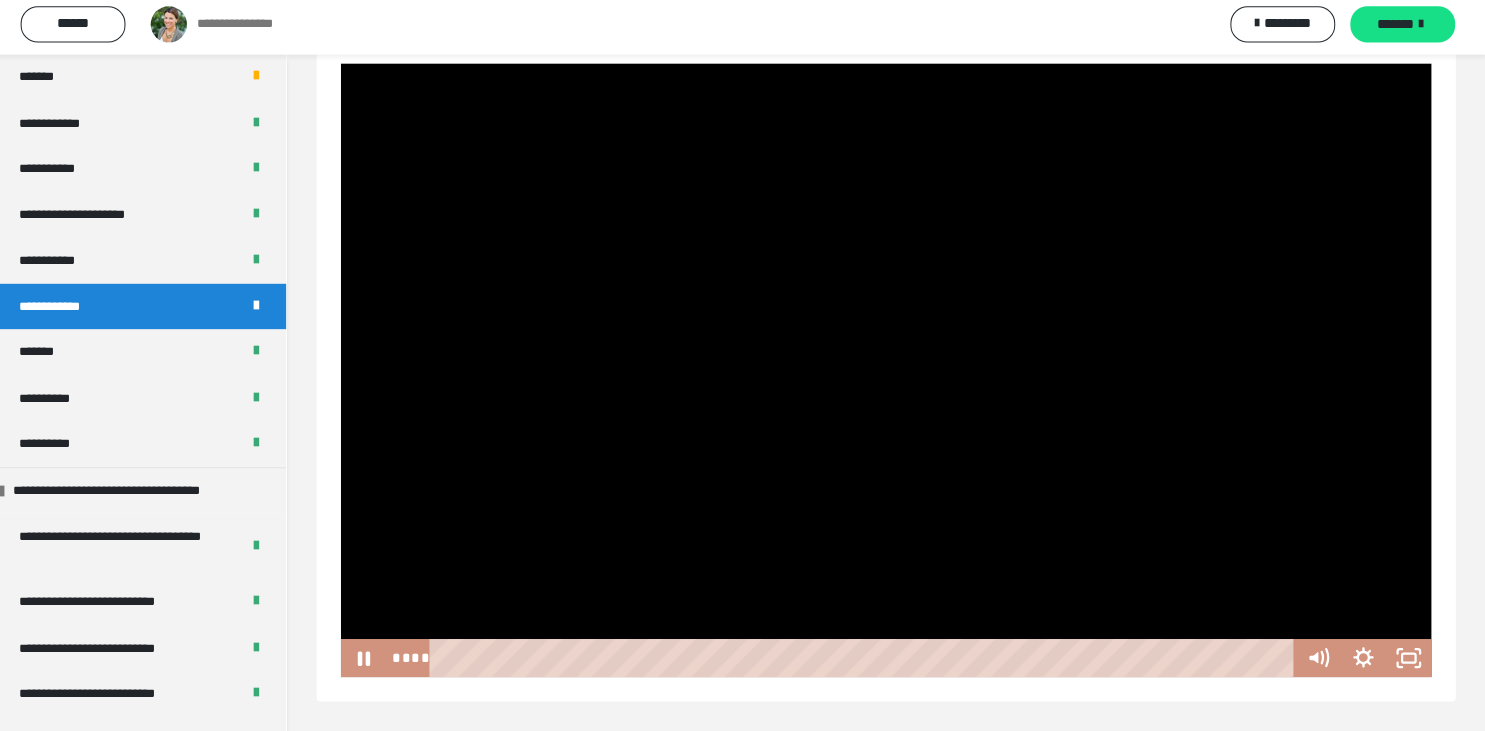 click at bounding box center [890, 373] 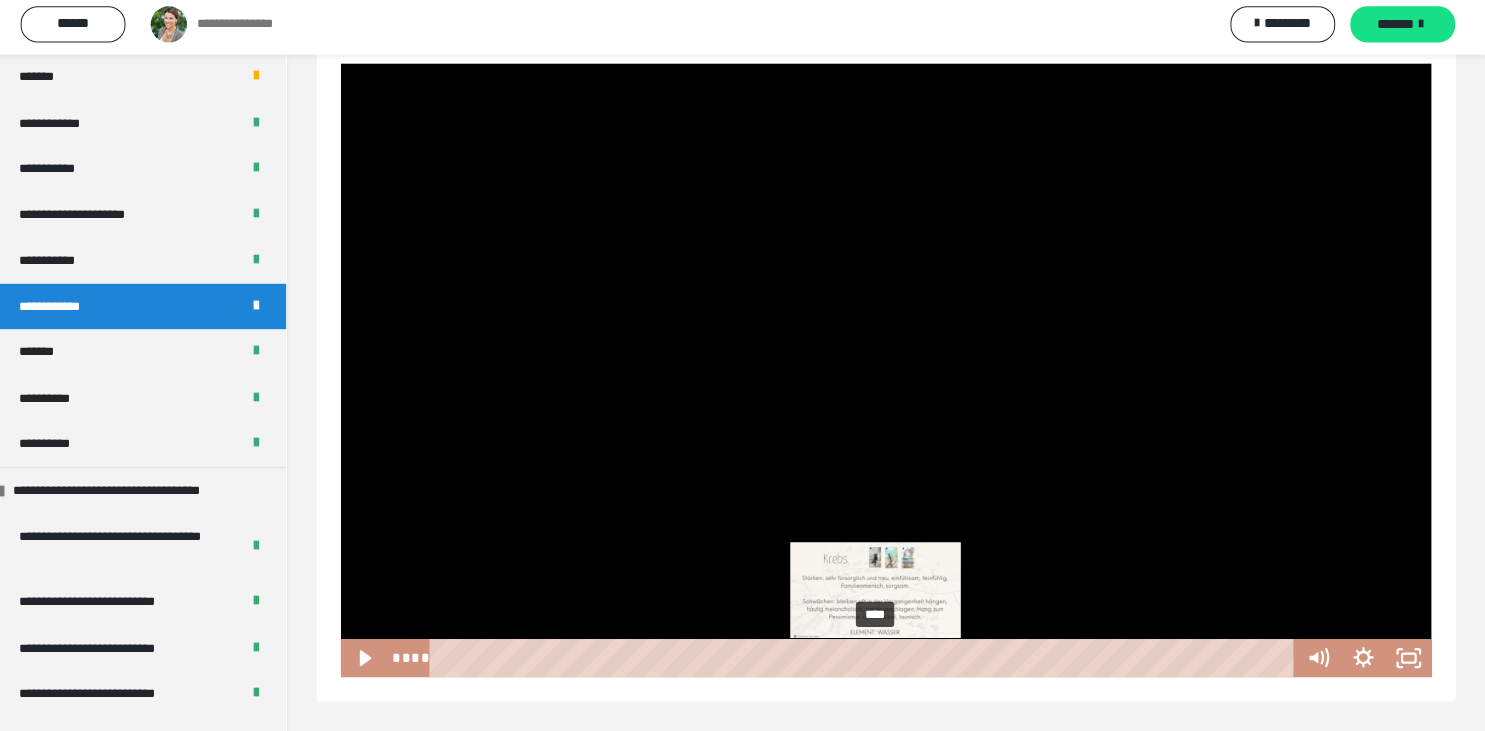 click on "****" at bounding box center [869, 659] 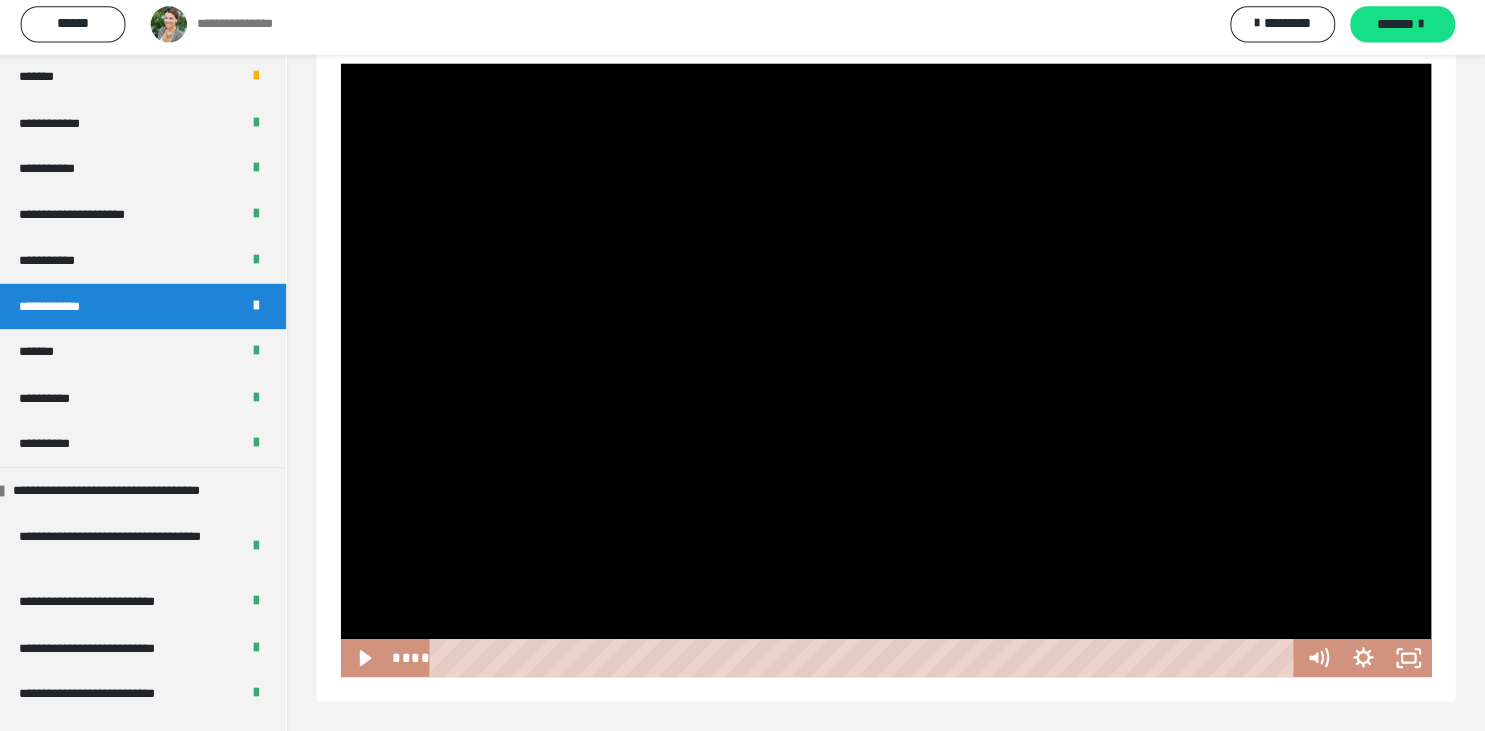 click at bounding box center [890, 373] 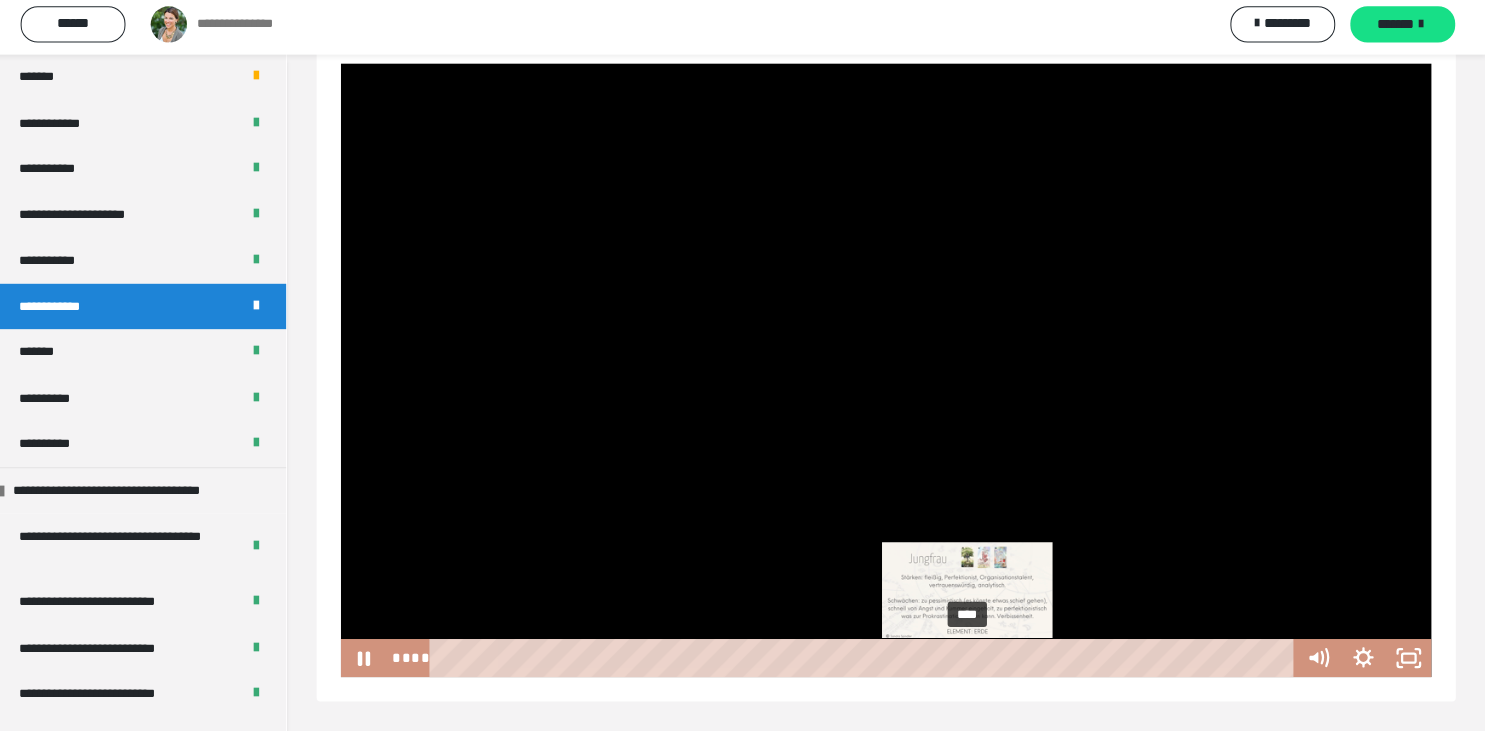 click on "****" at bounding box center [869, 659] 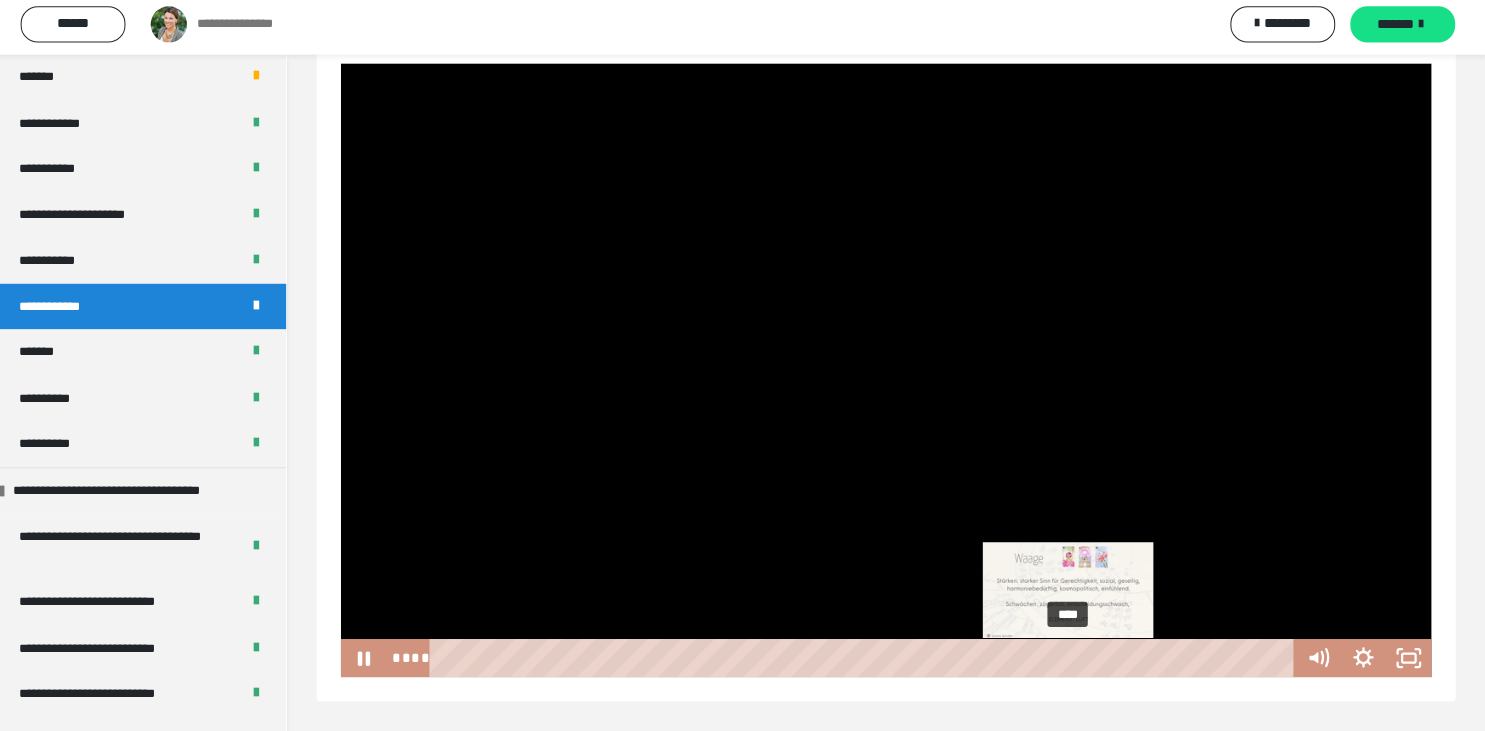 click on "****" at bounding box center (869, 659) 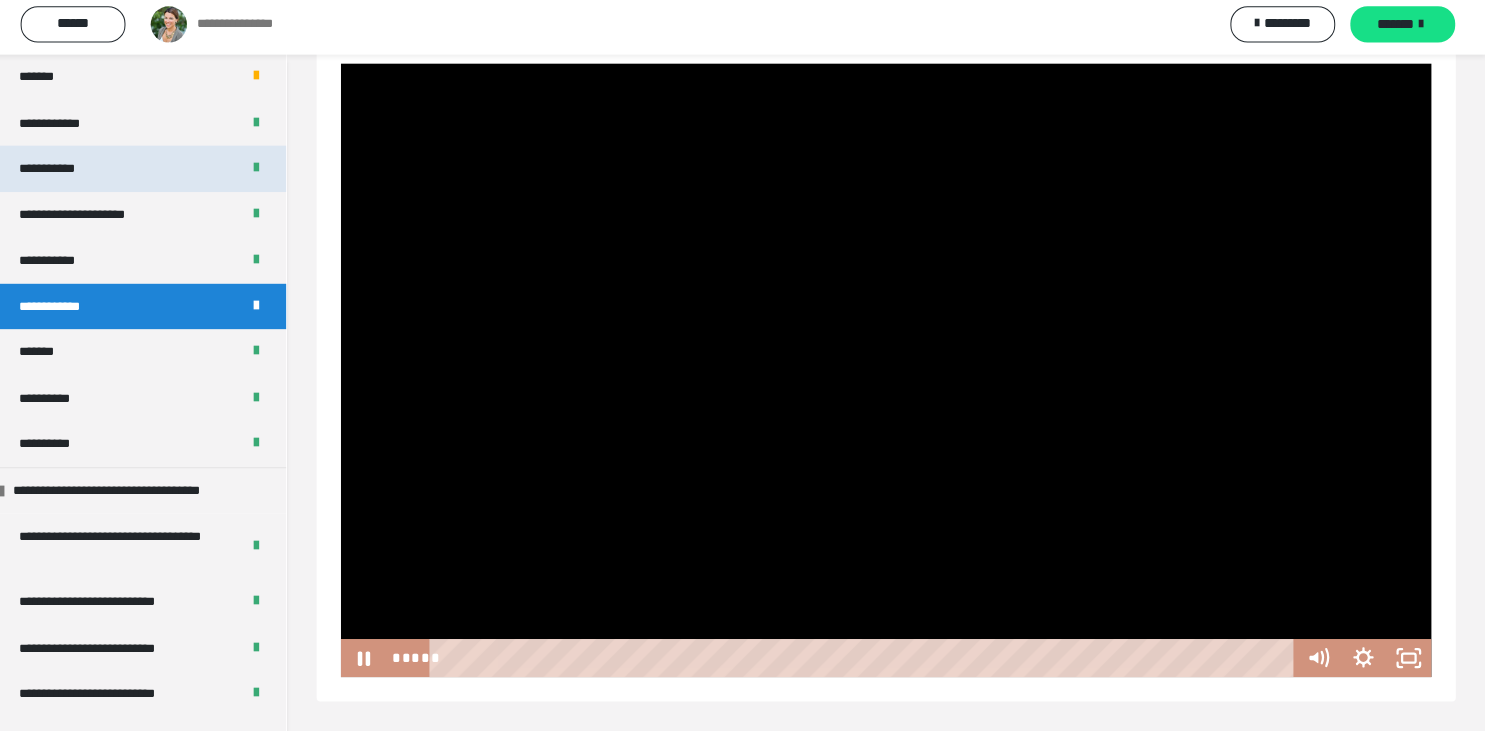 click on "**********" at bounding box center [74, 173] 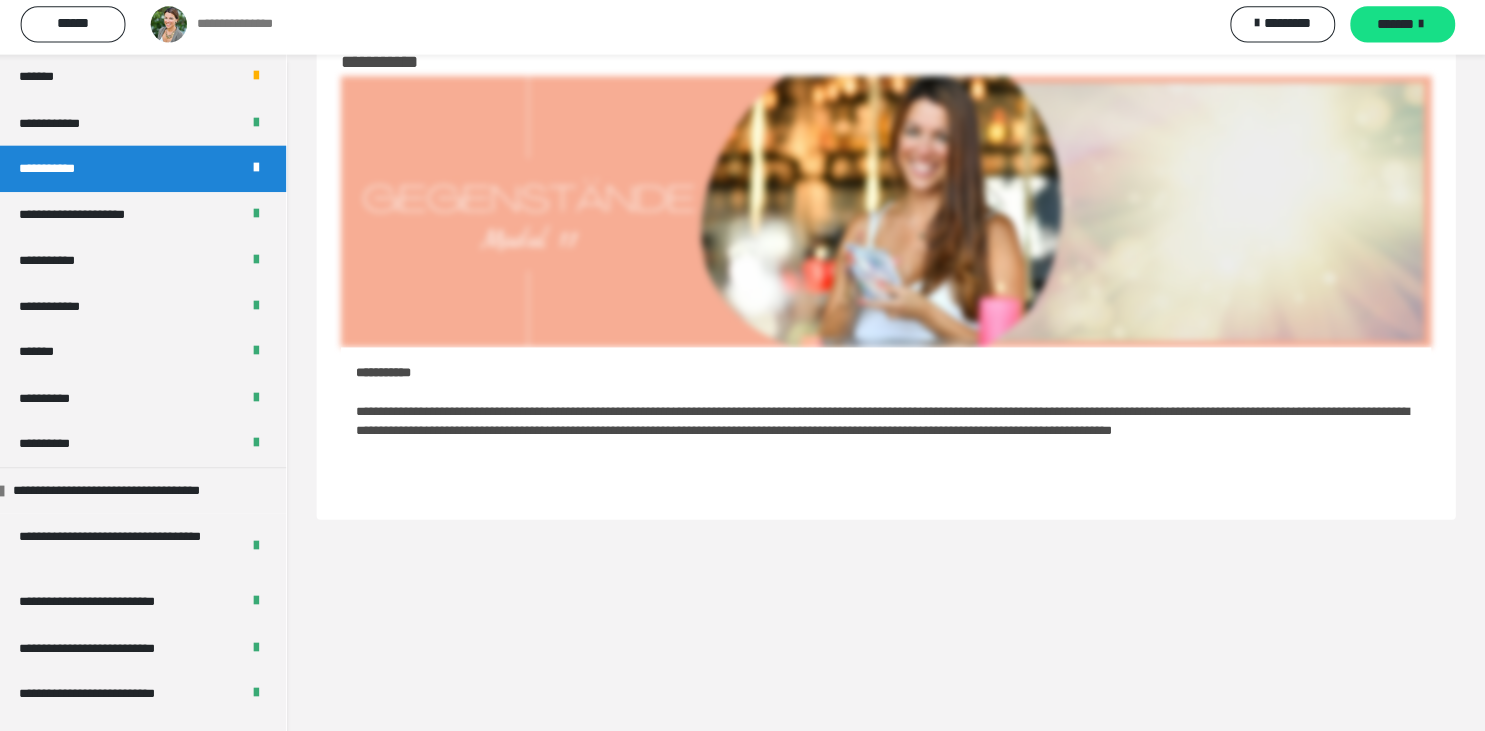 scroll, scrollTop: 60, scrollLeft: 0, axis: vertical 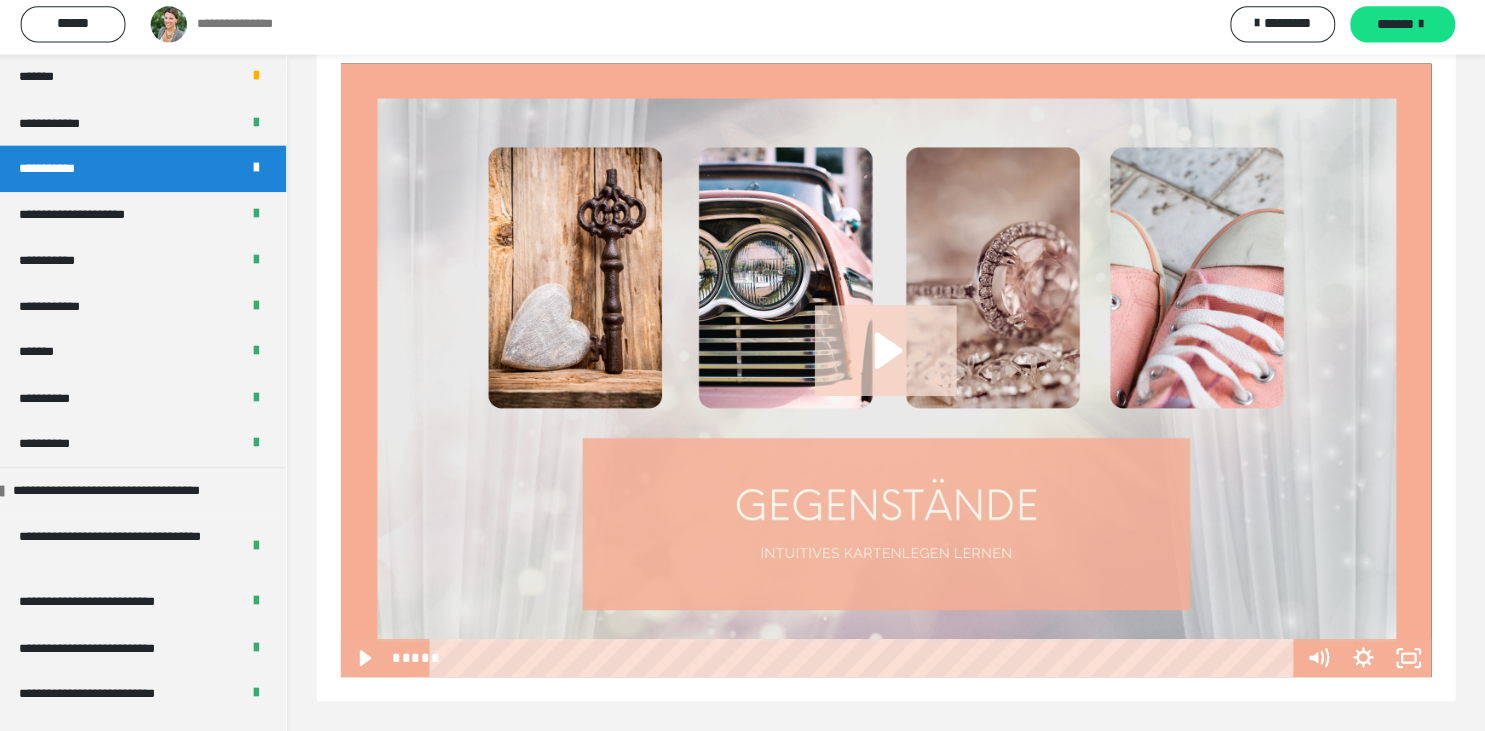 click 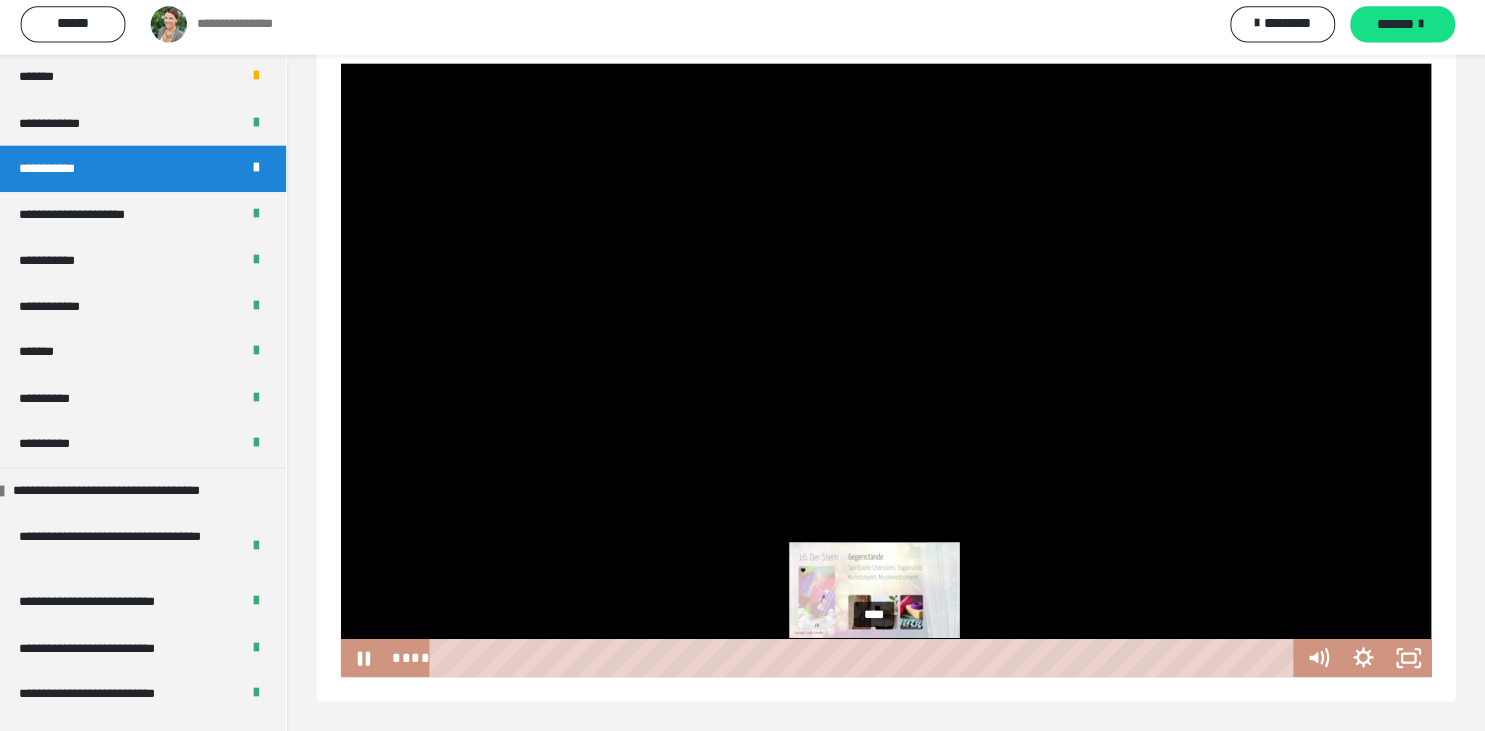 click on "****" at bounding box center [869, 659] 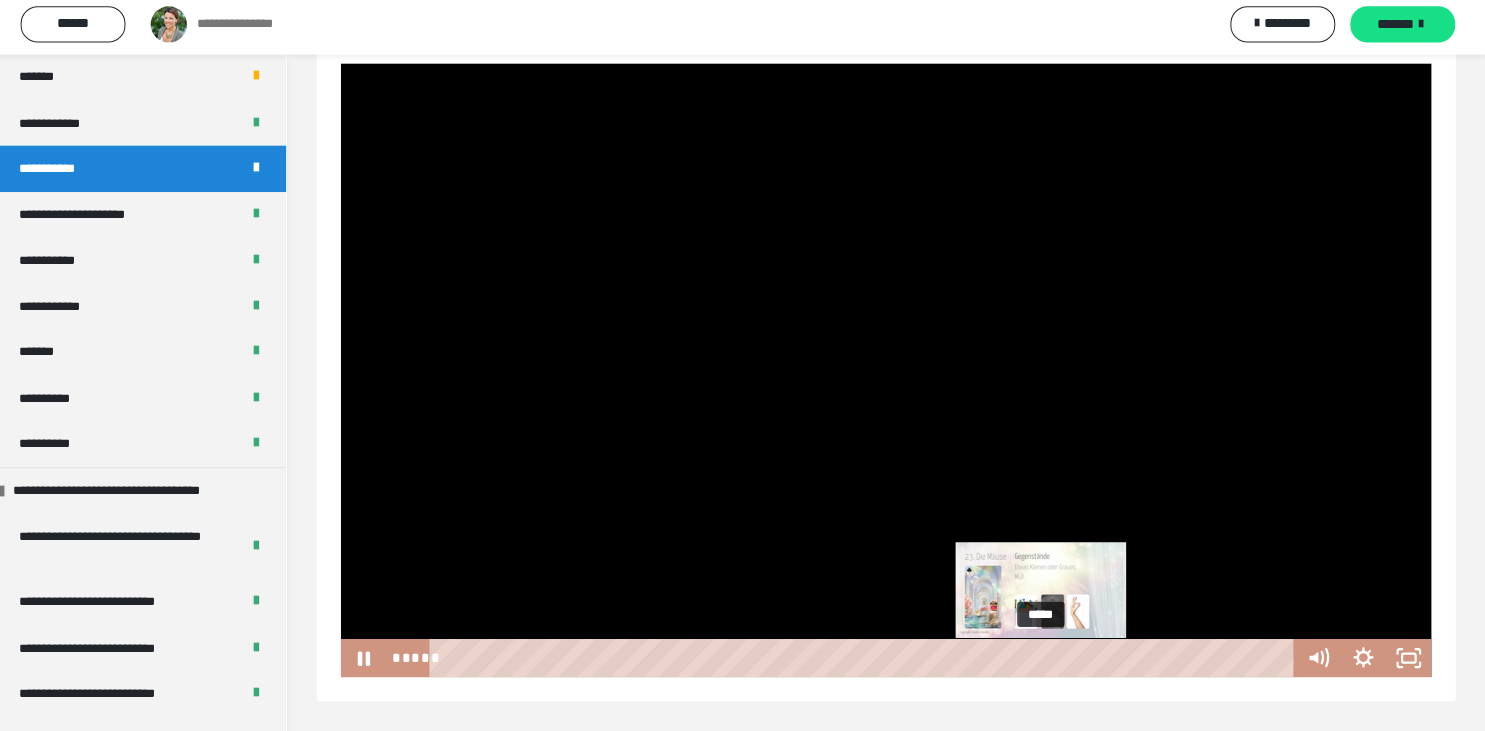 click on "*****" at bounding box center [869, 659] 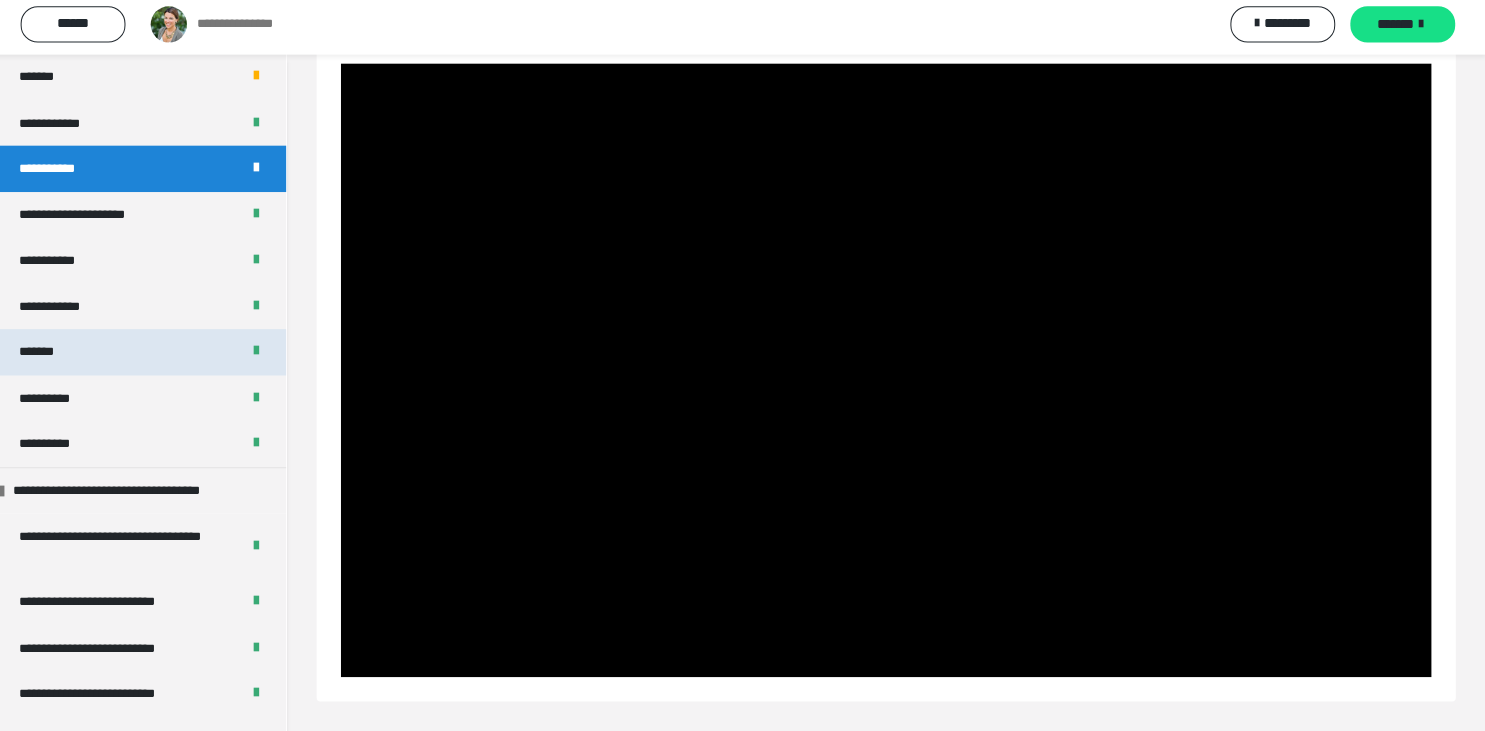 click on "*******" at bounding box center [147, 355] 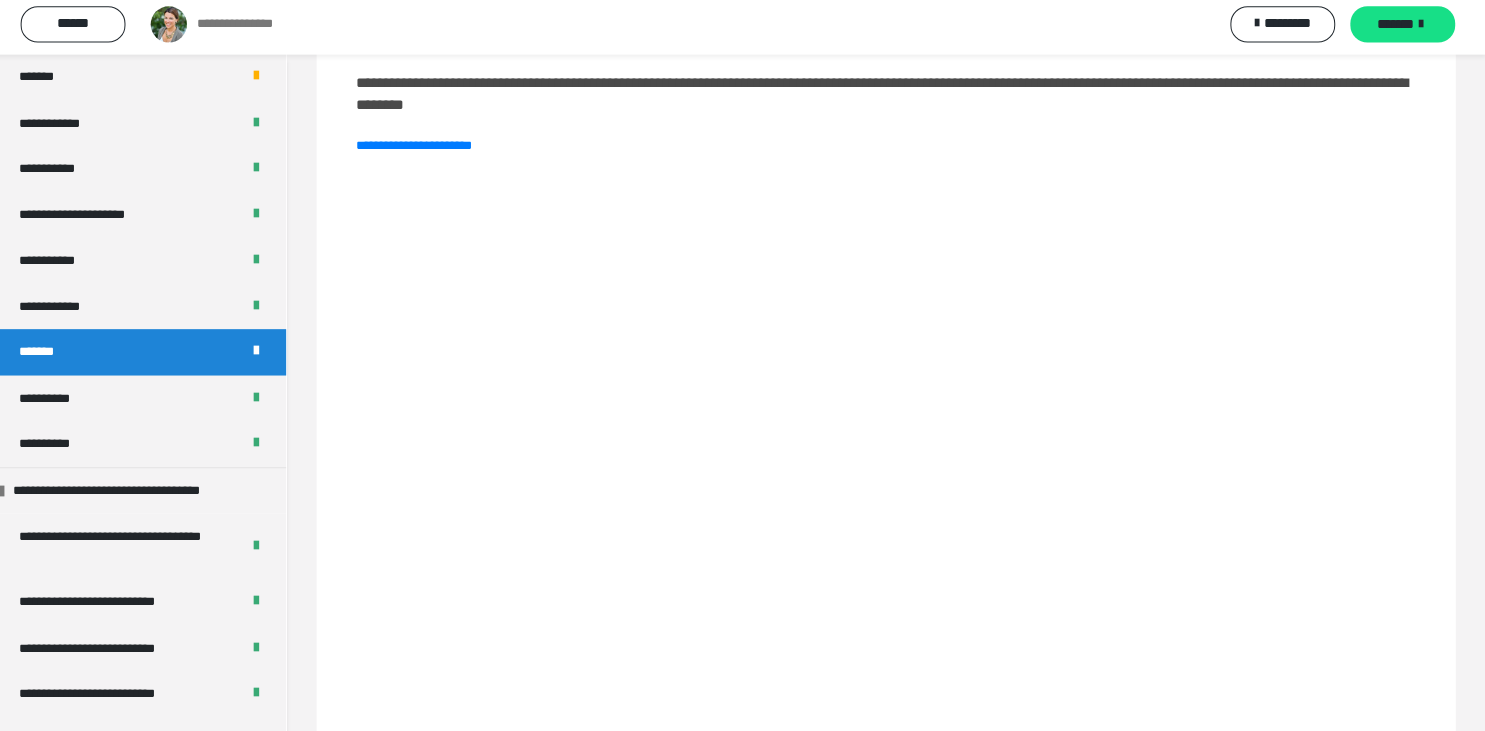scroll, scrollTop: 60, scrollLeft: 0, axis: vertical 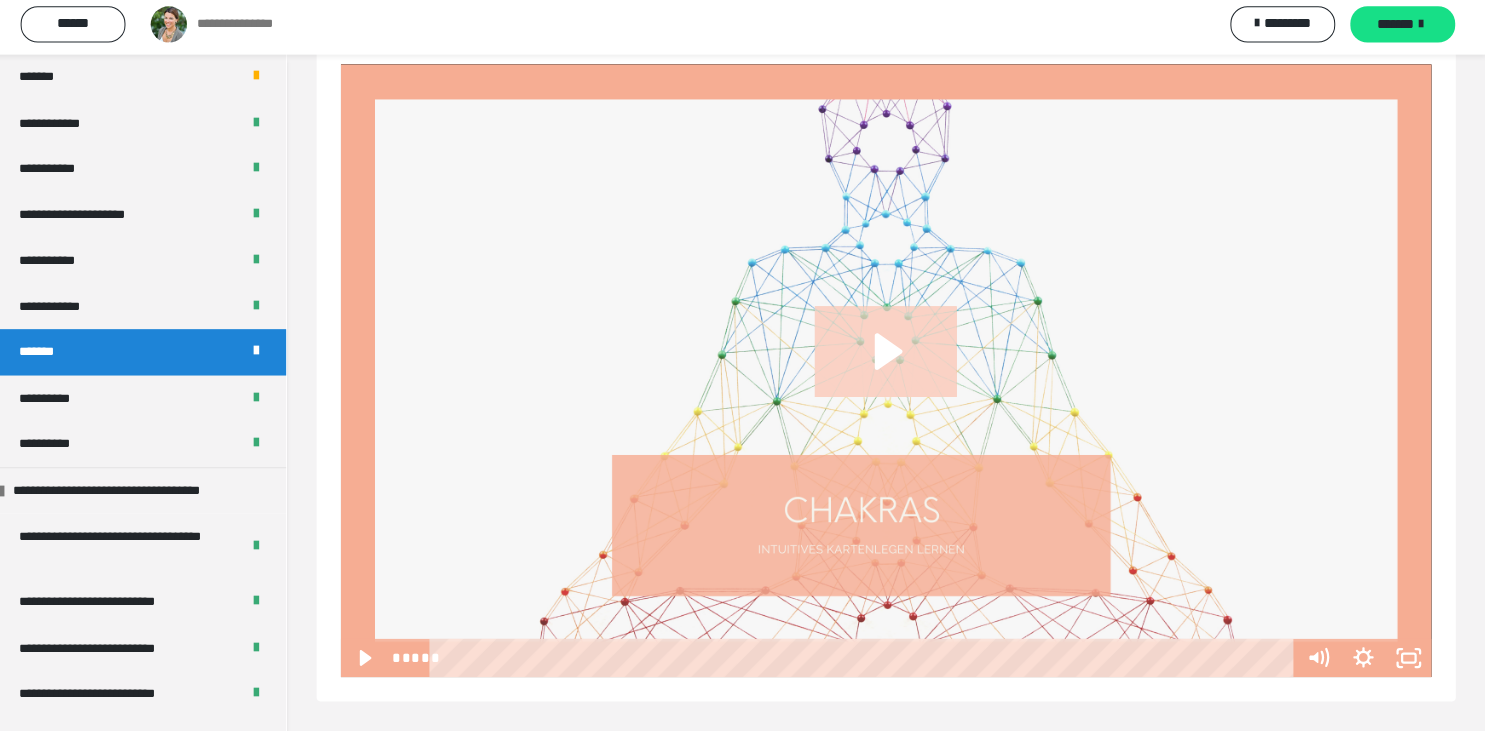 click 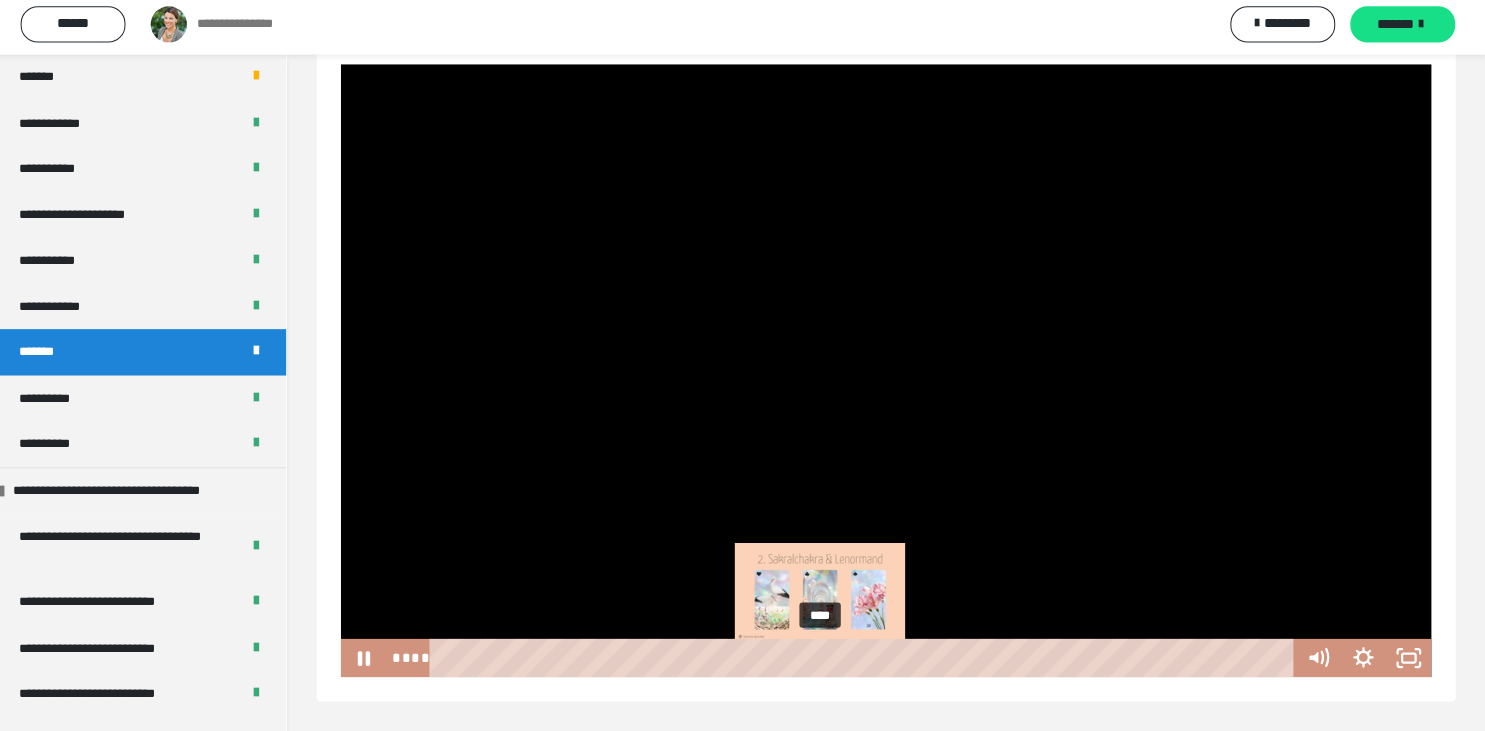 click on "**********" at bounding box center [890, 374] 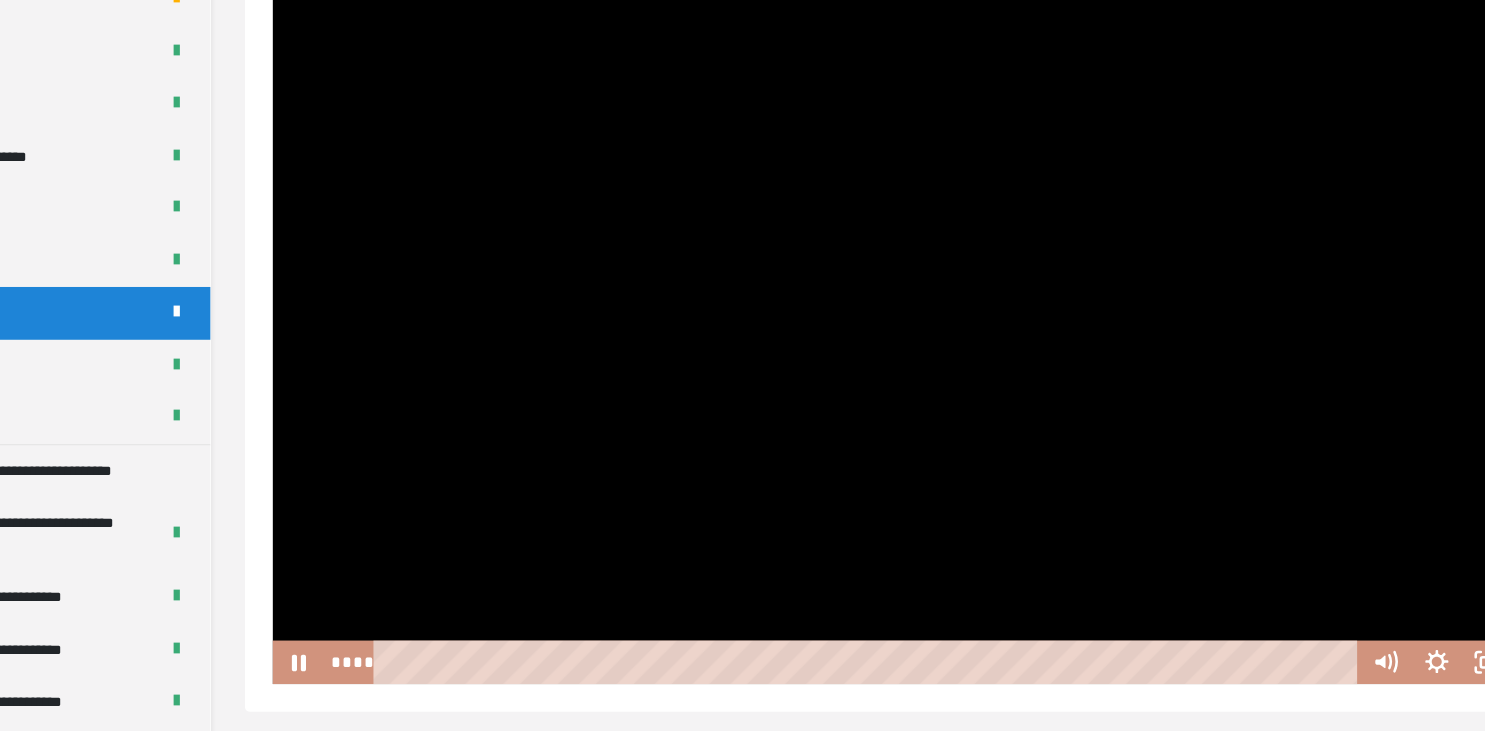 scroll, scrollTop: 575, scrollLeft: 0, axis: vertical 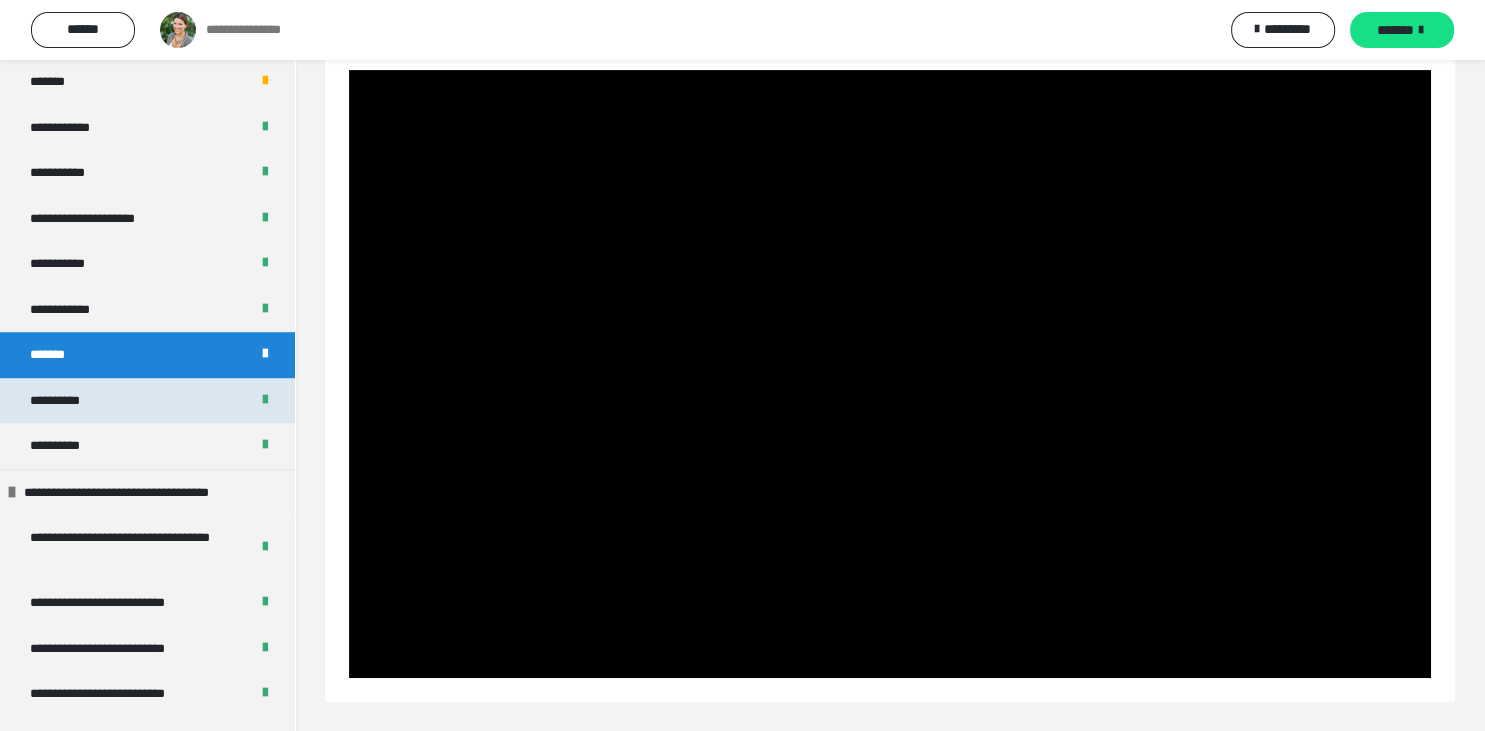 click on "**********" at bounding box center [147, 401] 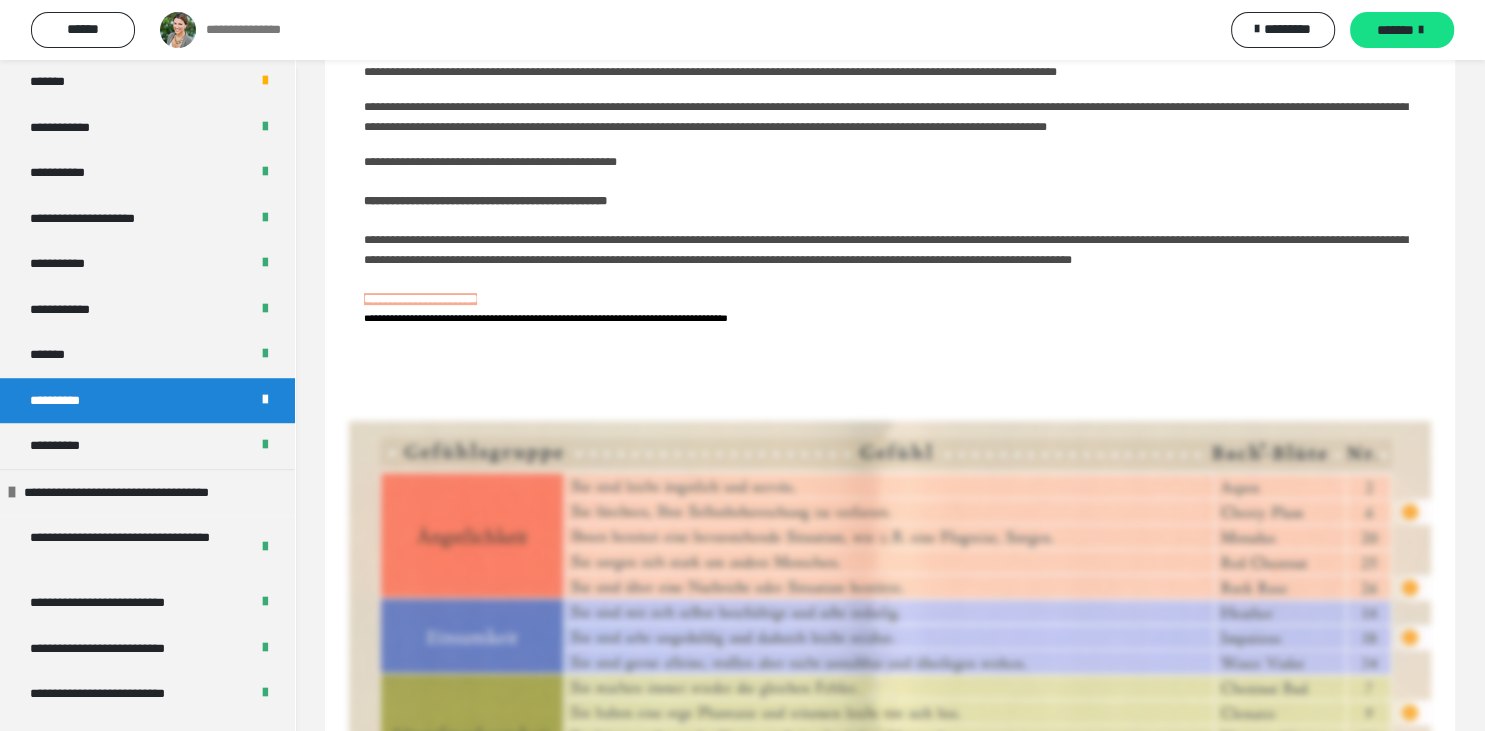 scroll, scrollTop: 60, scrollLeft: 0, axis: vertical 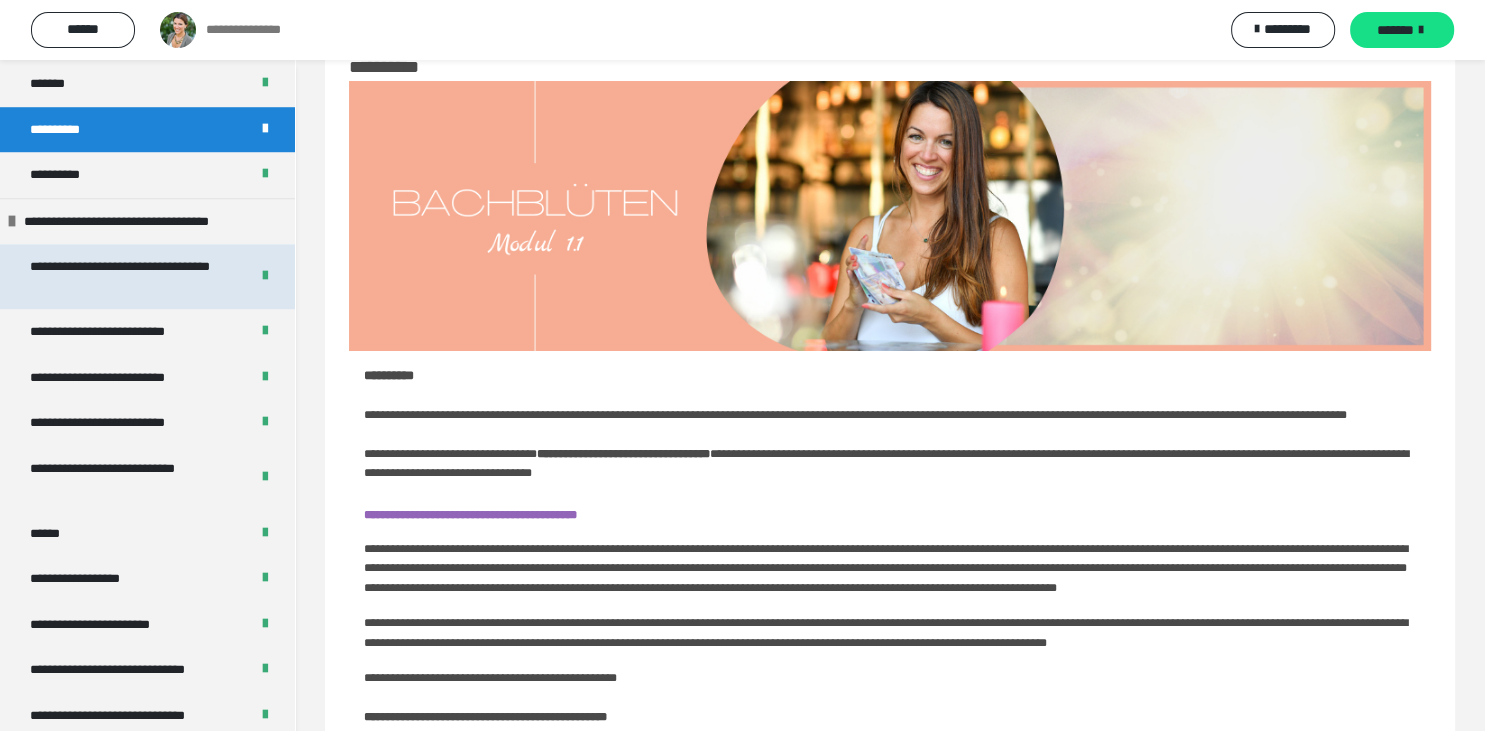 click on "**********" at bounding box center [131, 276] 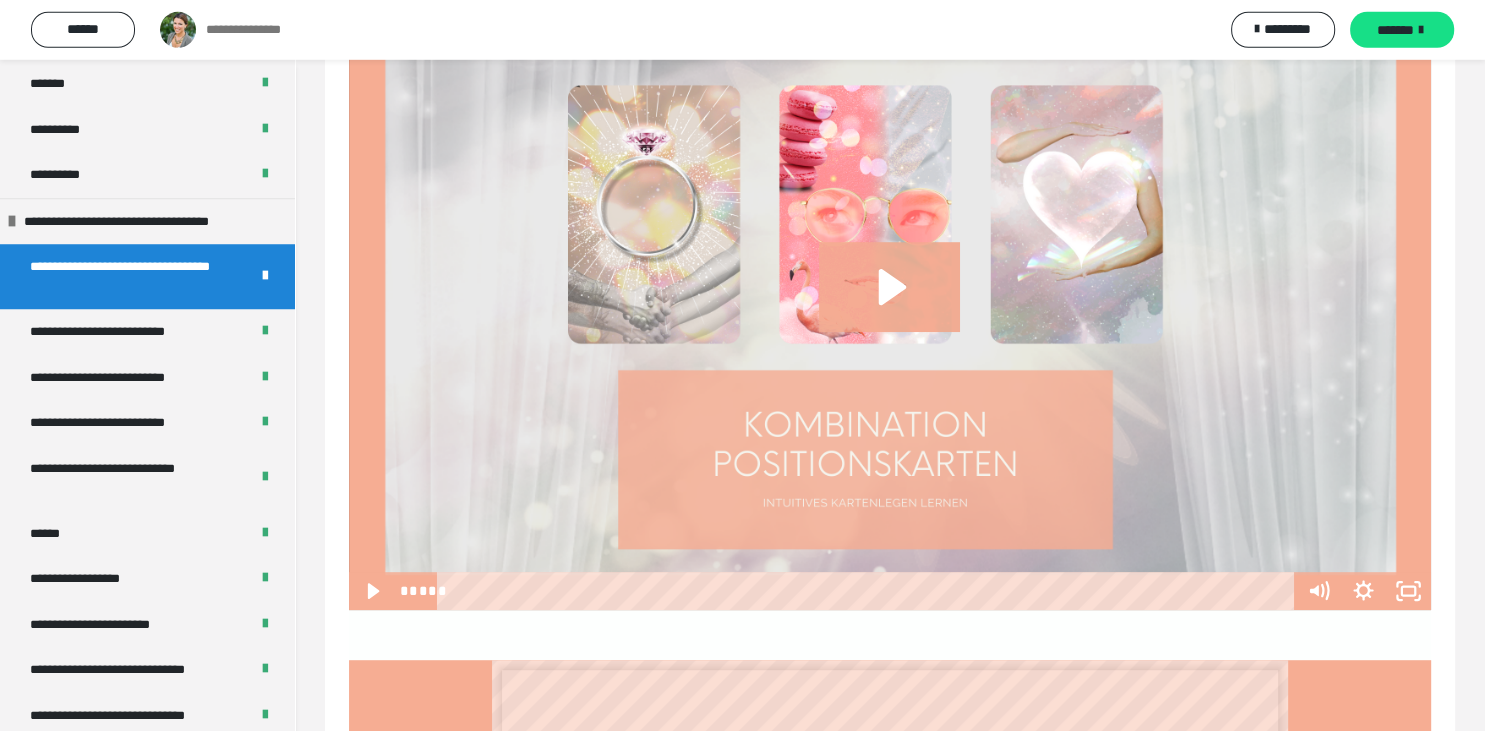scroll, scrollTop: 851, scrollLeft: 0, axis: vertical 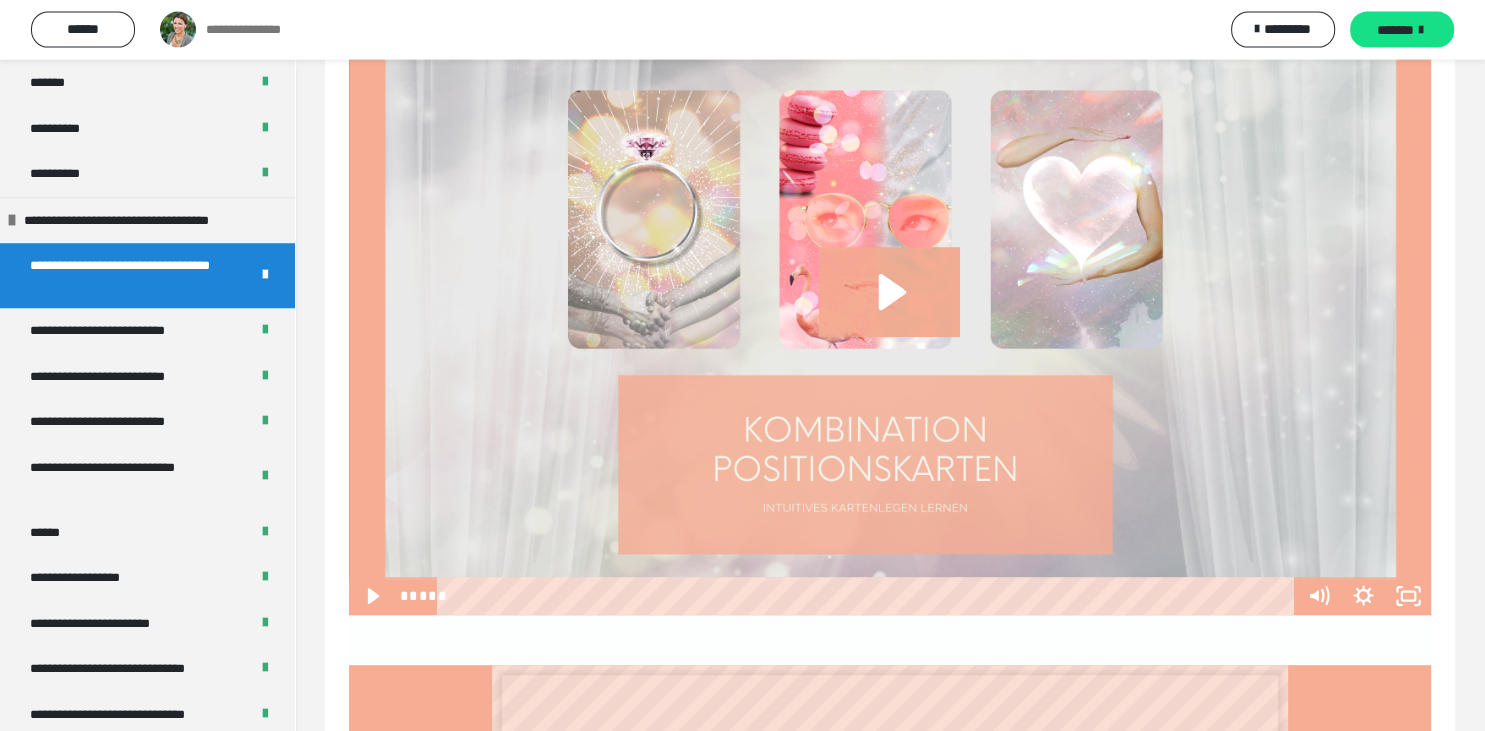 click at bounding box center (890, 311) 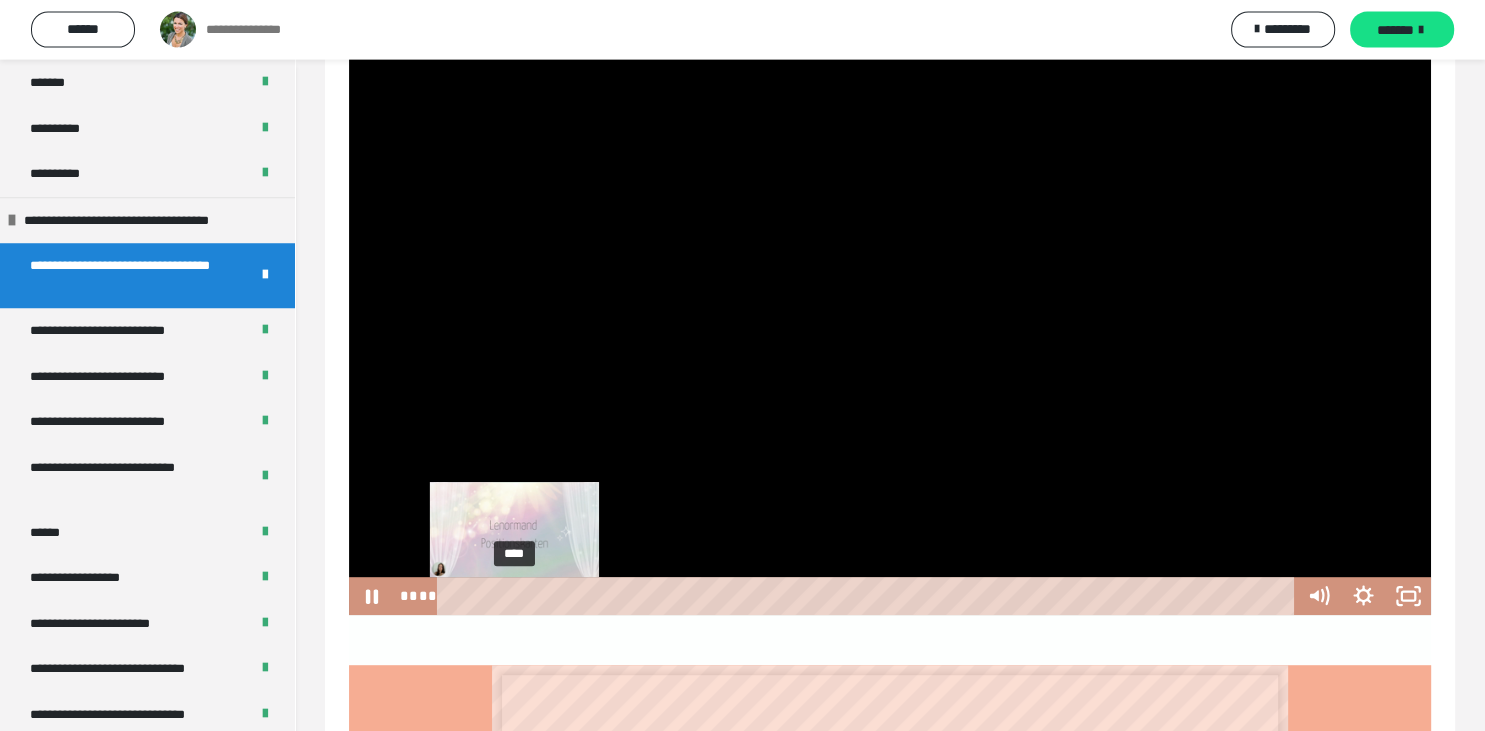 click on "****" at bounding box center [869, 596] 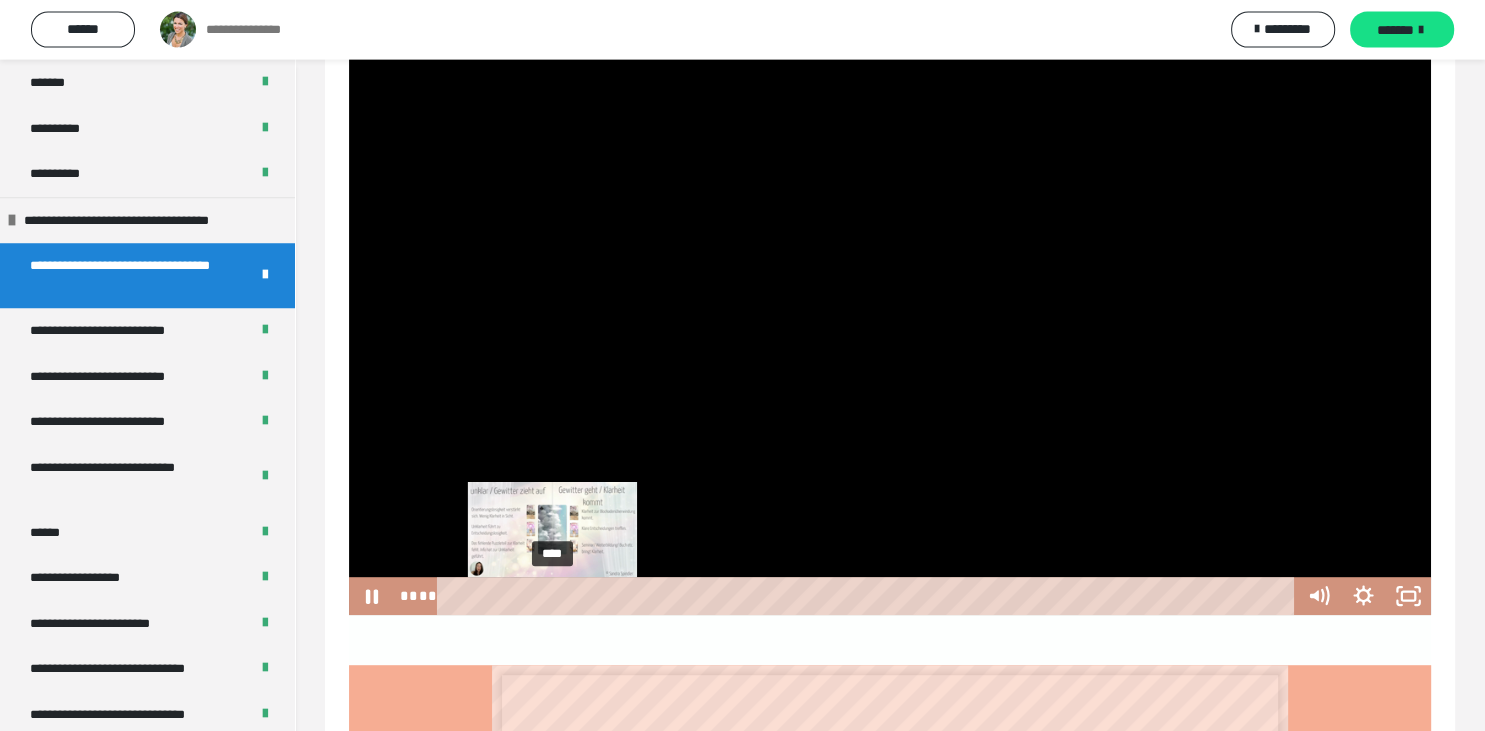 click on "****" at bounding box center (869, 596) 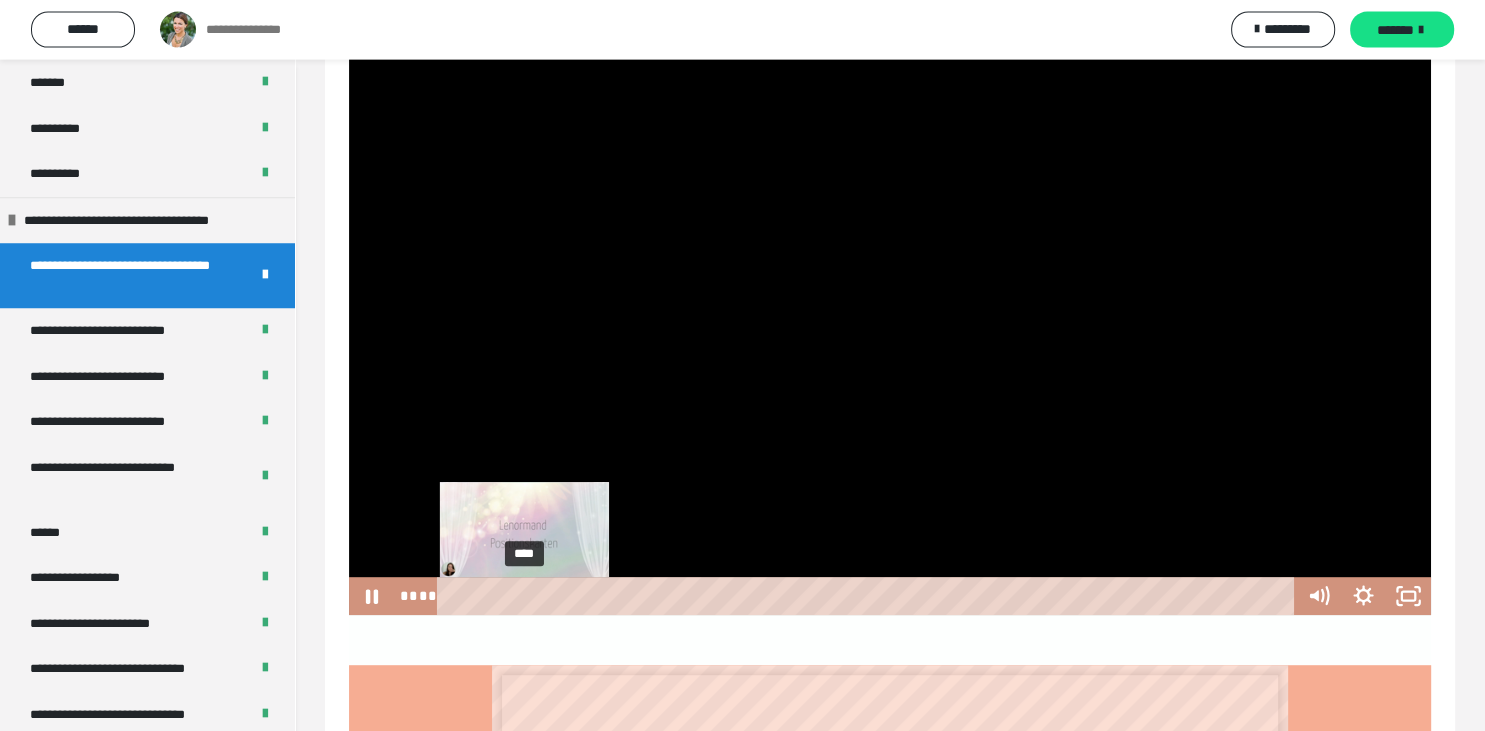click on "****" at bounding box center (869, 596) 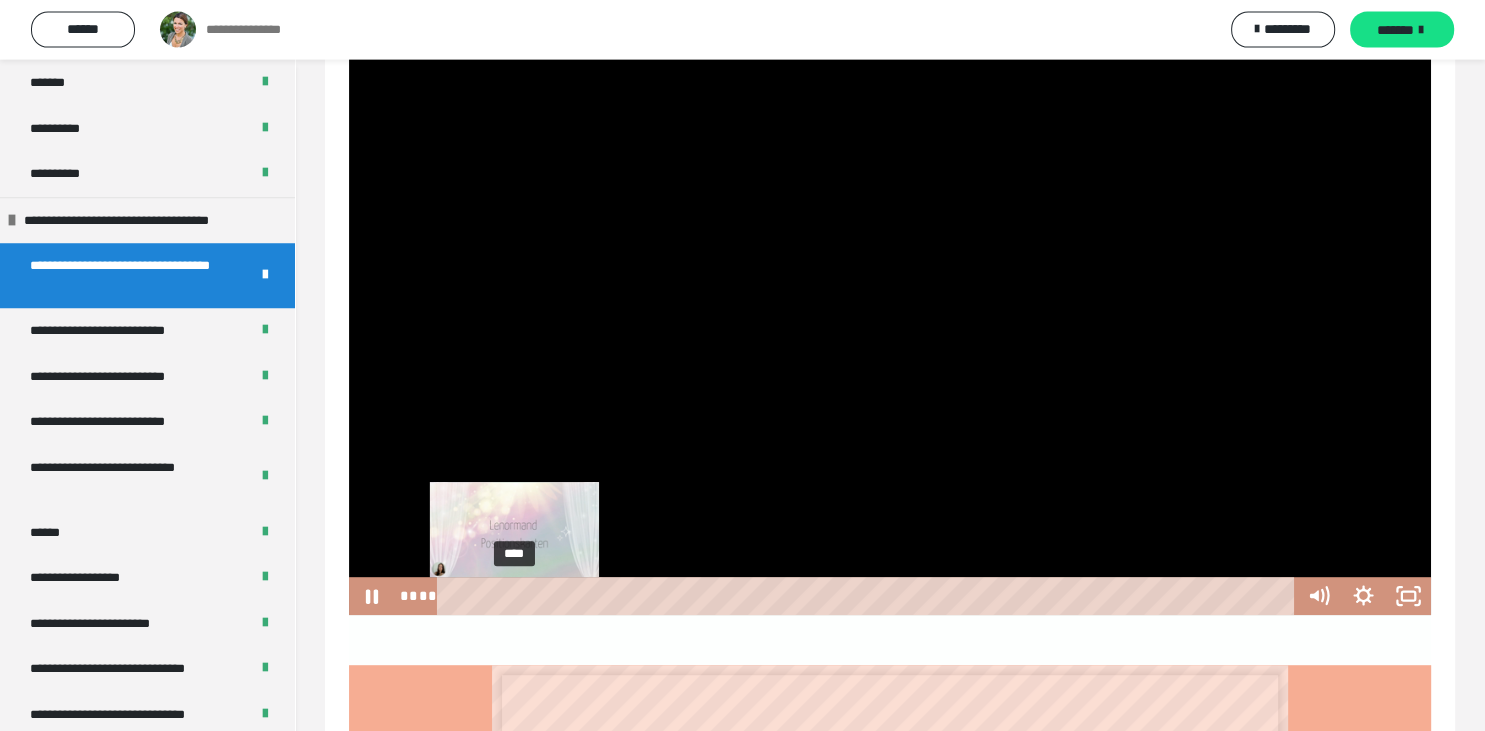 click on "****" at bounding box center [869, 596] 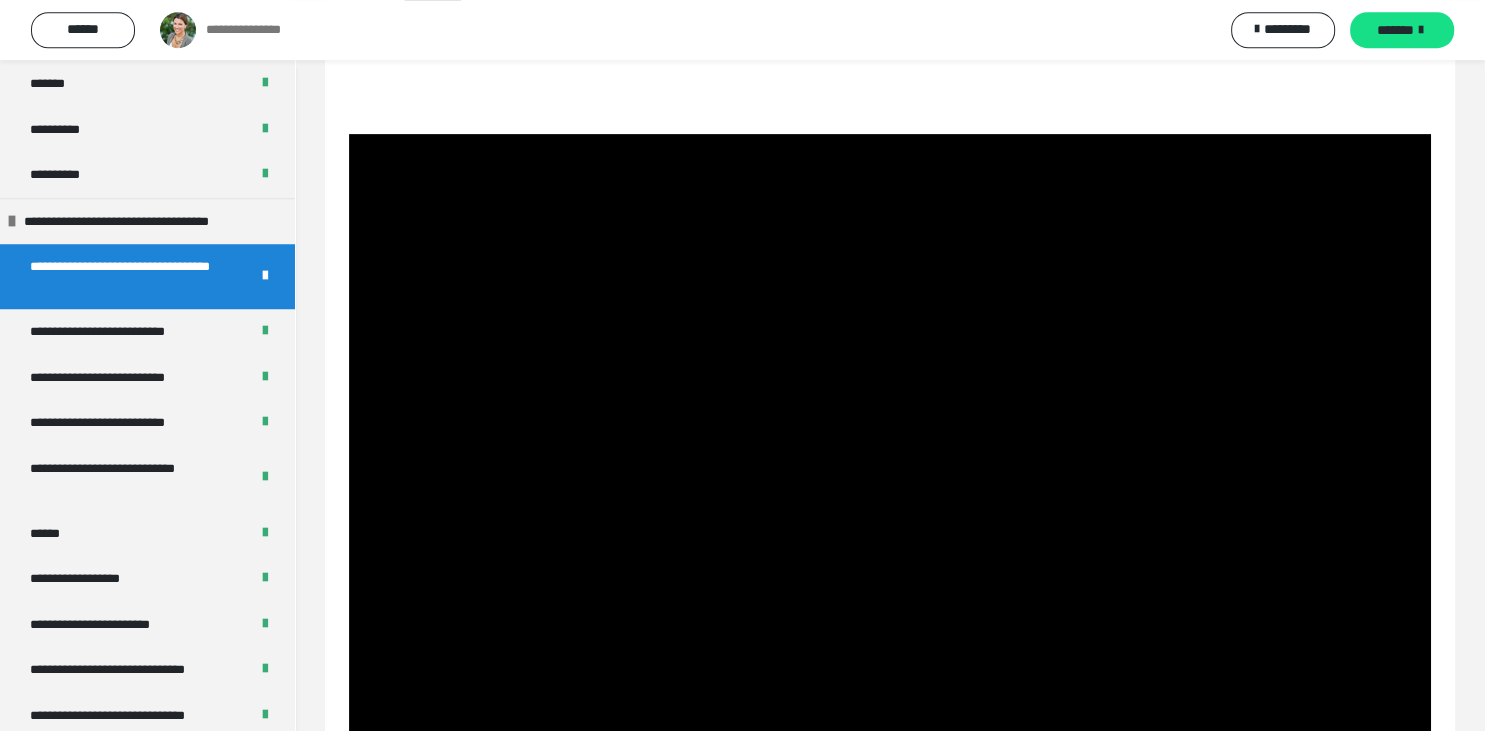 scroll, scrollTop: 701, scrollLeft: 0, axis: vertical 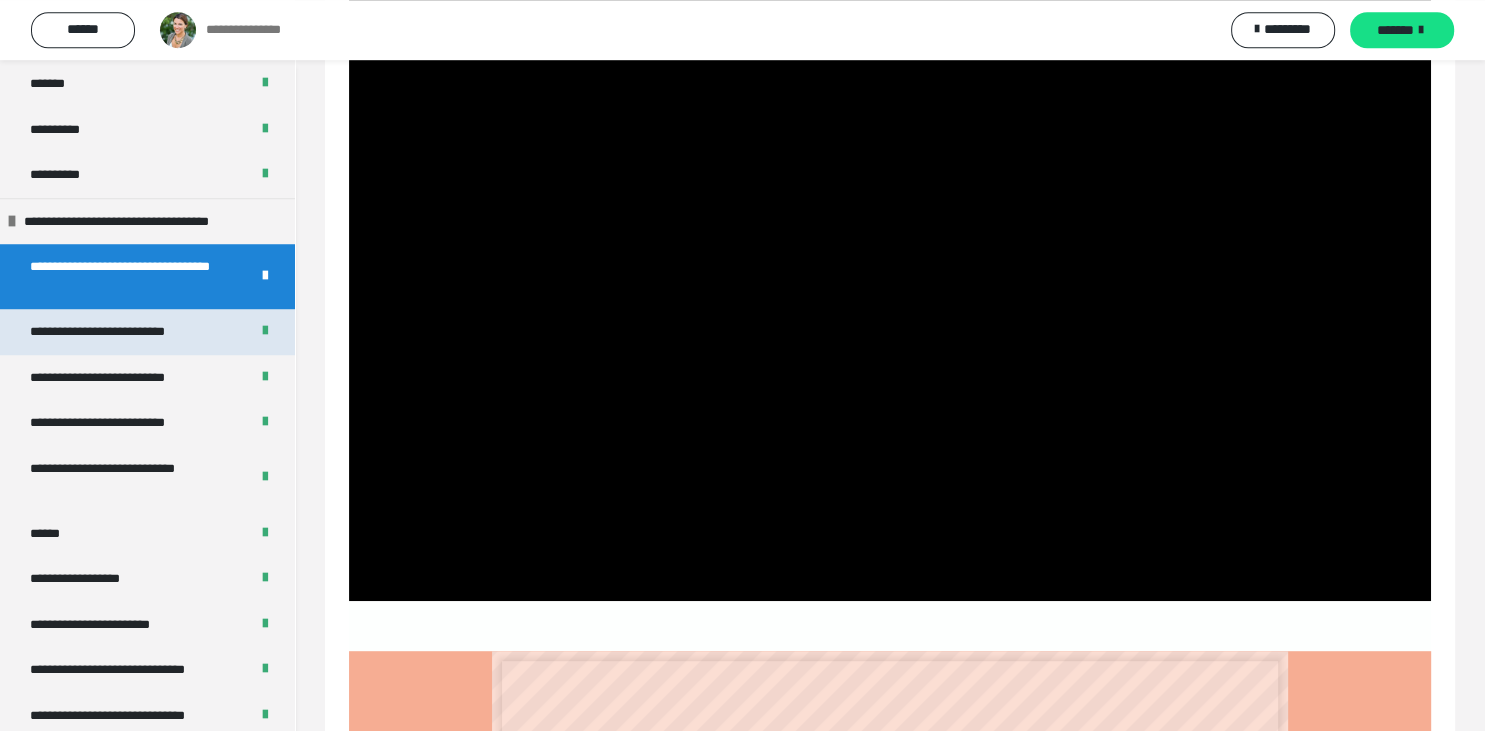 click on "**********" at bounding box center (122, 332) 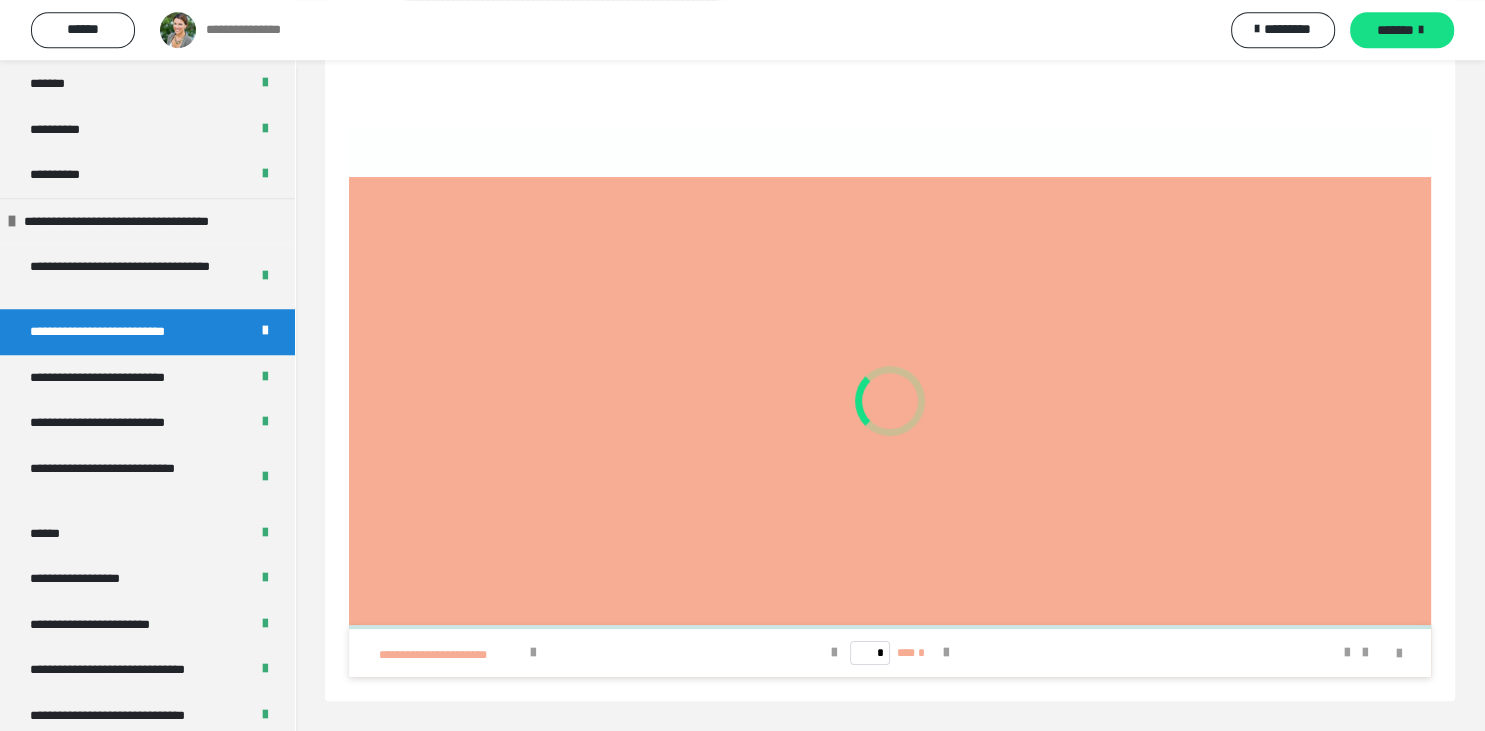 scroll, scrollTop: 524, scrollLeft: 0, axis: vertical 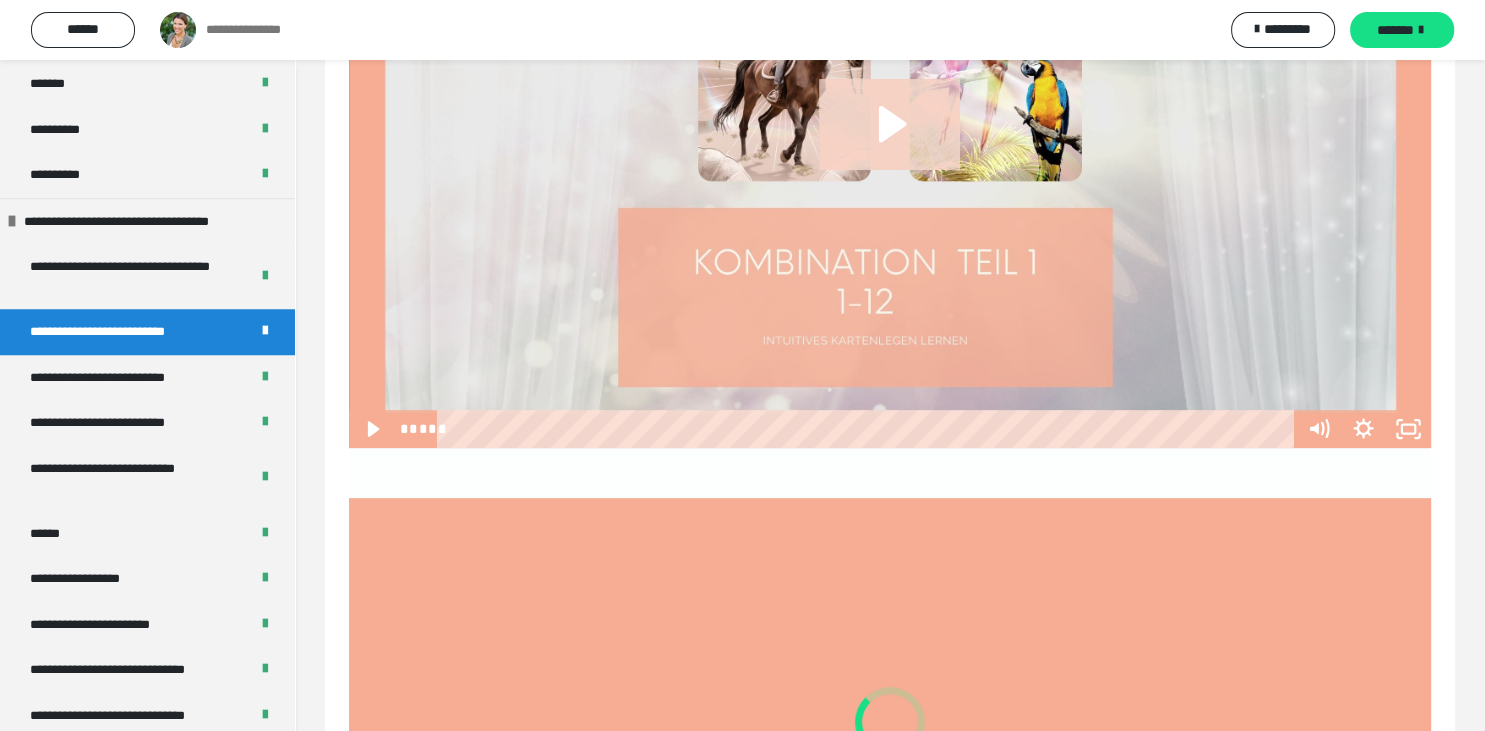 click 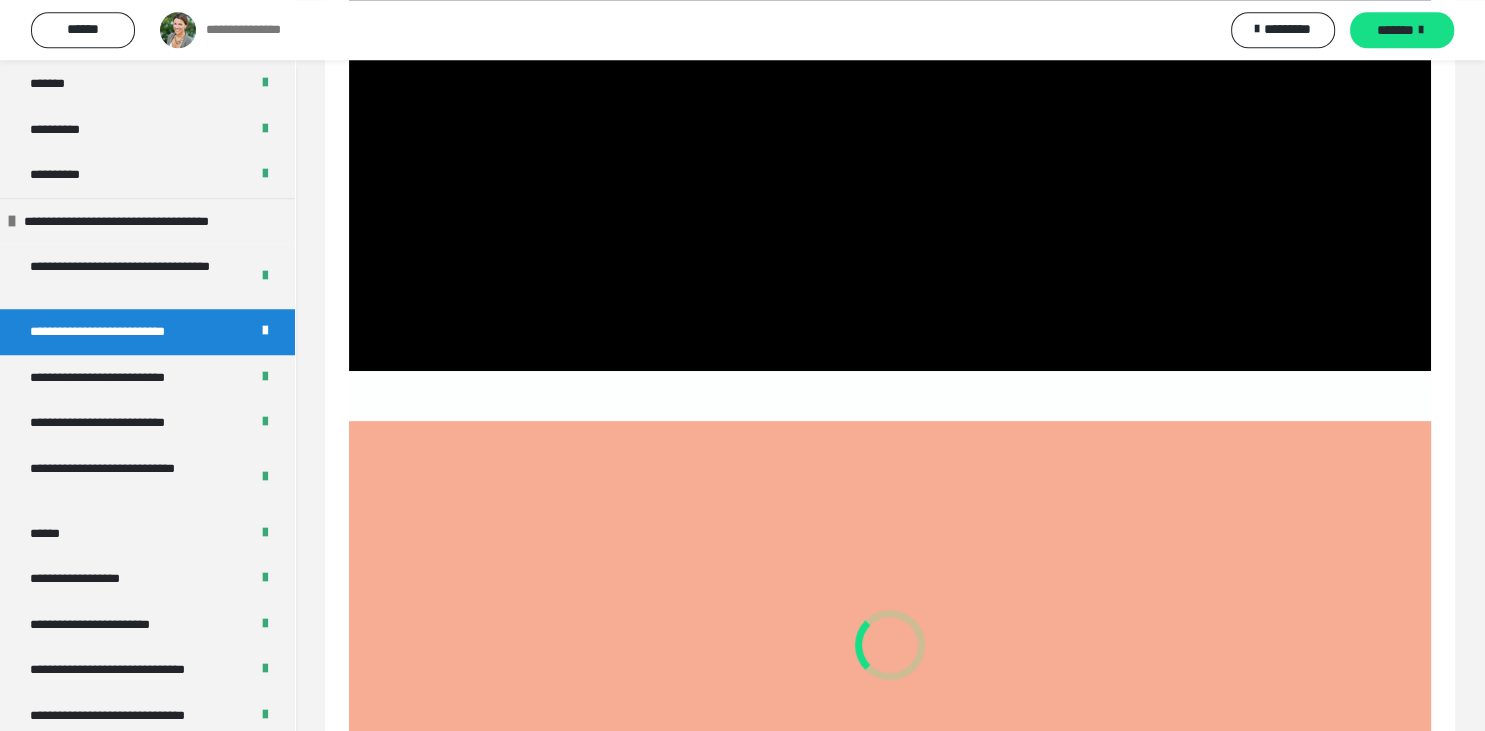 scroll, scrollTop: 560, scrollLeft: 0, axis: vertical 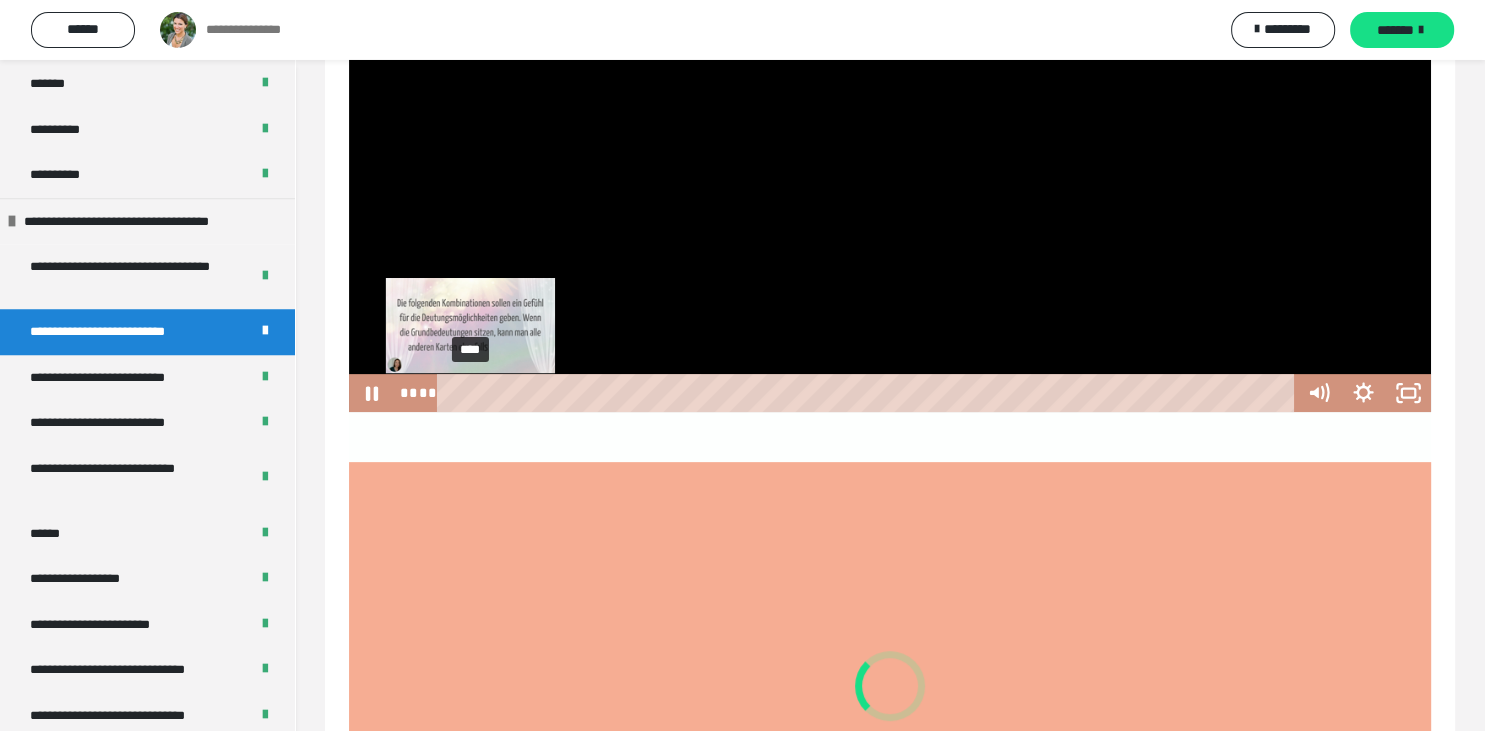 click on "****" at bounding box center (869, 393) 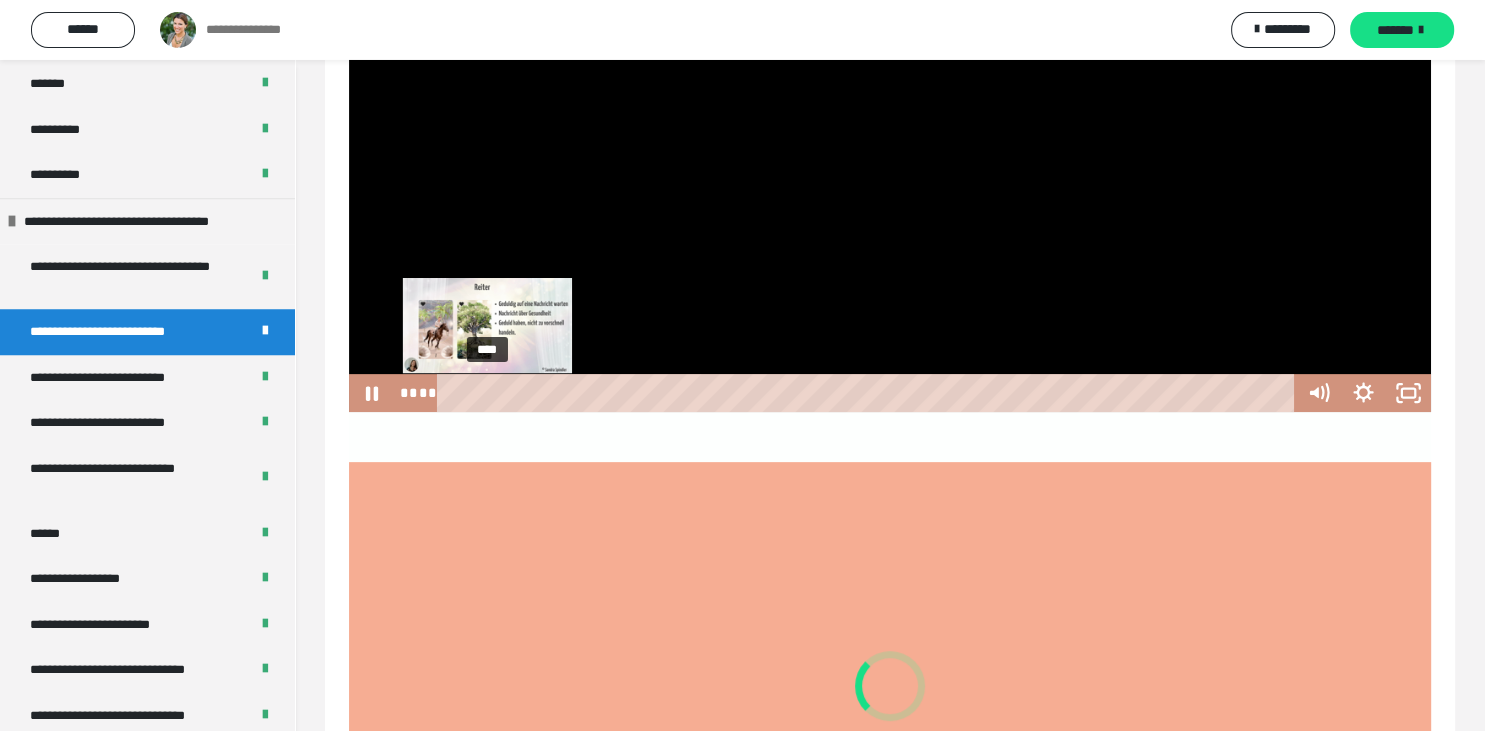 click on "****" at bounding box center (869, 393) 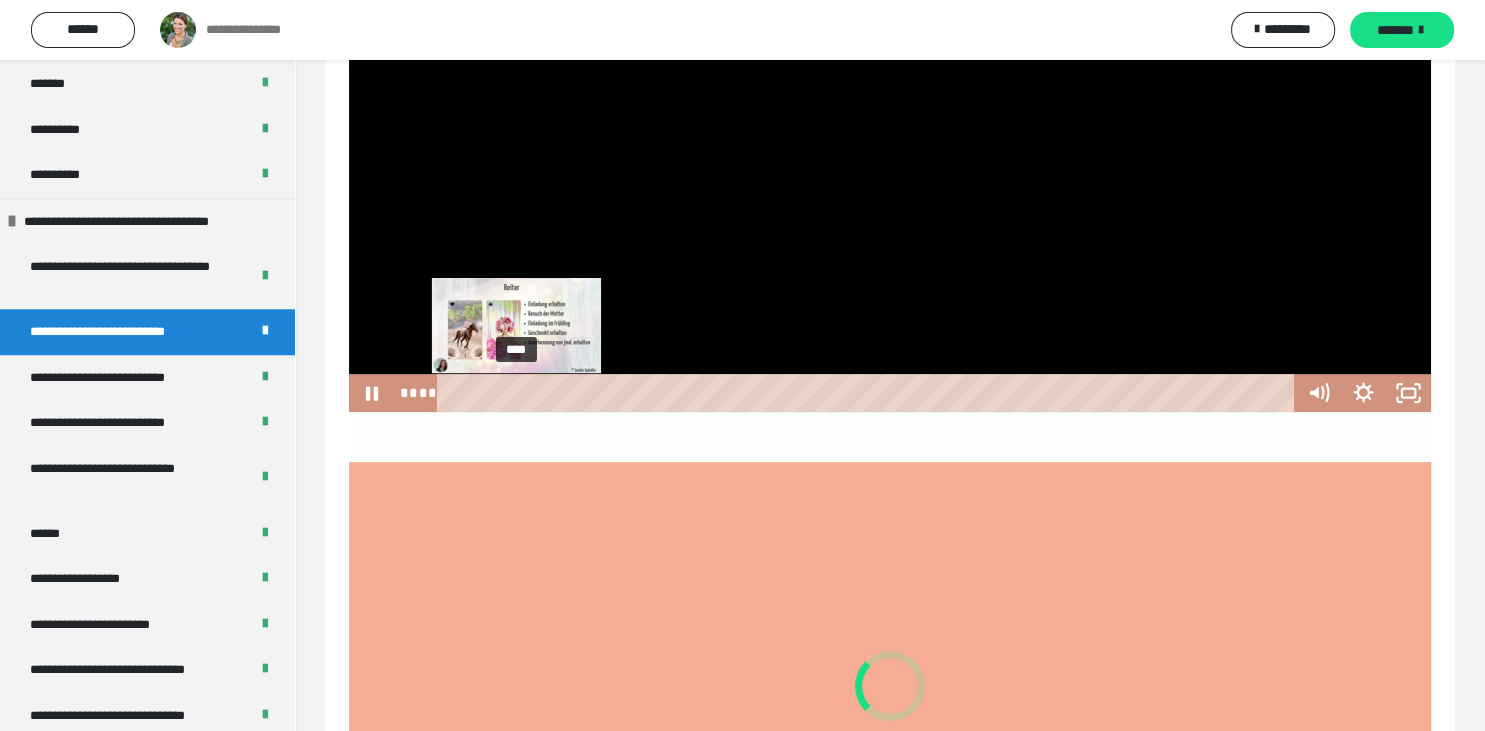 click on "****" at bounding box center (869, 393) 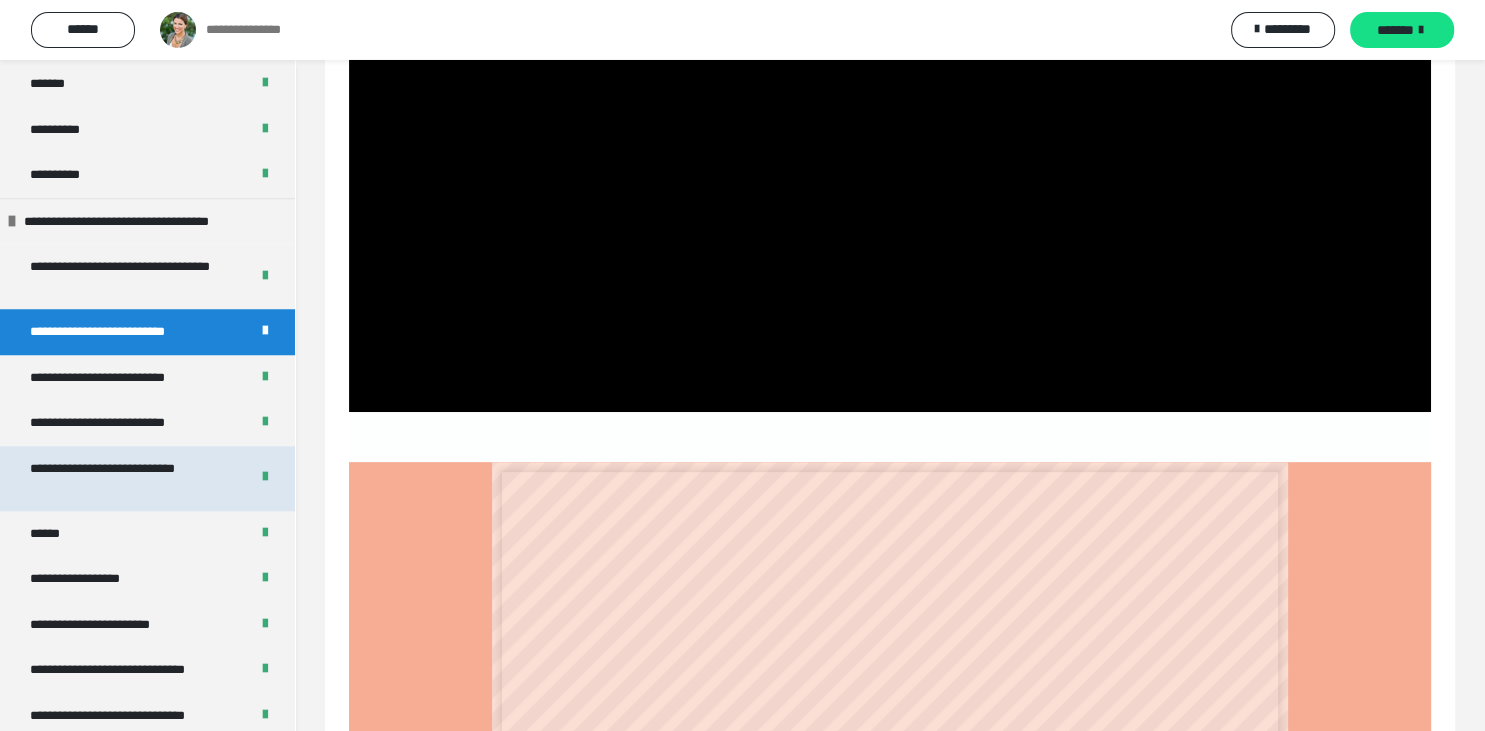 click on "**********" at bounding box center [131, 478] 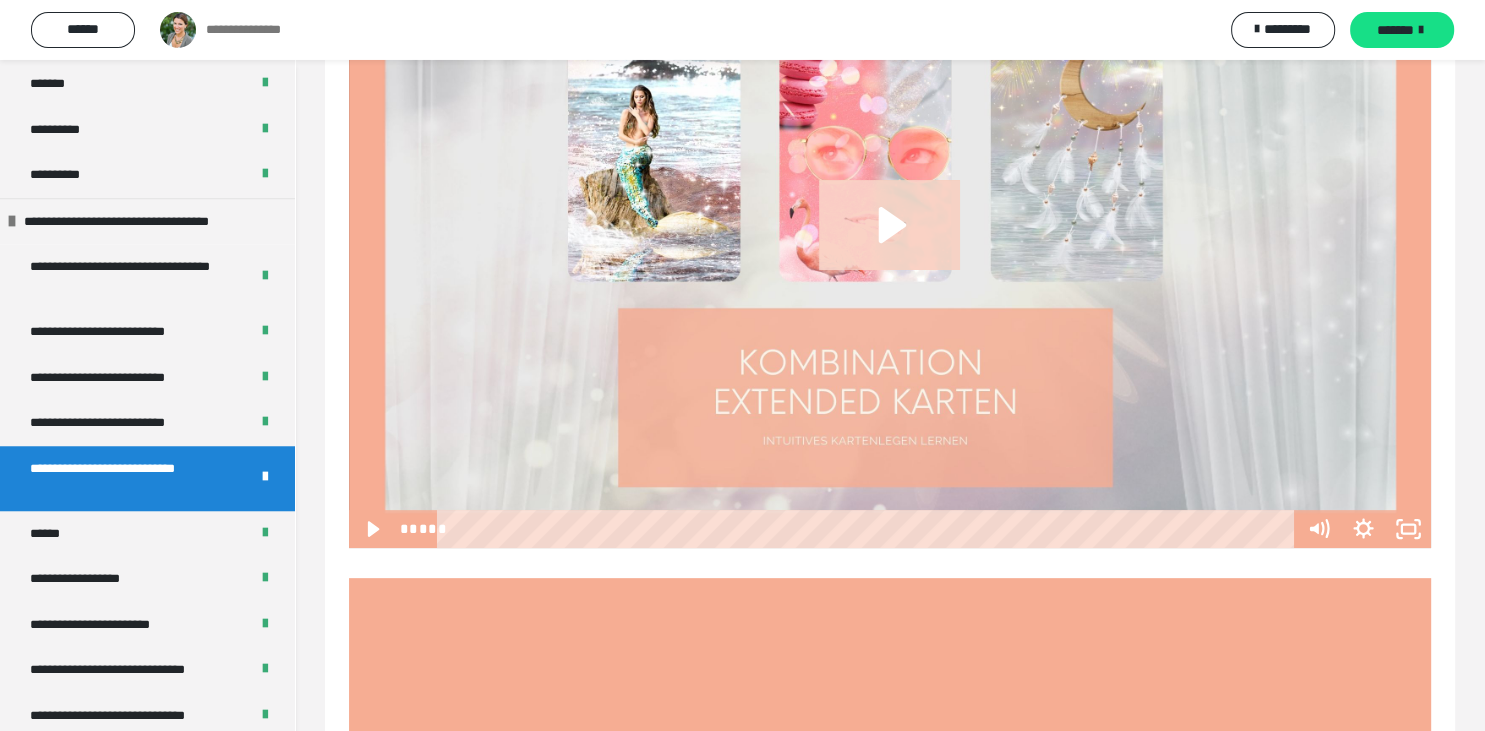 click 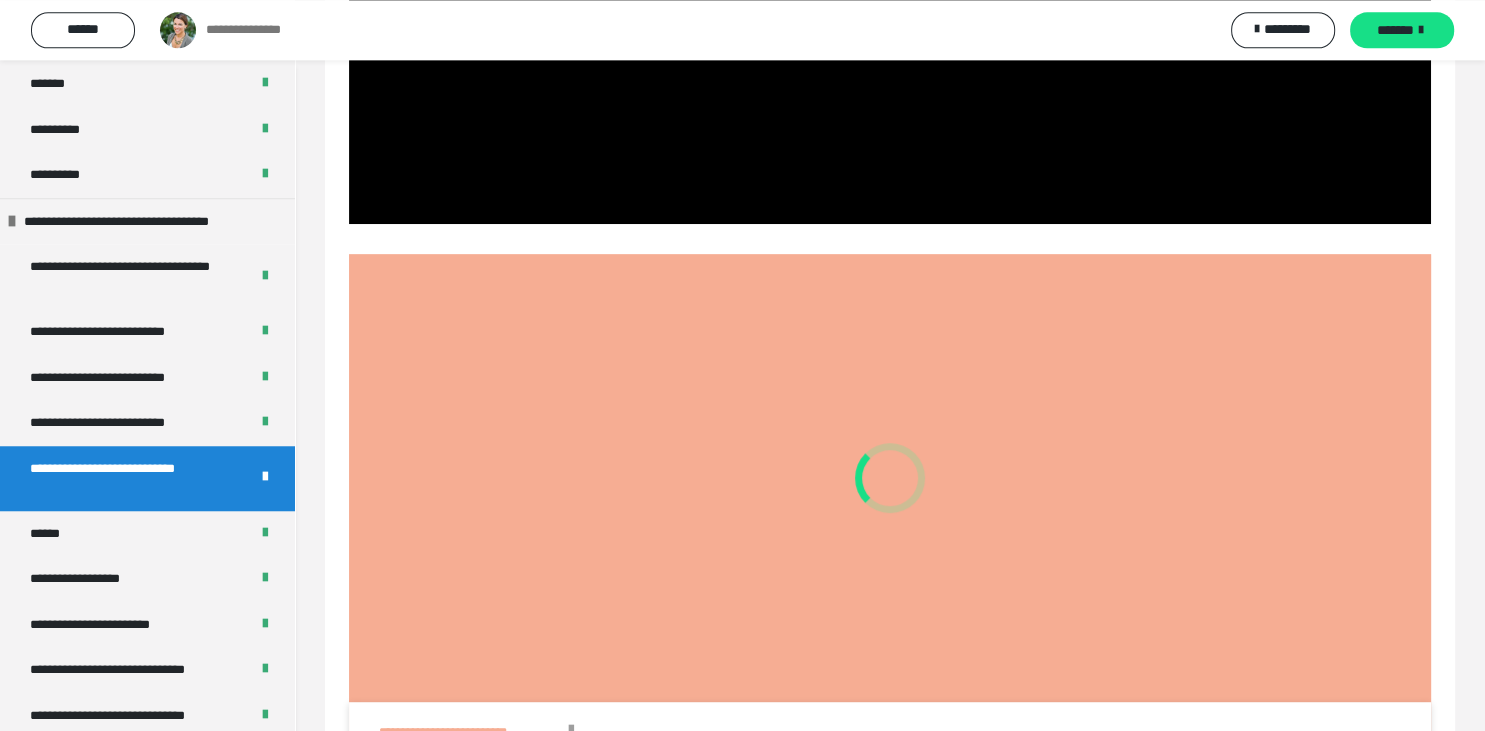 scroll, scrollTop: 886, scrollLeft: 0, axis: vertical 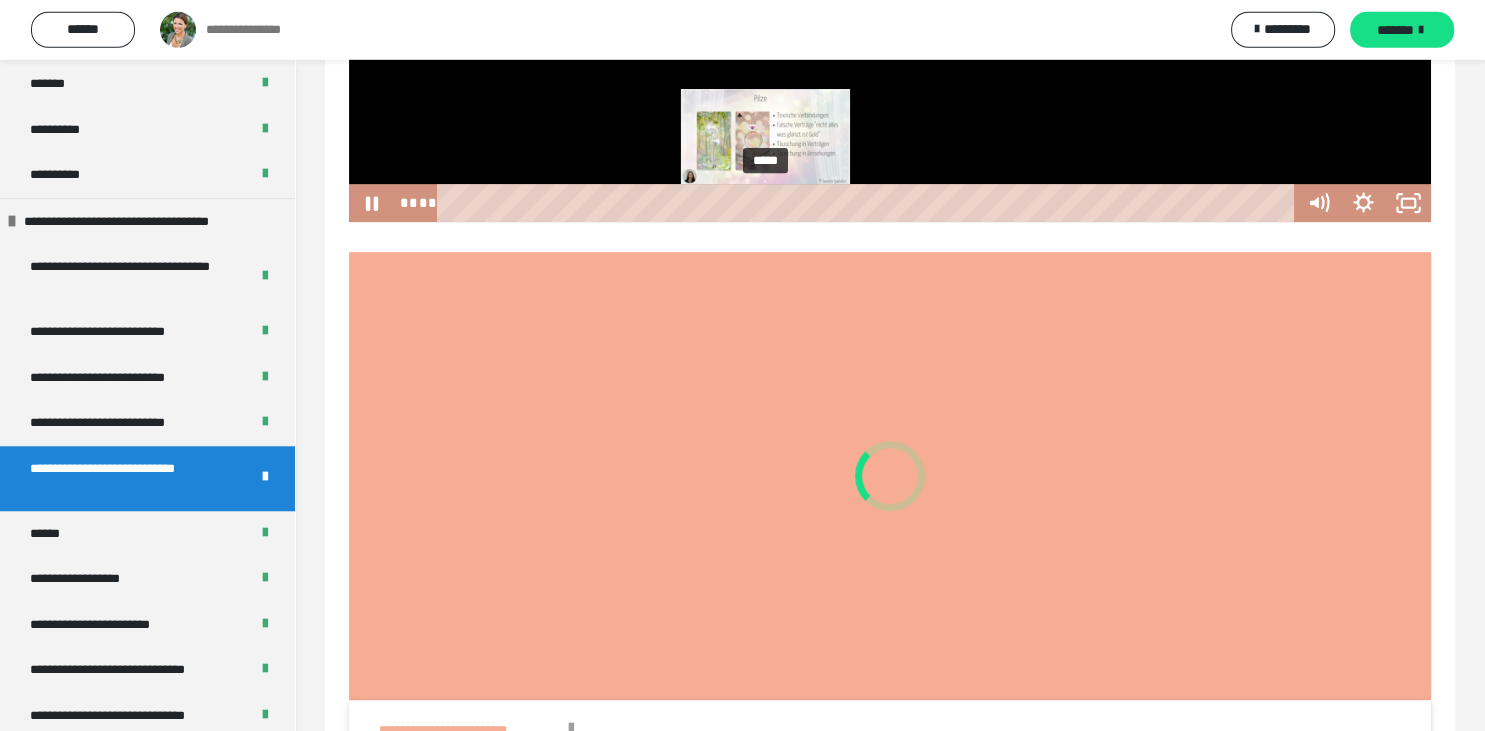 click on "*****" at bounding box center (869, 203) 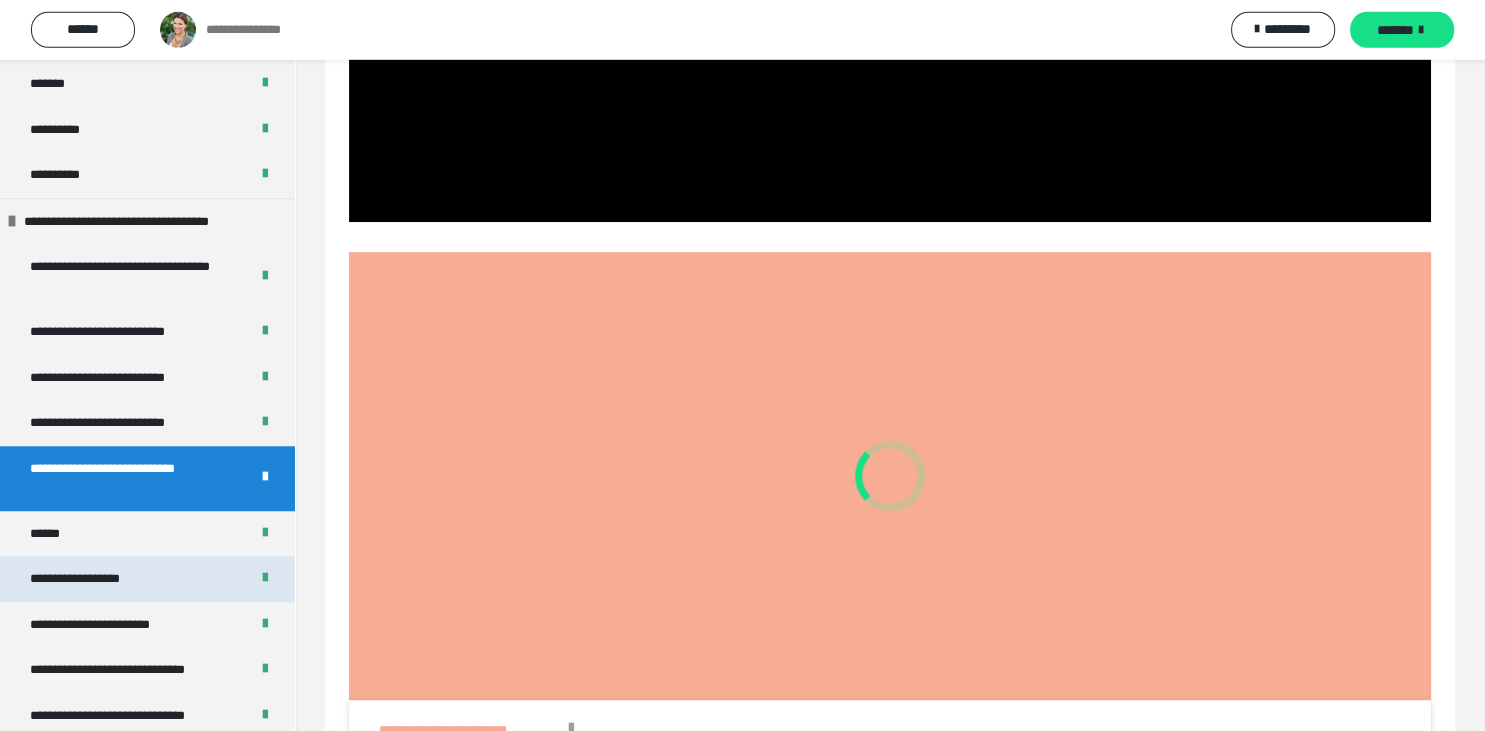 click on "**********" at bounding box center [95, 579] 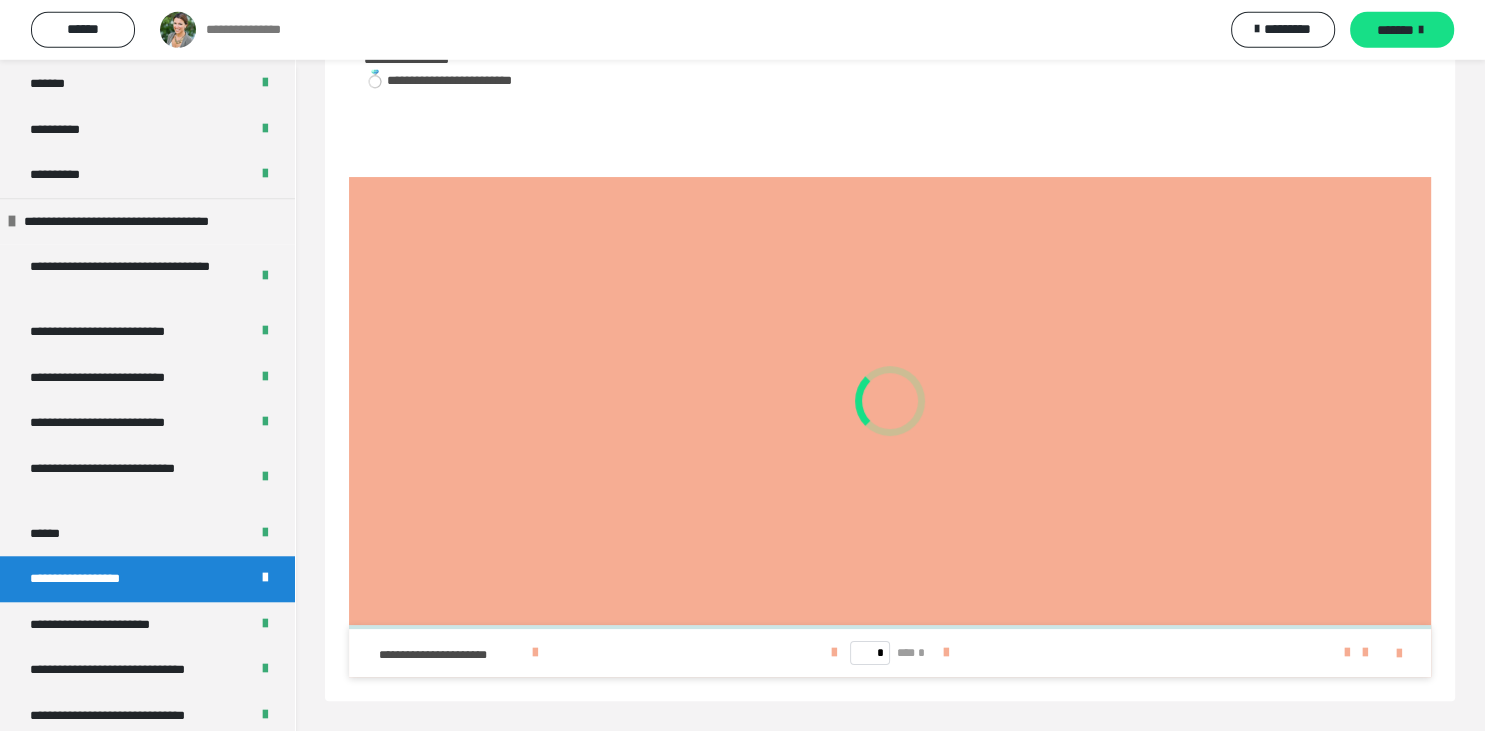 scroll, scrollTop: 530, scrollLeft: 0, axis: vertical 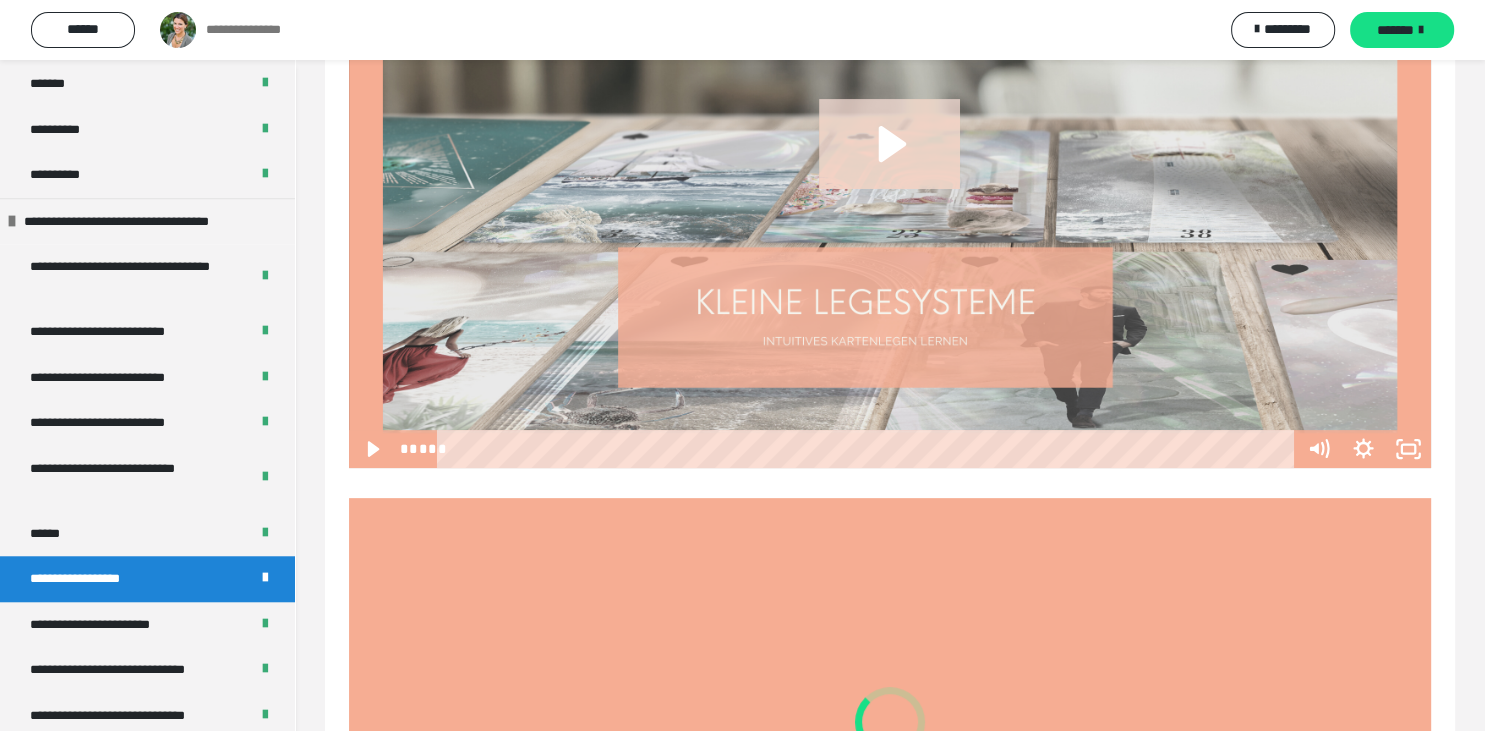 click 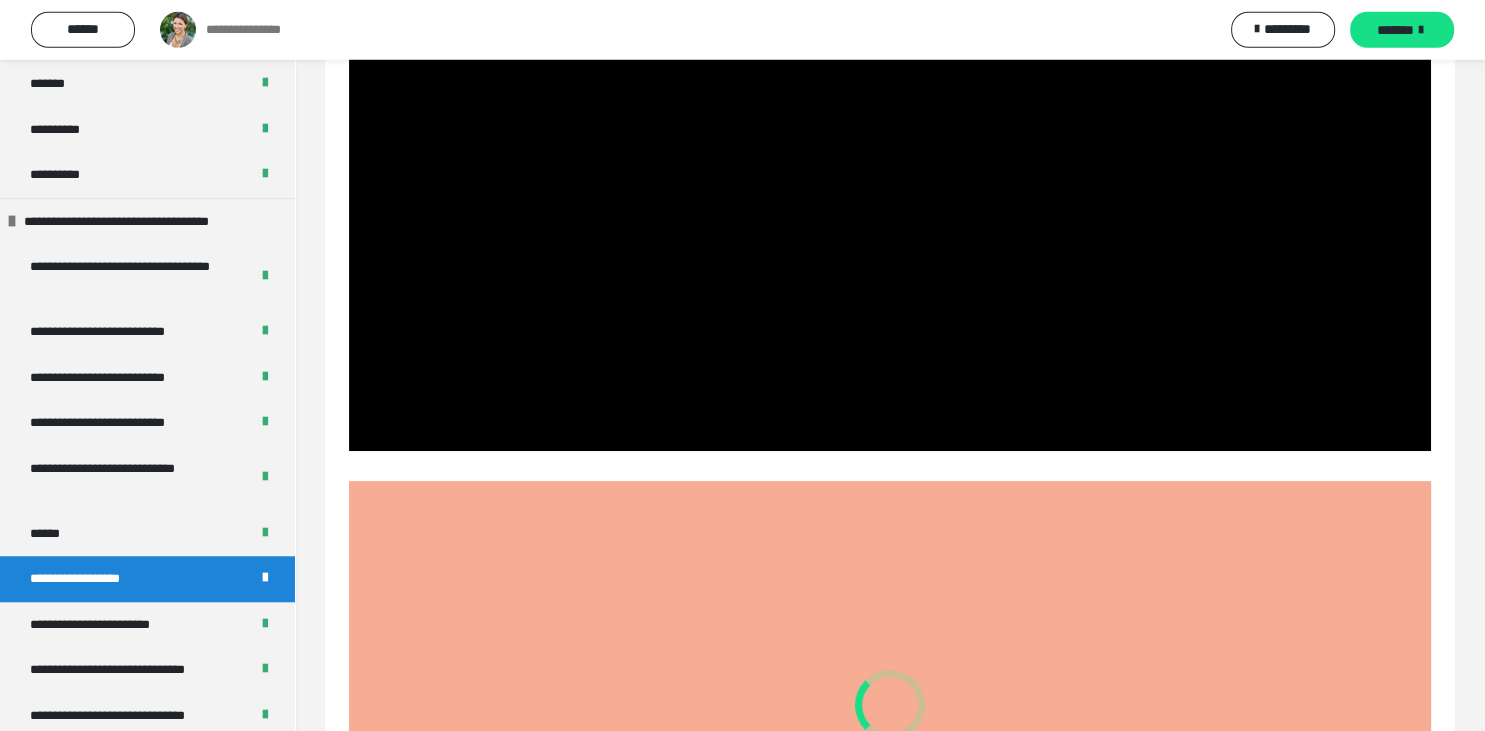 scroll, scrollTop: 548, scrollLeft: 0, axis: vertical 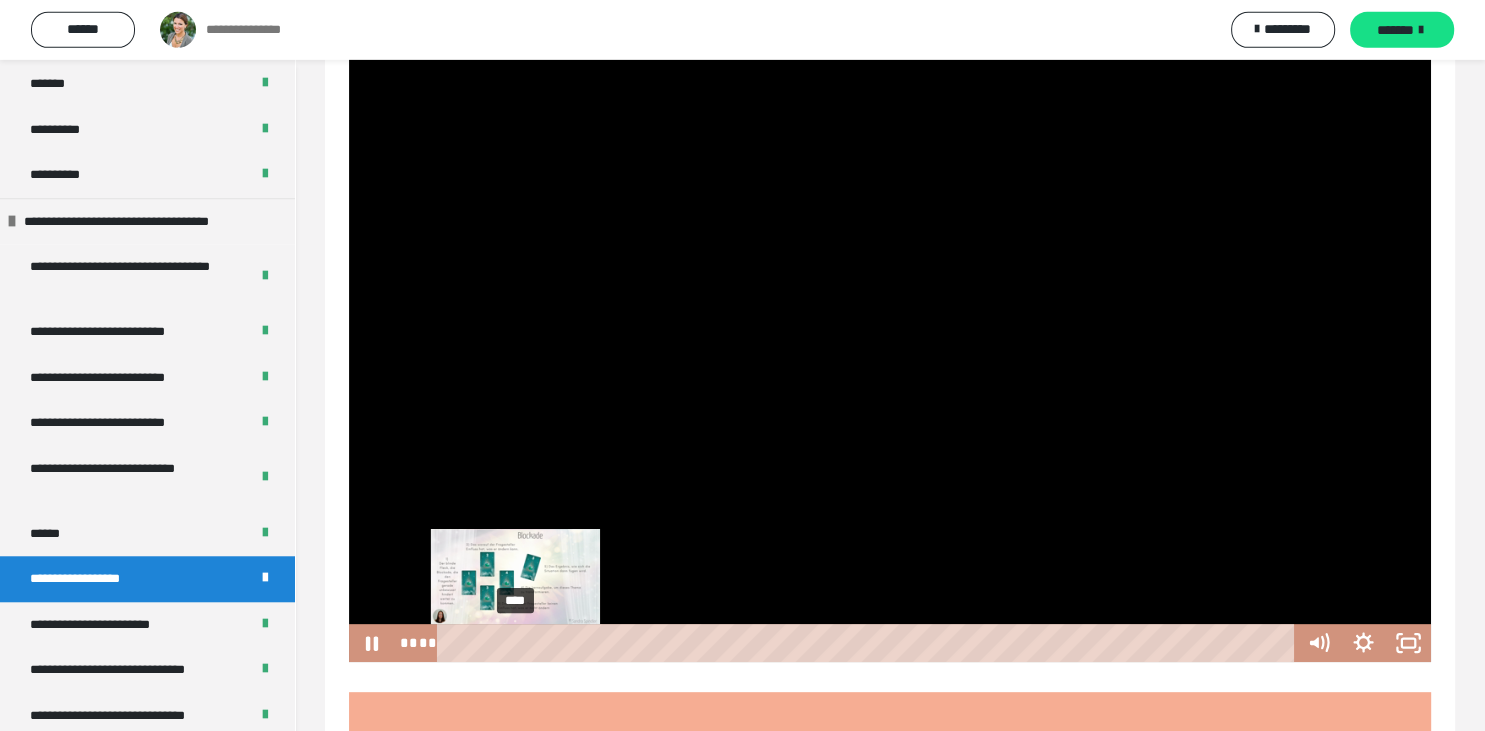 click on "****" at bounding box center (869, 643) 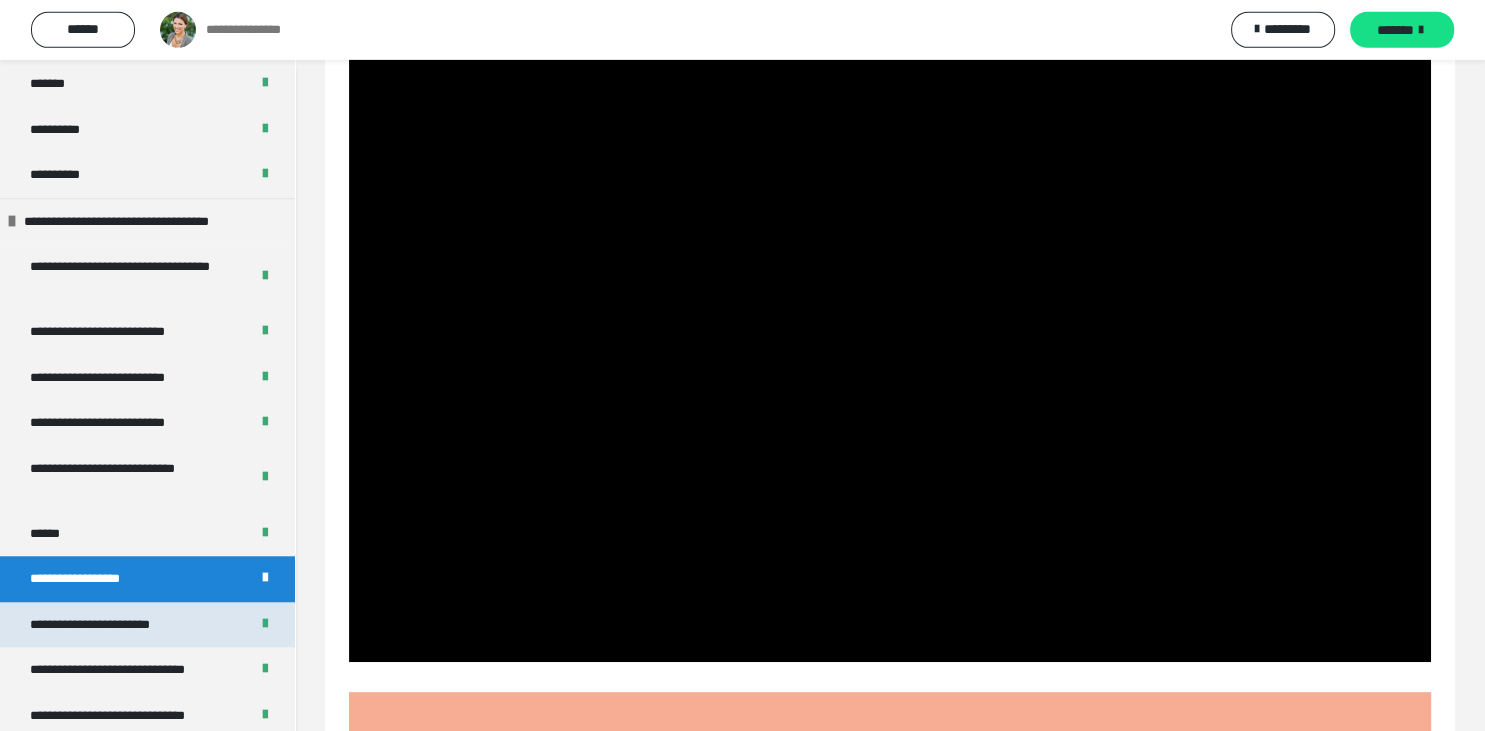 click on "**********" at bounding box center [147, 625] 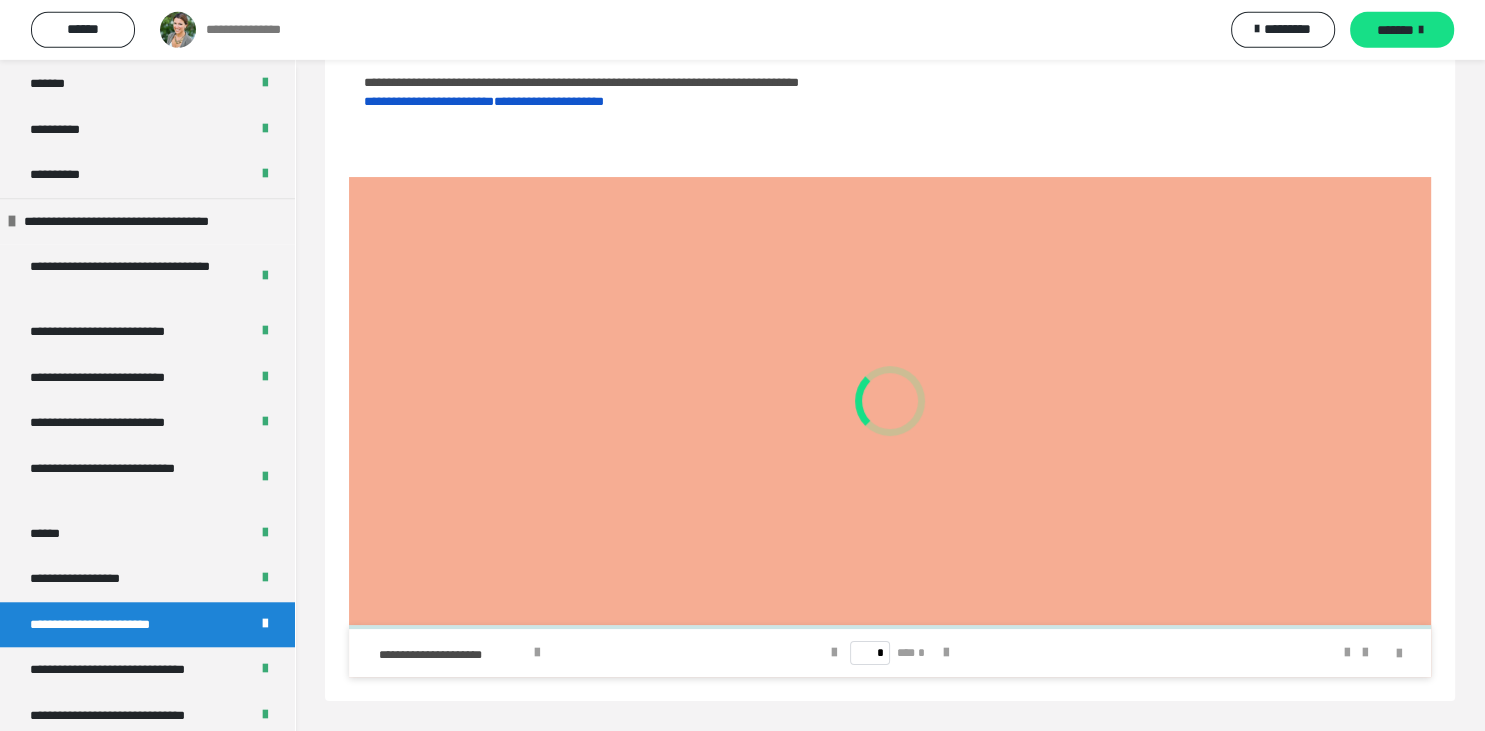 scroll, scrollTop: 488, scrollLeft: 0, axis: vertical 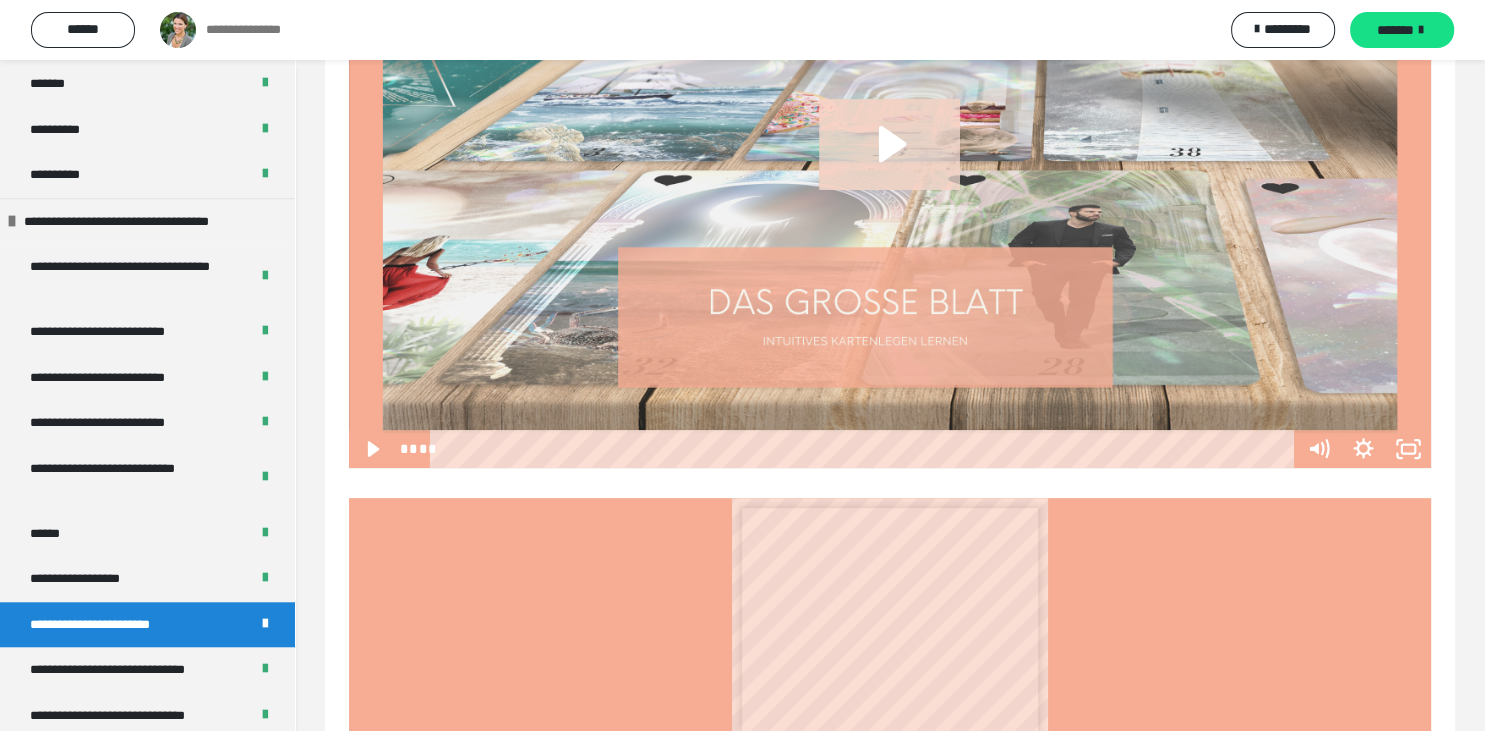click 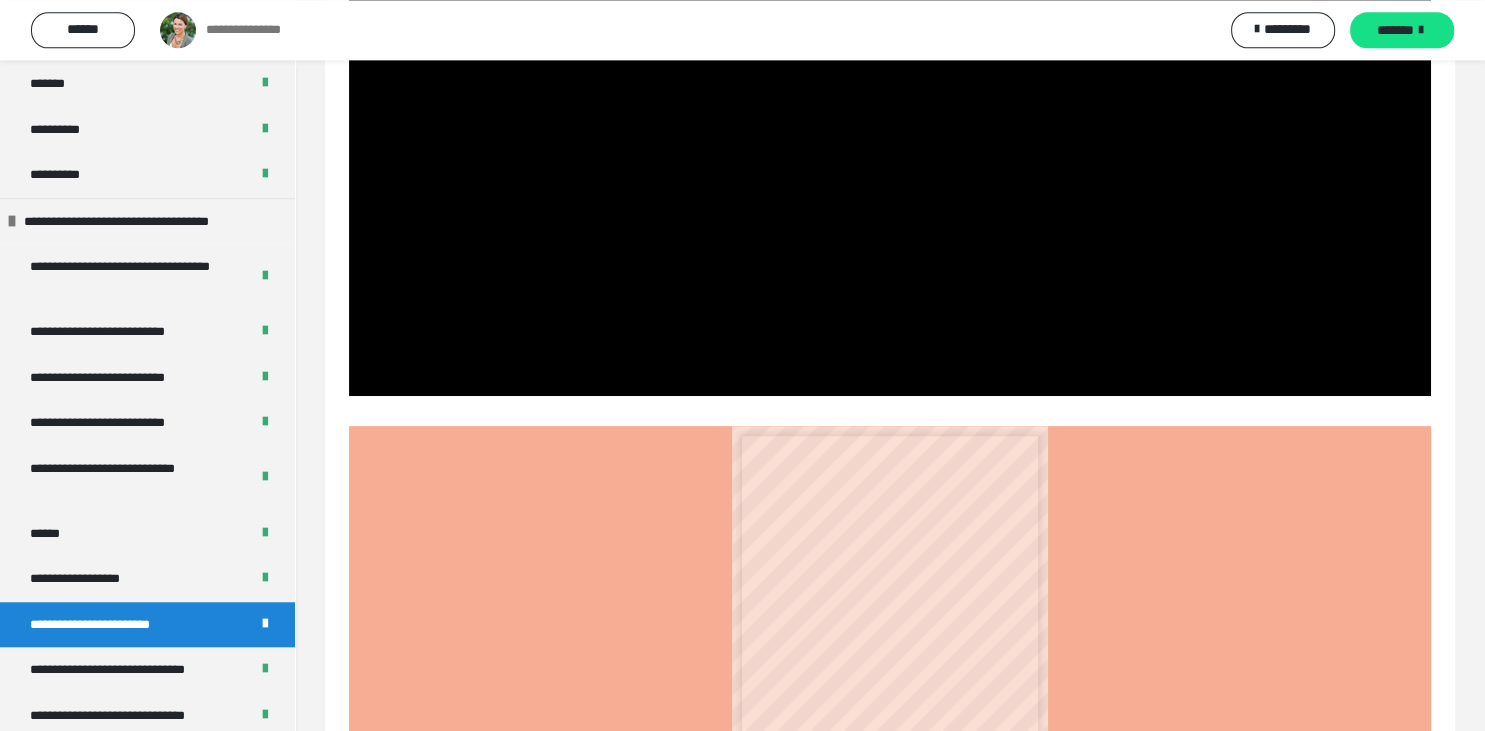 scroll, scrollTop: 567, scrollLeft: 0, axis: vertical 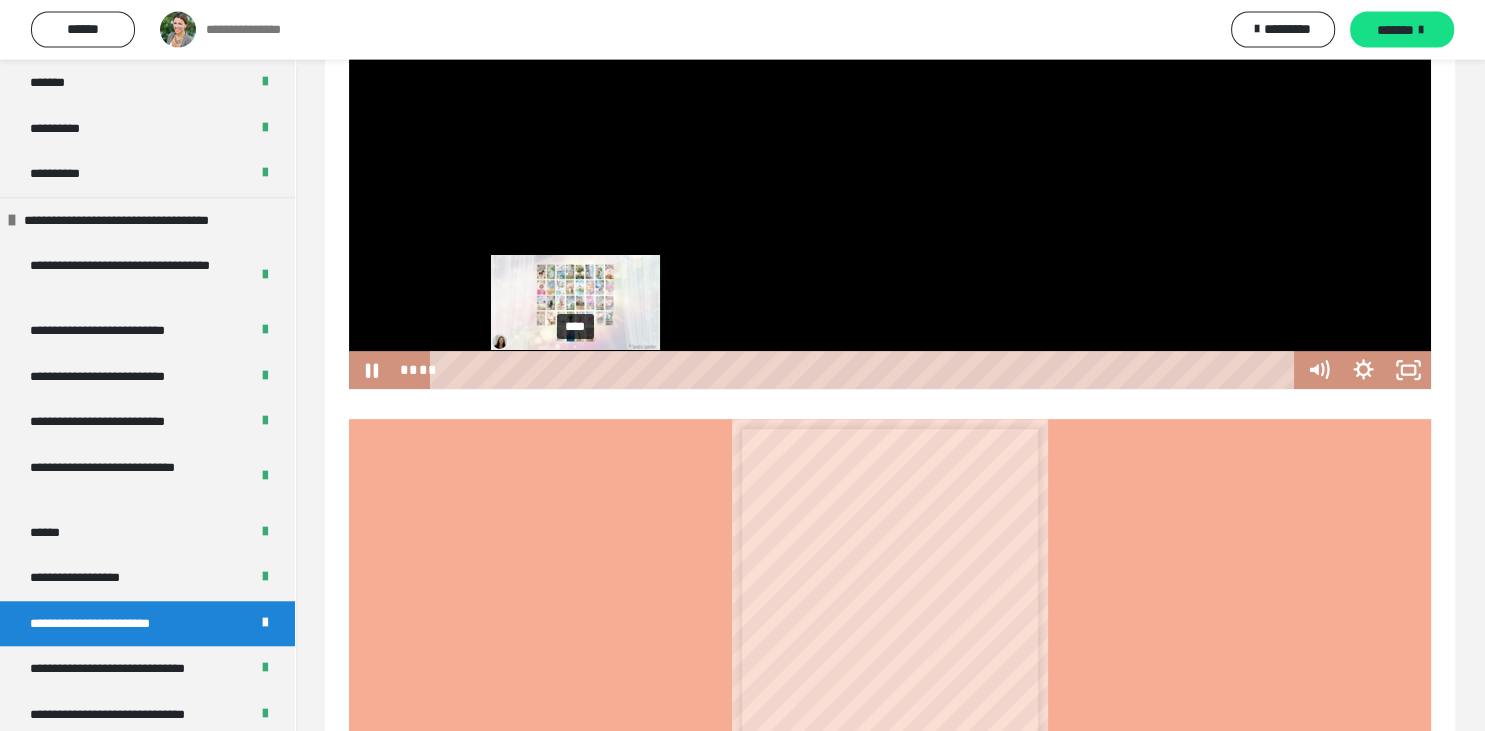 click on "****" at bounding box center [865, 370] 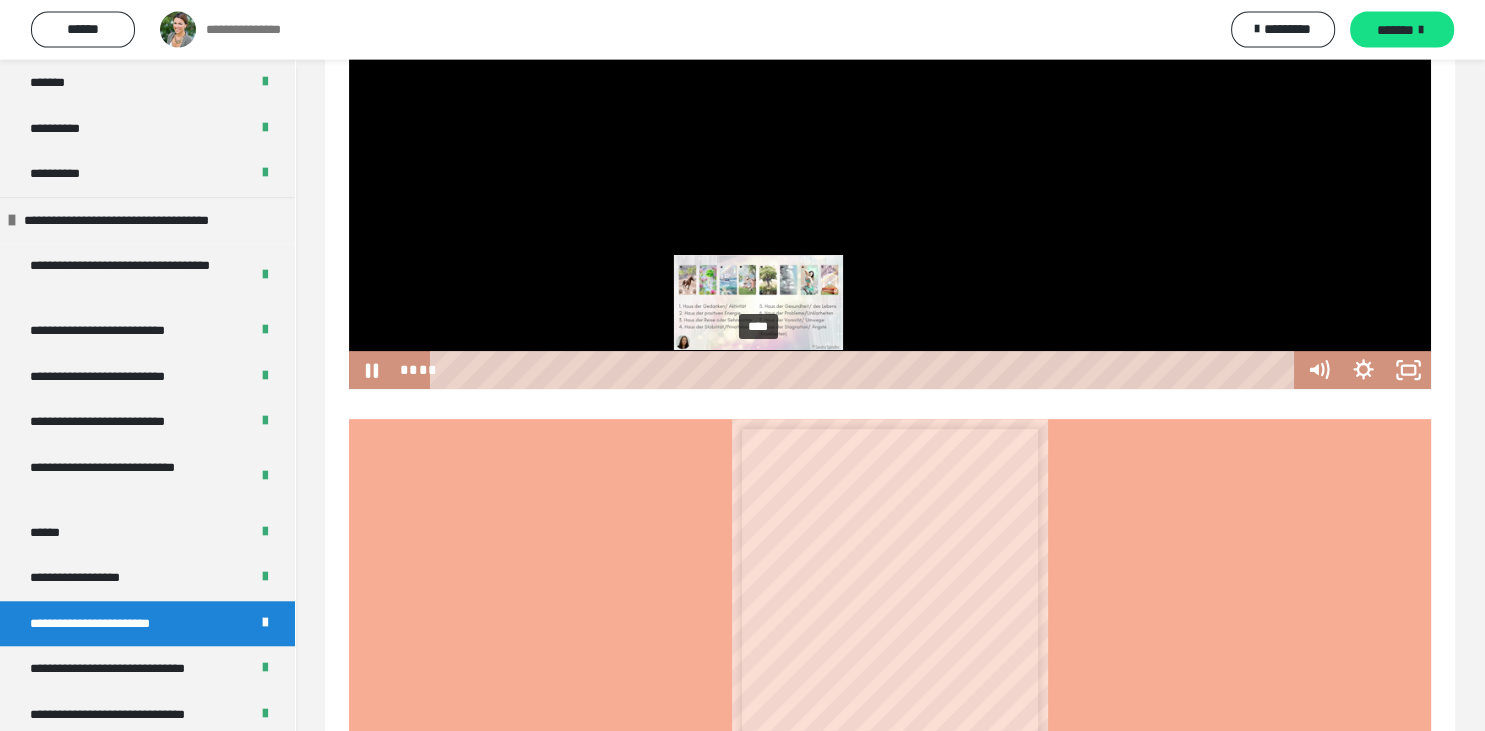 click on "****" at bounding box center (865, 370) 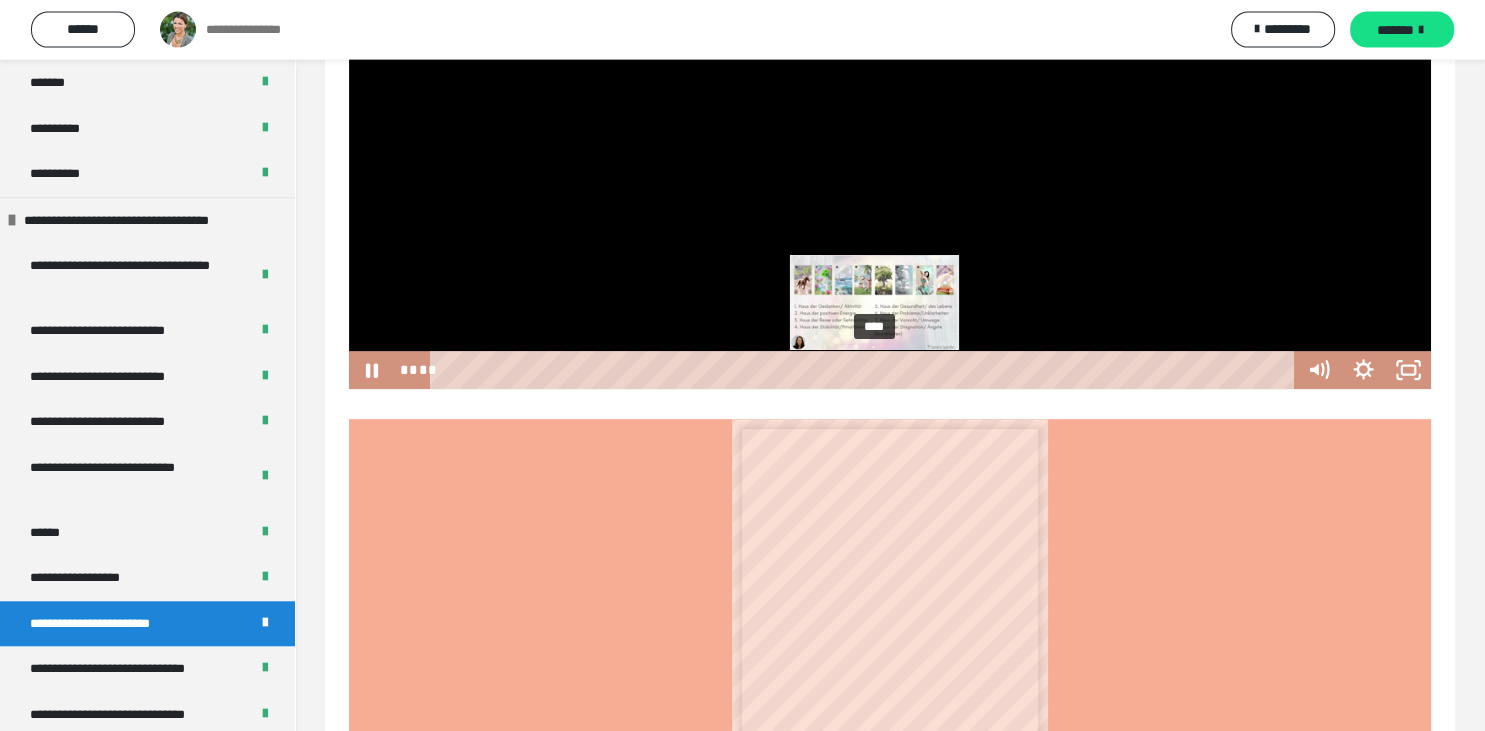 click on "****" at bounding box center [865, 370] 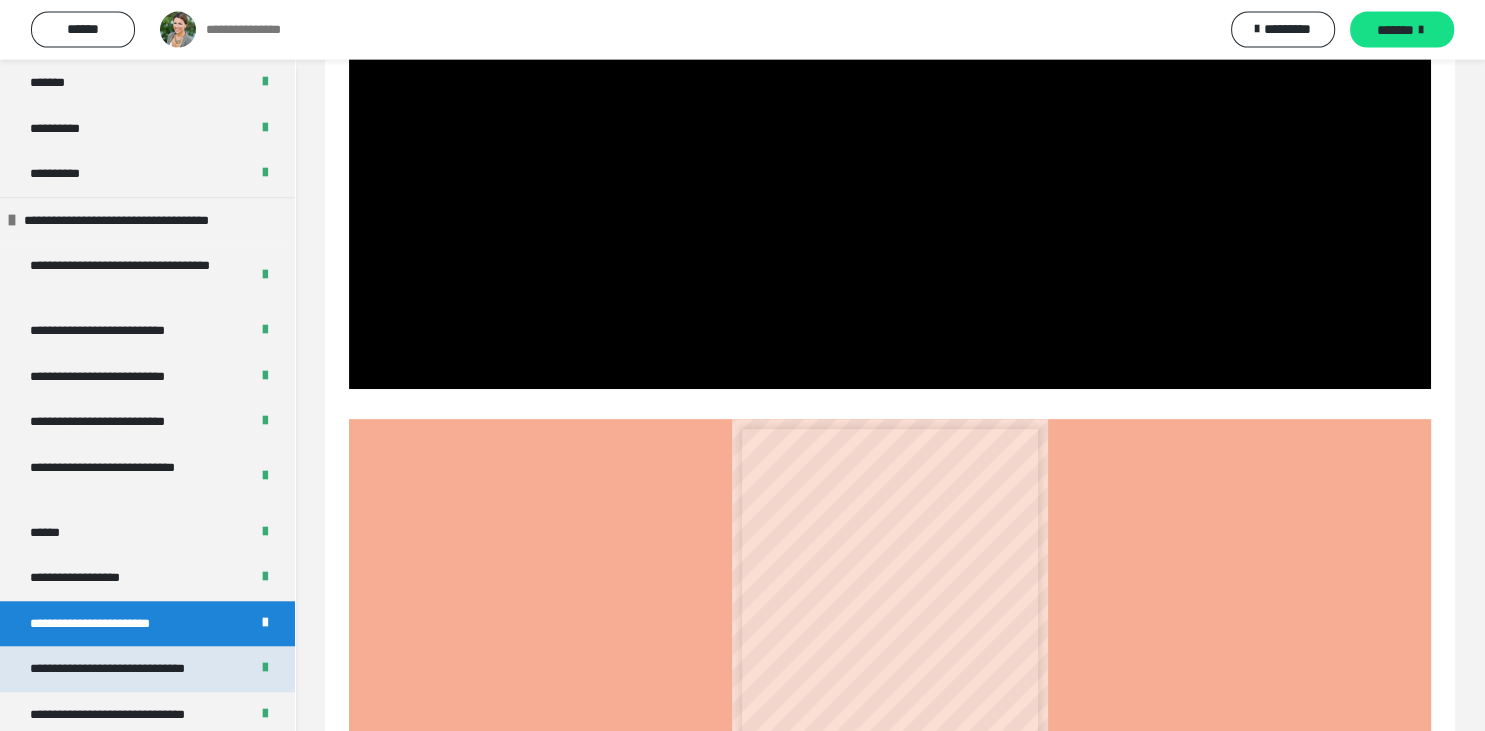 click on "**********" at bounding box center [126, 670] 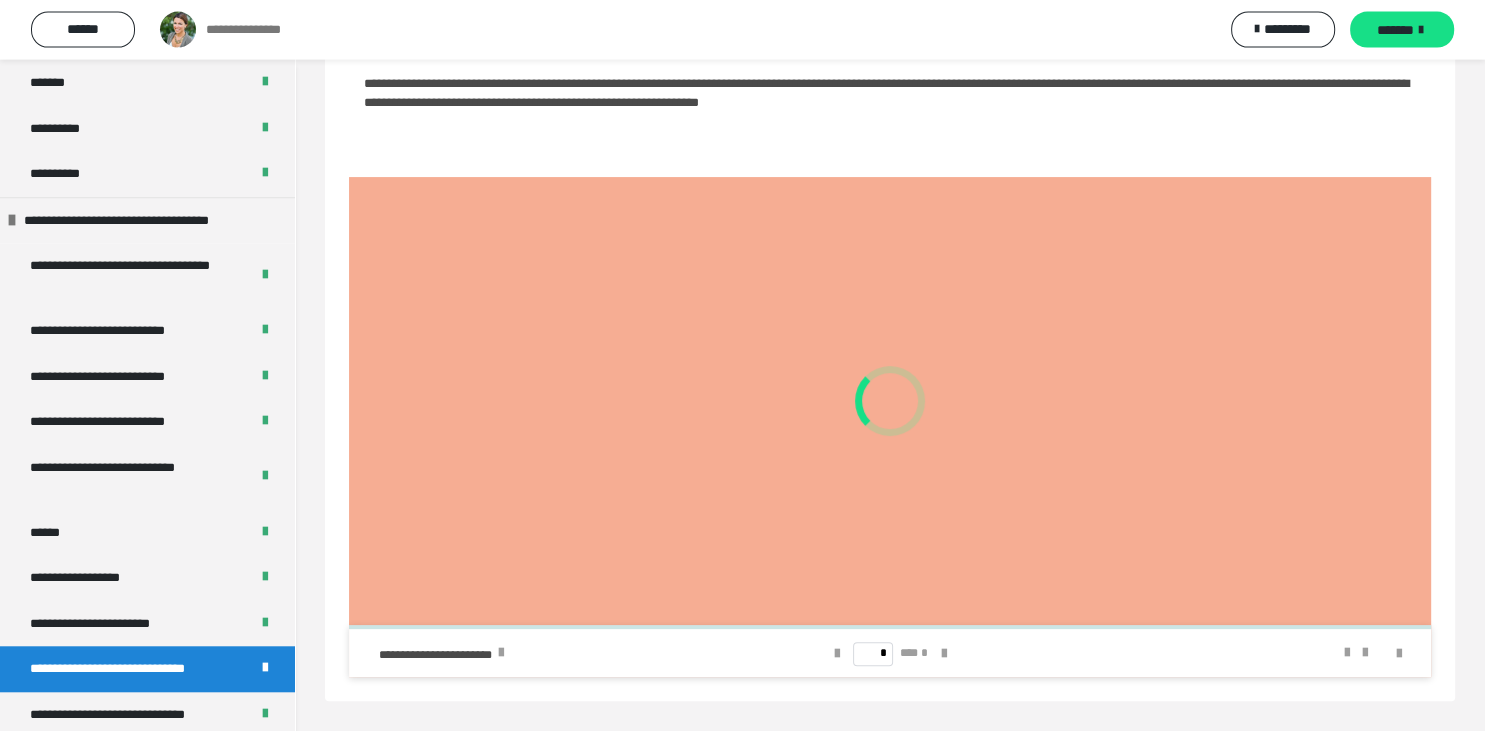 scroll, scrollTop: 390, scrollLeft: 0, axis: vertical 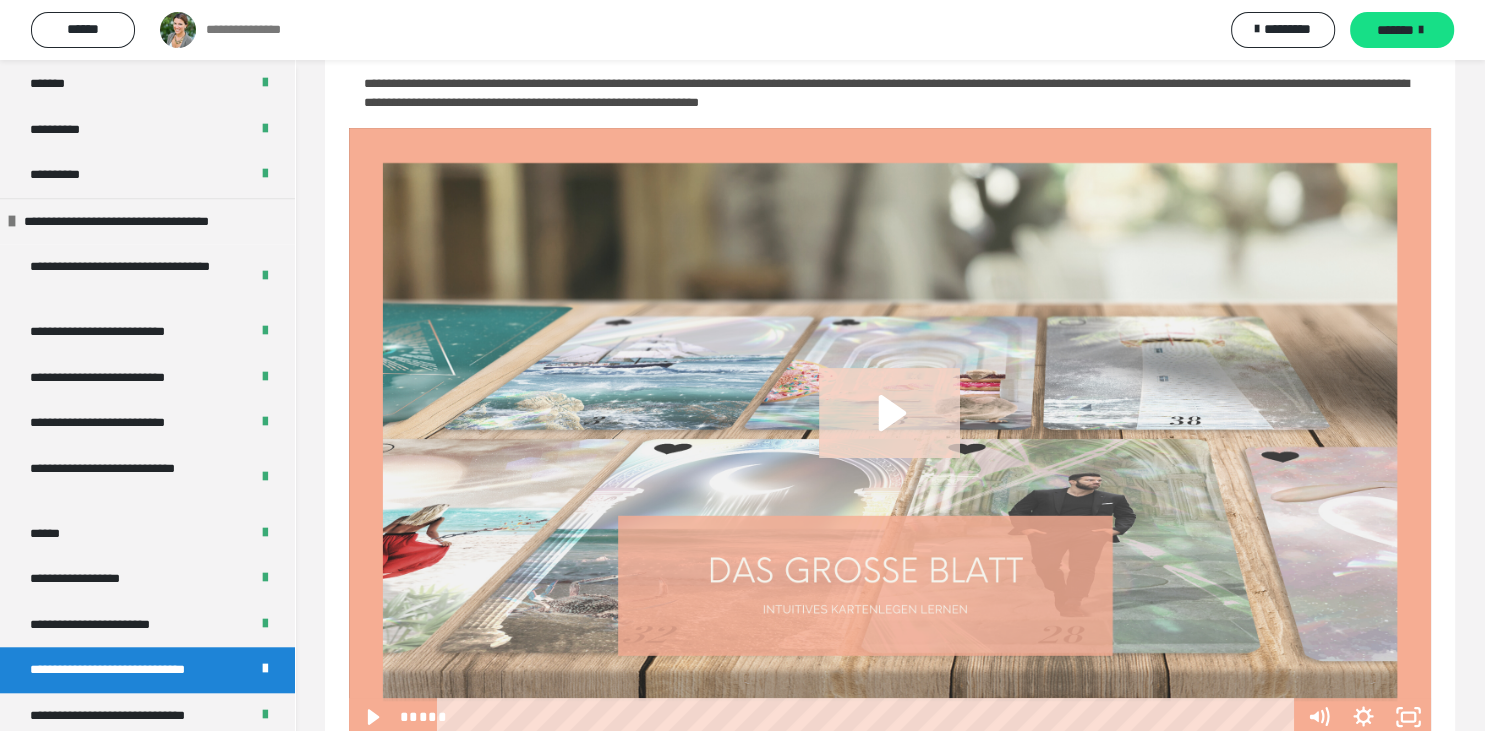 click 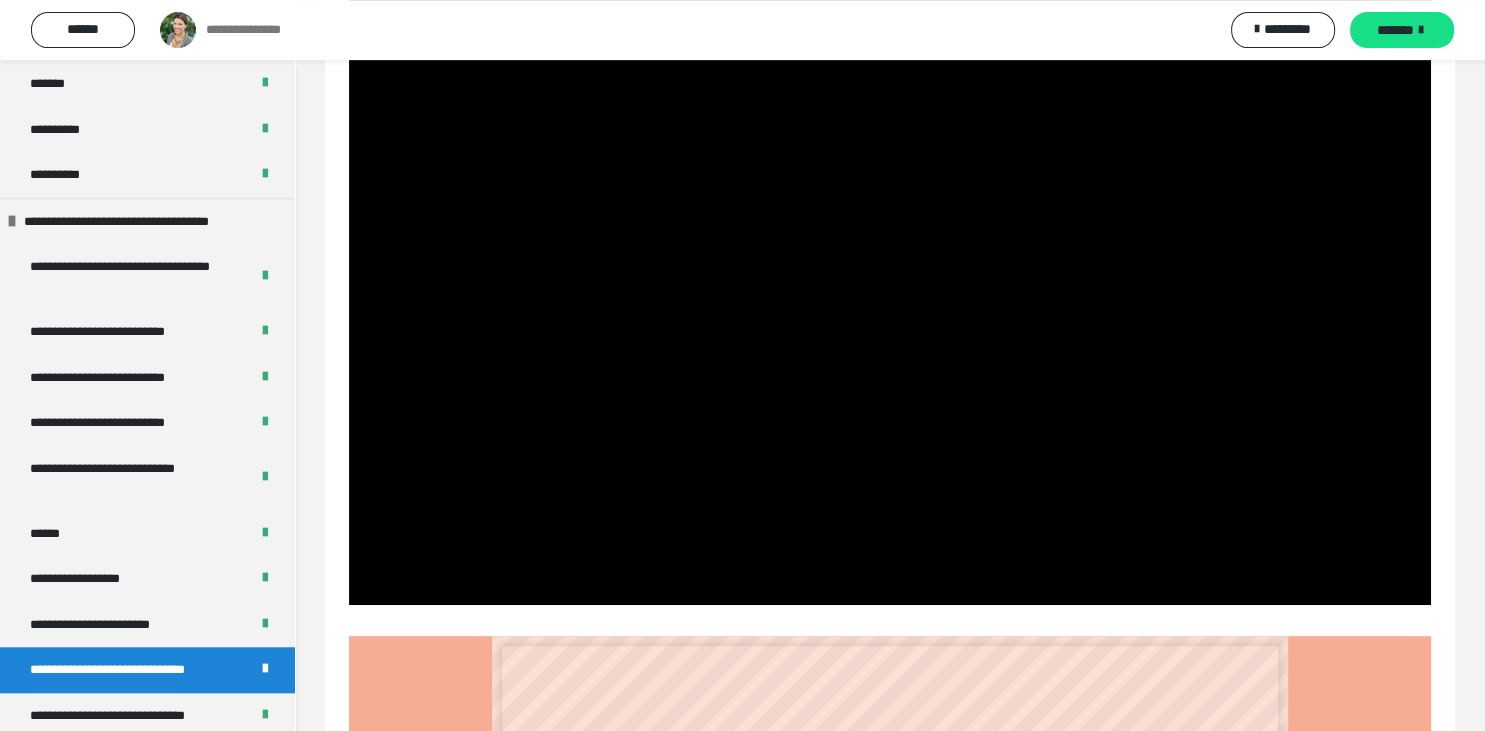 scroll, scrollTop: 527, scrollLeft: 0, axis: vertical 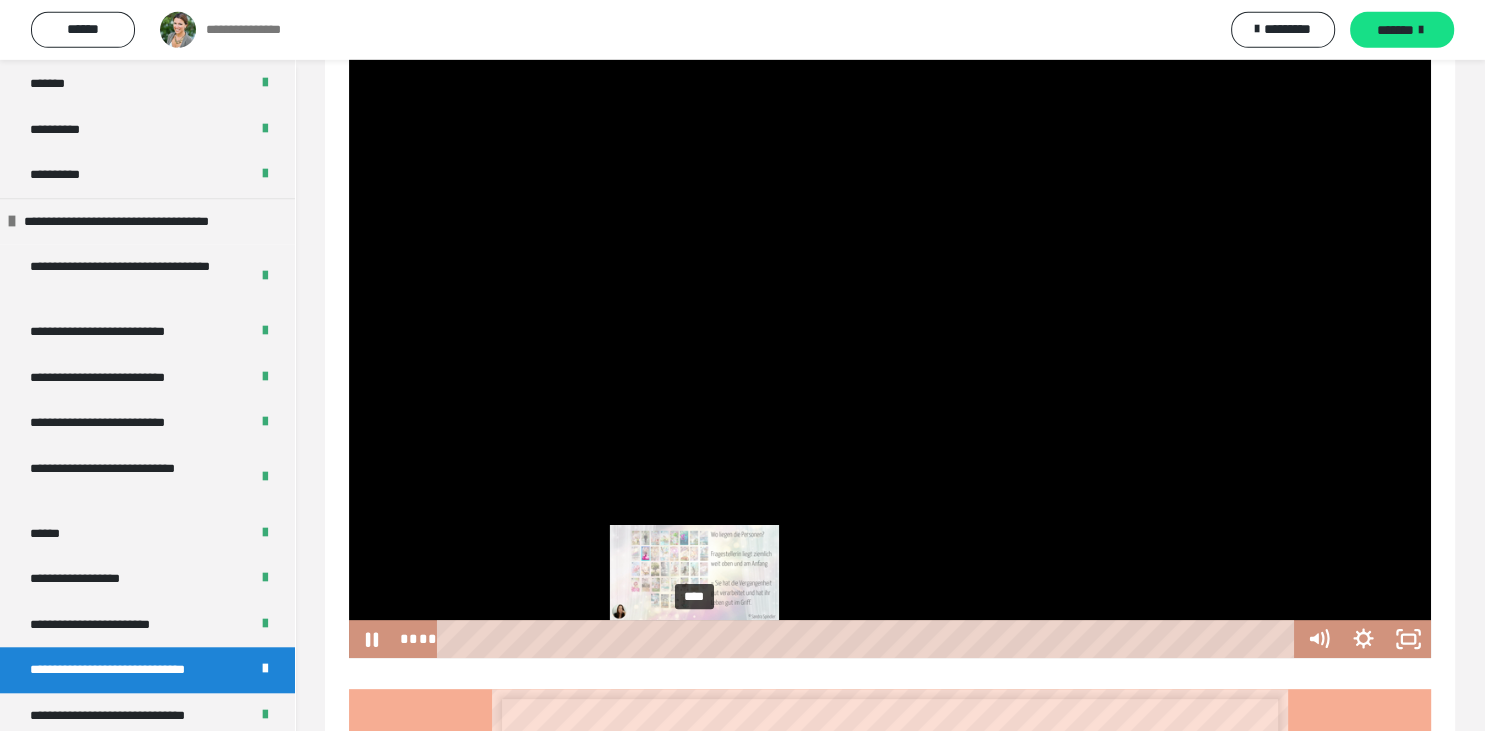 click on "****" at bounding box center [869, 639] 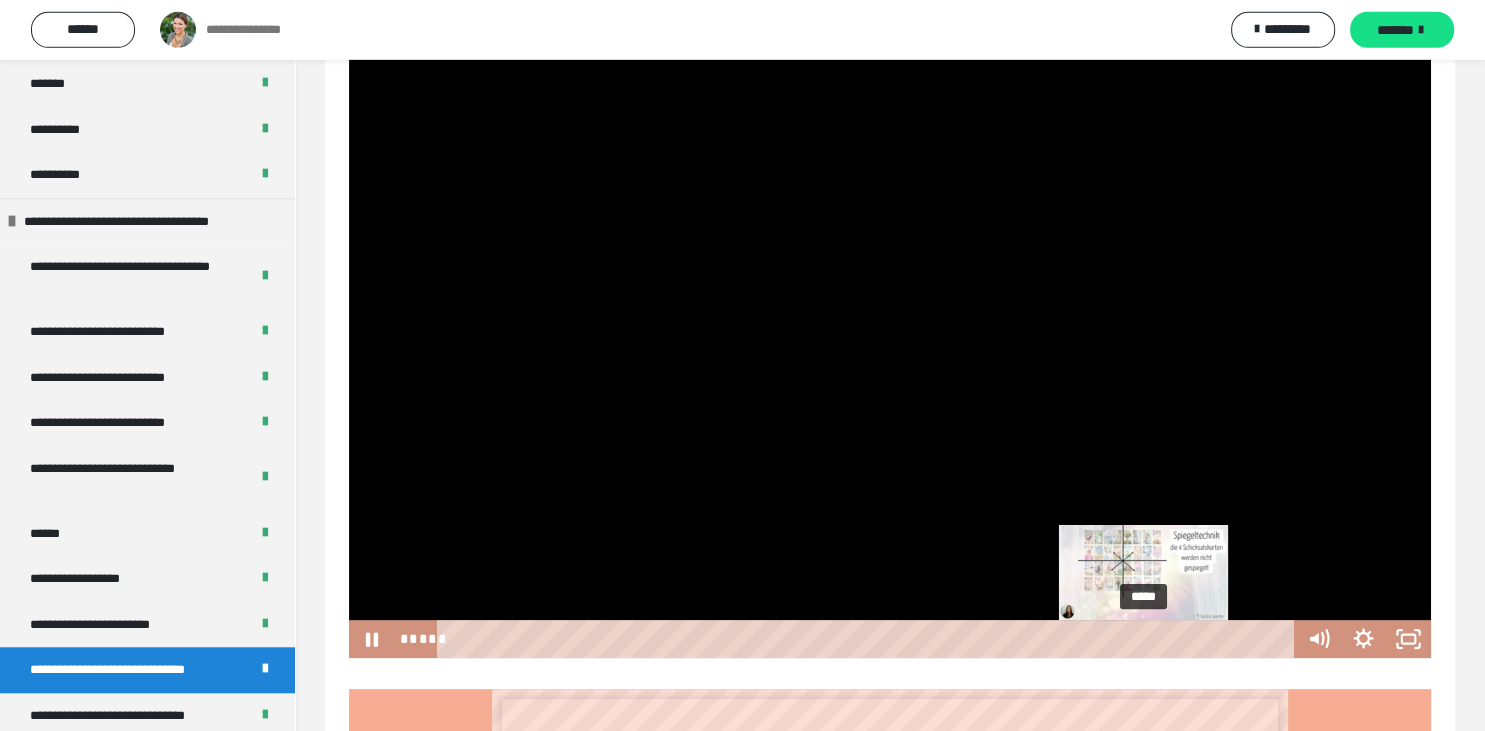 click on "*****" at bounding box center [869, 639] 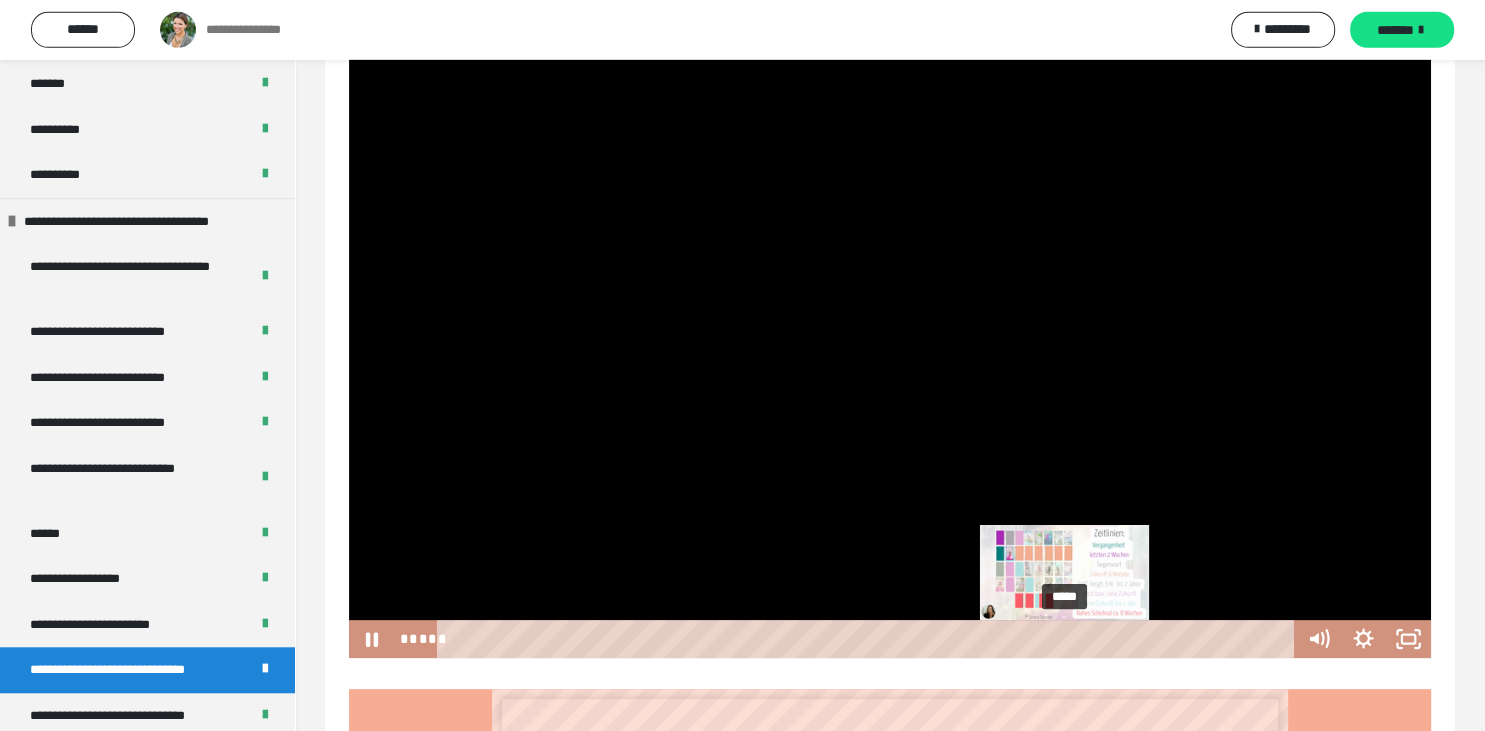 click on "*****" at bounding box center (869, 639) 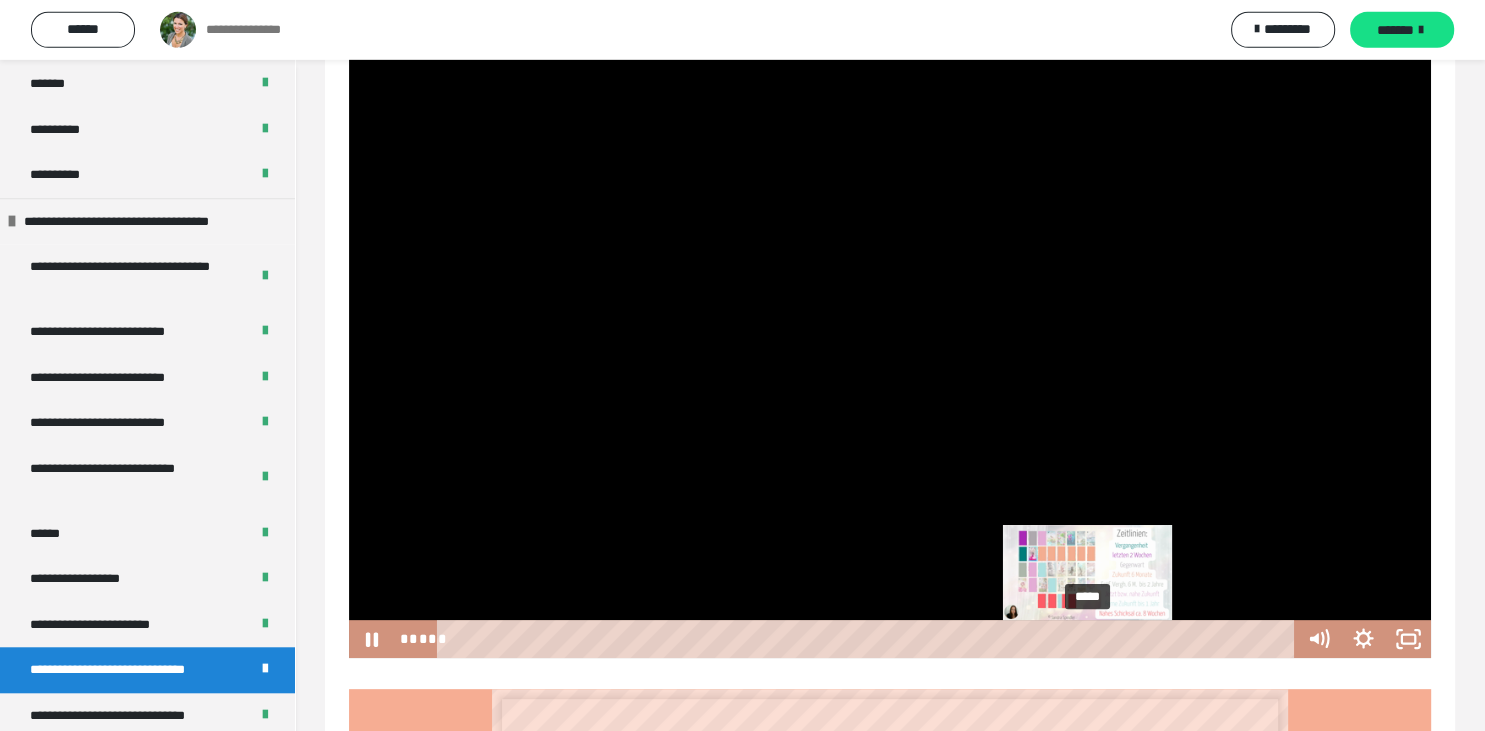 click on "*****" at bounding box center [869, 639] 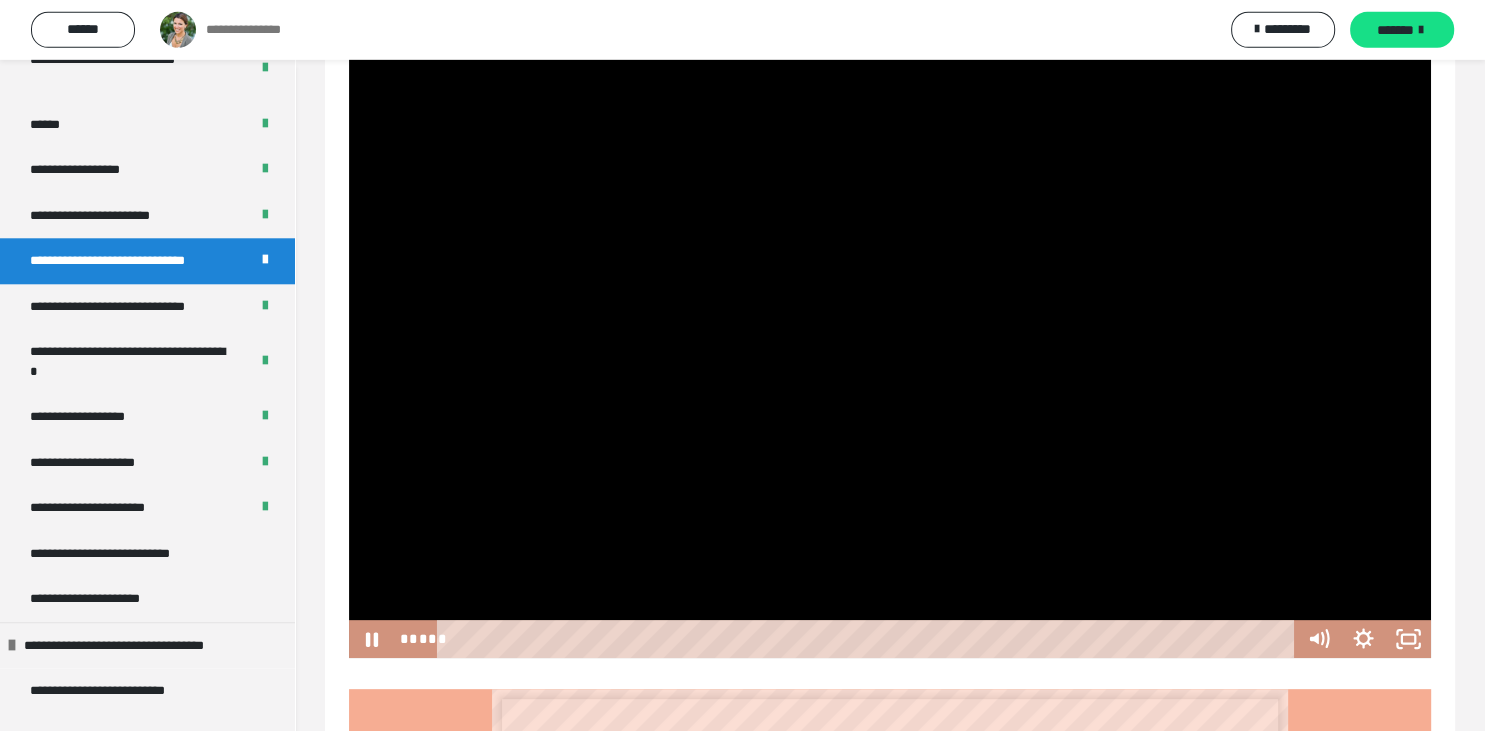 scroll, scrollTop: 2010, scrollLeft: 0, axis: vertical 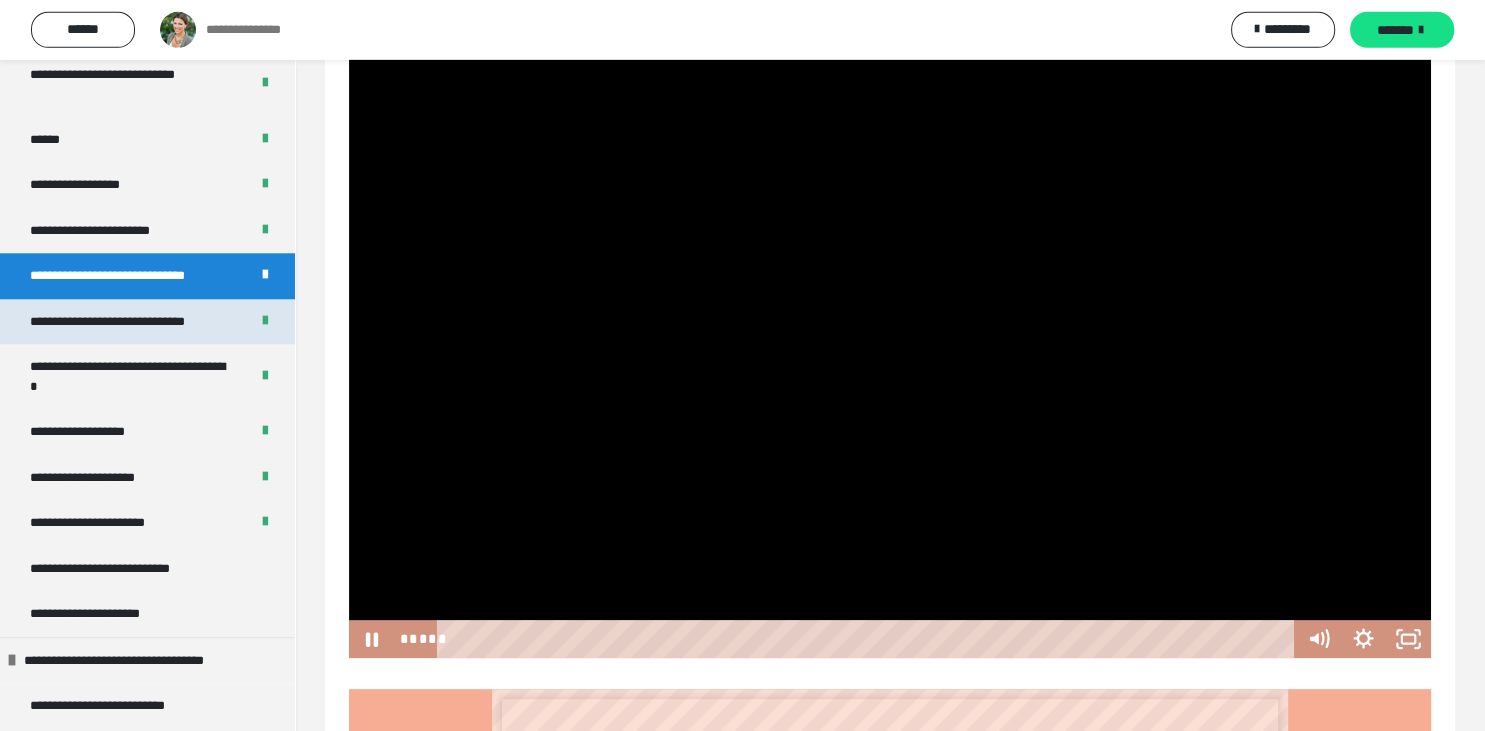 click on "**********" at bounding box center (128, 322) 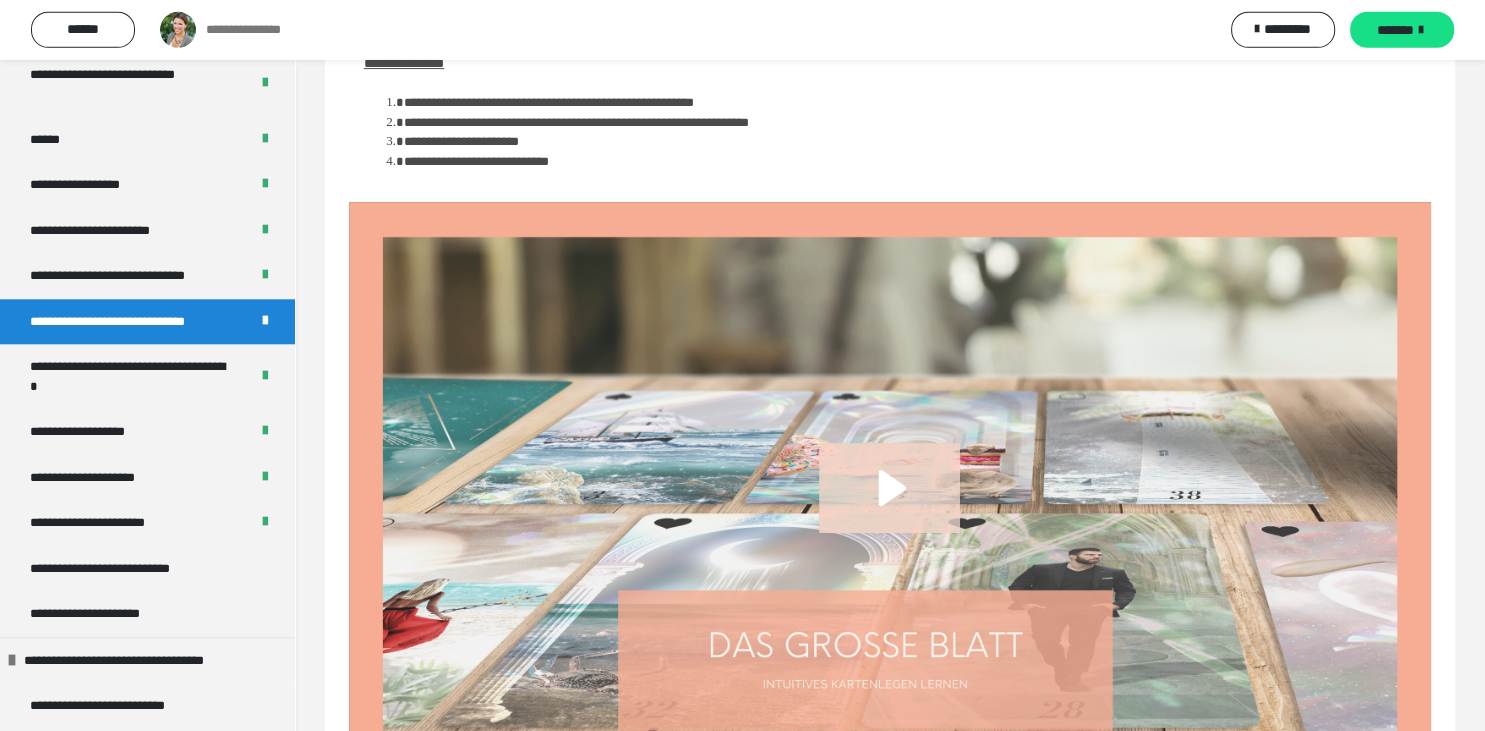 click 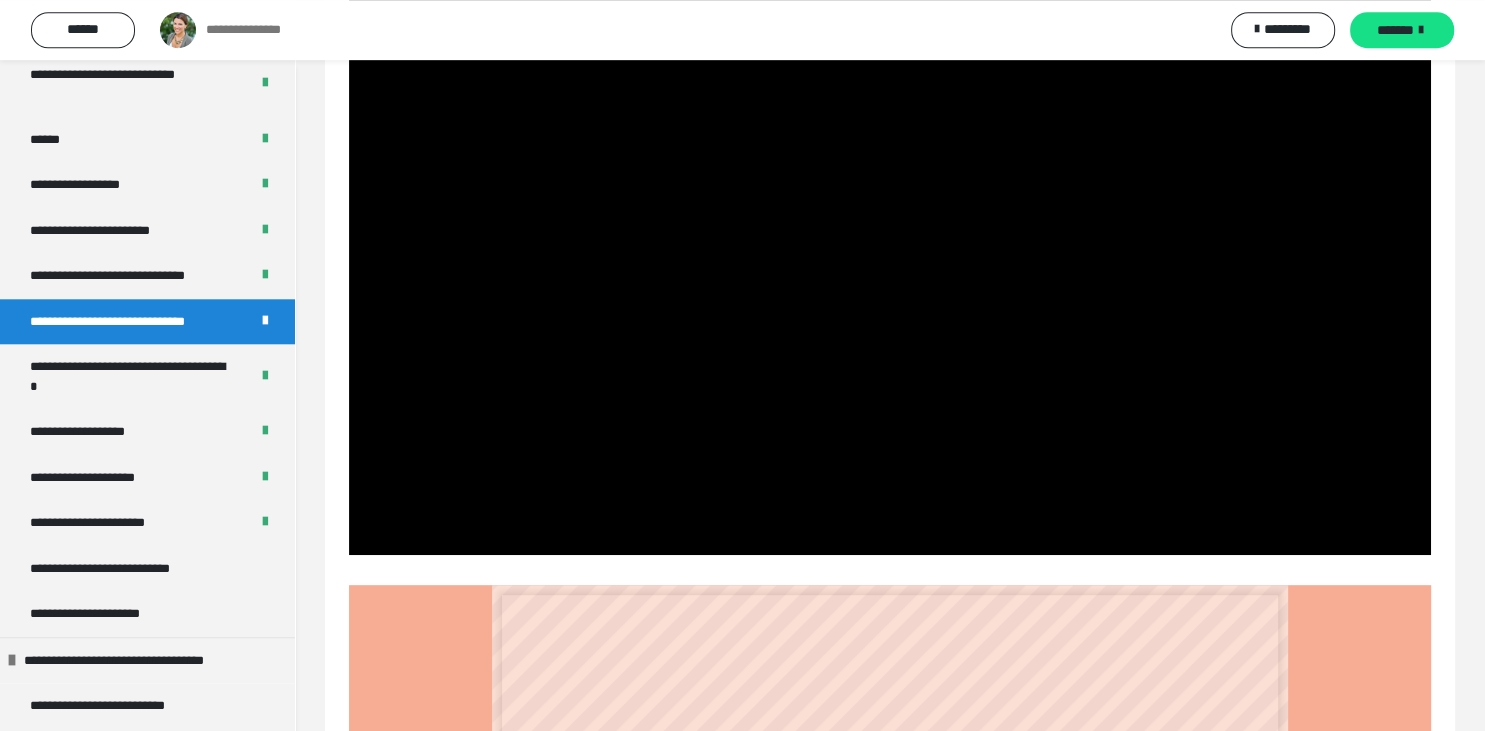 scroll, scrollTop: 726, scrollLeft: 0, axis: vertical 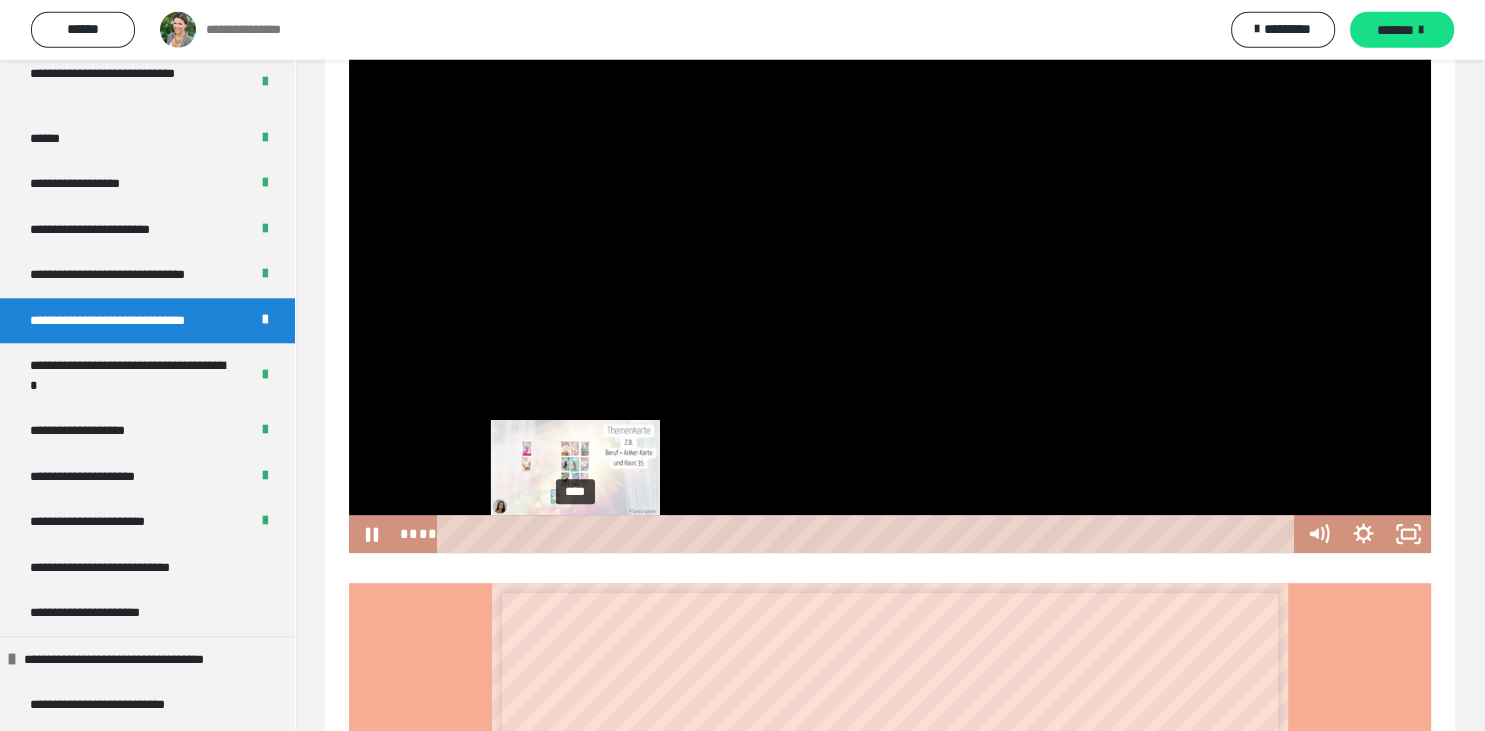 click on "****" at bounding box center (869, 534) 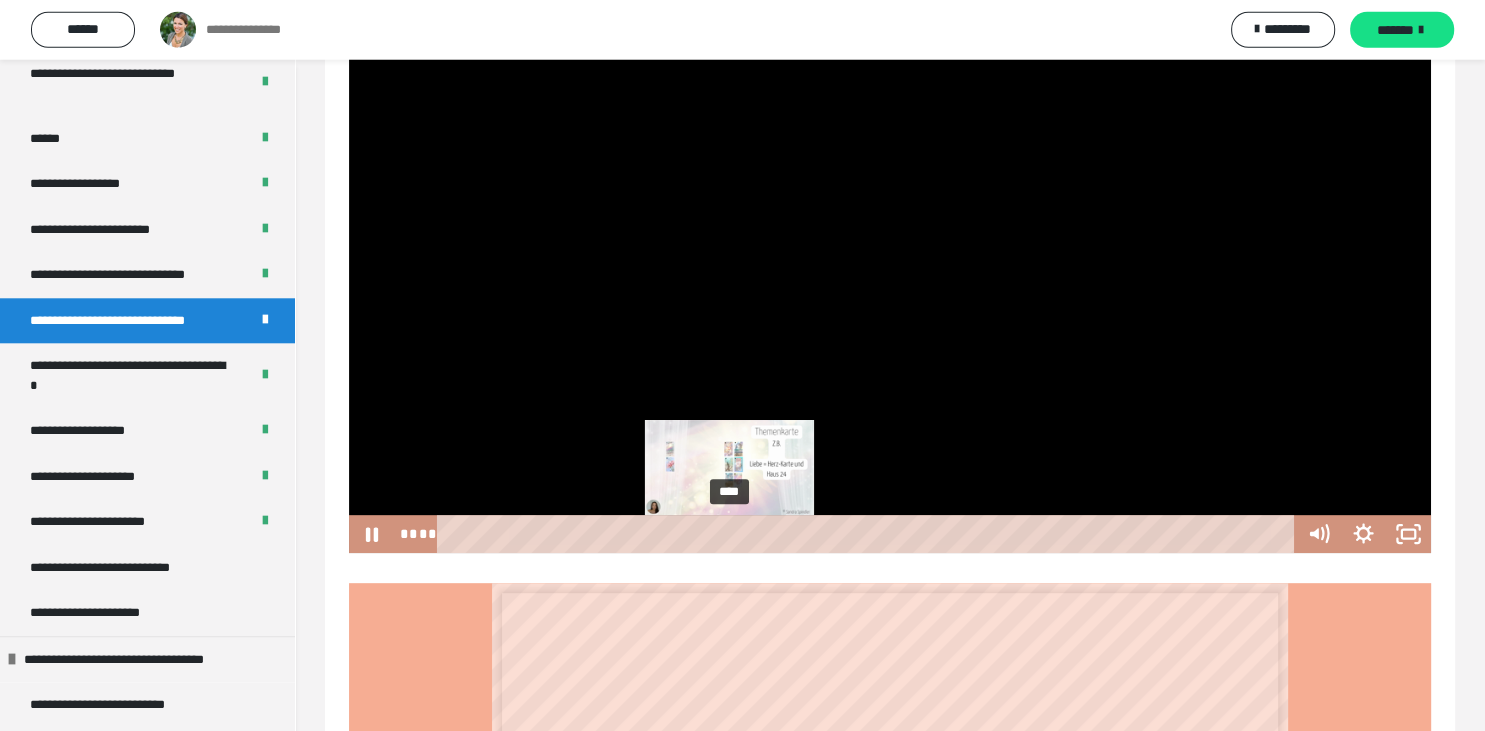 click on "****" at bounding box center [869, 534] 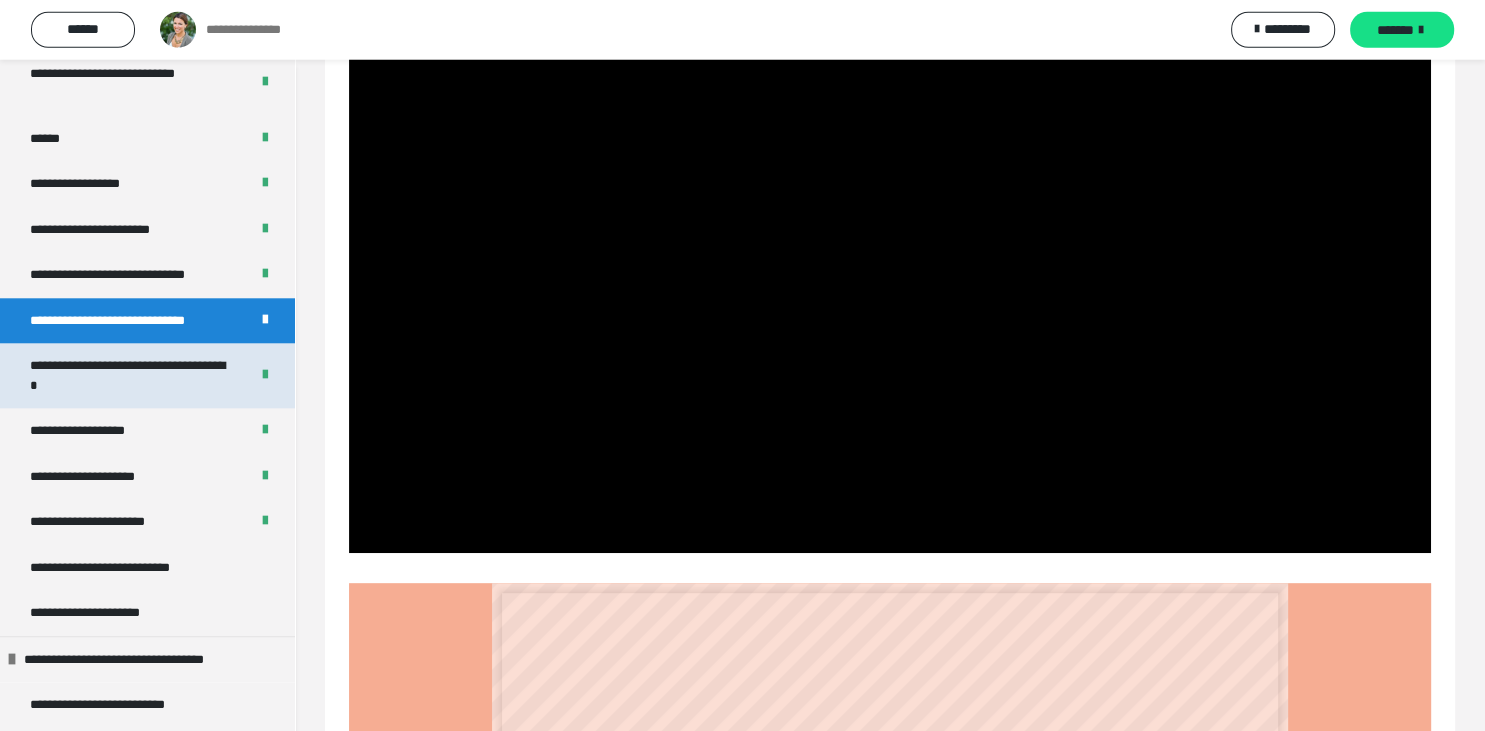 click on "**********" at bounding box center [131, 376] 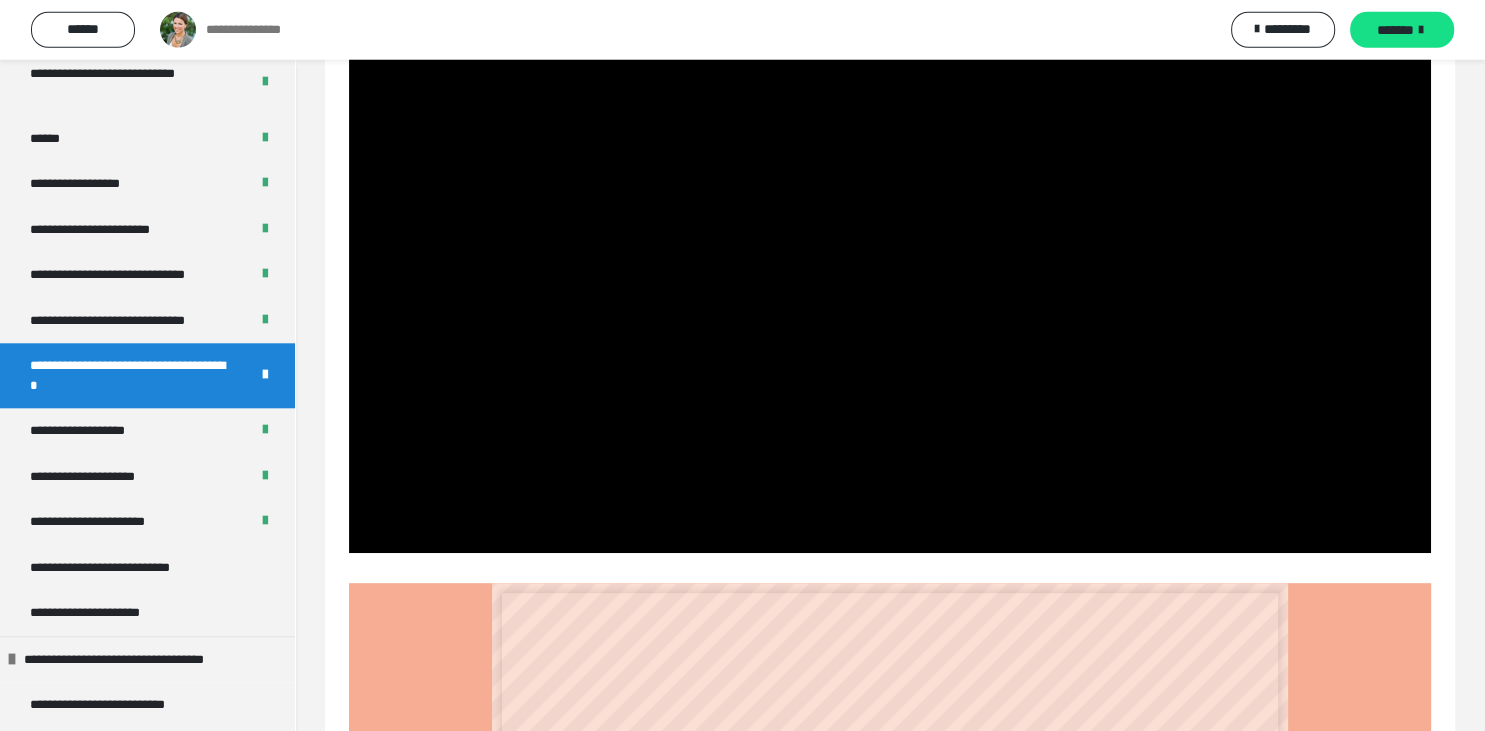 scroll, scrollTop: 1333, scrollLeft: 0, axis: vertical 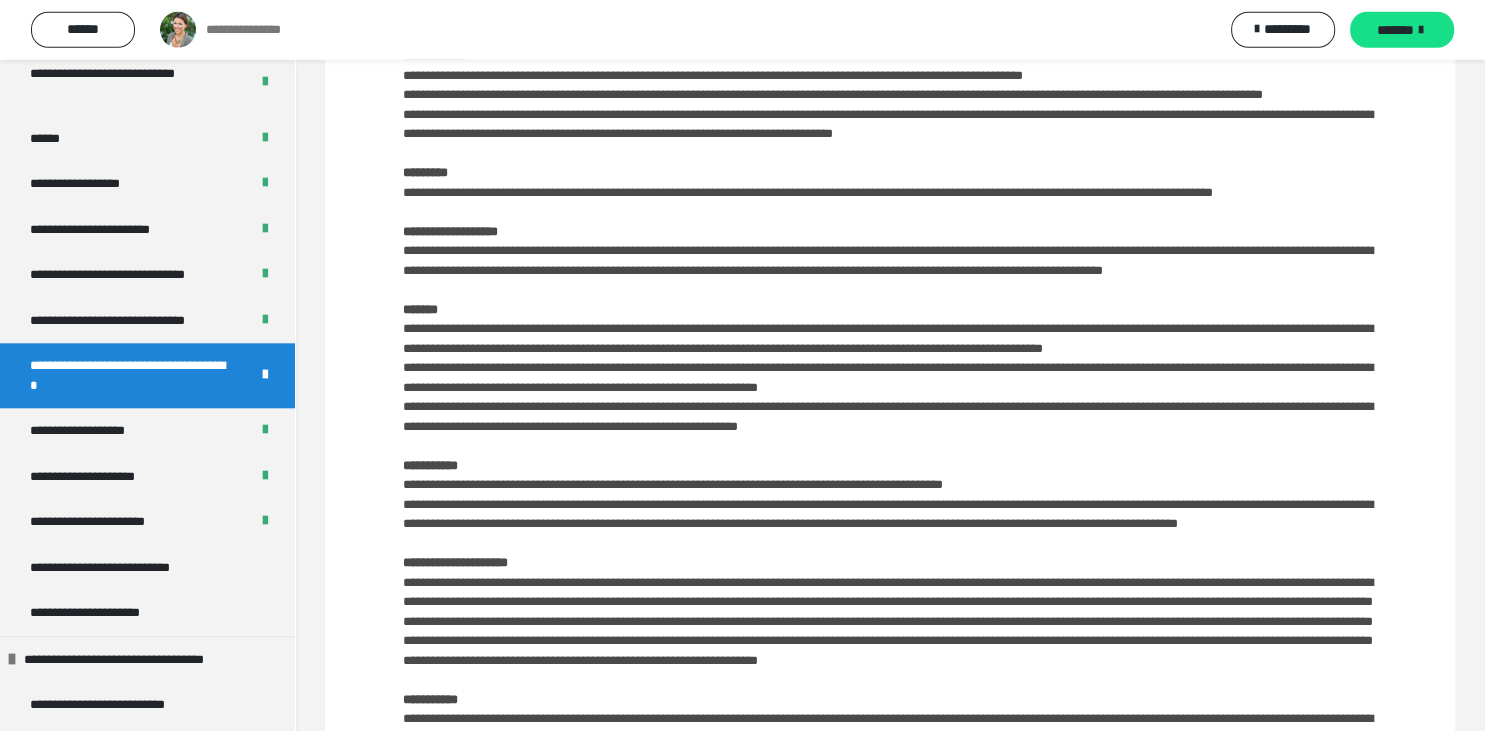 click on "**********" at bounding box center [890, 320] 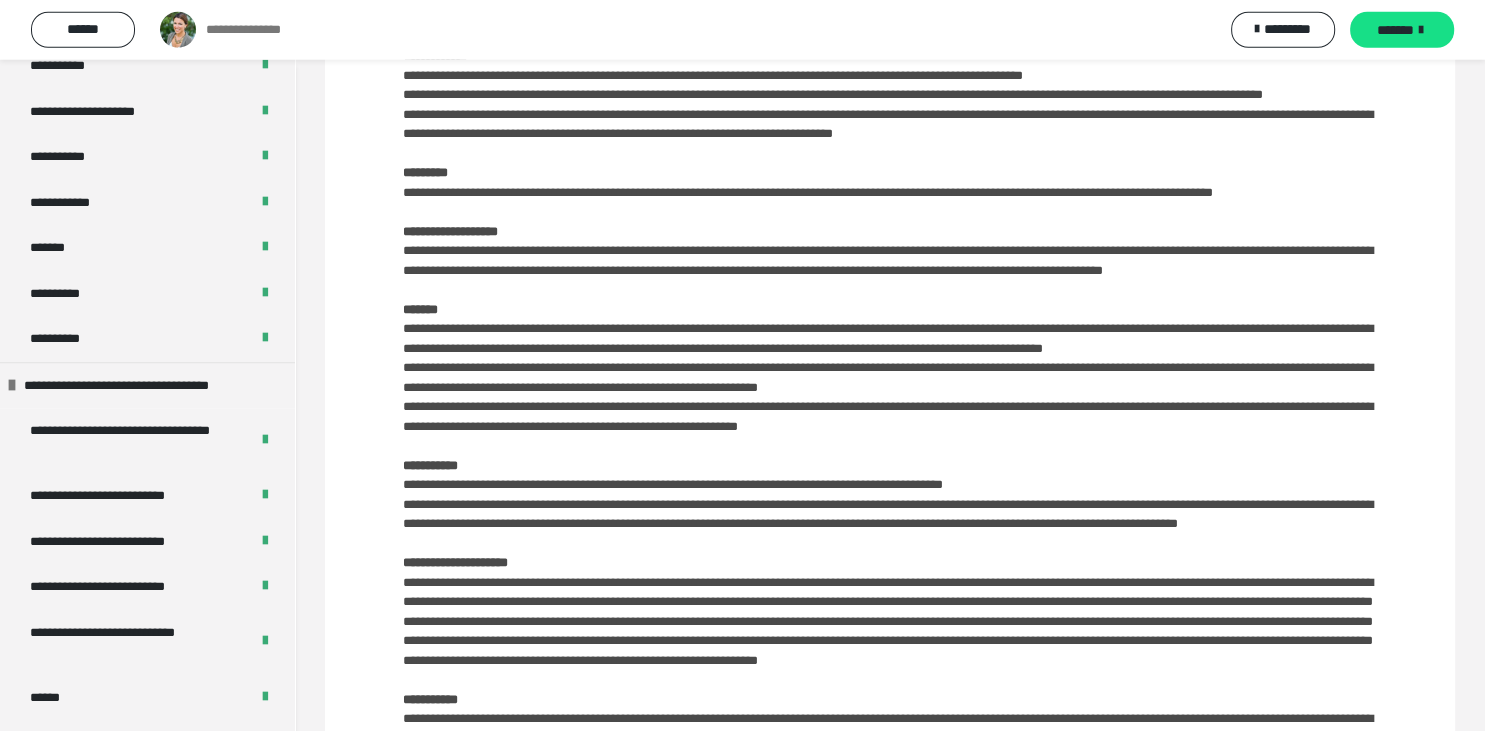 scroll, scrollTop: 2010, scrollLeft: 0, axis: vertical 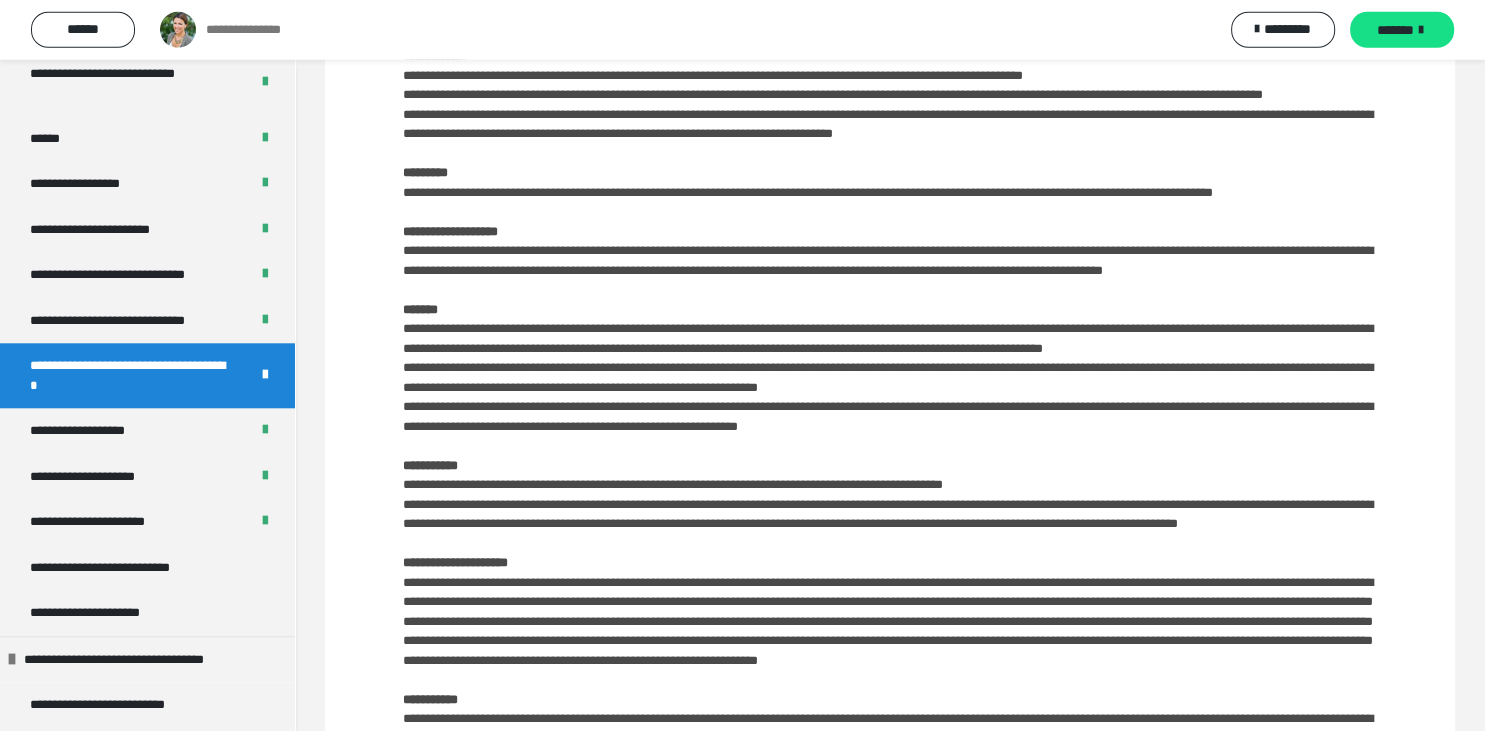 click on "**********" at bounding box center (890, 320) 